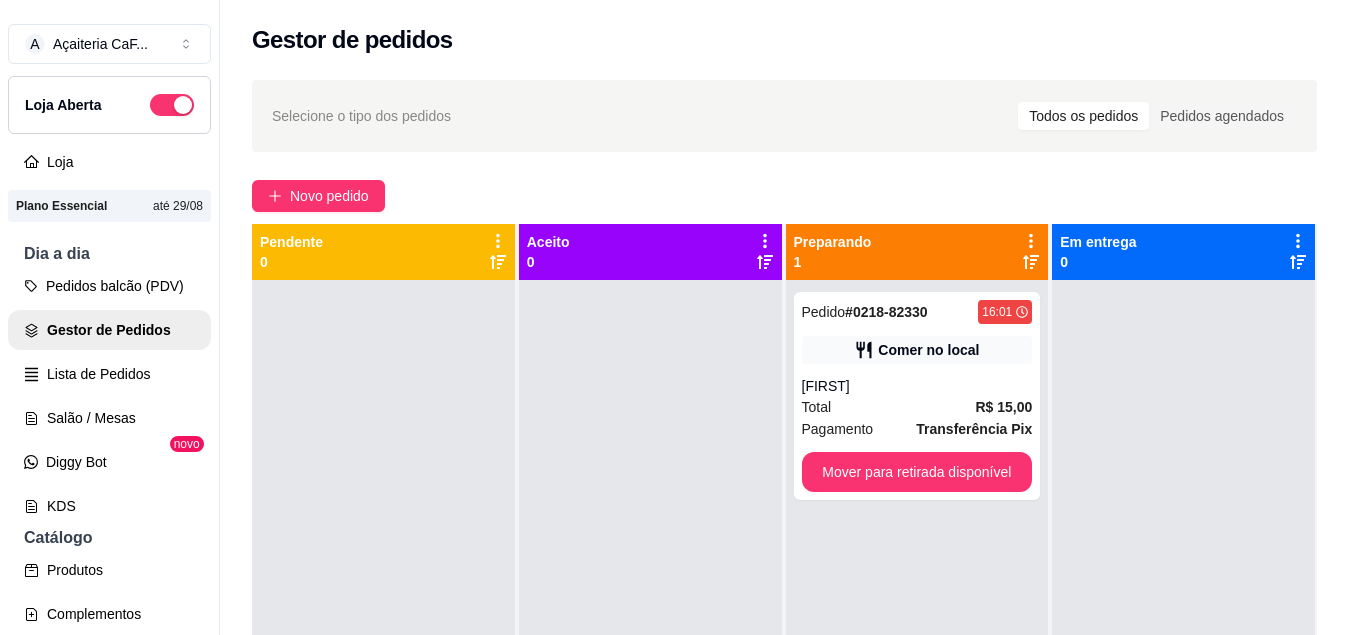 scroll, scrollTop: 0, scrollLeft: 0, axis: both 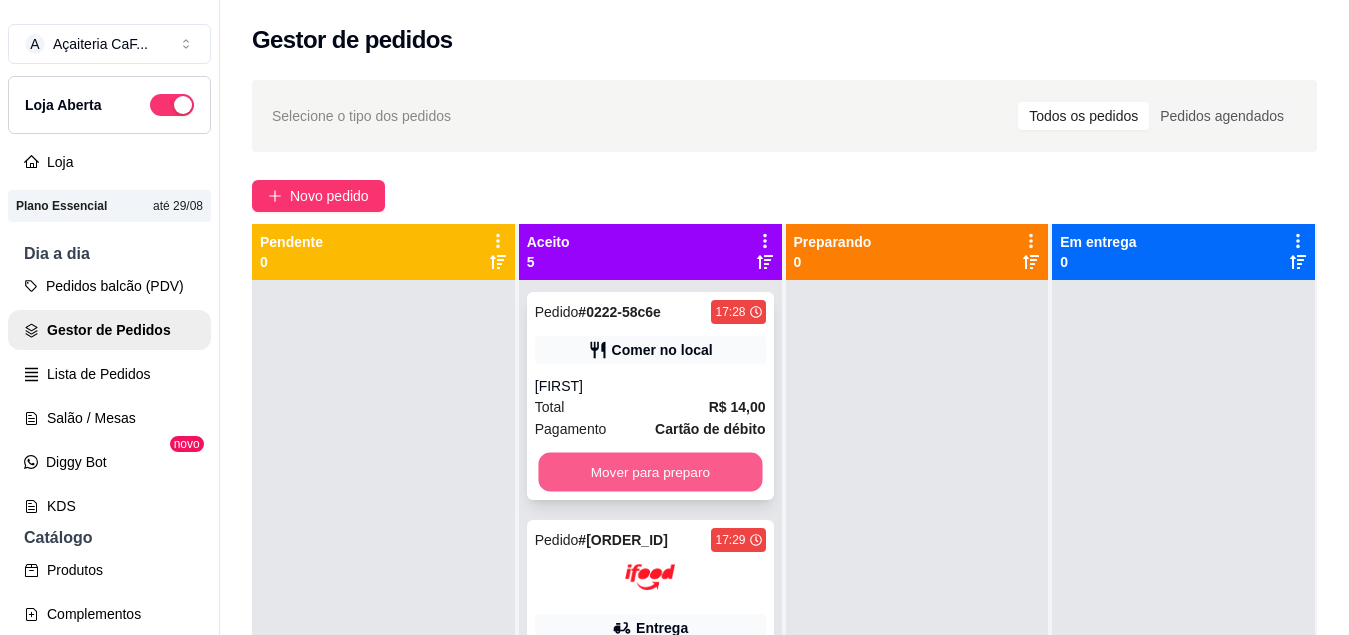 click on "Mover para preparo" at bounding box center [650, 472] 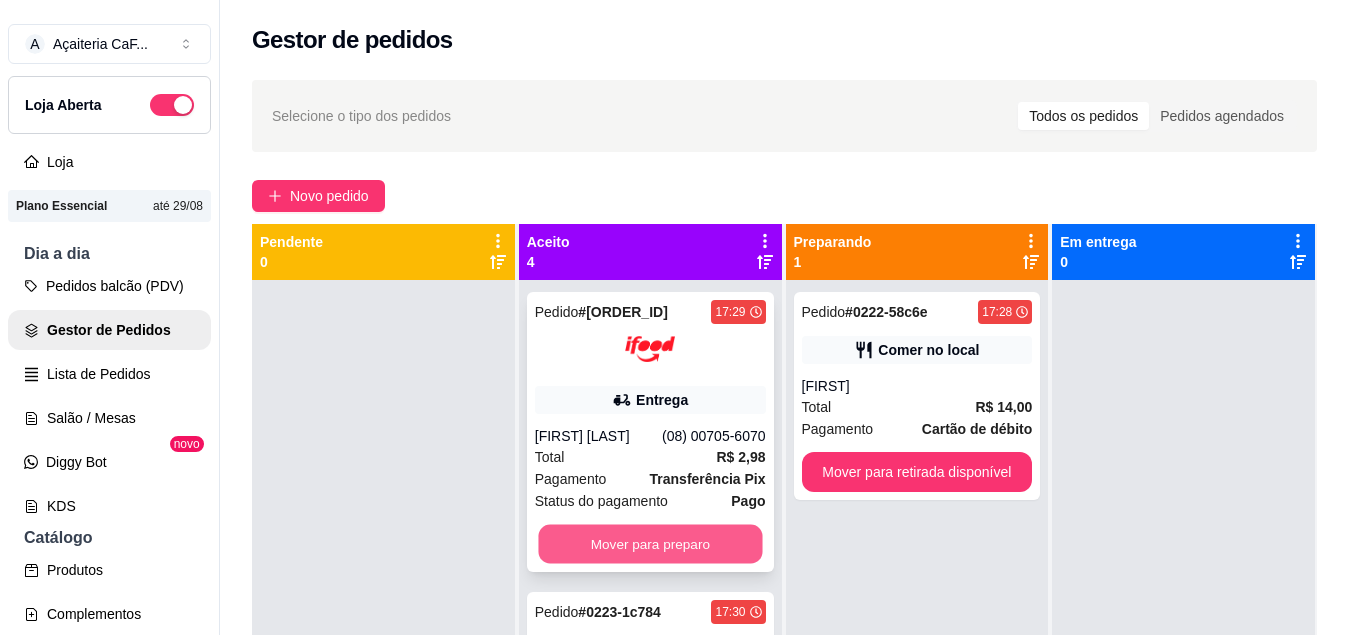 click on "Mover para preparo" at bounding box center [650, 544] 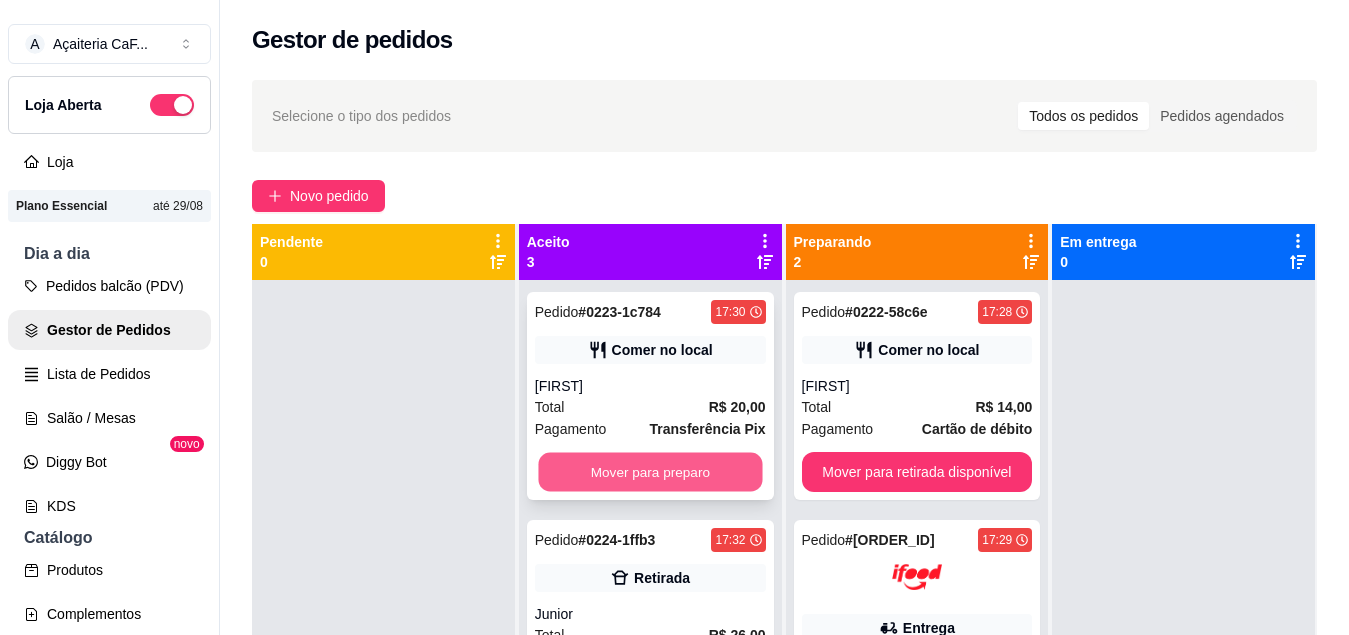 click on "Mover para preparo" at bounding box center (650, 472) 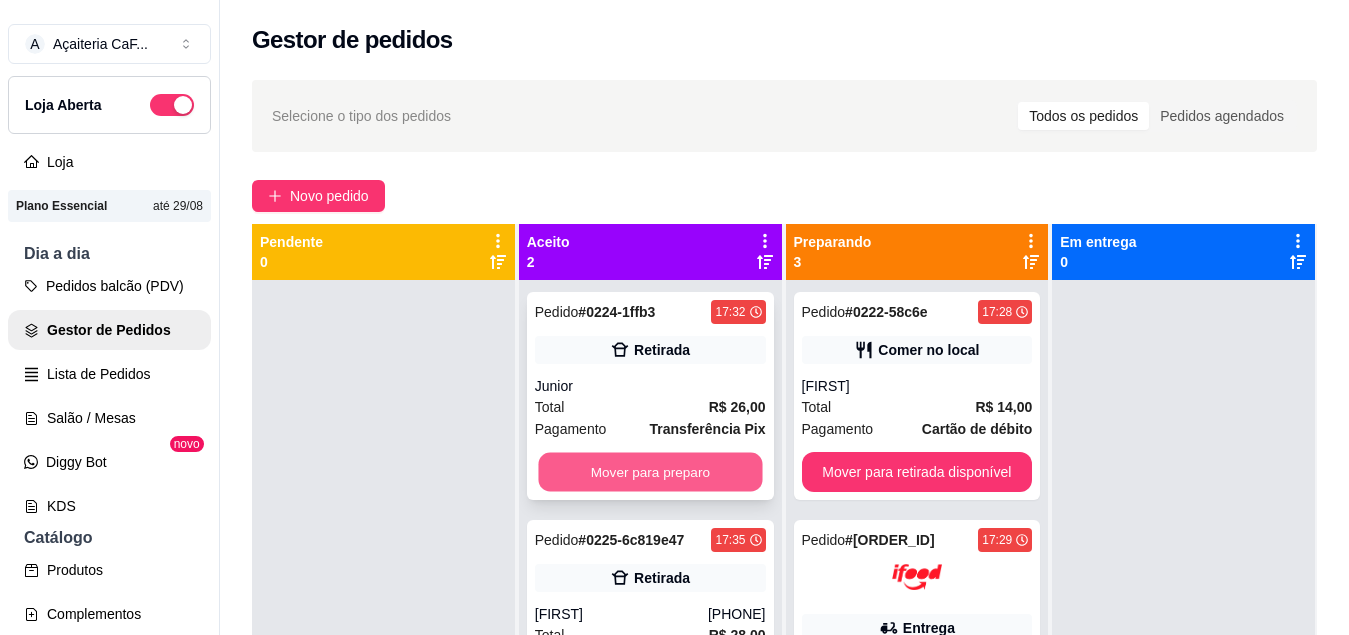 click on "Mover para preparo" at bounding box center [650, 472] 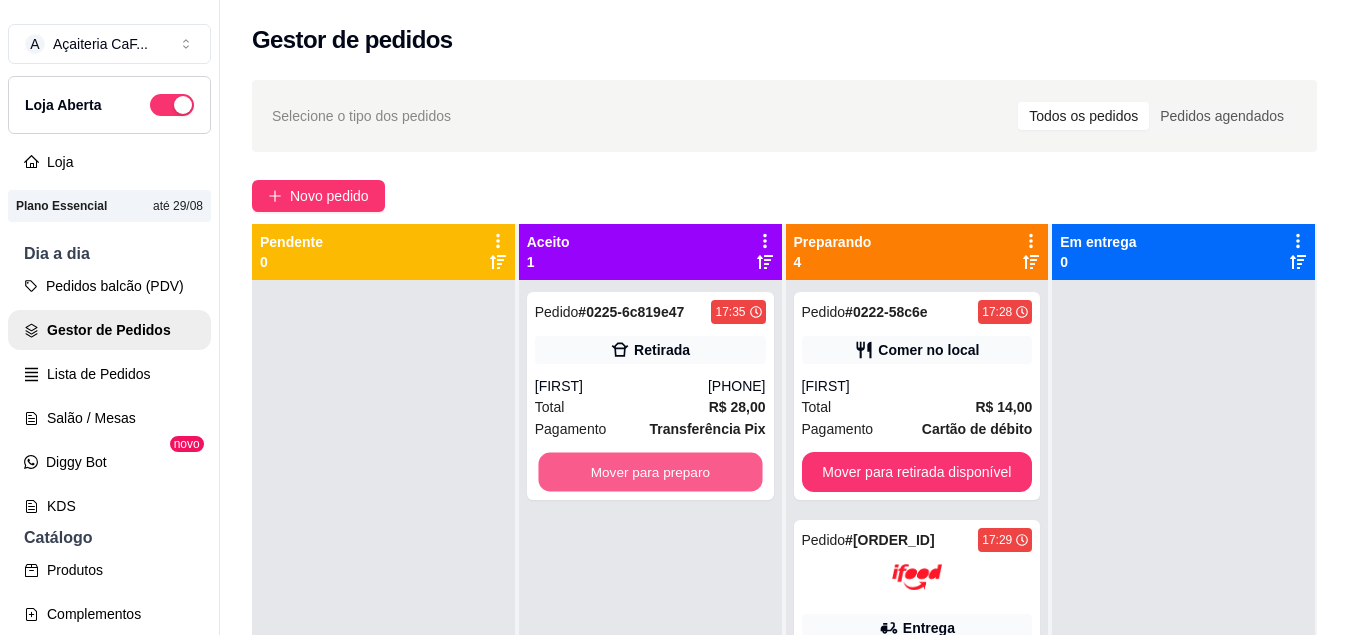 click on "Mover para preparo" at bounding box center (650, 472) 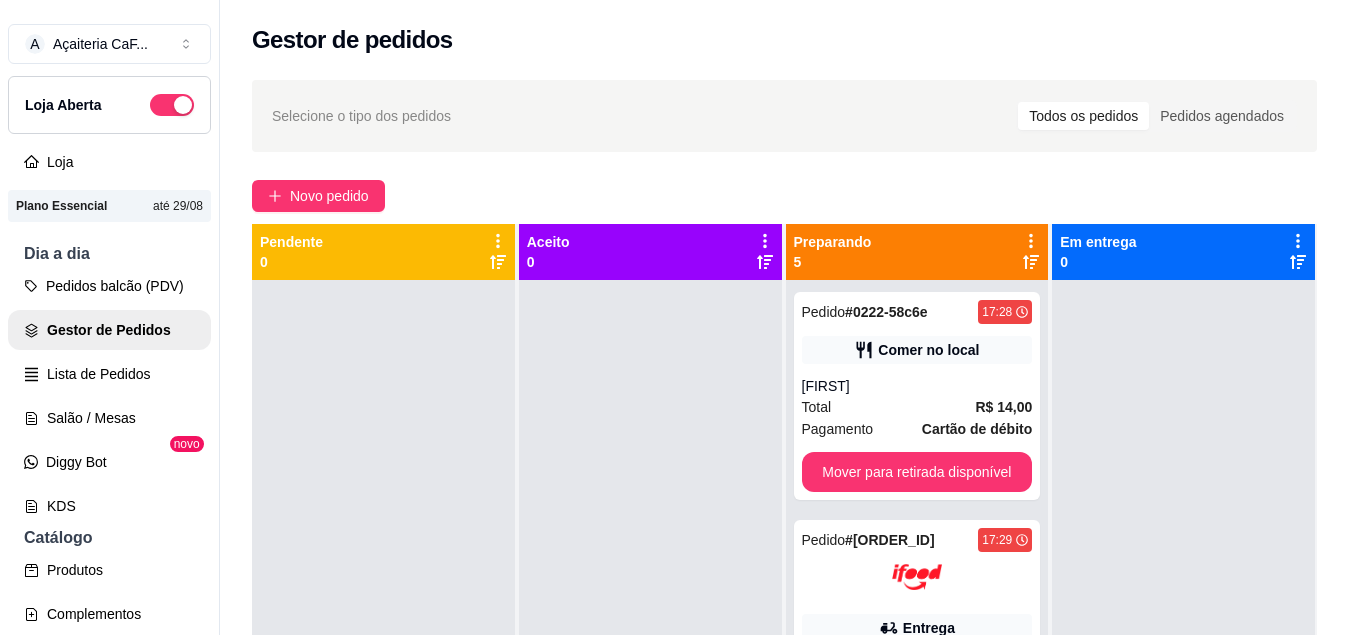 scroll, scrollTop: 121, scrollLeft: 0, axis: vertical 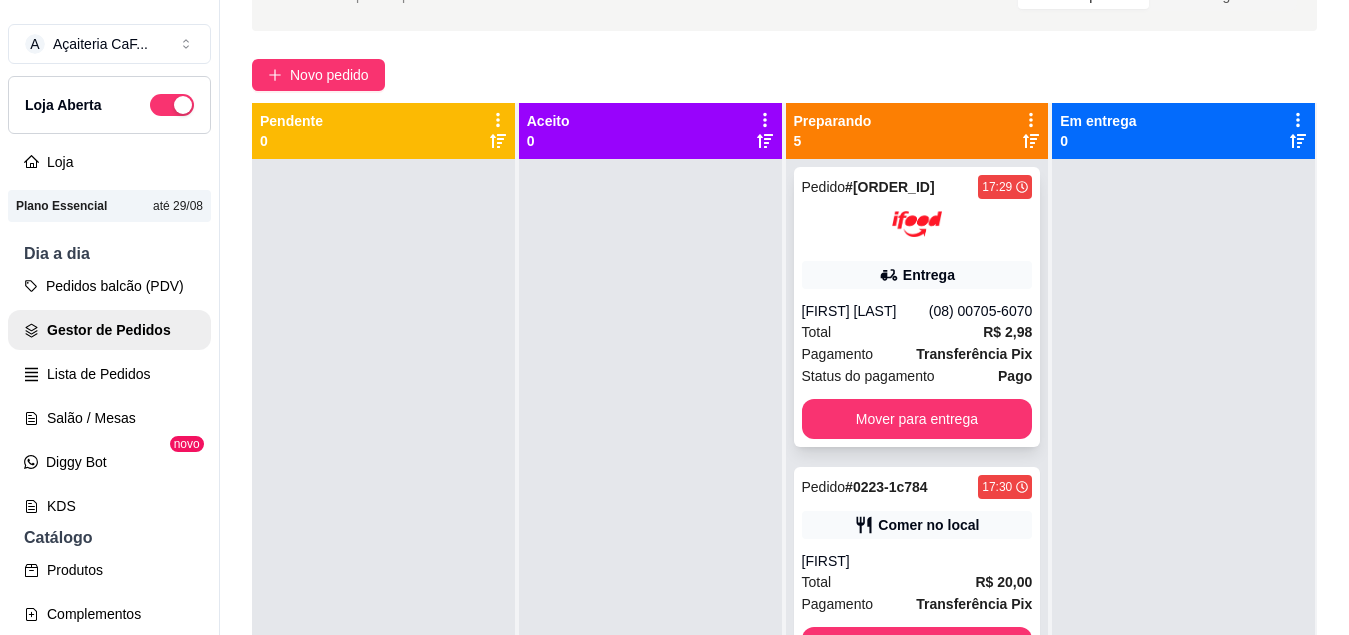 click on "[FIRST] [LAST]" at bounding box center [865, 311] 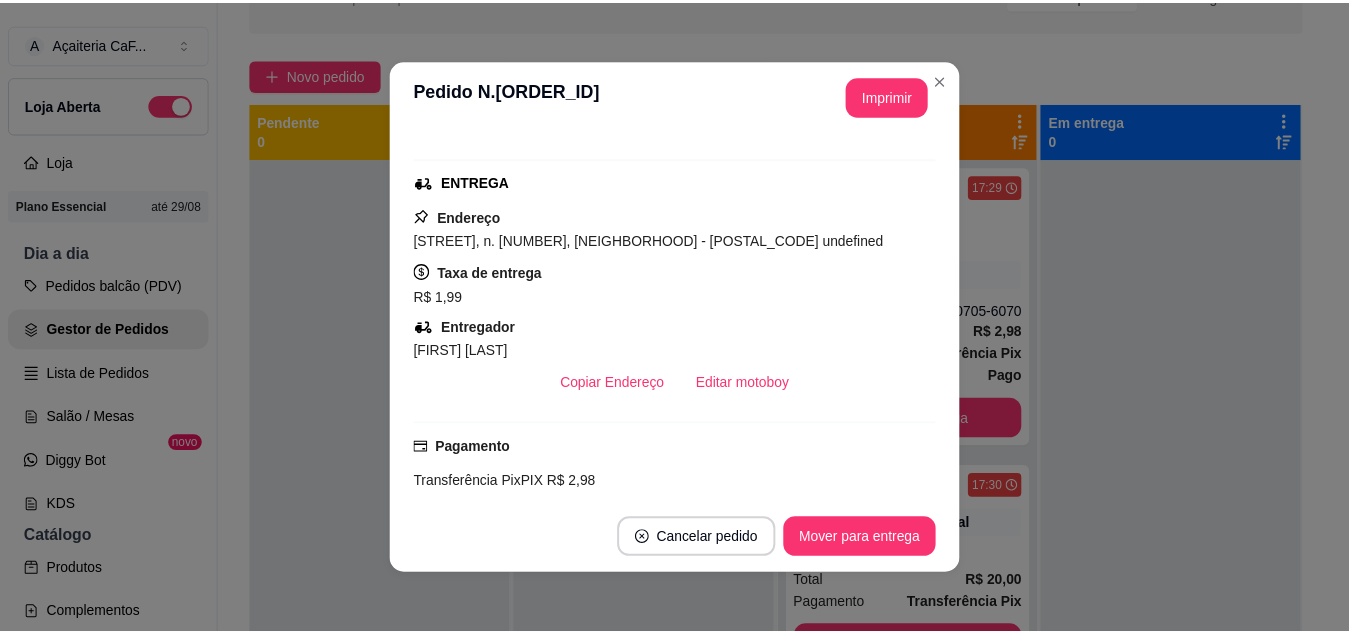 scroll, scrollTop: 343, scrollLeft: 0, axis: vertical 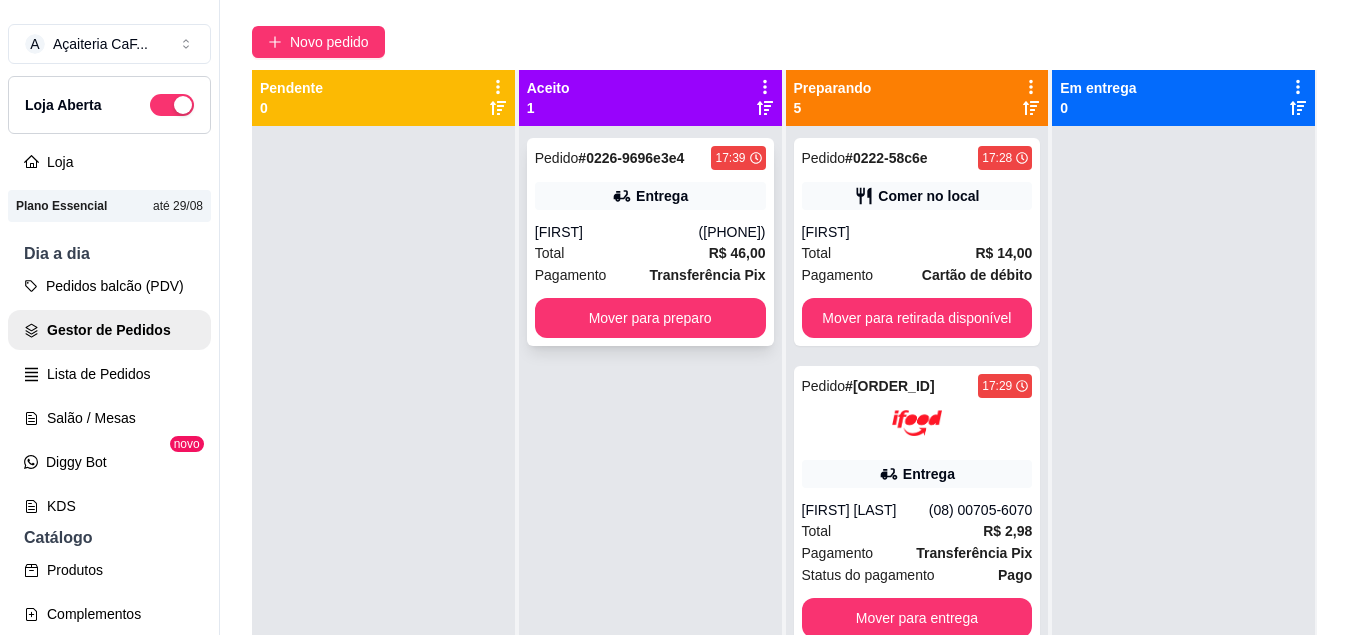 click on "Entrega" at bounding box center [650, 196] 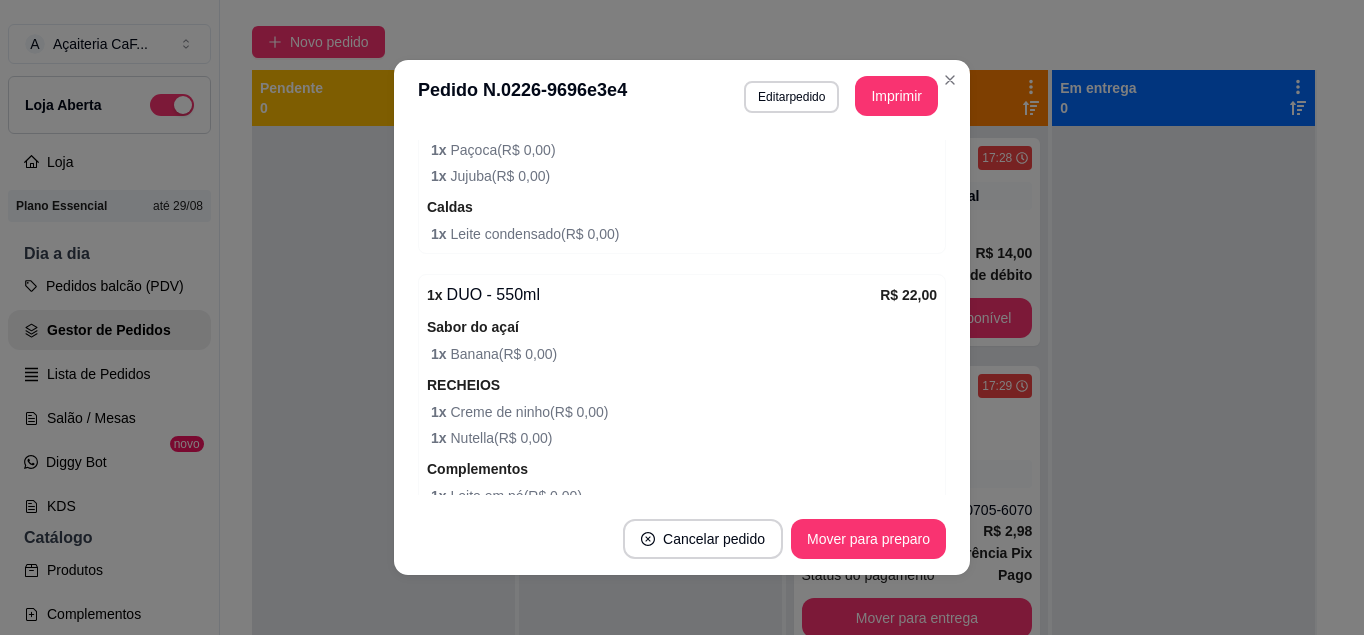 scroll, scrollTop: 973, scrollLeft: 0, axis: vertical 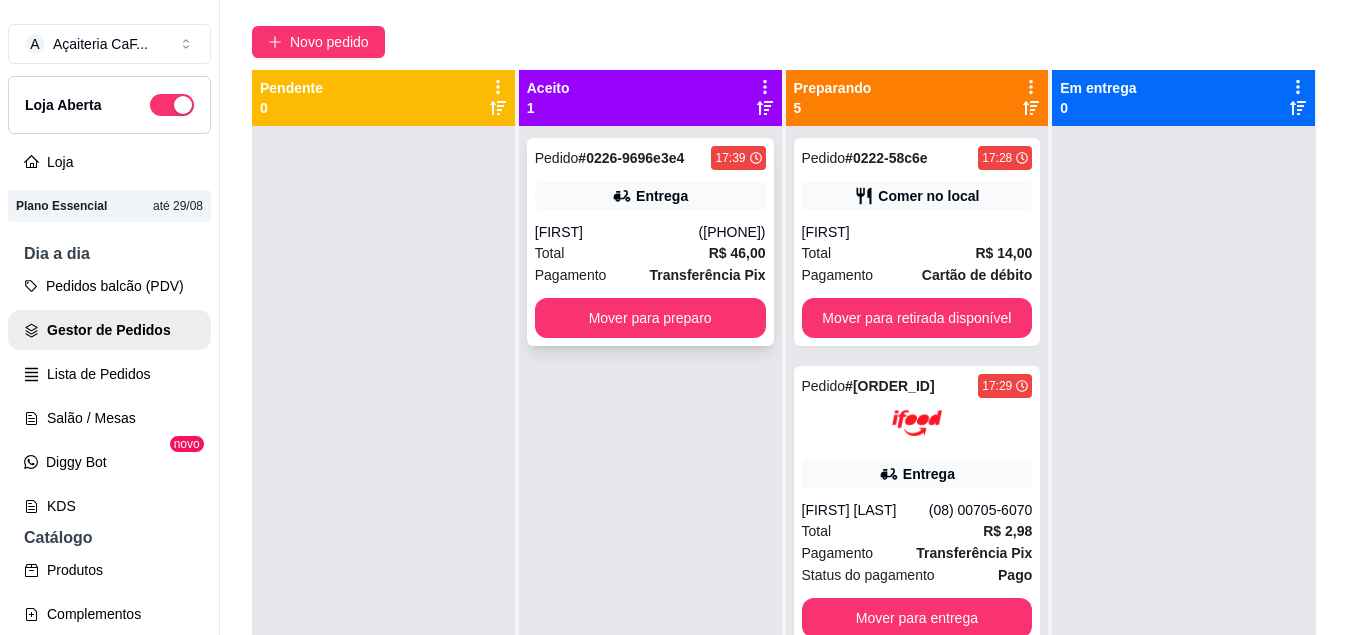 click on "Entrega" at bounding box center [650, 196] 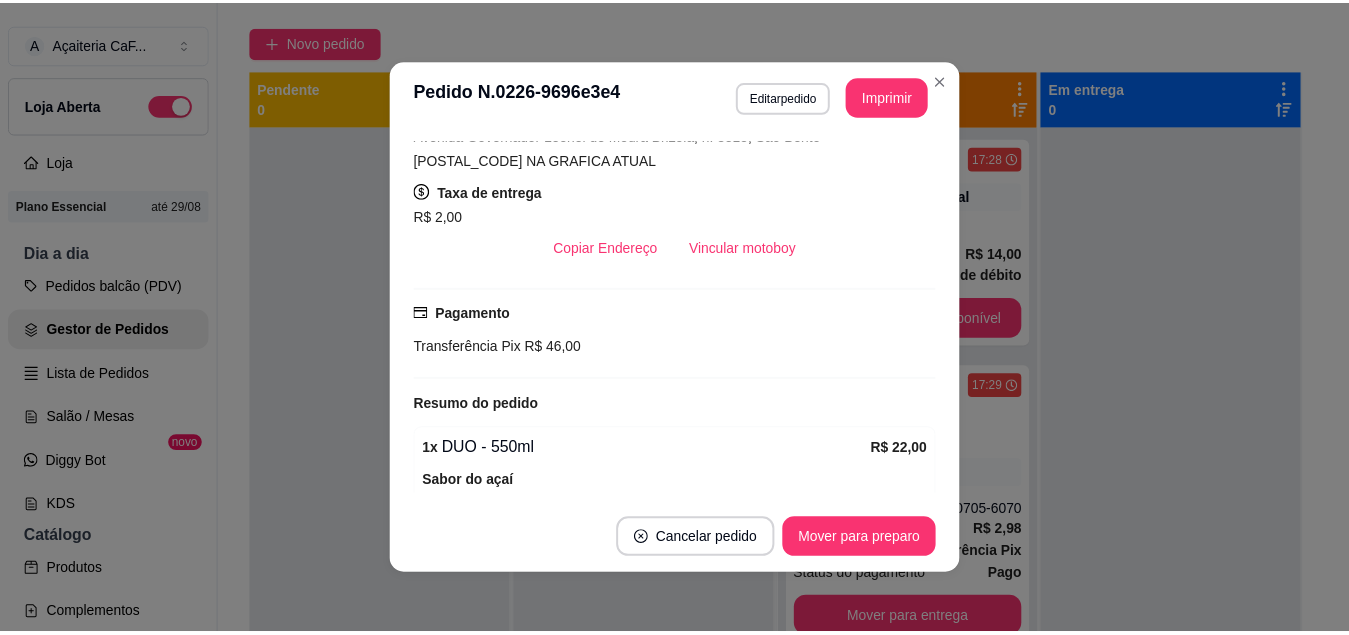 scroll, scrollTop: 394, scrollLeft: 0, axis: vertical 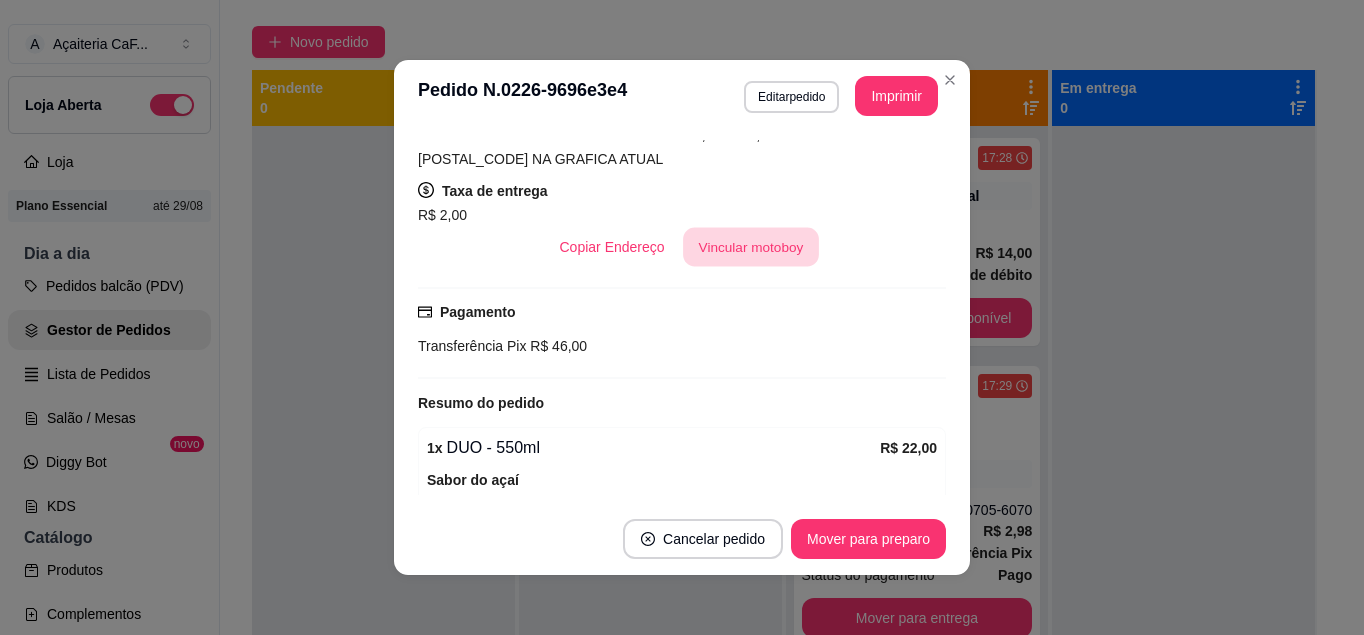 click on "Vincular motoboy" at bounding box center [751, 247] 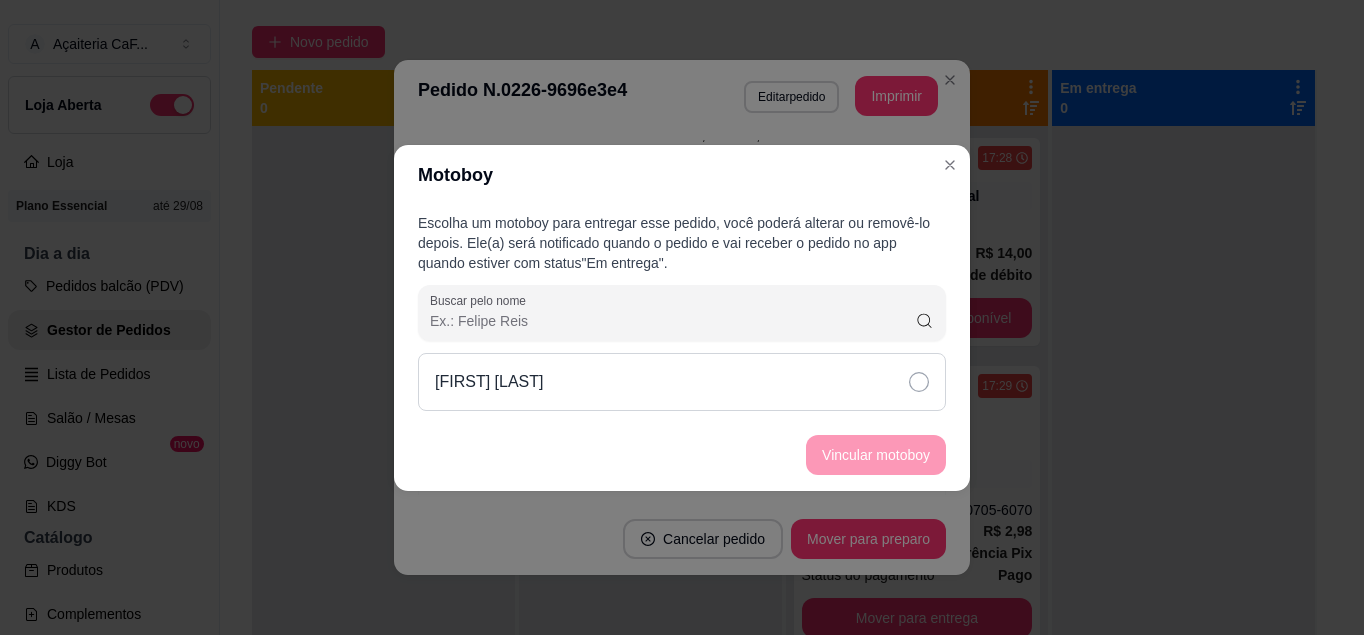 click on "[FIRST] [LAST]" at bounding box center [682, 382] 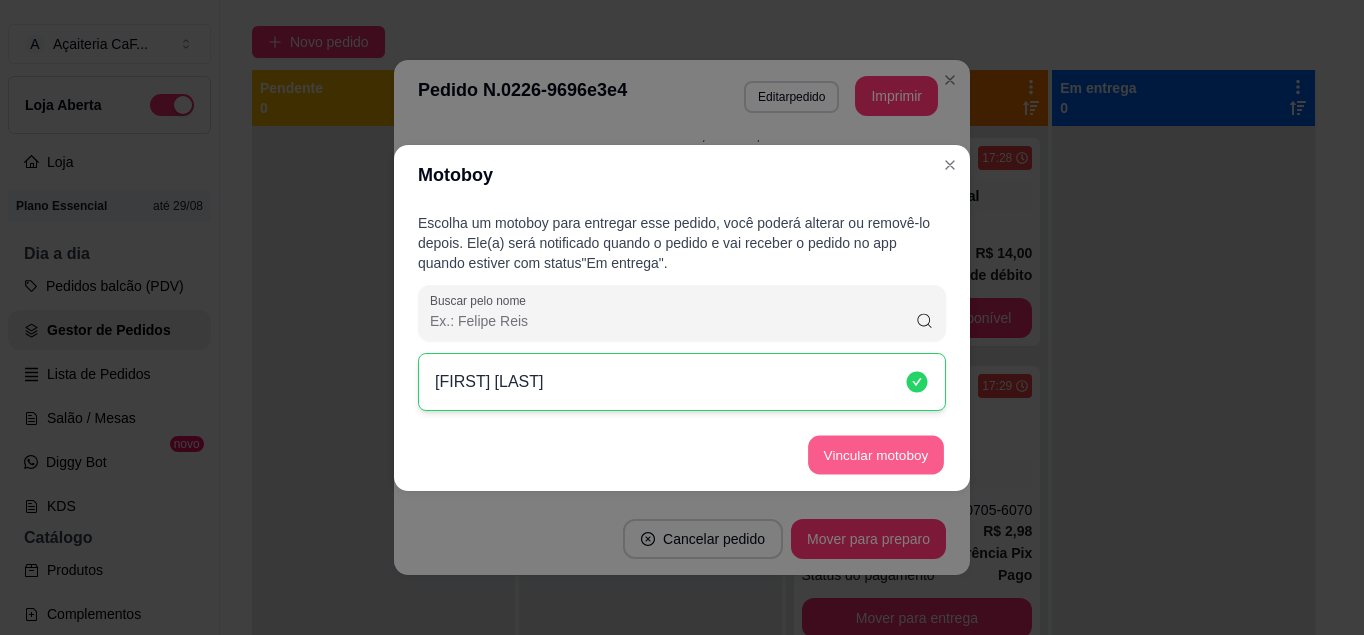 click on "Vincular motoboy" at bounding box center (876, 454) 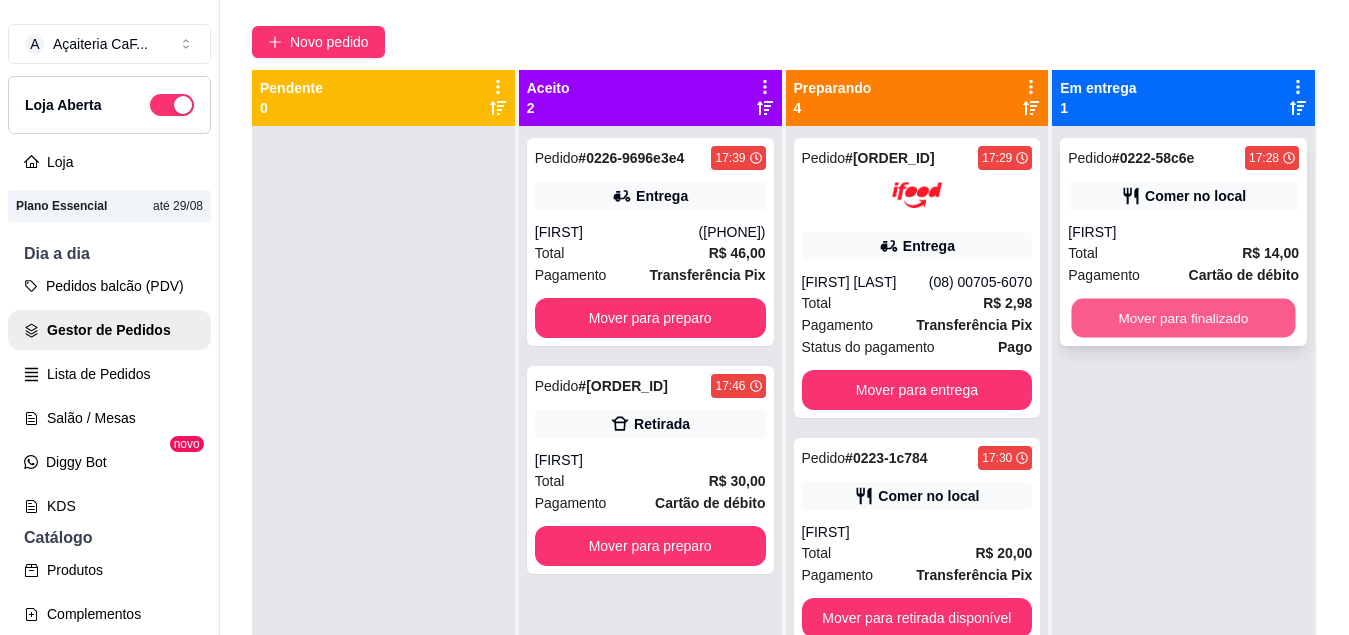 click on "Mover para finalizado" at bounding box center [1184, 318] 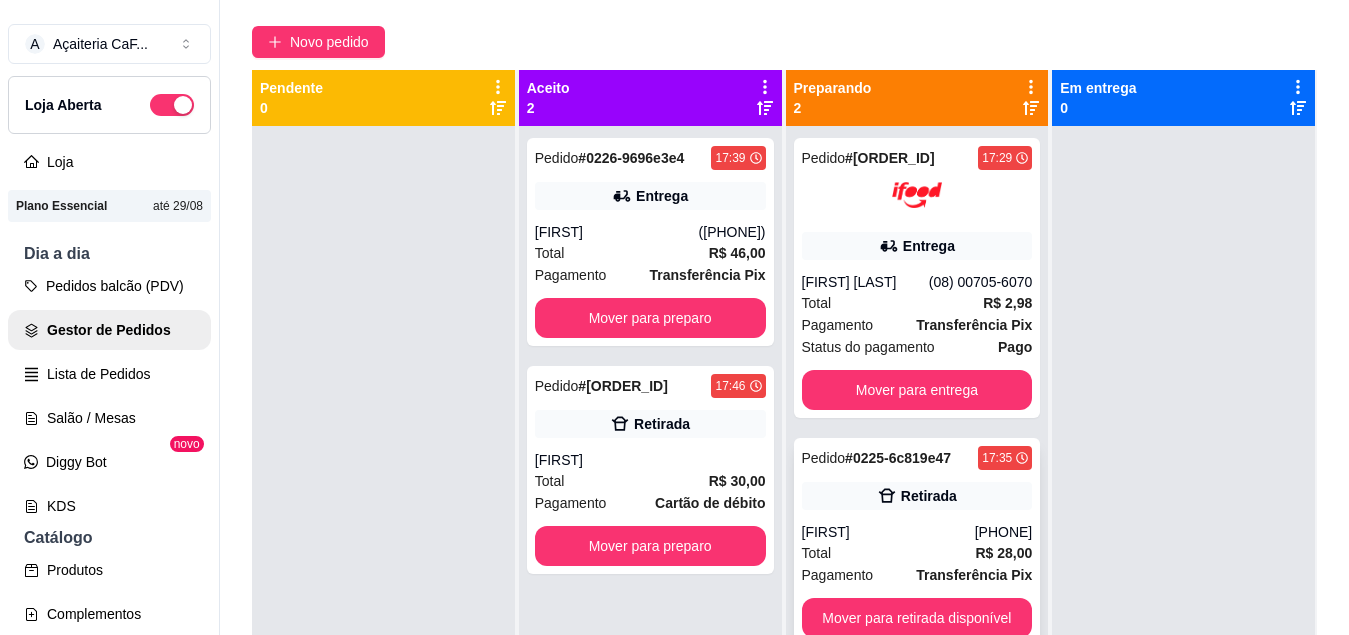 scroll, scrollTop: 56, scrollLeft: 0, axis: vertical 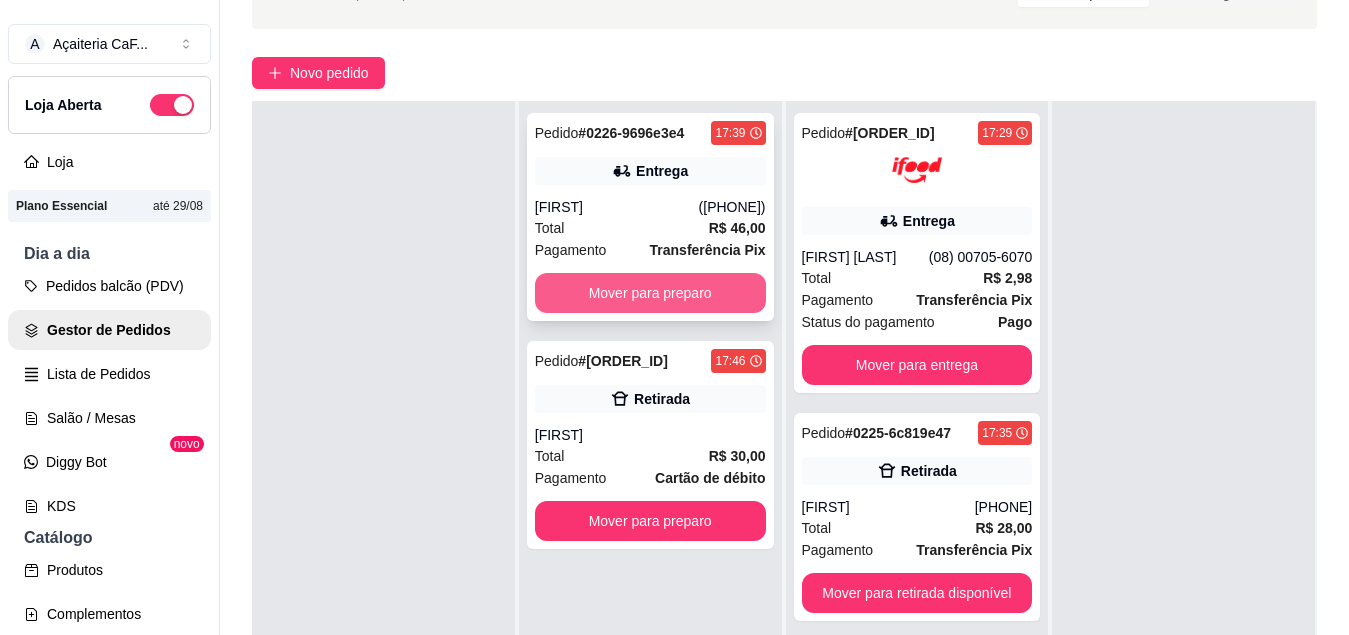 click on "Mover para preparo" at bounding box center (650, 293) 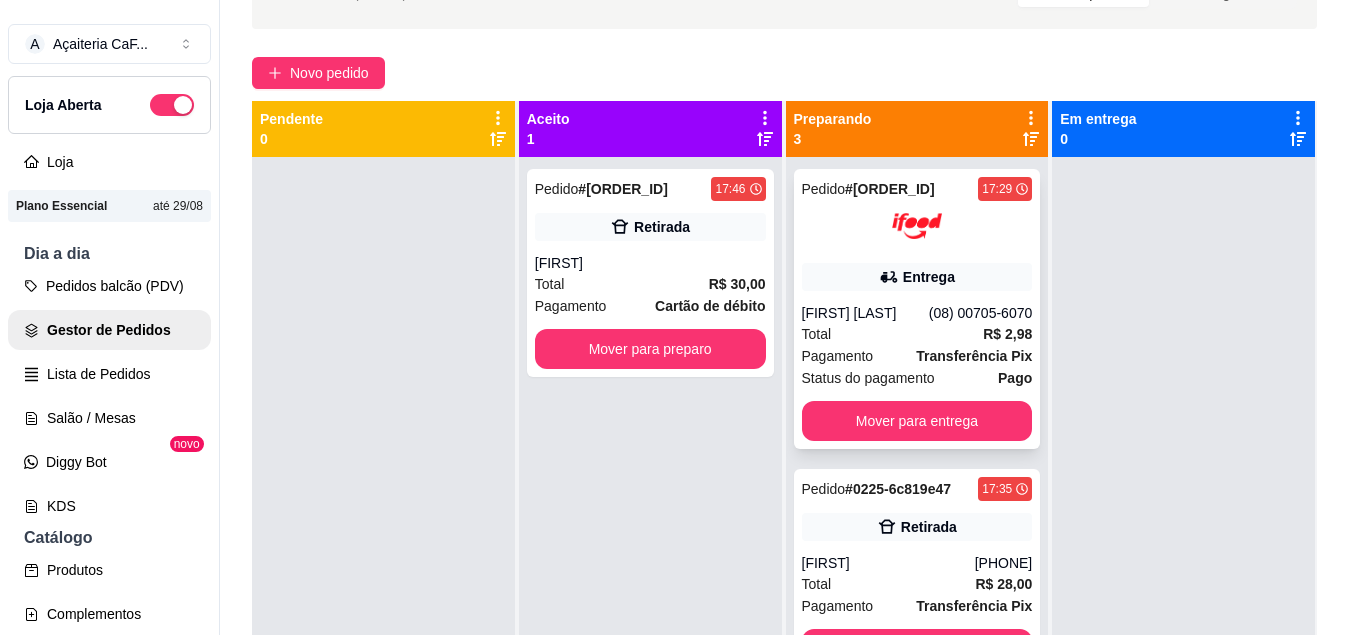 scroll, scrollTop: 56, scrollLeft: 0, axis: vertical 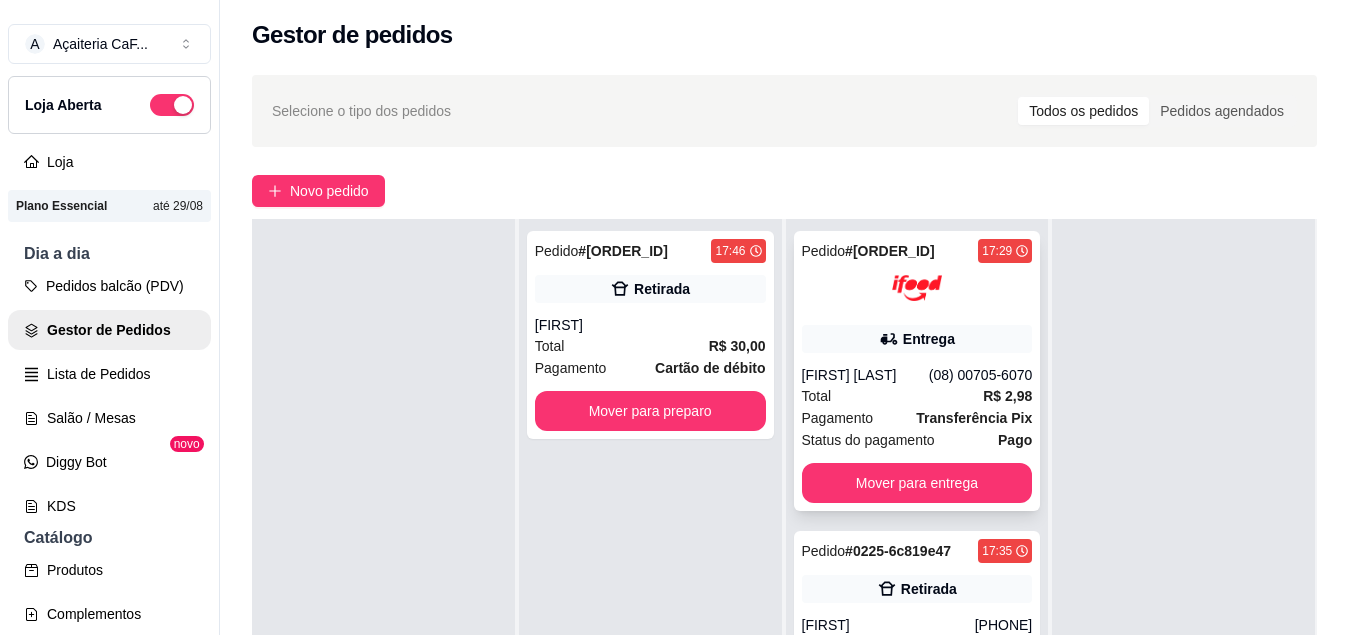 click on "Pedido  # 2709 17:29 Entrega [FIRST] [LAST] ([PHONE]) Total R$ 2,98 Pagamento Transferência Pix Status do pagamento Pago Mover para entrega" at bounding box center [917, 371] 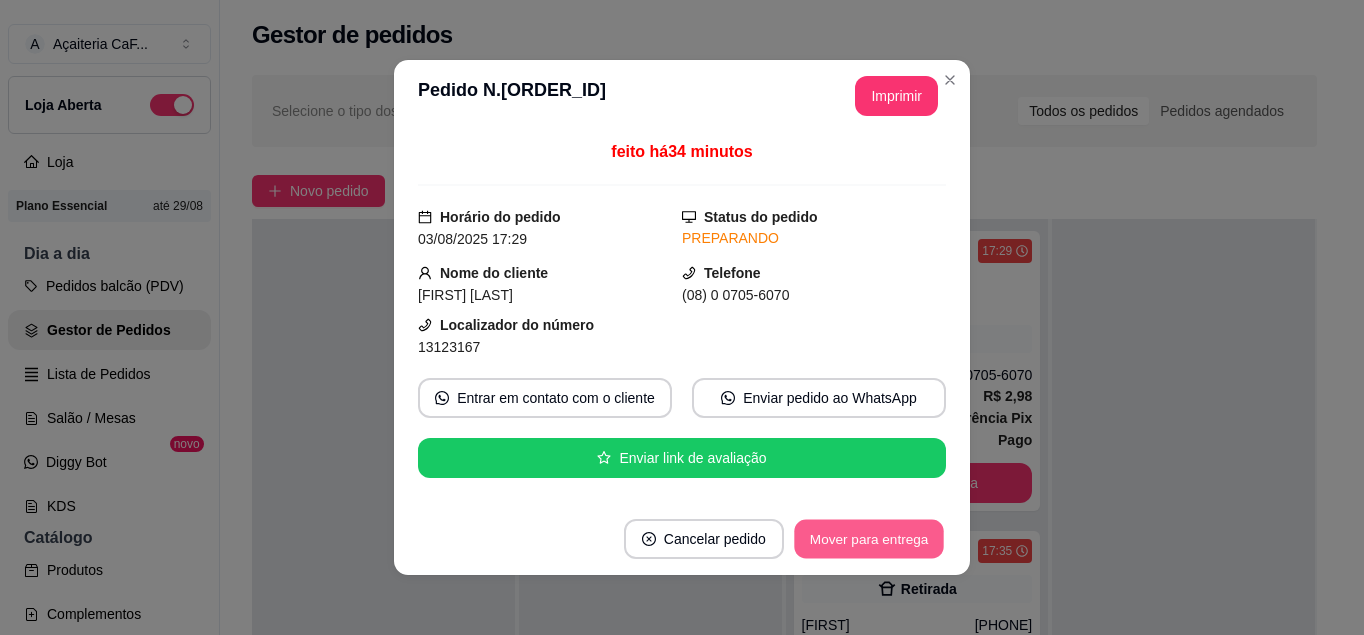 click on "Mover para entrega" at bounding box center (869, 539) 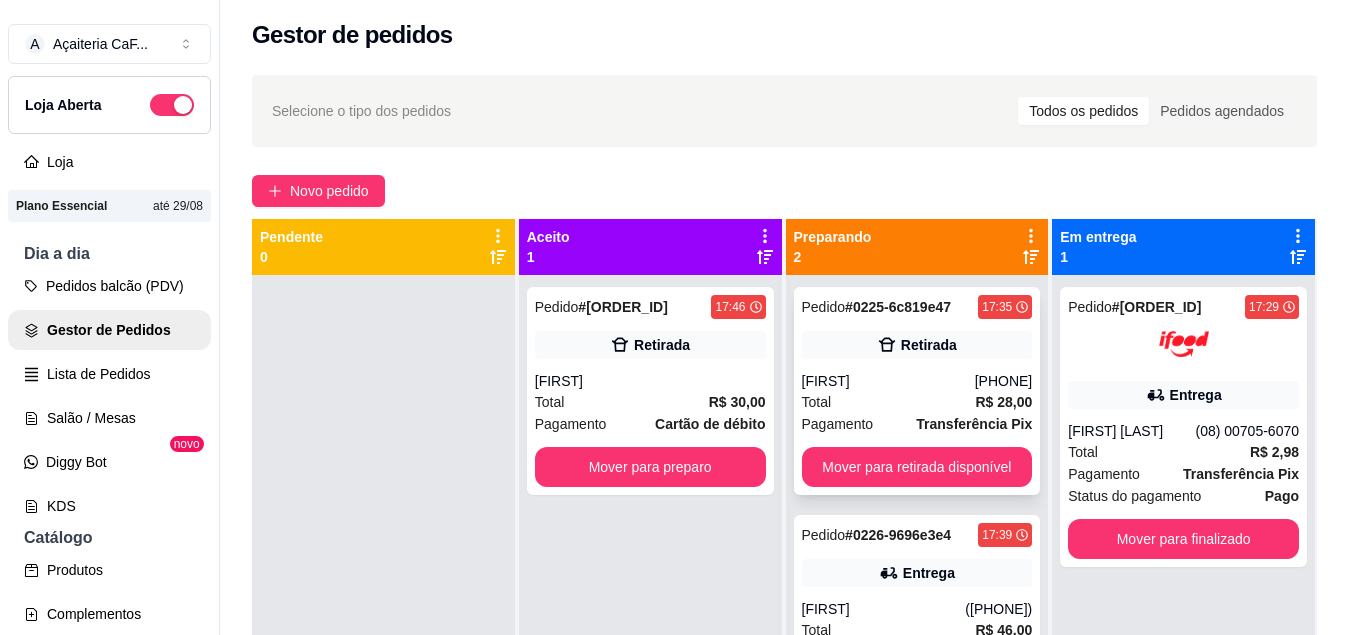 scroll, scrollTop: 56, scrollLeft: 0, axis: vertical 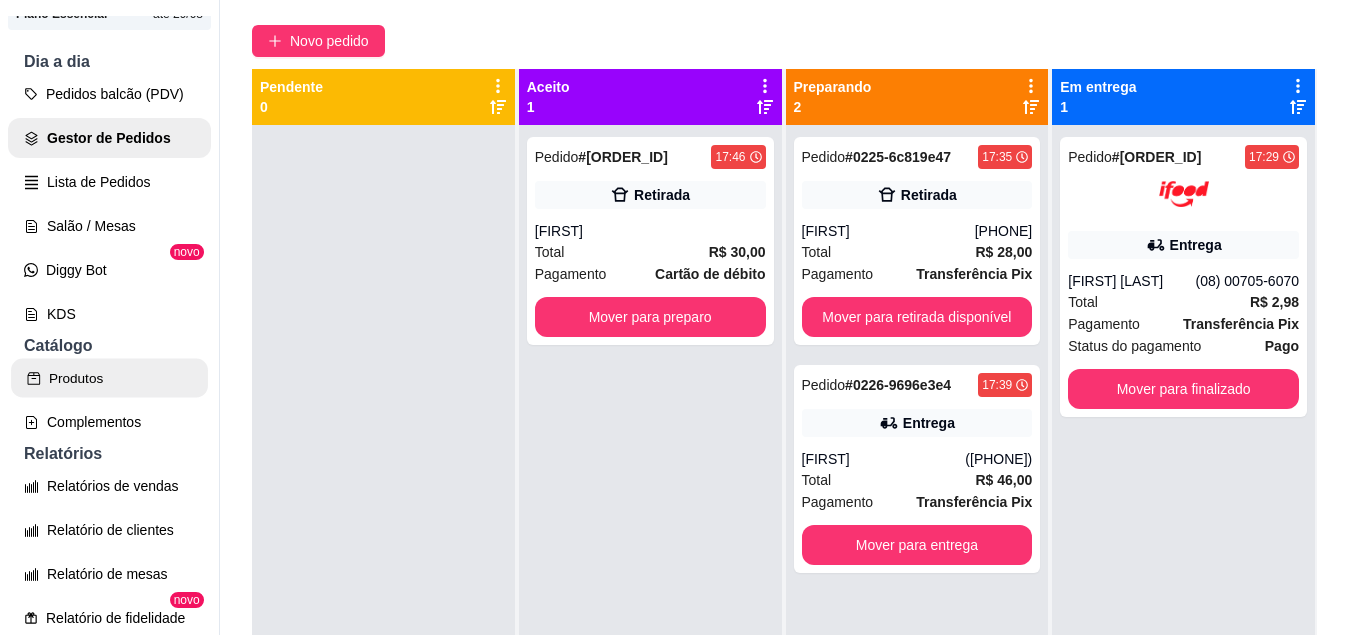 click on "Produtos" at bounding box center (109, 378) 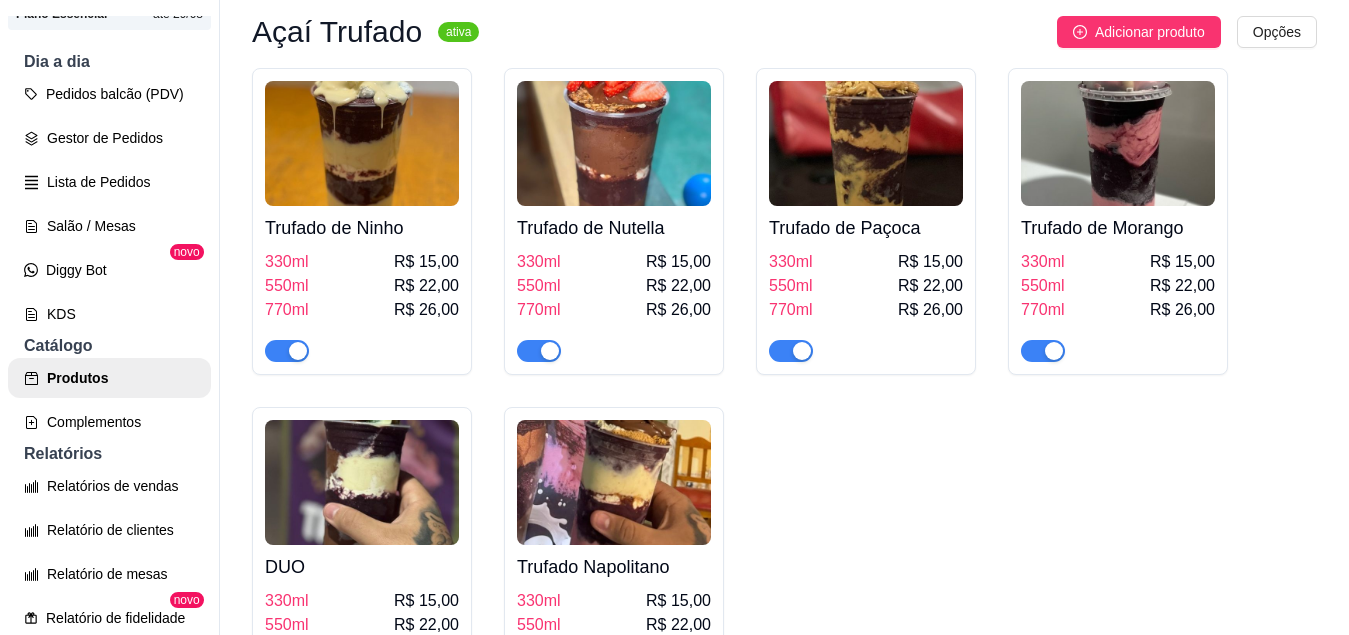 scroll, scrollTop: 556, scrollLeft: 0, axis: vertical 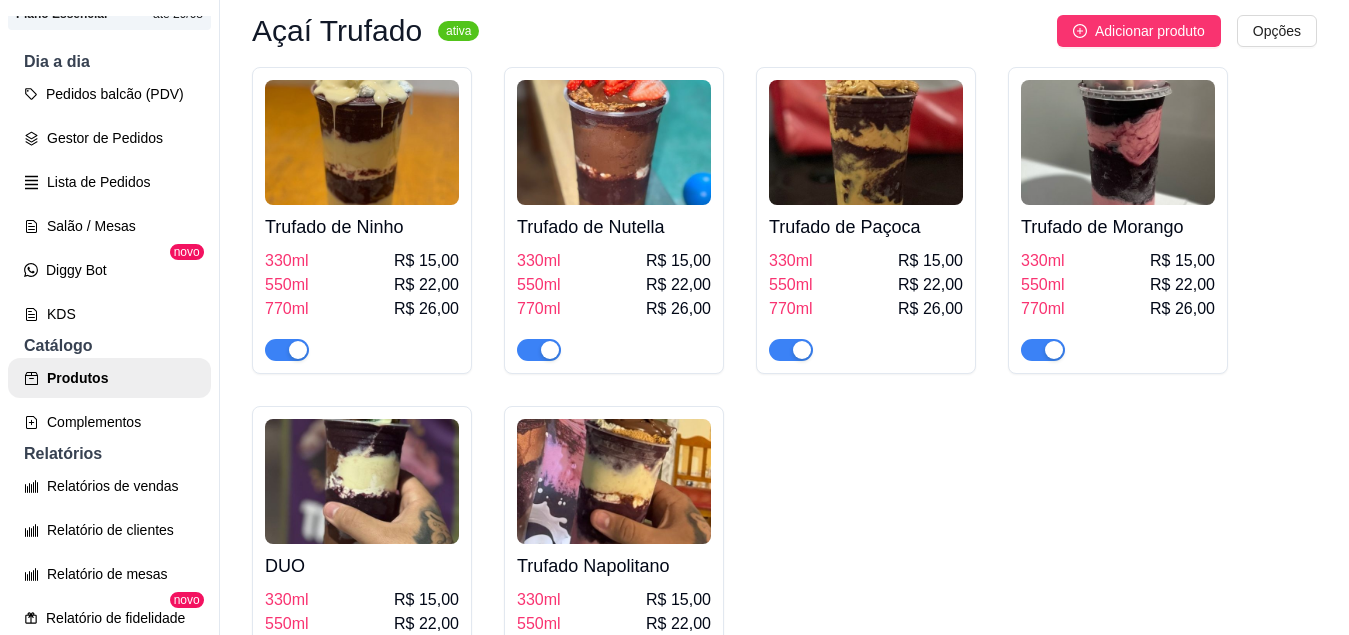click at bounding box center [802, 350] 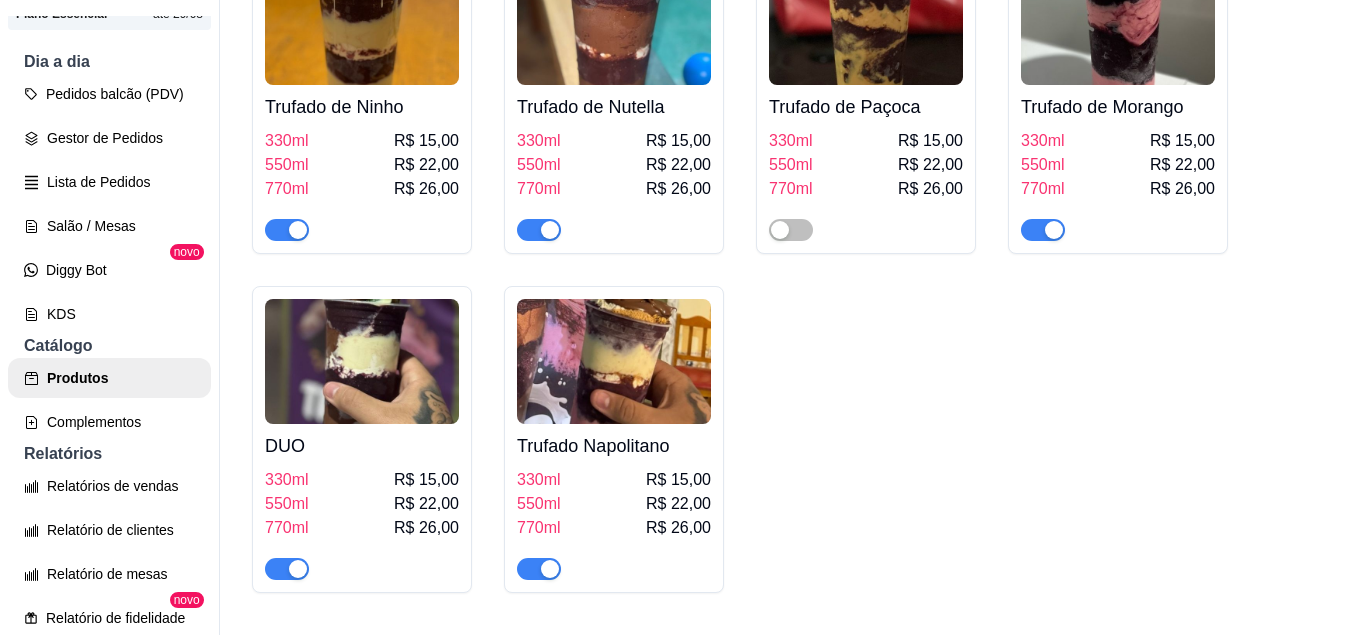 scroll, scrollTop: 752, scrollLeft: 0, axis: vertical 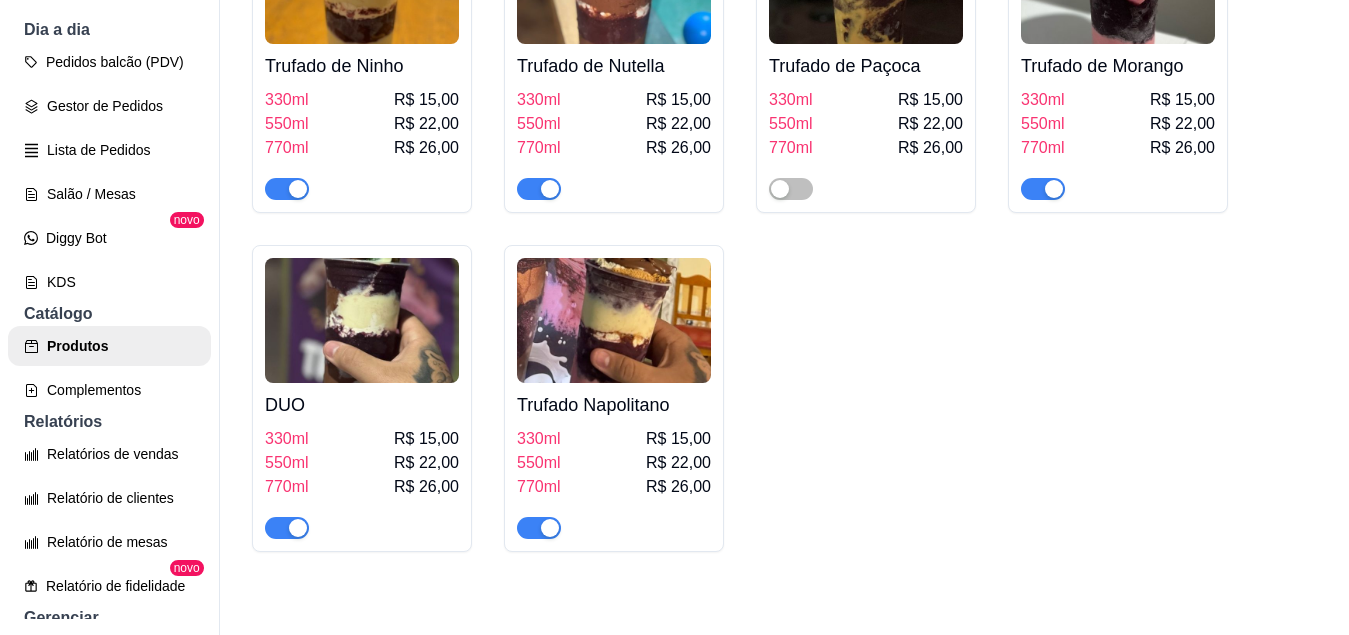 click on "Trufado Napolitano" at bounding box center [614, 405] 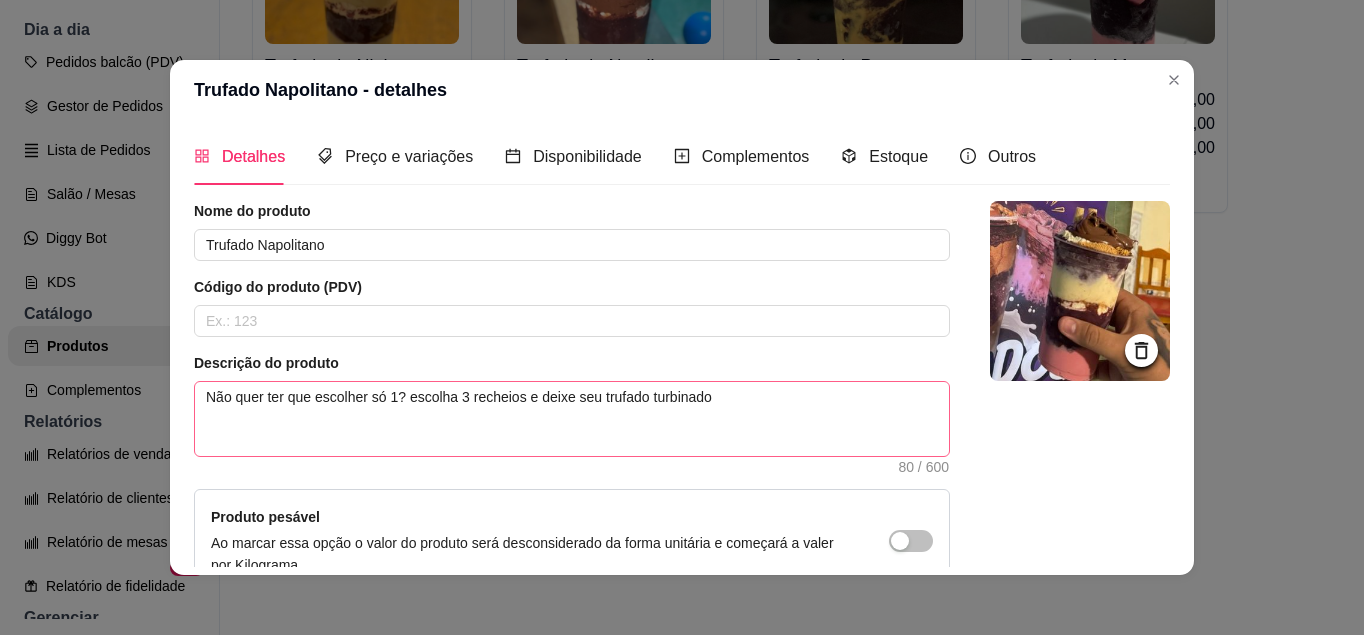 scroll, scrollTop: 213, scrollLeft: 0, axis: vertical 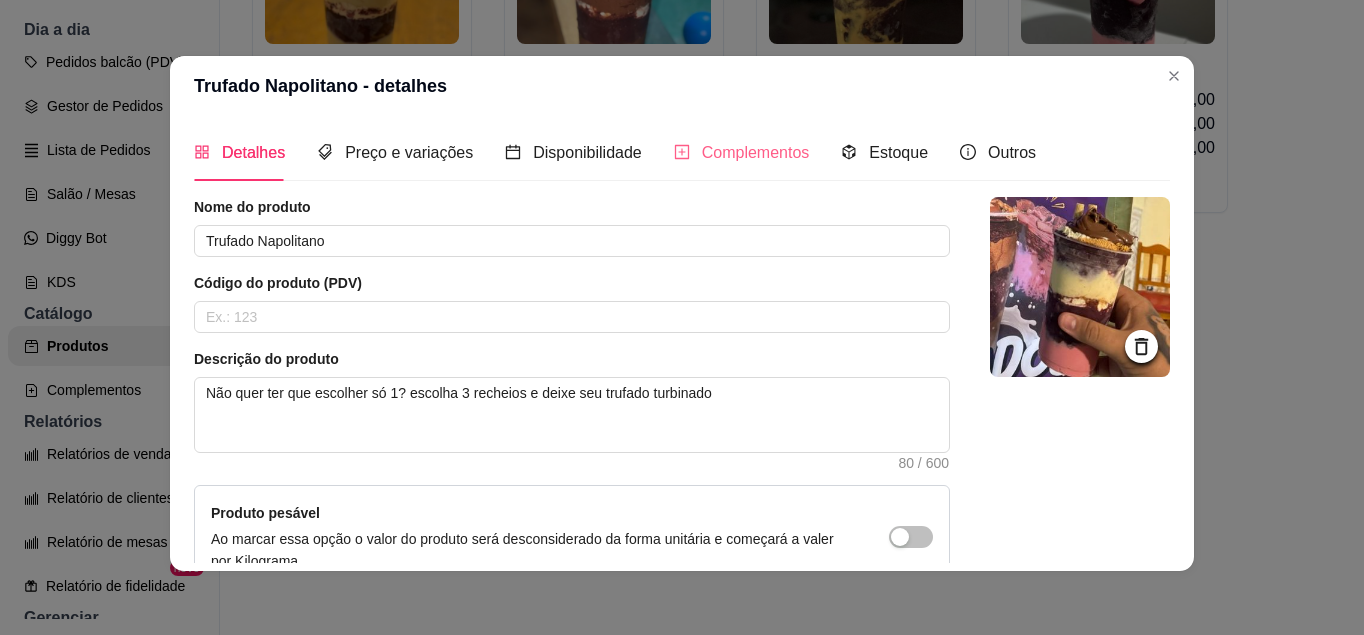 click on "Complementos" at bounding box center [742, 152] 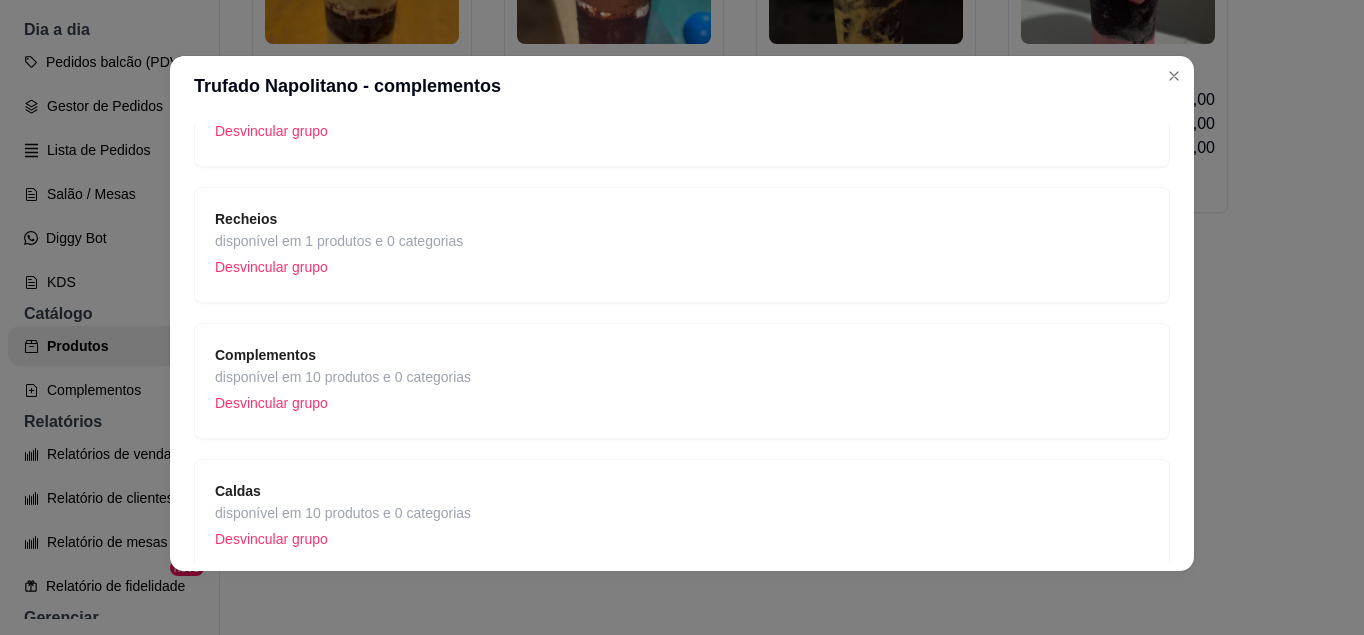 scroll, scrollTop: 200, scrollLeft: 0, axis: vertical 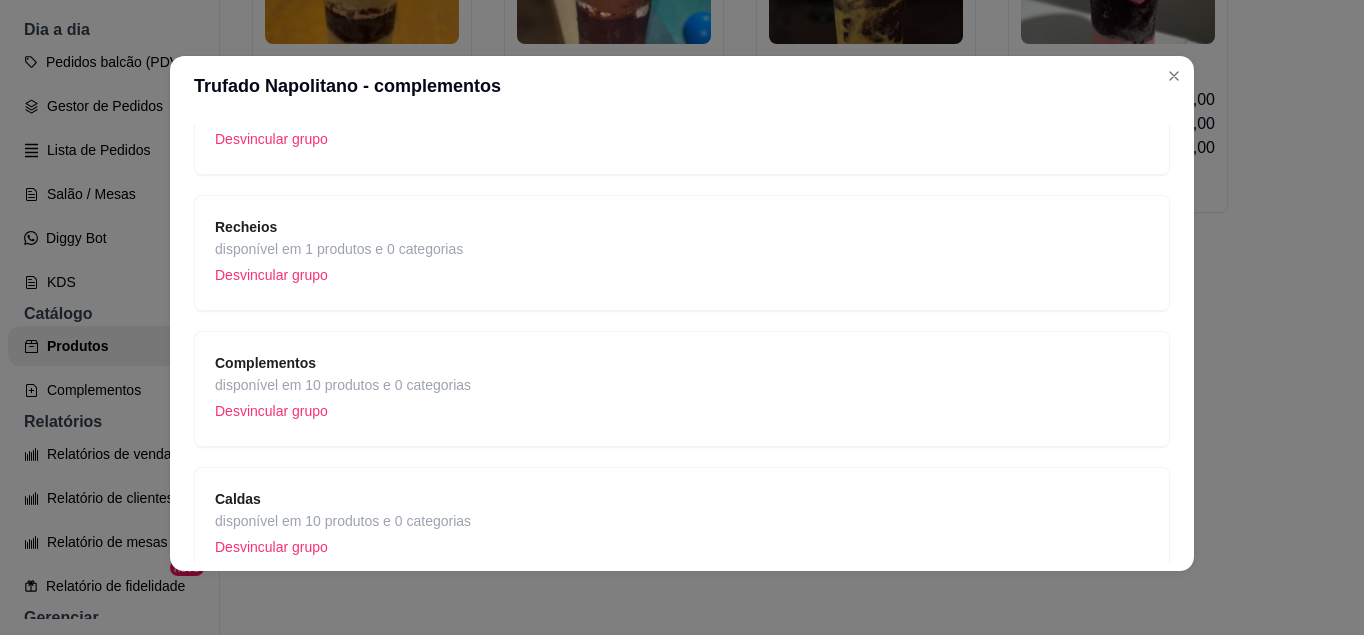 click on "Recheios disponível em 1 produtos e 0 categorias  Desvincular grupo" at bounding box center (682, 253) 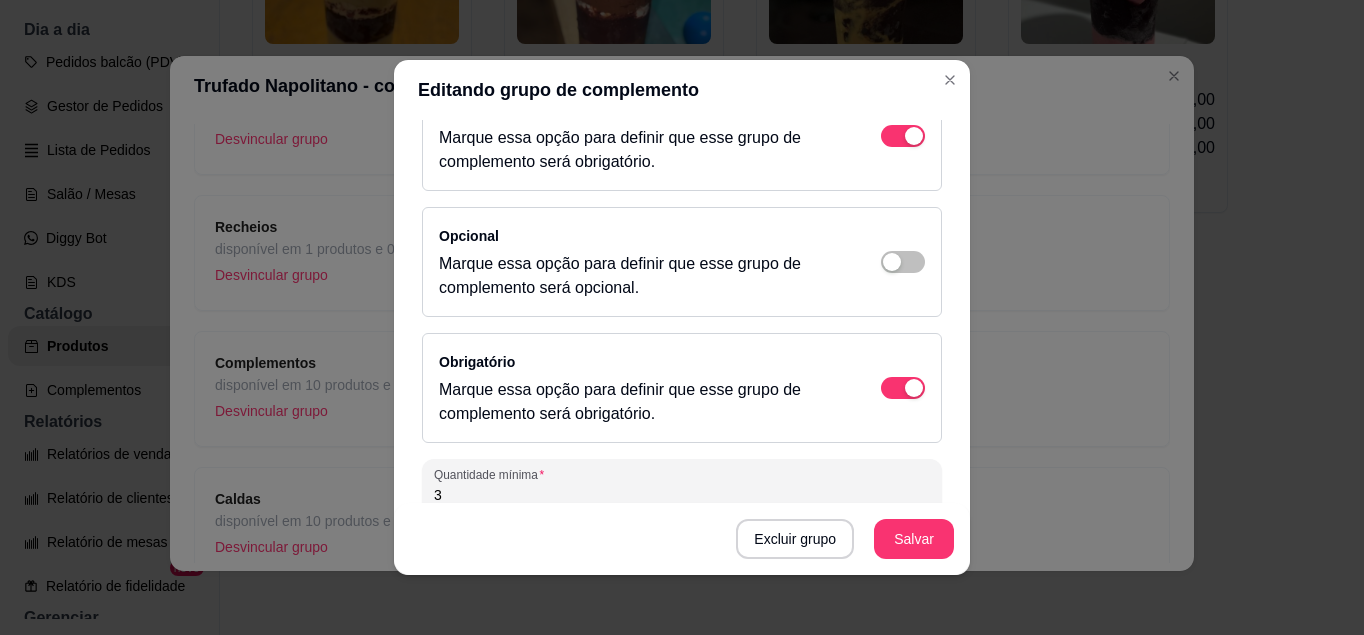 scroll, scrollTop: 327, scrollLeft: 0, axis: vertical 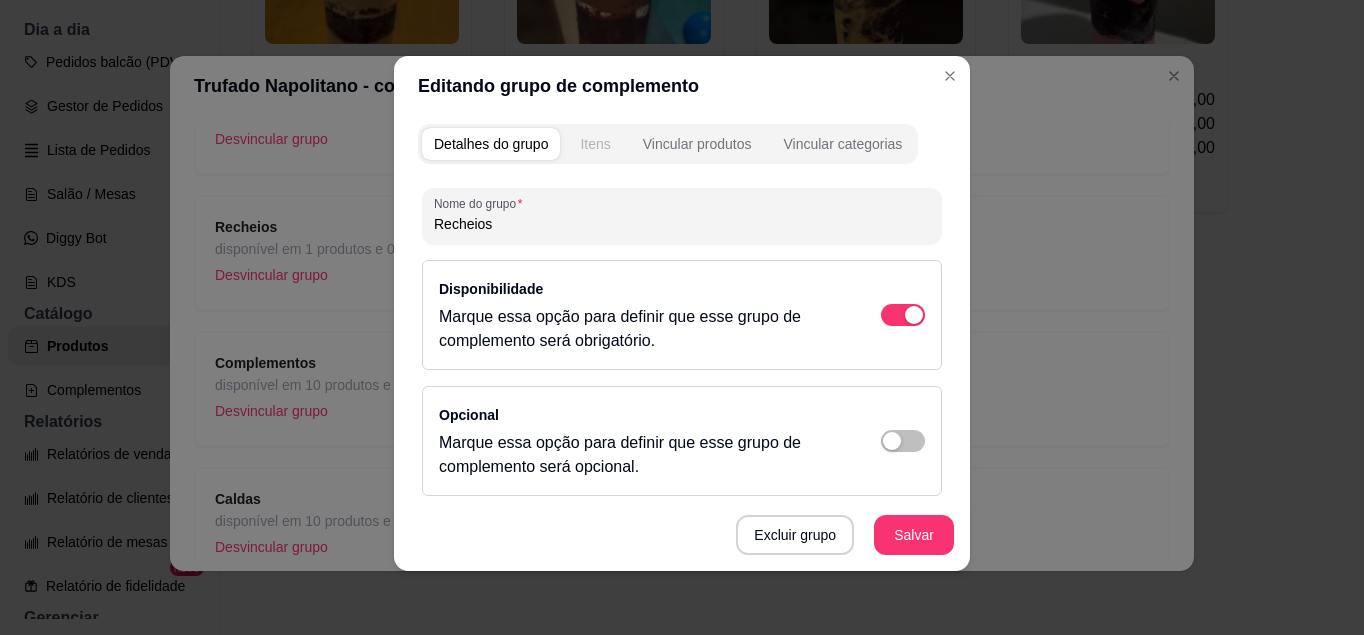 click on "Itens" at bounding box center [595, 144] 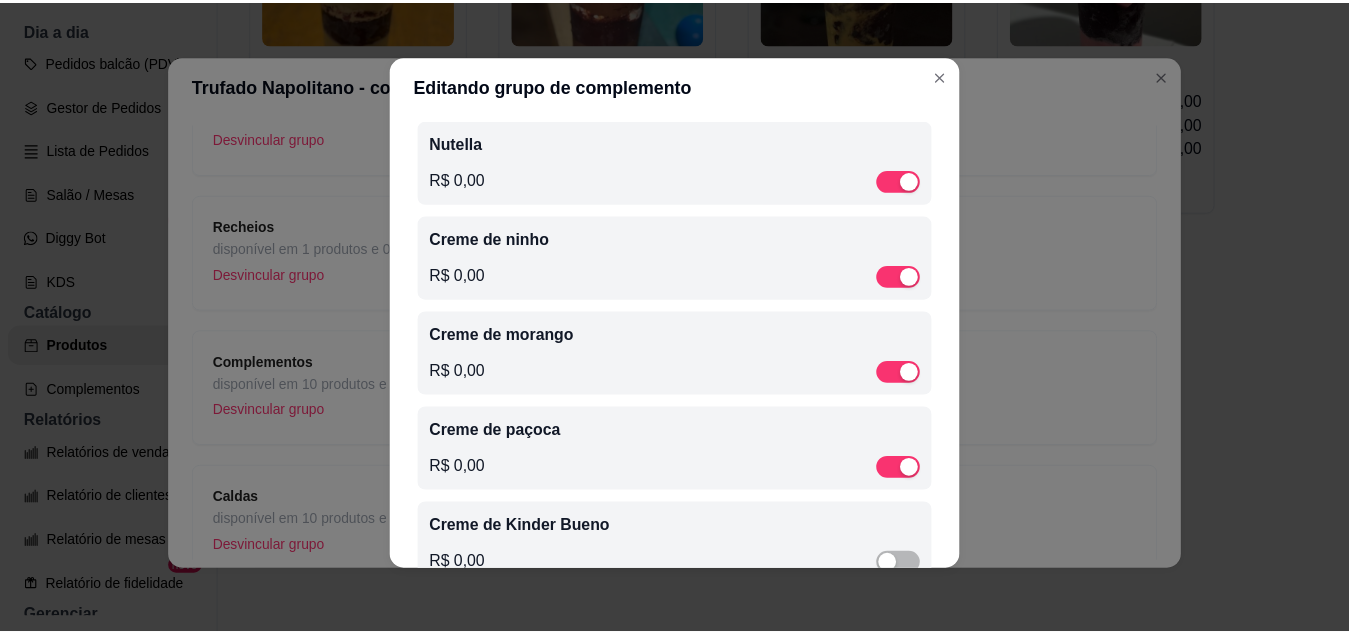 scroll, scrollTop: 178, scrollLeft: 0, axis: vertical 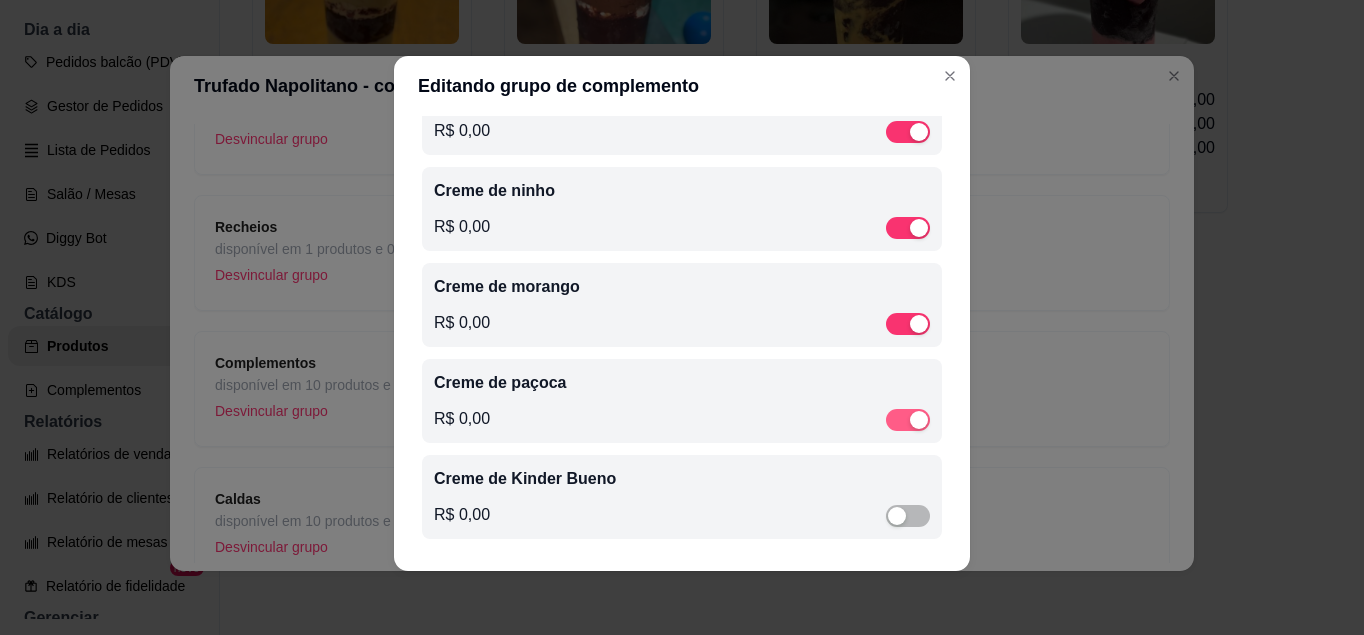 click at bounding box center [908, 420] 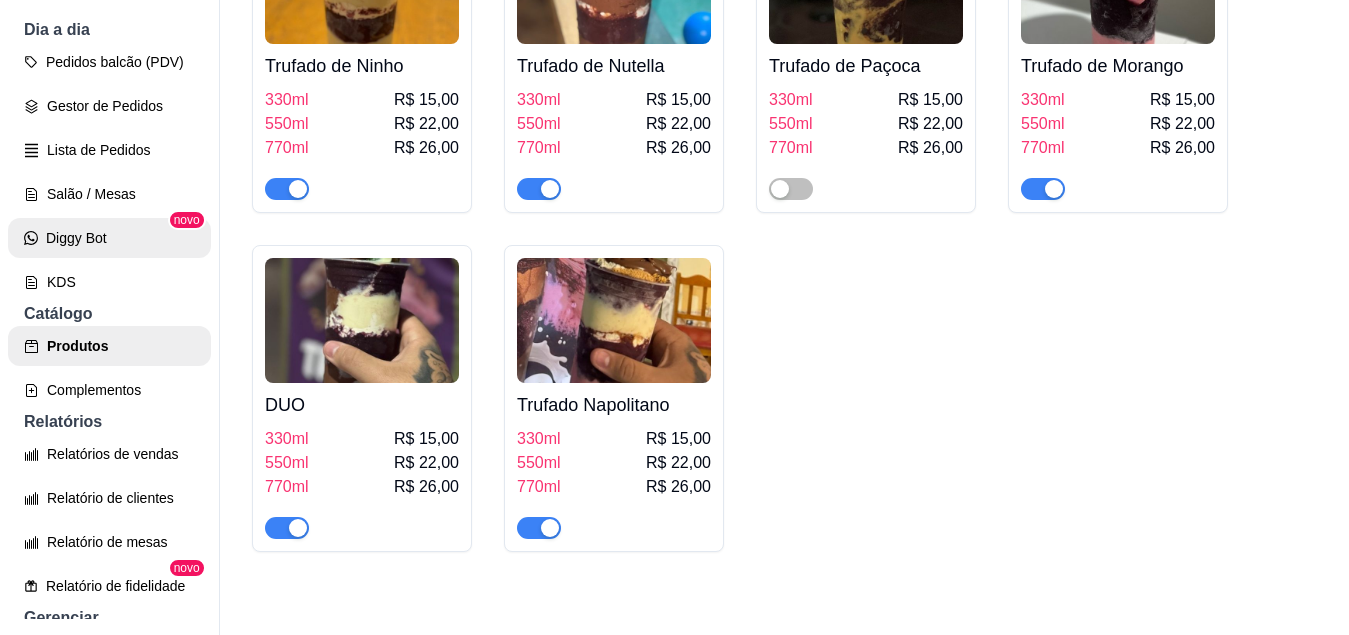 scroll, scrollTop: 0, scrollLeft: 0, axis: both 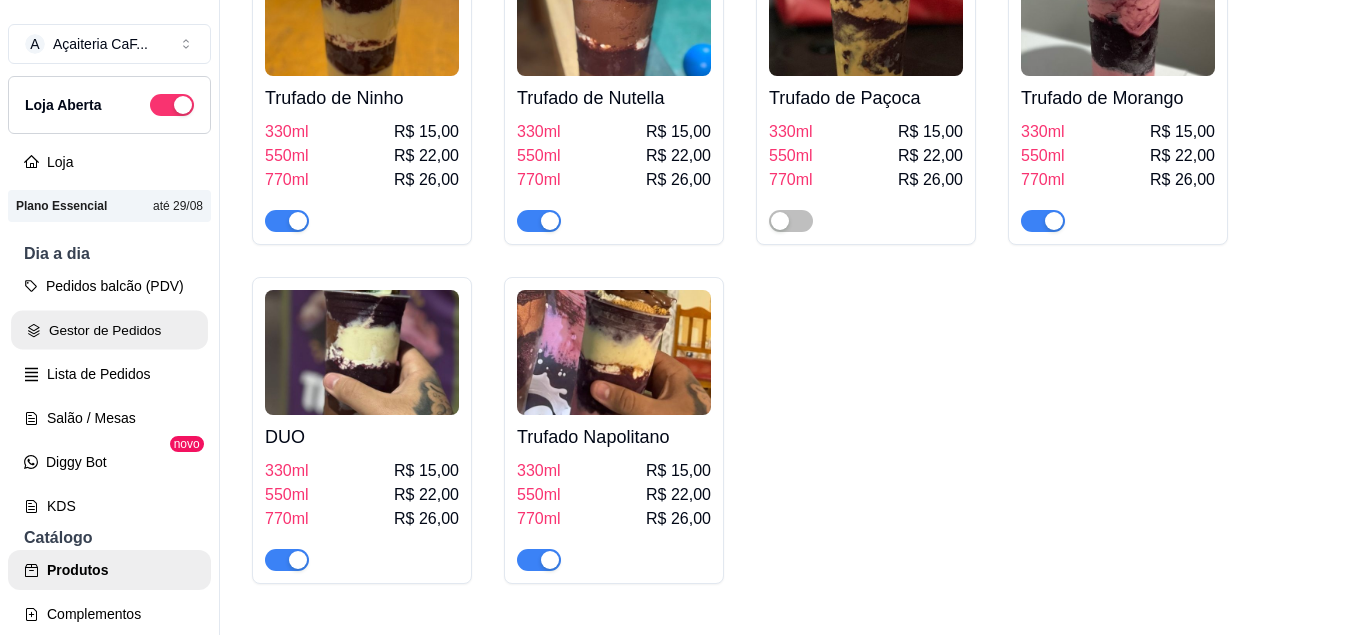 click on "Gestor de Pedidos" at bounding box center [109, 330] 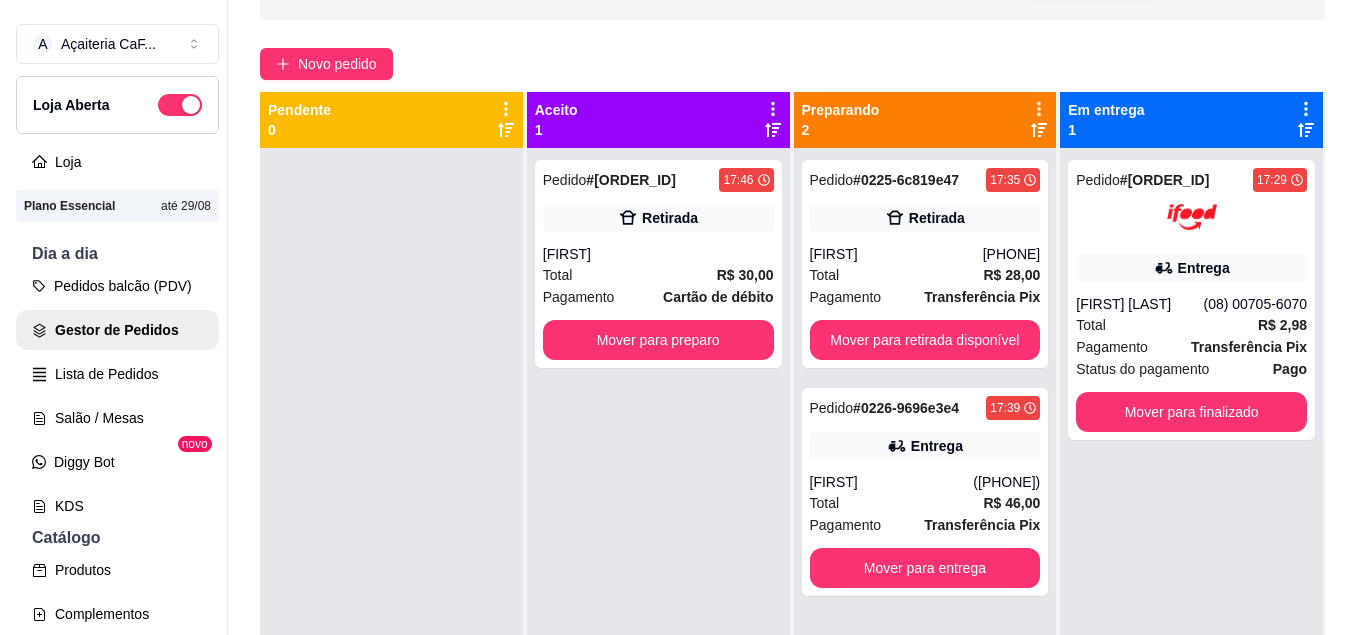 scroll, scrollTop: 133, scrollLeft: 0, axis: vertical 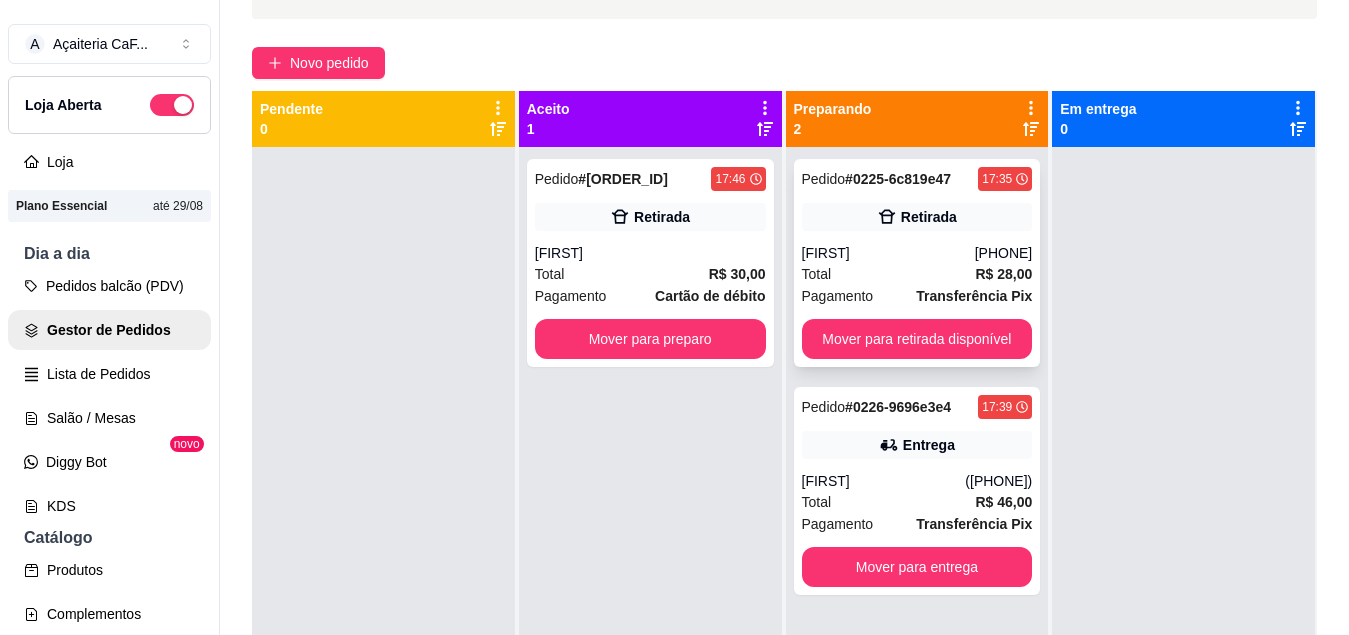 click on "Retirada" at bounding box center (917, 217) 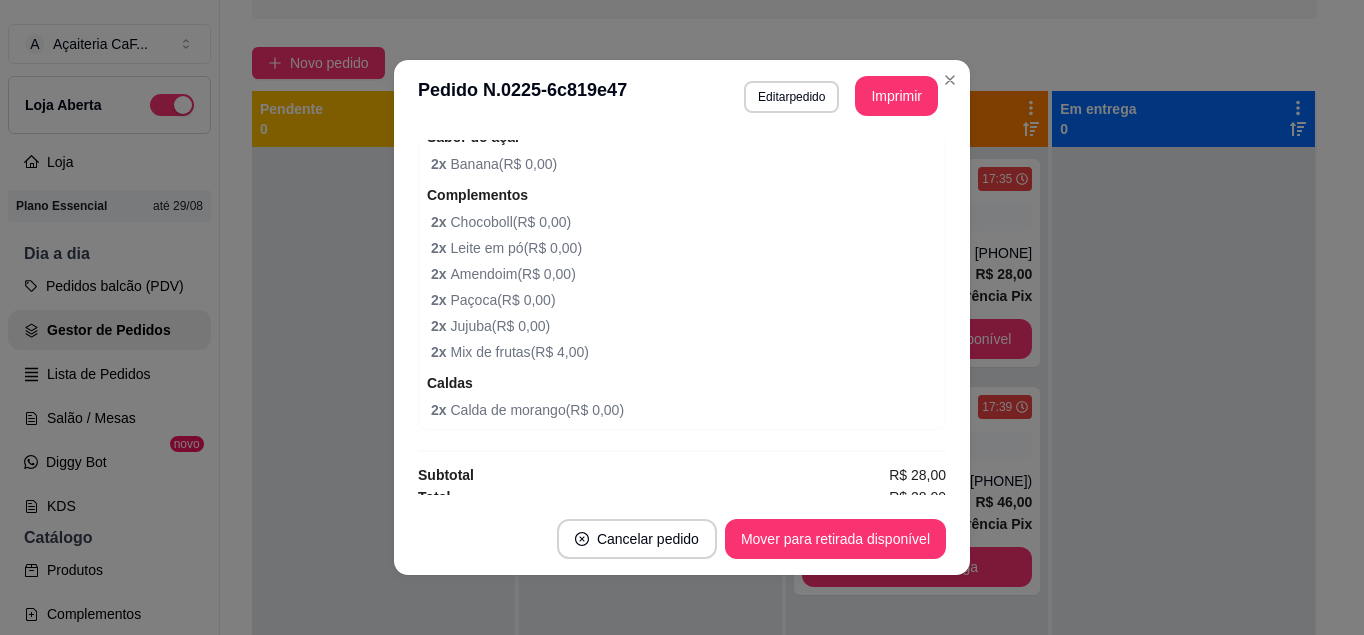 scroll, scrollTop: 570, scrollLeft: 0, axis: vertical 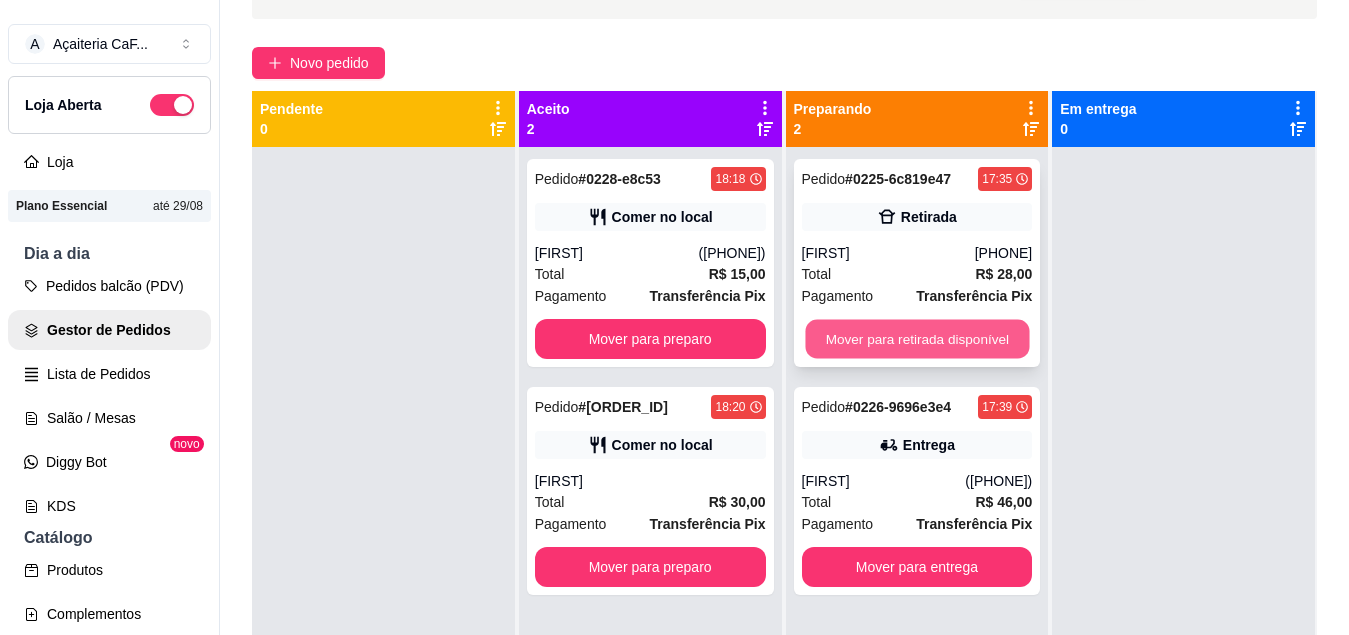 click on "Mover para retirada disponível" at bounding box center [917, 339] 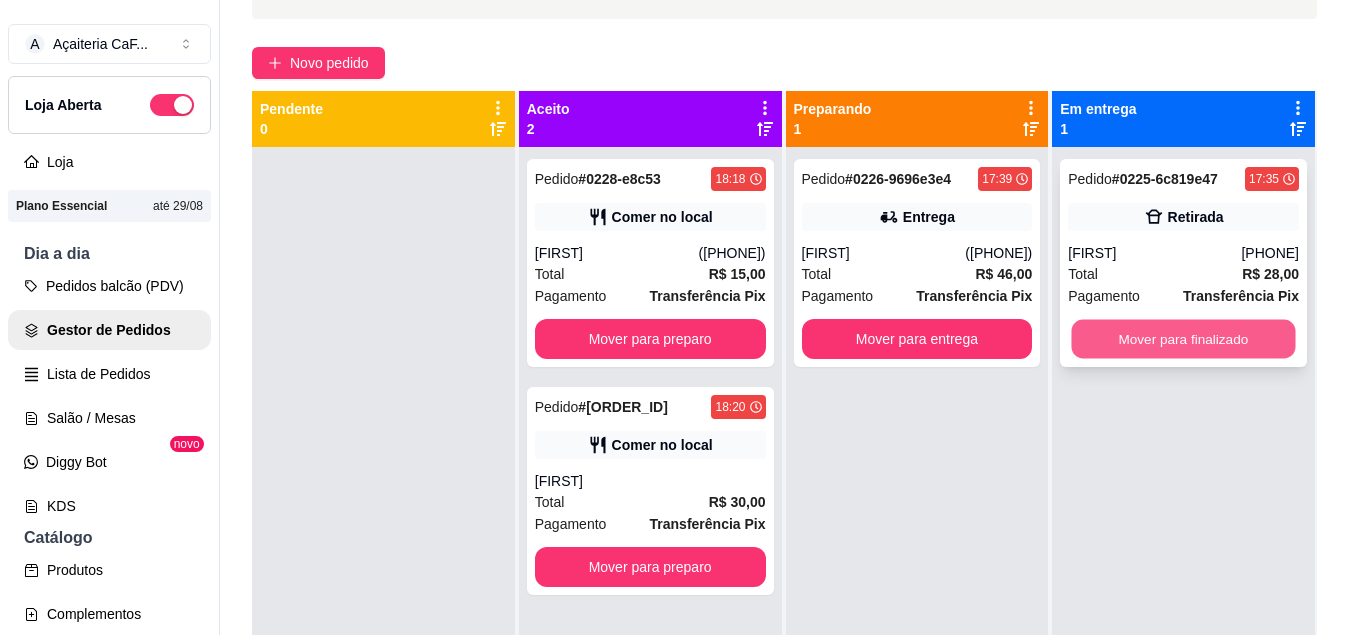 click on "Mover para finalizado" at bounding box center (1184, 339) 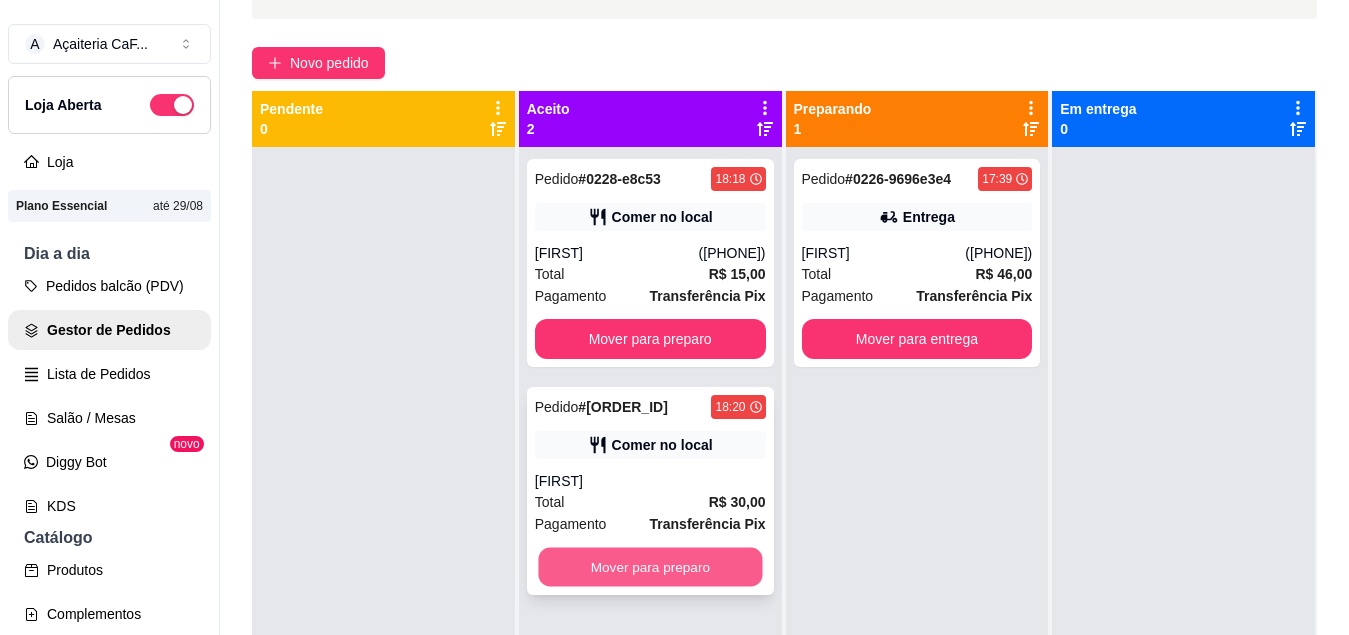 click on "Mover para preparo" at bounding box center [650, 567] 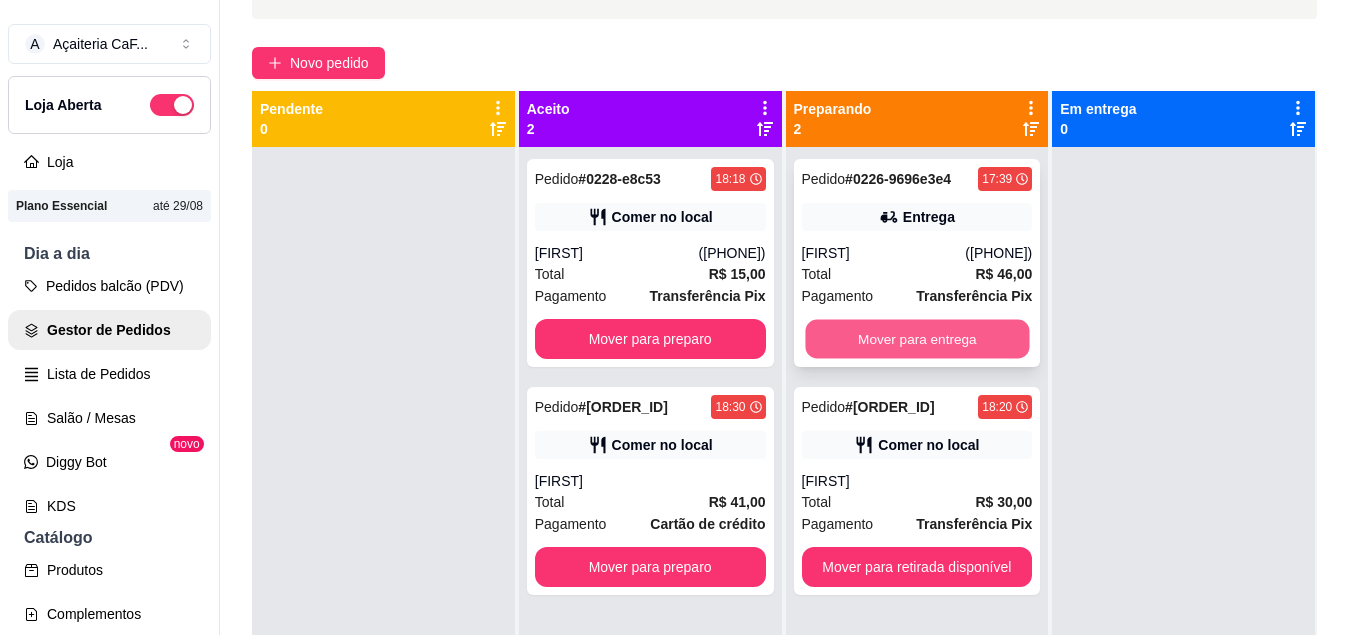 click on "Mover para entrega" at bounding box center [917, 339] 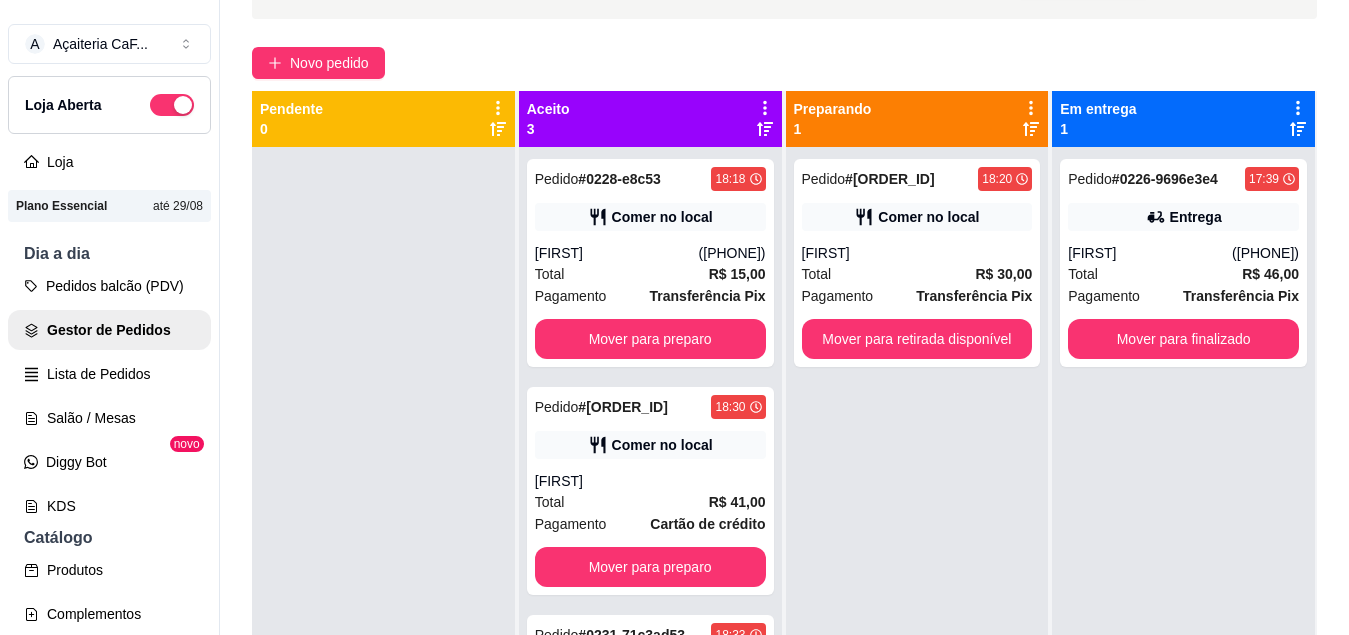 scroll, scrollTop: 56, scrollLeft: 0, axis: vertical 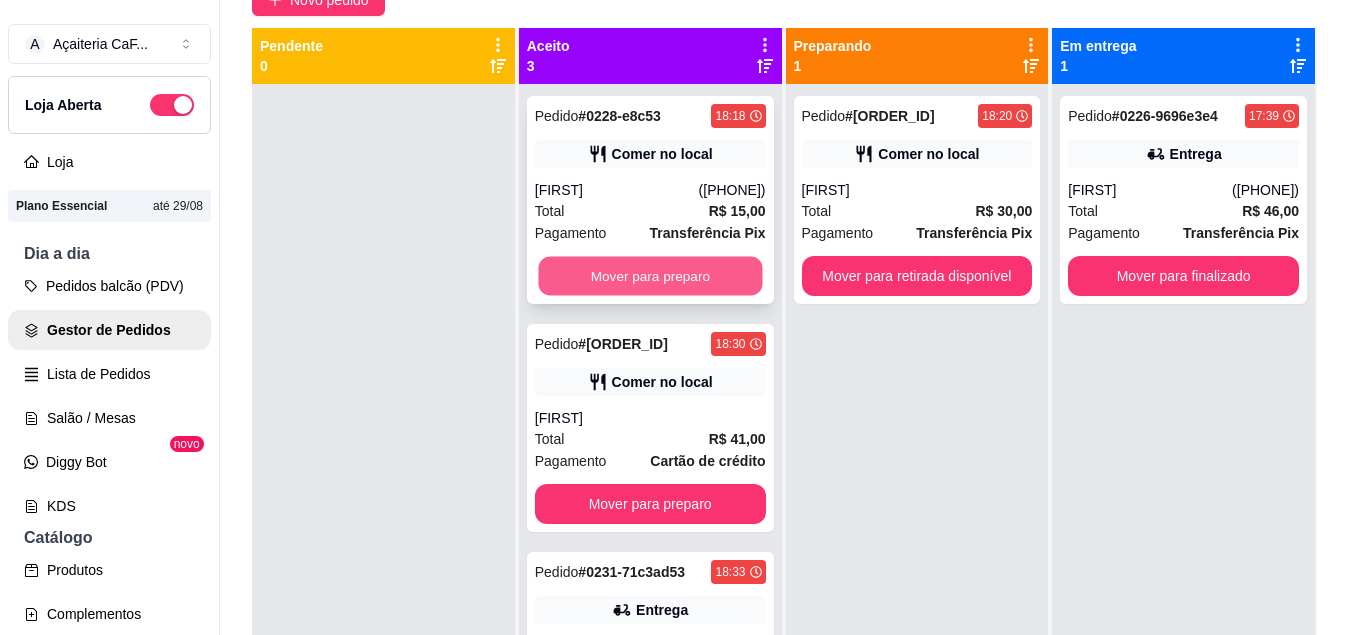 click on "Mover para preparo" at bounding box center [650, 276] 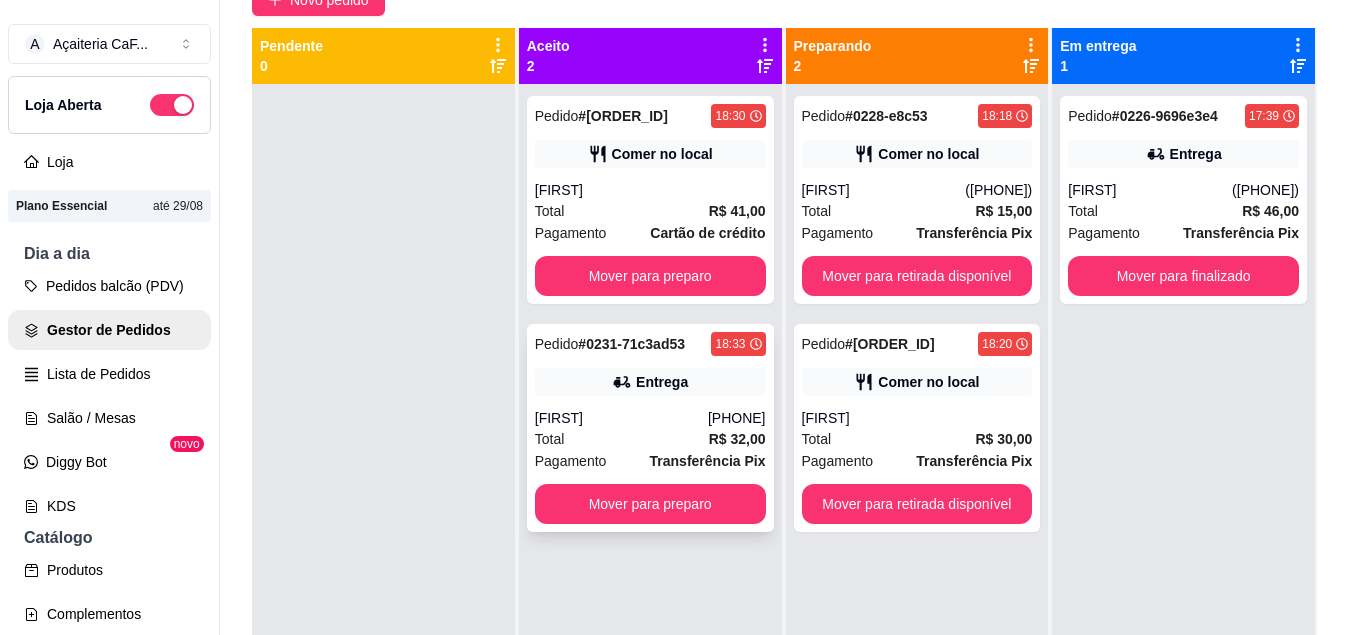 click on "[FIRST]" at bounding box center [621, 418] 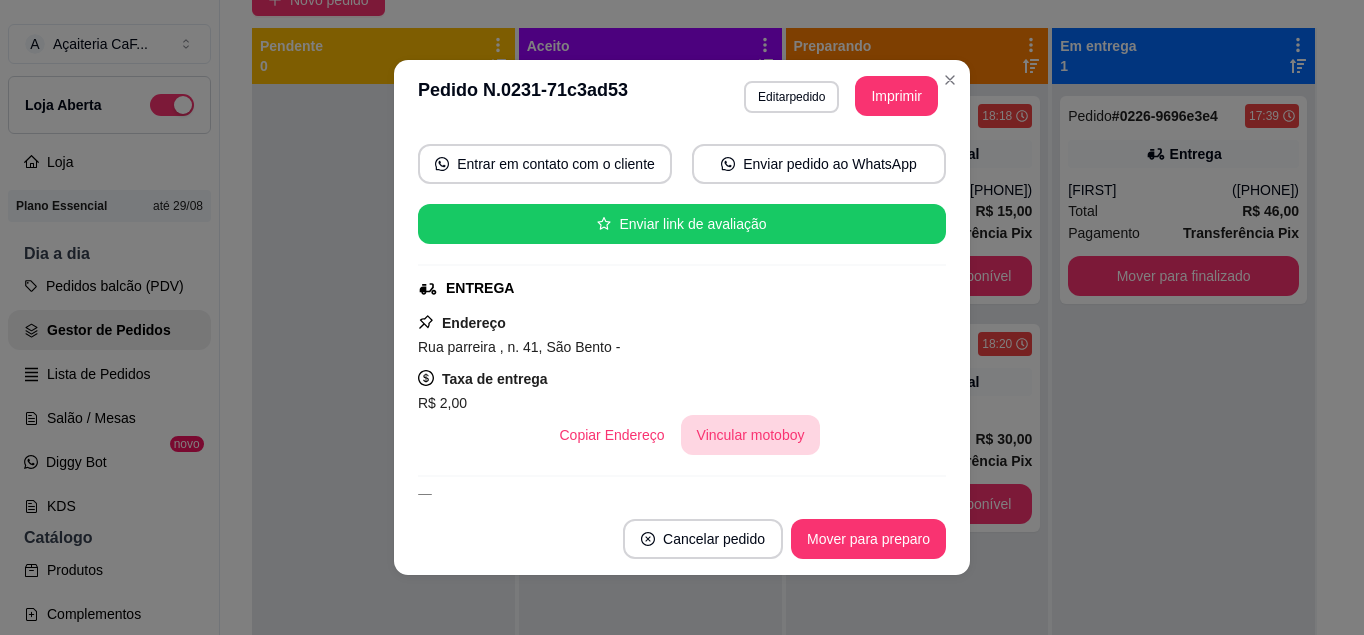 scroll, scrollTop: 0, scrollLeft: 0, axis: both 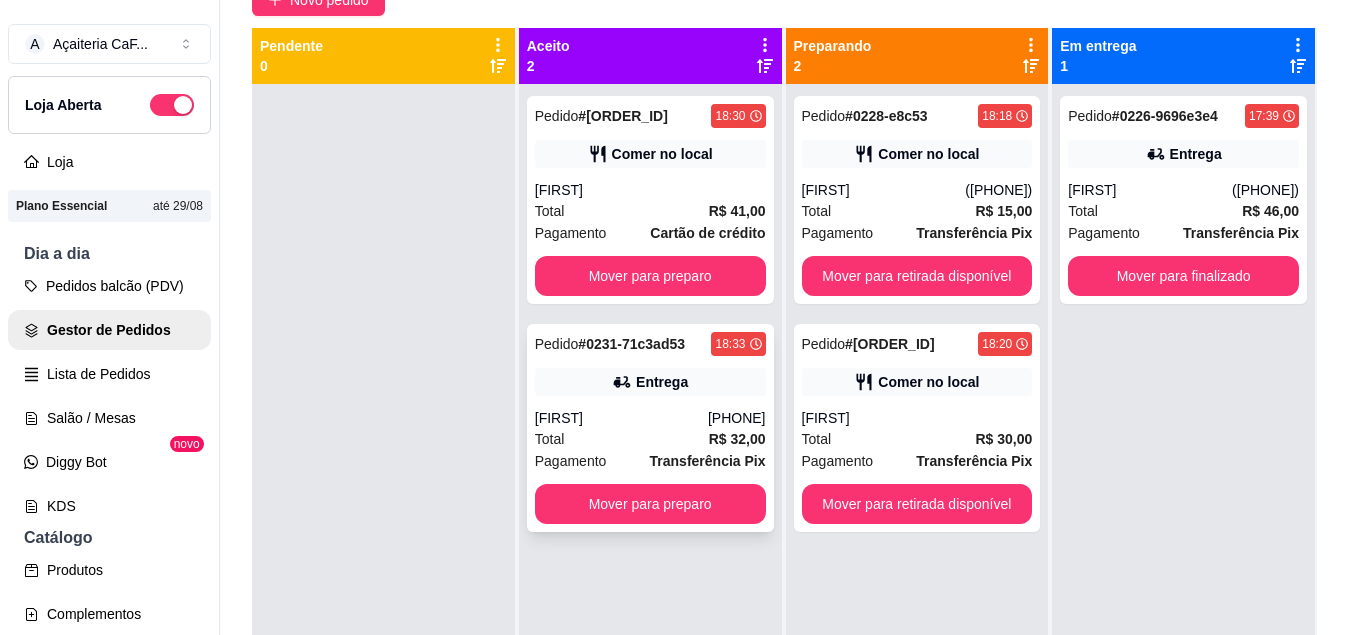 click on "Pedido # 0231-71c3ad53 18:33 Entrega [FIRST] ([PHONE]) Total R$ 32,00 Pagamento Transferência Pix Mover para preparo" at bounding box center (650, 428) 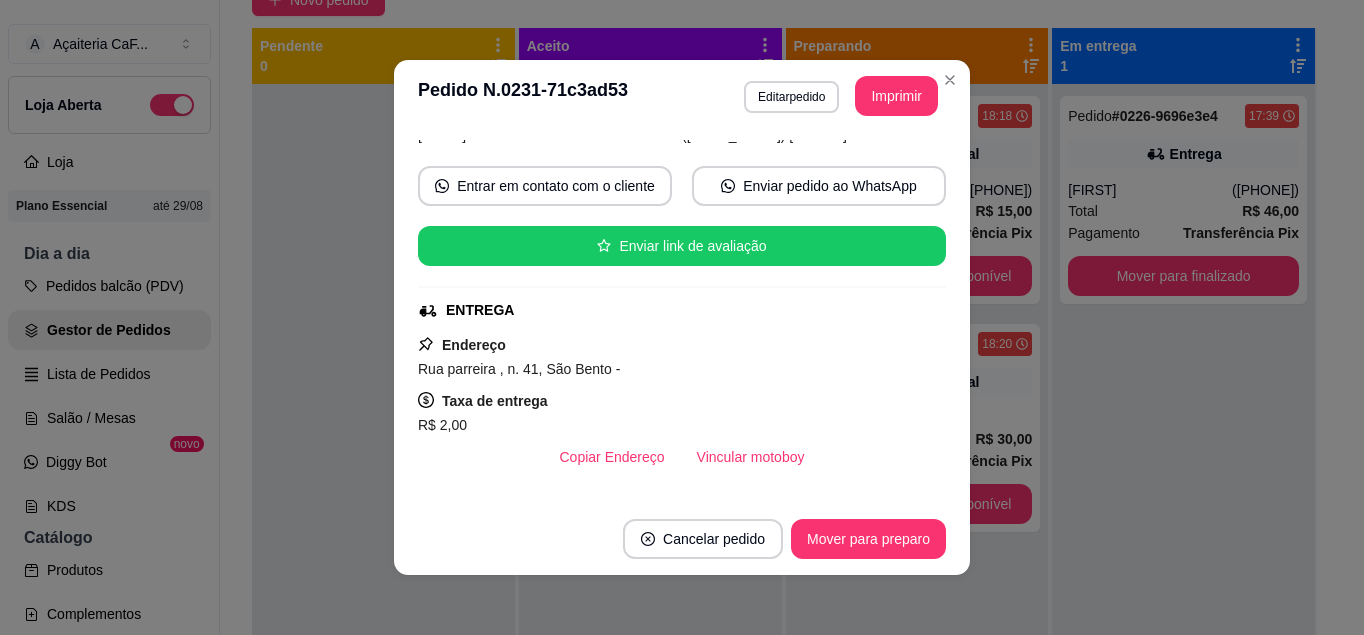 scroll, scrollTop: 161, scrollLeft: 0, axis: vertical 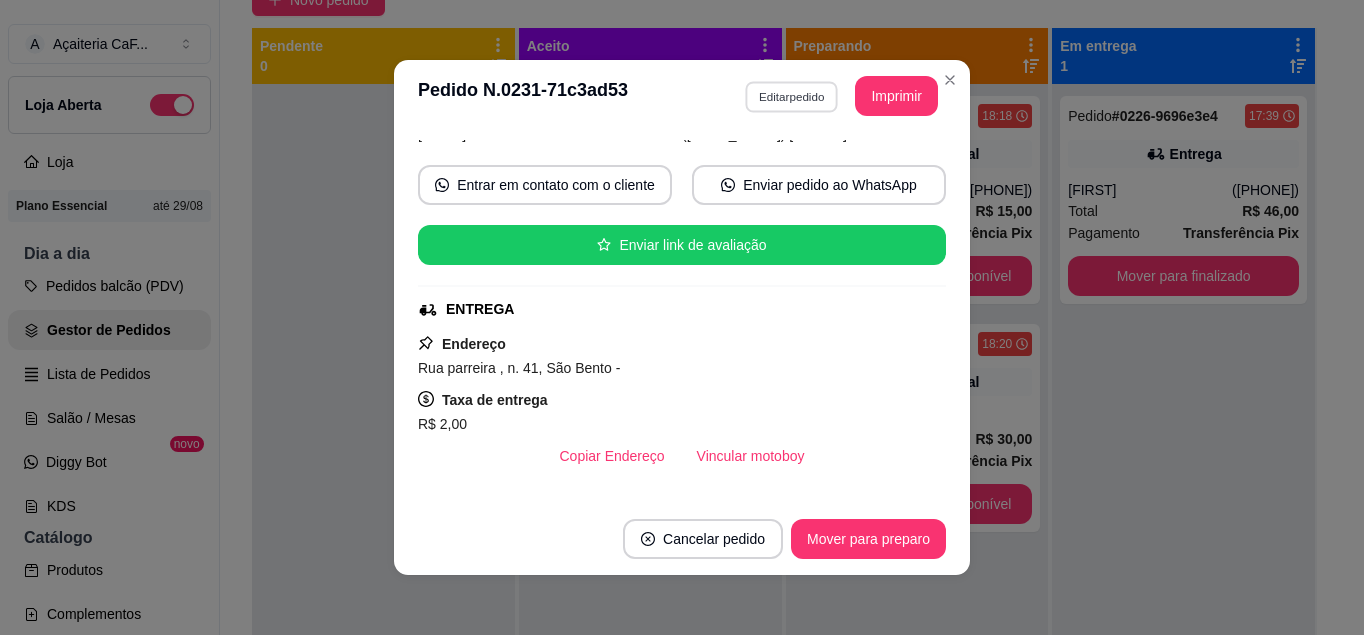 click on "Editar  pedido" at bounding box center (791, 96) 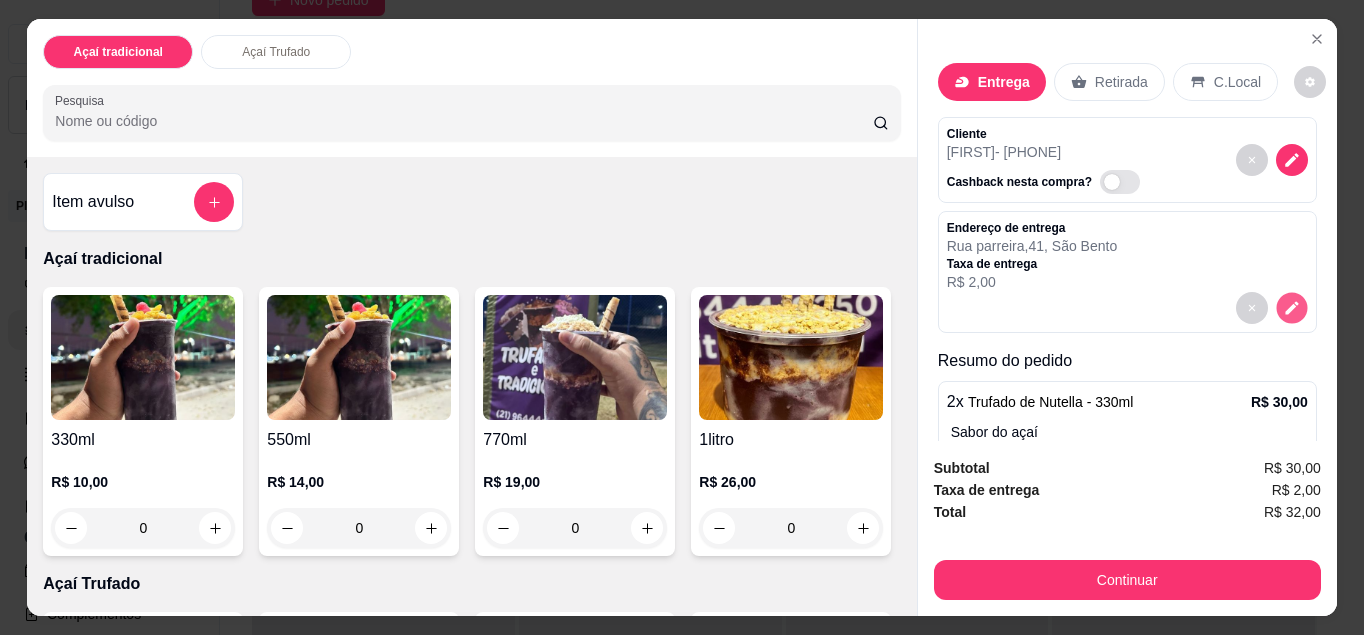 click 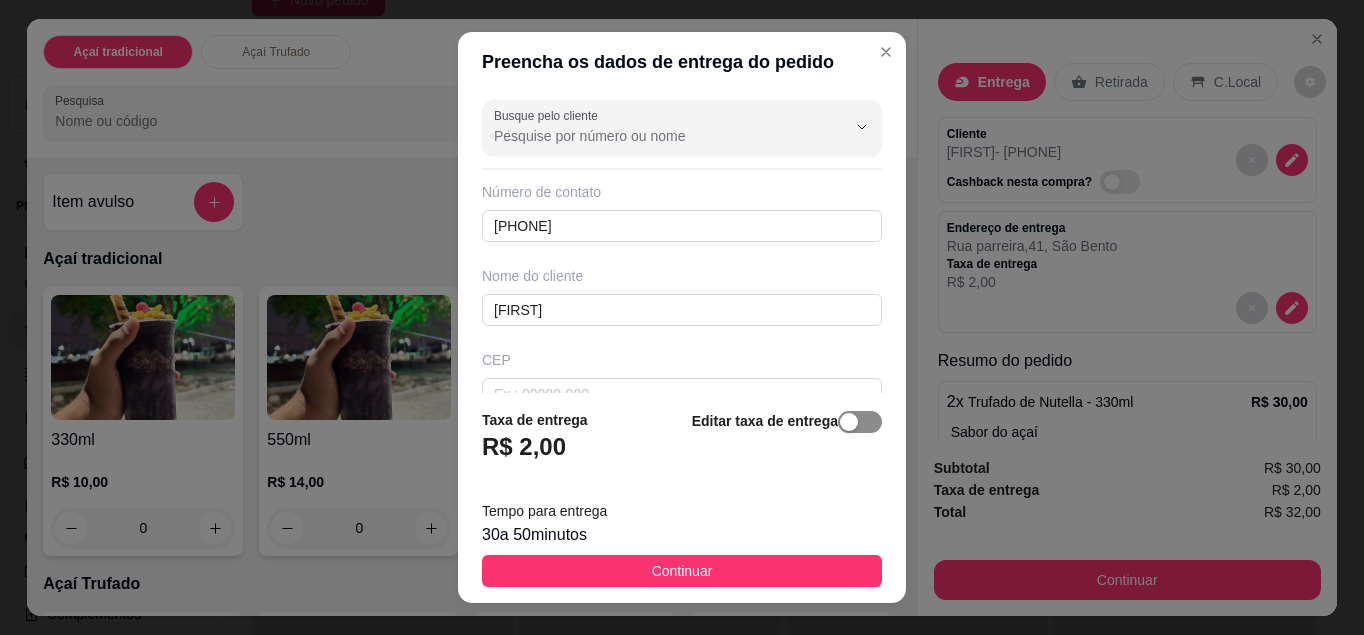 click at bounding box center (849, 422) 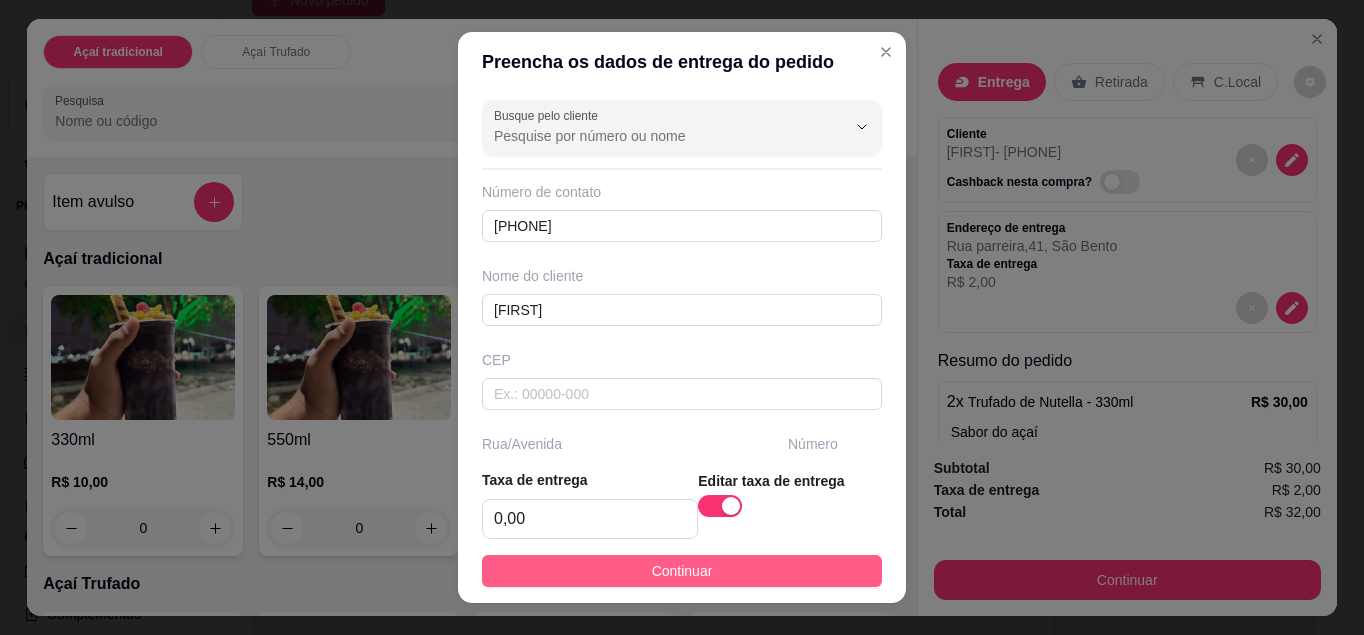 click on "Continuar" at bounding box center [682, 571] 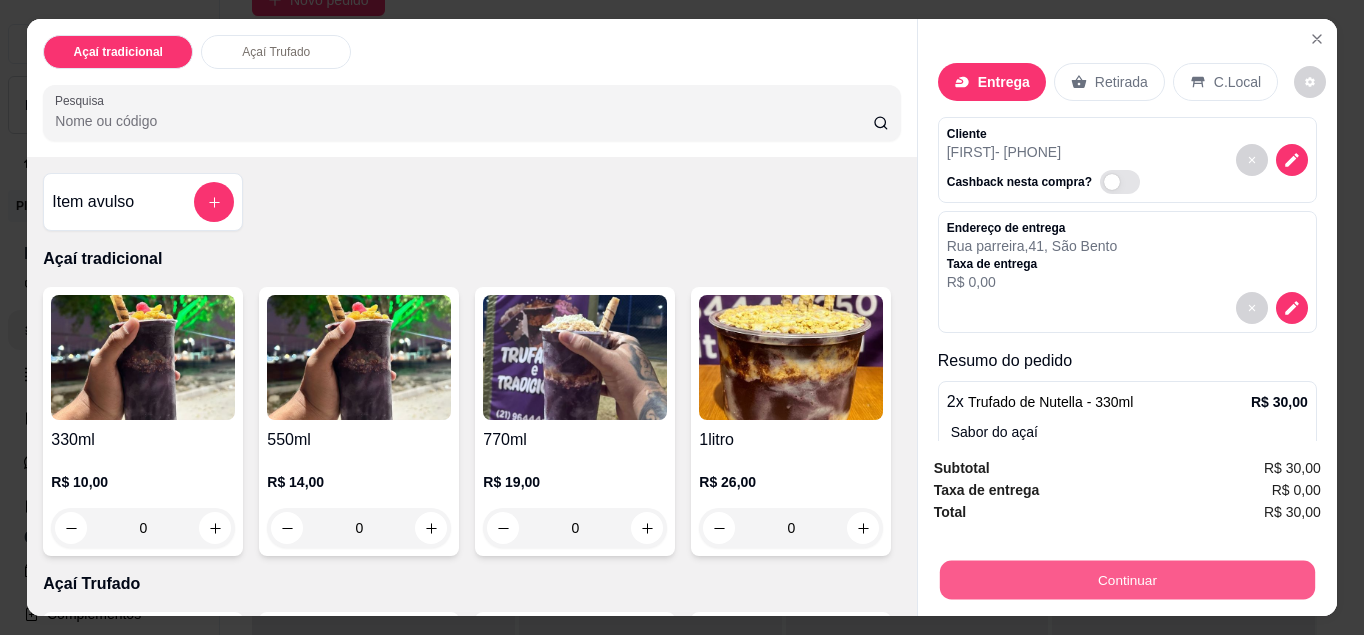 click on "Continuar" at bounding box center [1127, 580] 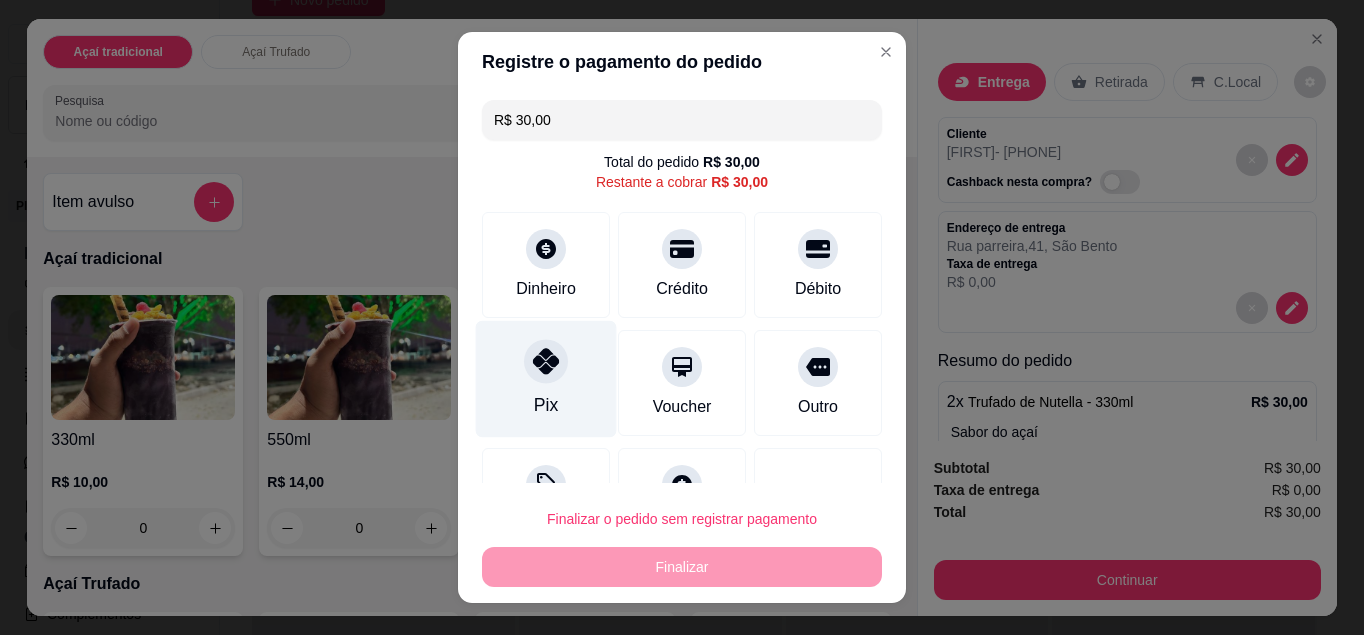 click at bounding box center (546, 361) 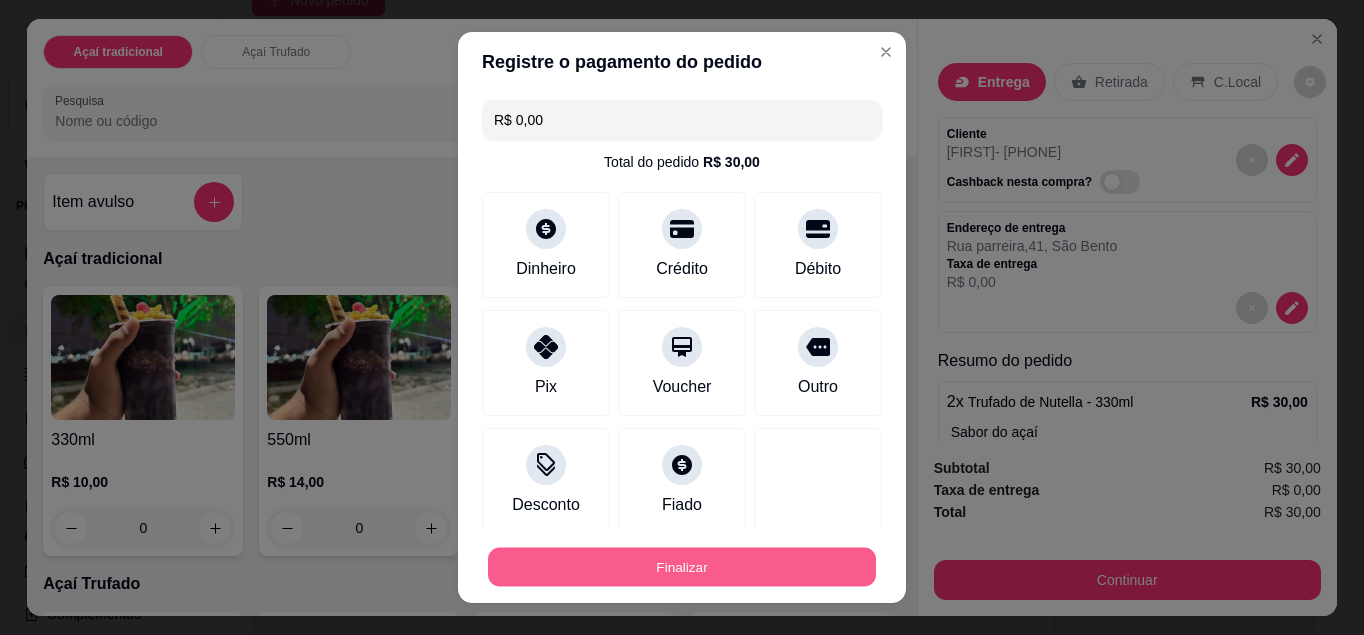 click on "Finalizar" at bounding box center (682, 567) 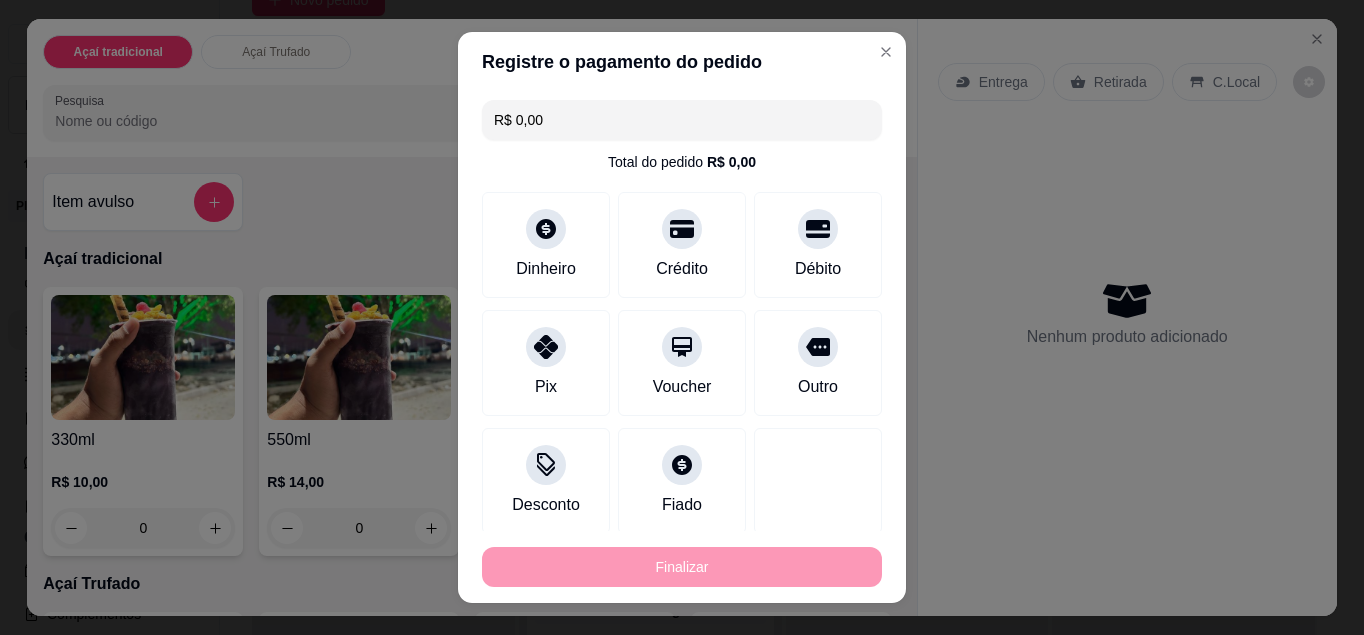 type on "-R$ 30,00" 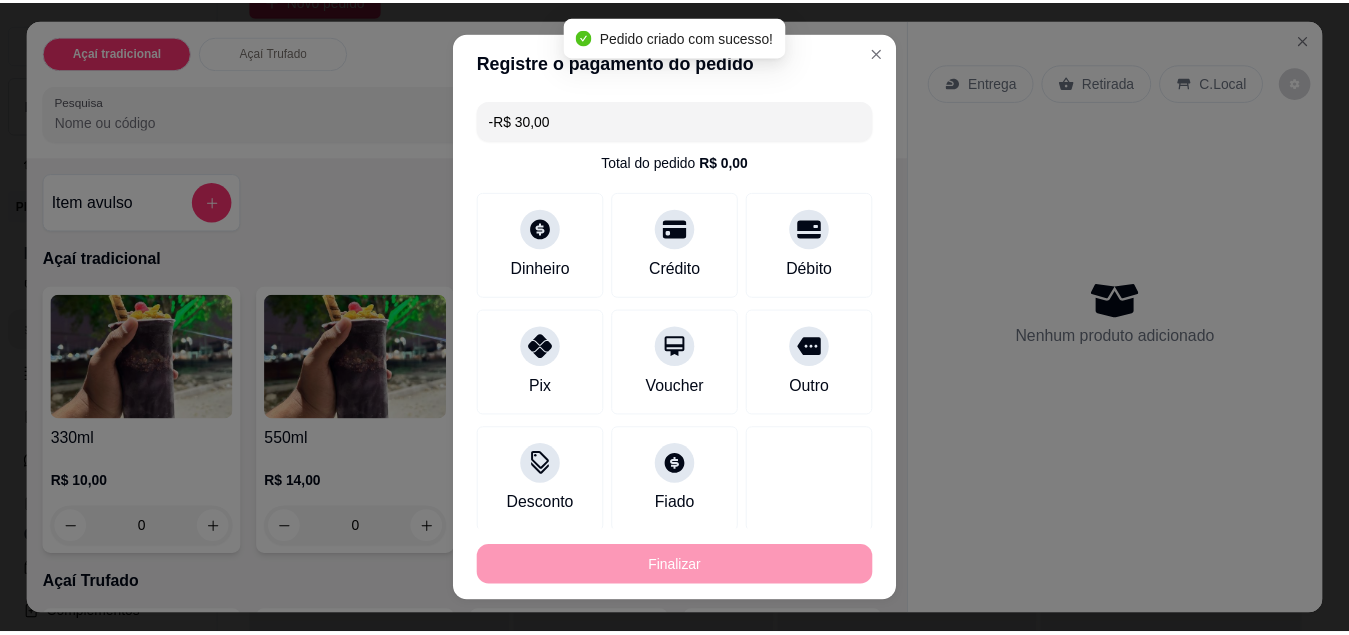 scroll, scrollTop: 205, scrollLeft: 0, axis: vertical 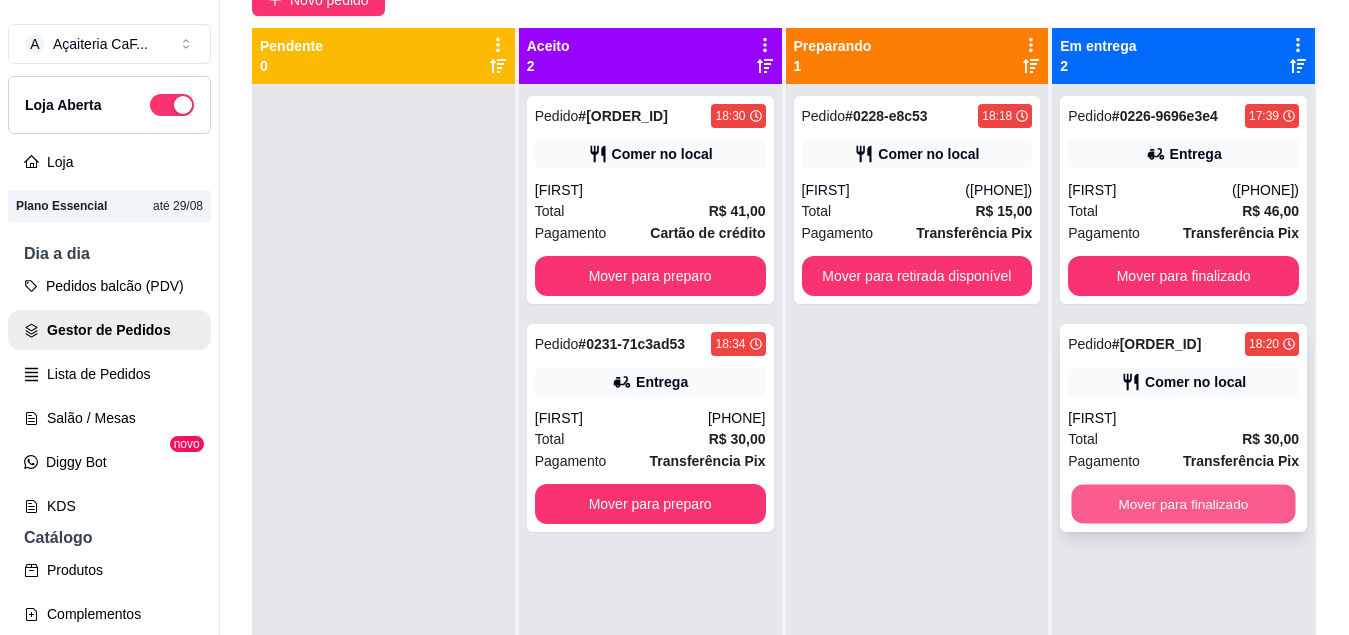 click on "Mover para finalizado" at bounding box center [1184, 504] 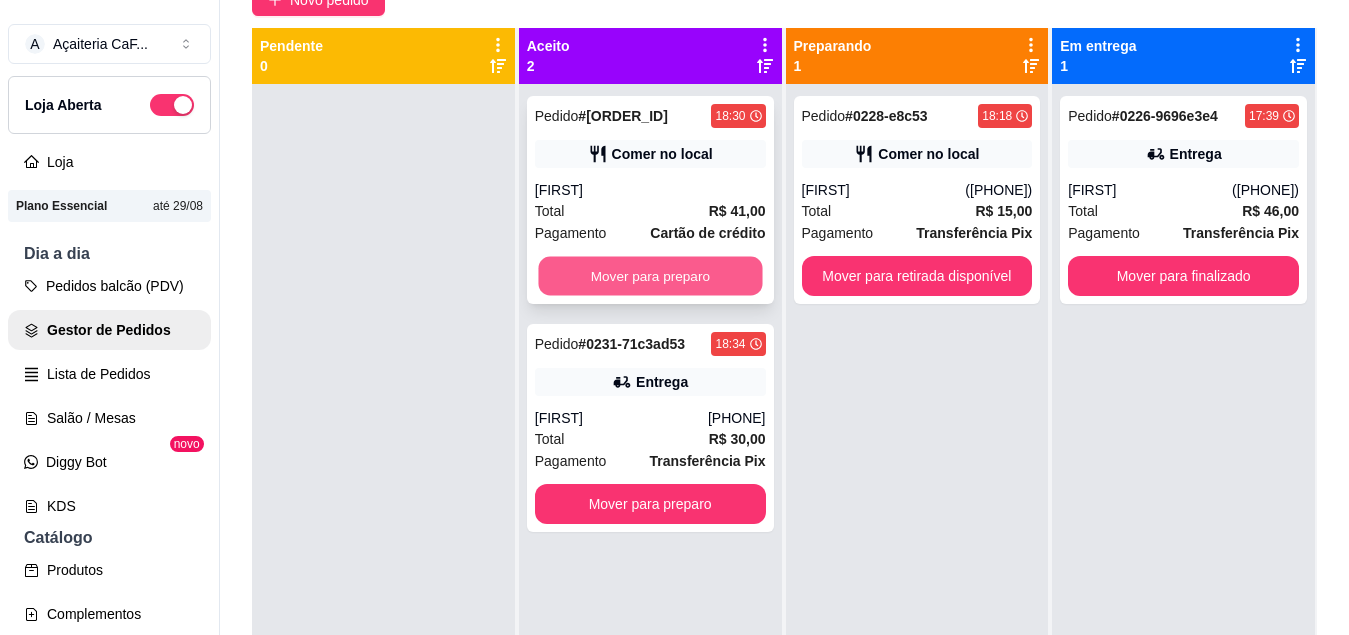 click on "Mover para preparo" at bounding box center (650, 276) 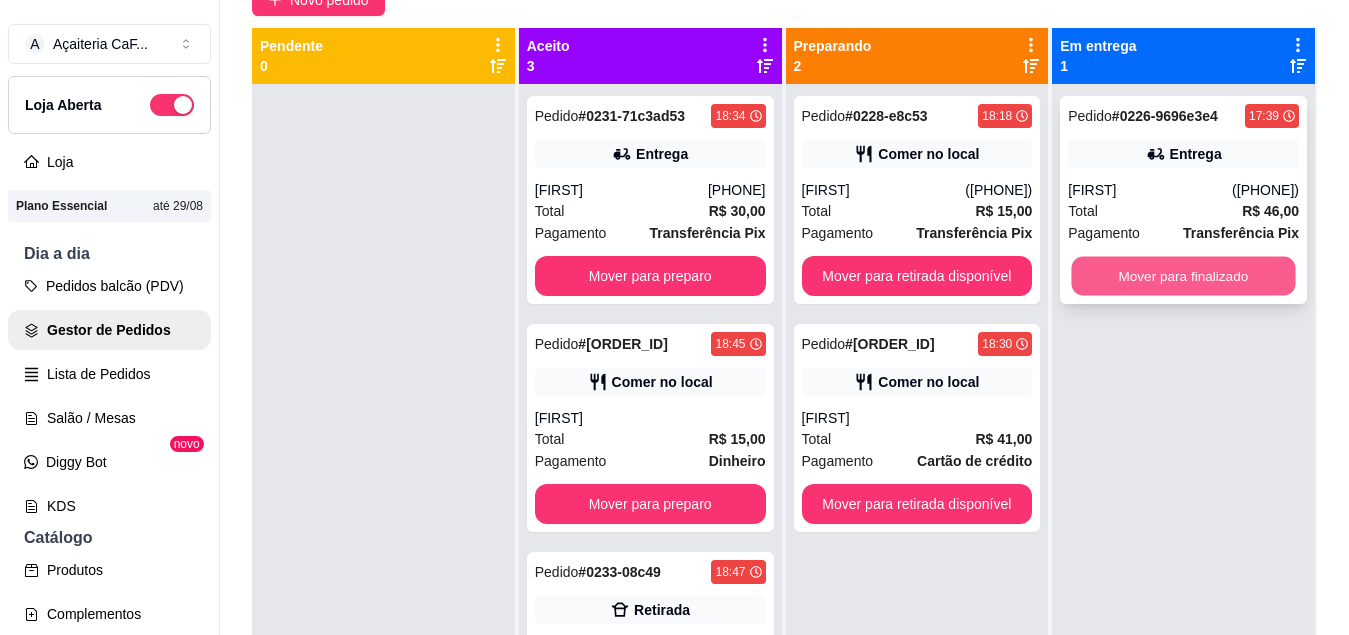 click on "Mover para finalizado" at bounding box center [1184, 276] 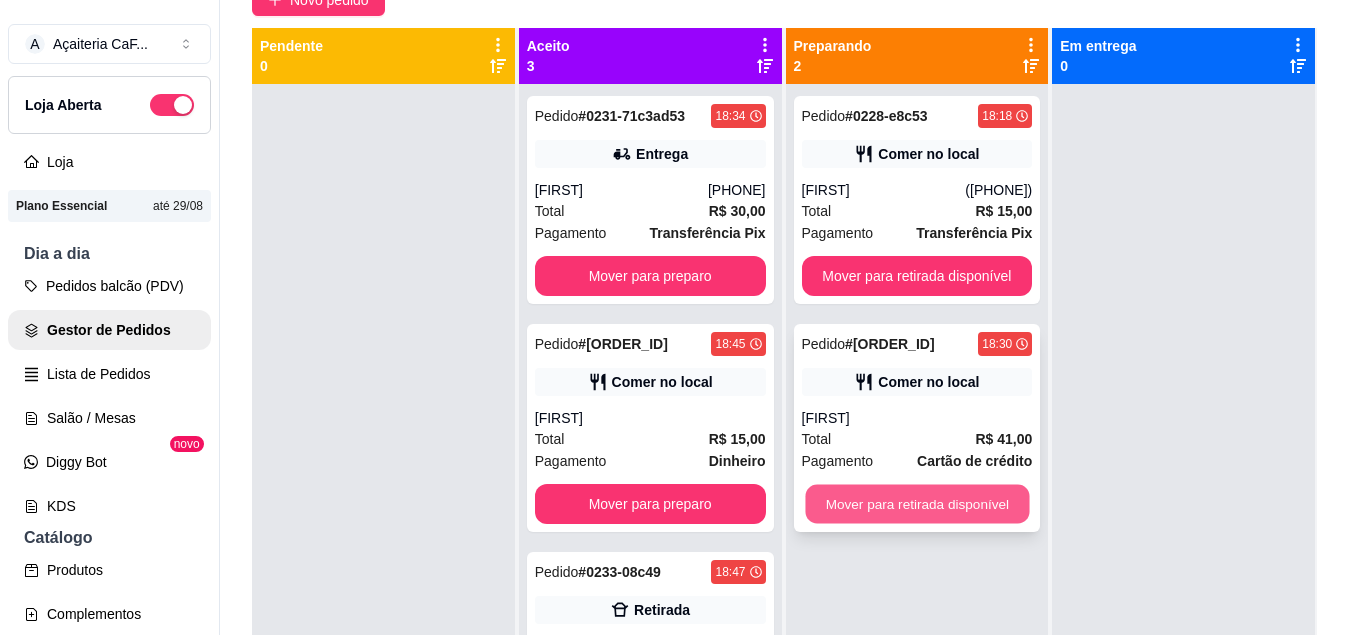 click on "Mover para retirada disponível" at bounding box center [917, 504] 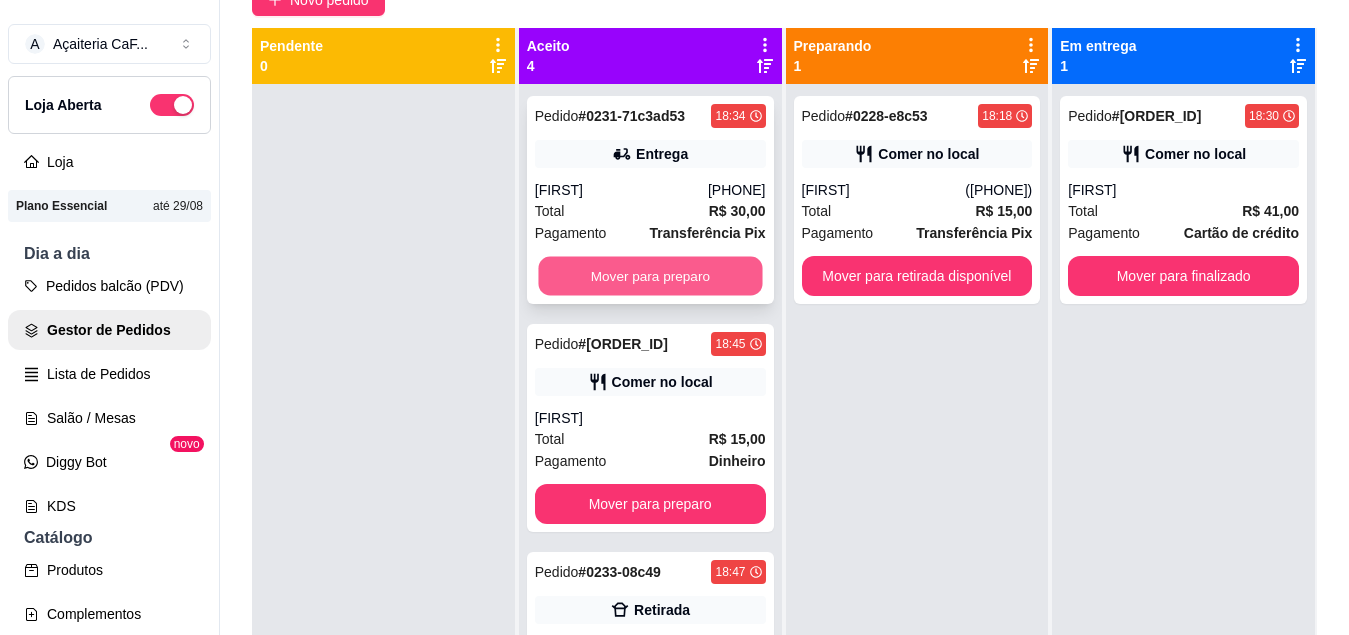 click on "Mover para preparo" at bounding box center [650, 276] 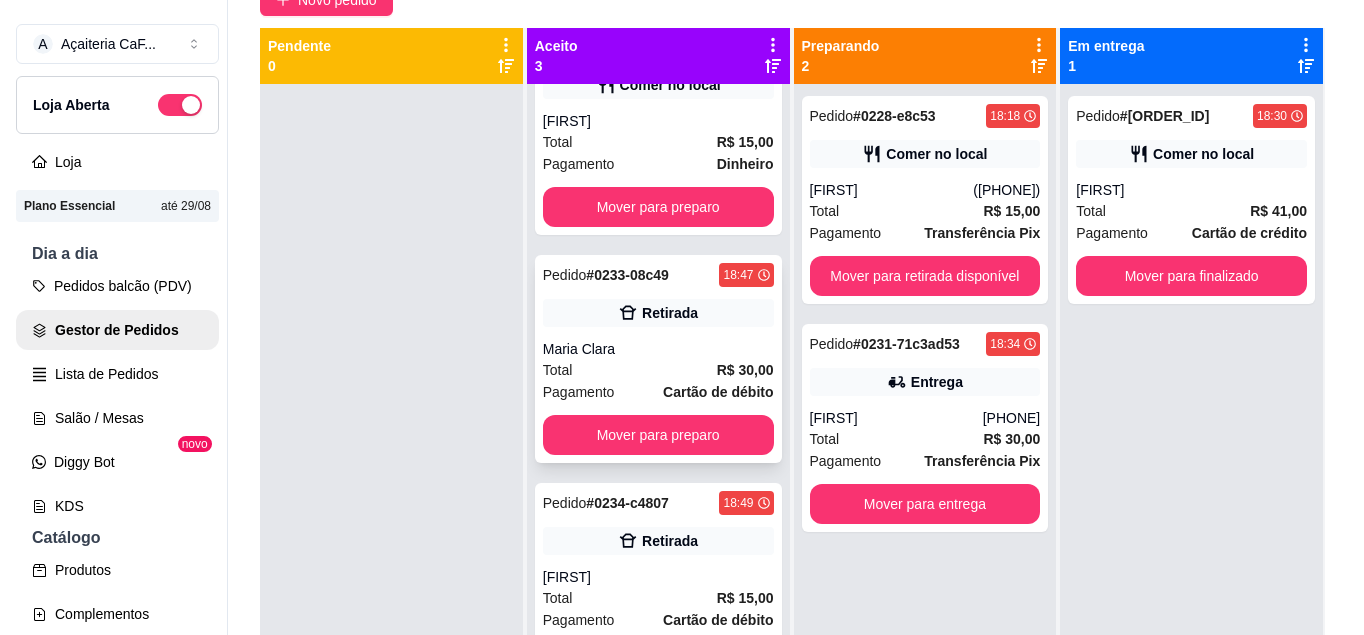 scroll, scrollTop: 0, scrollLeft: 0, axis: both 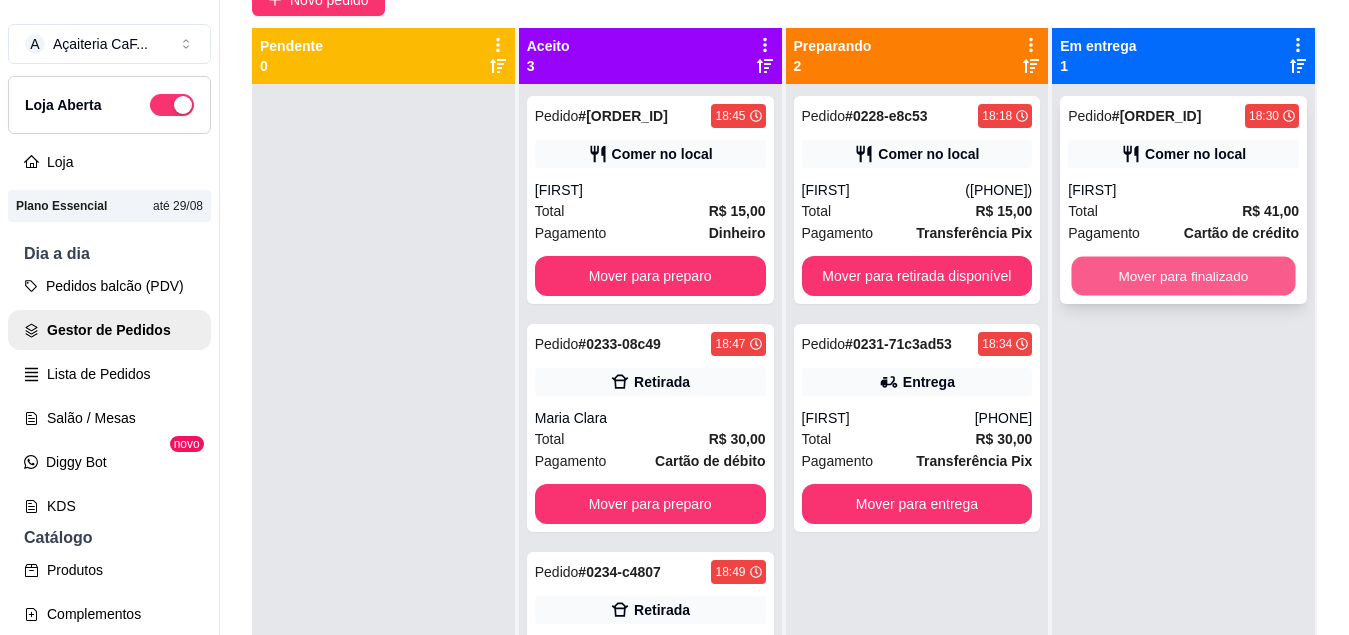 click on "Mover para finalizado" at bounding box center (1184, 276) 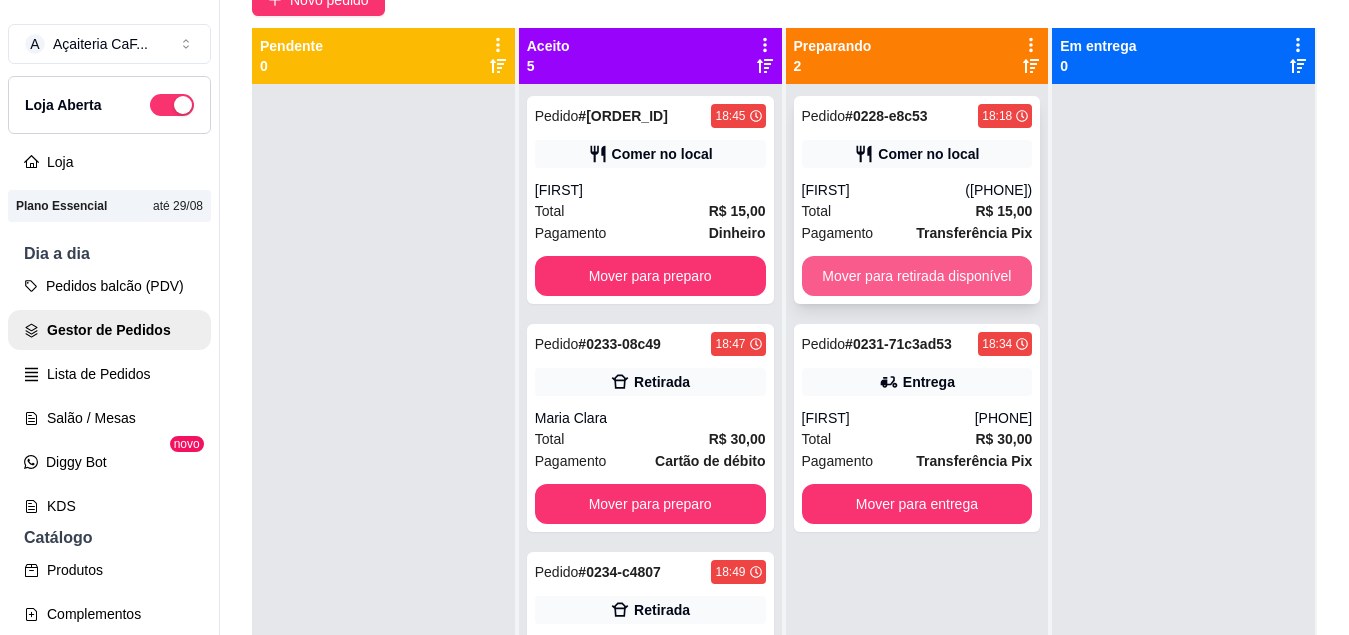click on "Mover para retirada disponível" at bounding box center [917, 276] 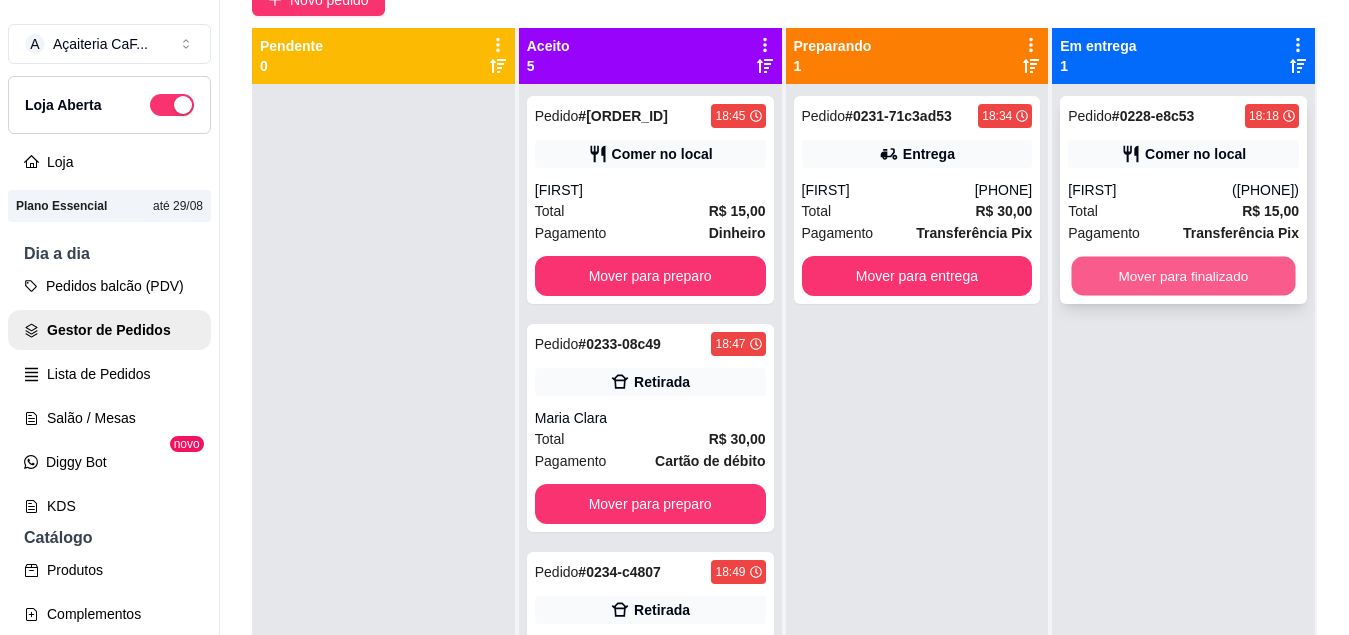 click on "Mover para finalizado" at bounding box center [1184, 276] 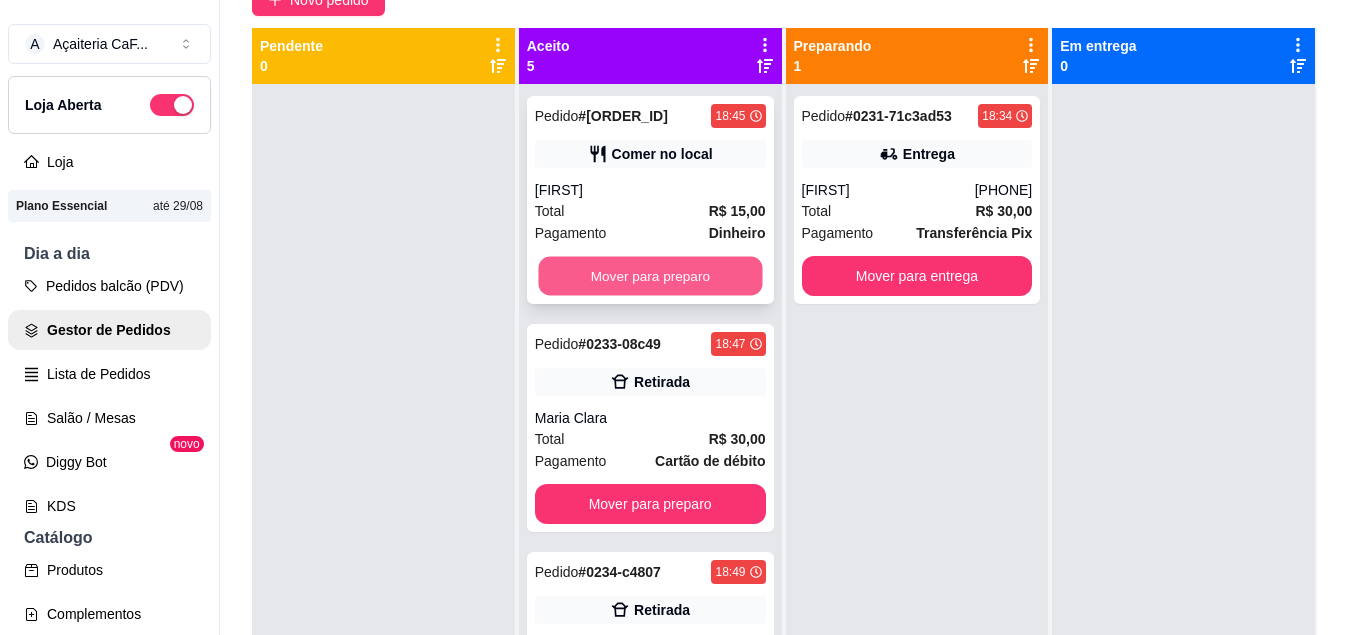 click on "Mover para preparo" at bounding box center (650, 276) 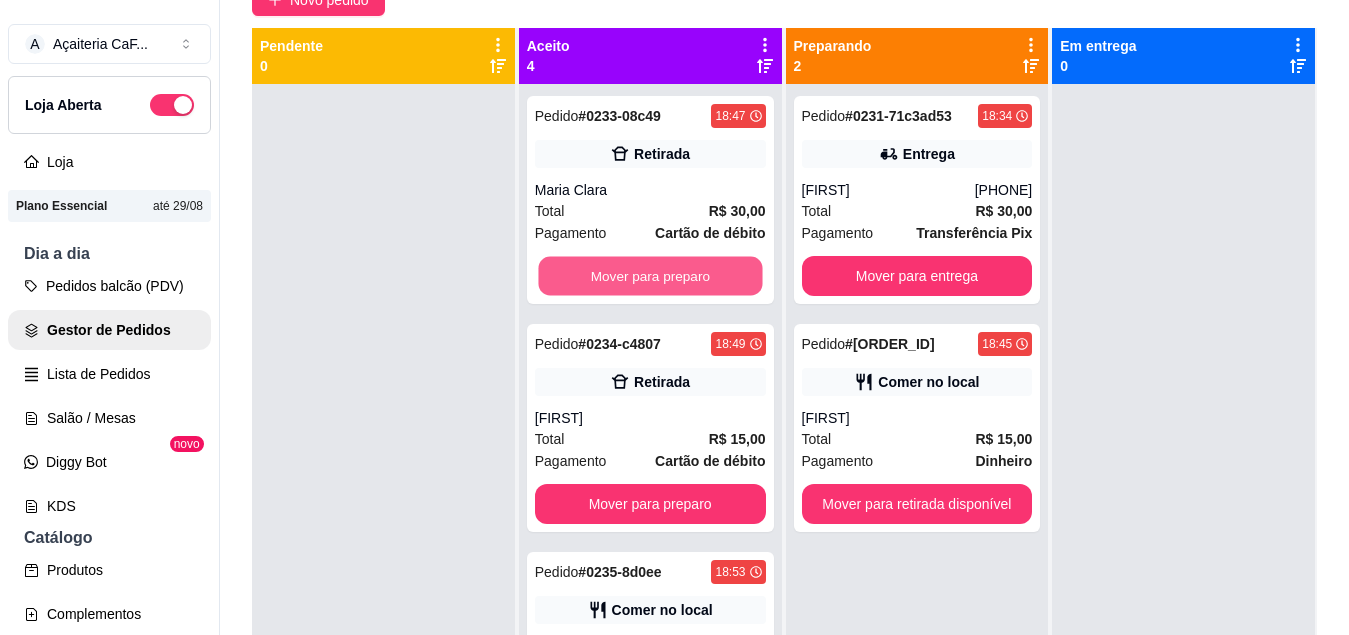 click on "Mover para preparo" at bounding box center (650, 276) 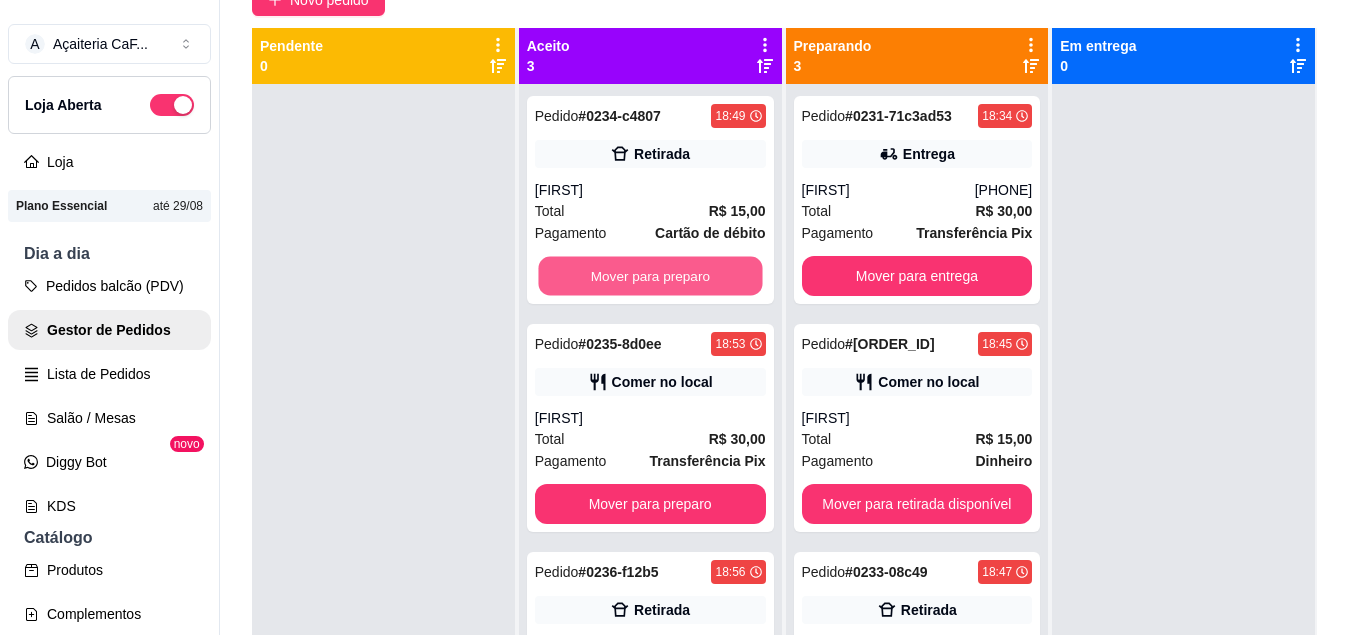 click on "Mover para preparo" at bounding box center (650, 276) 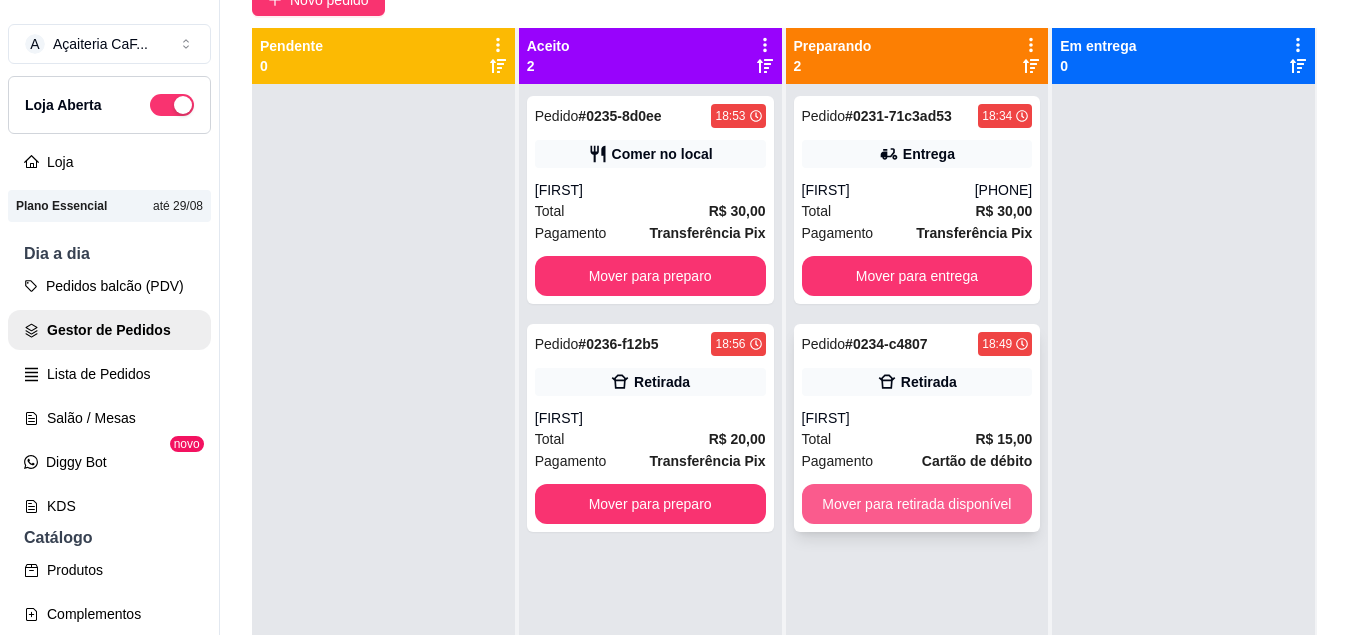 click on "Mover para retirada disponível" at bounding box center [917, 504] 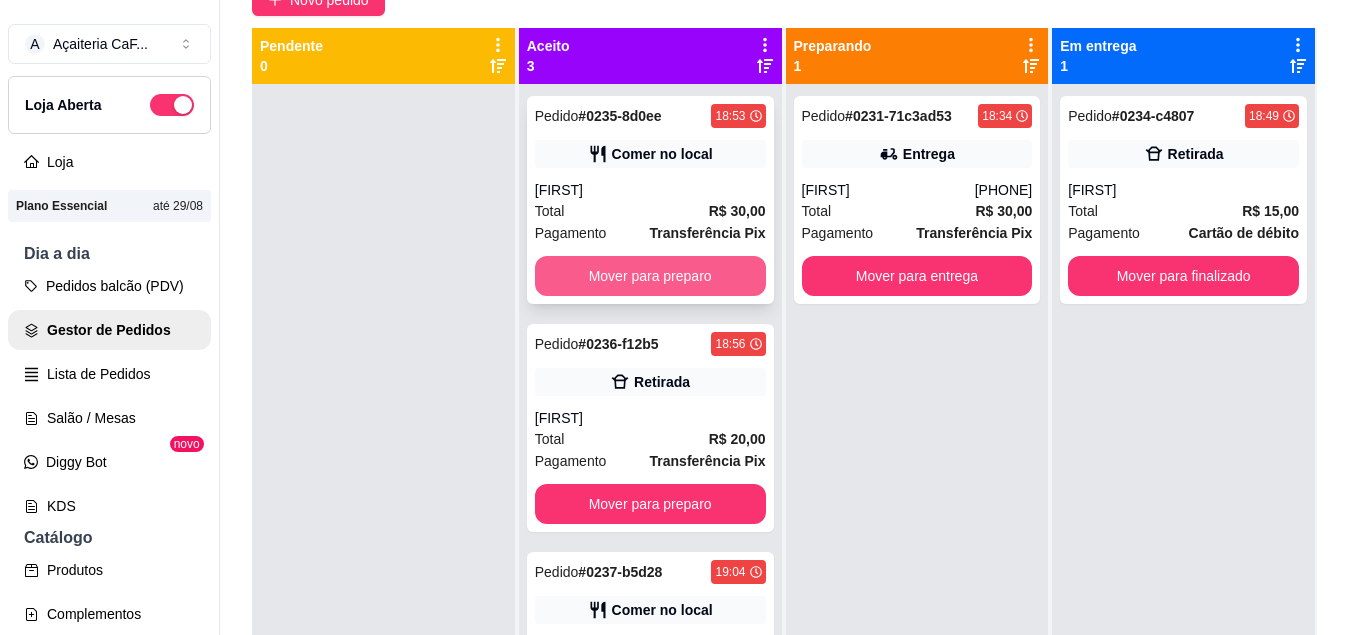 click on "Mover para preparo" at bounding box center (650, 276) 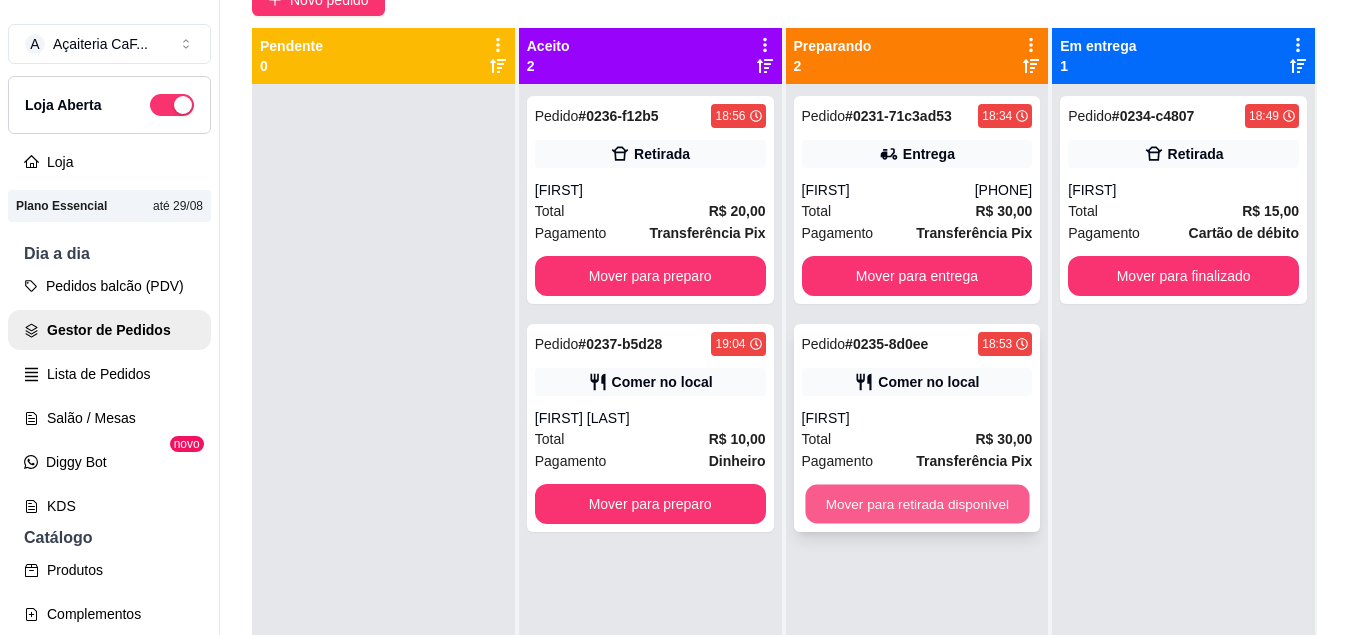 click on "Mover para retirada disponível" at bounding box center [917, 504] 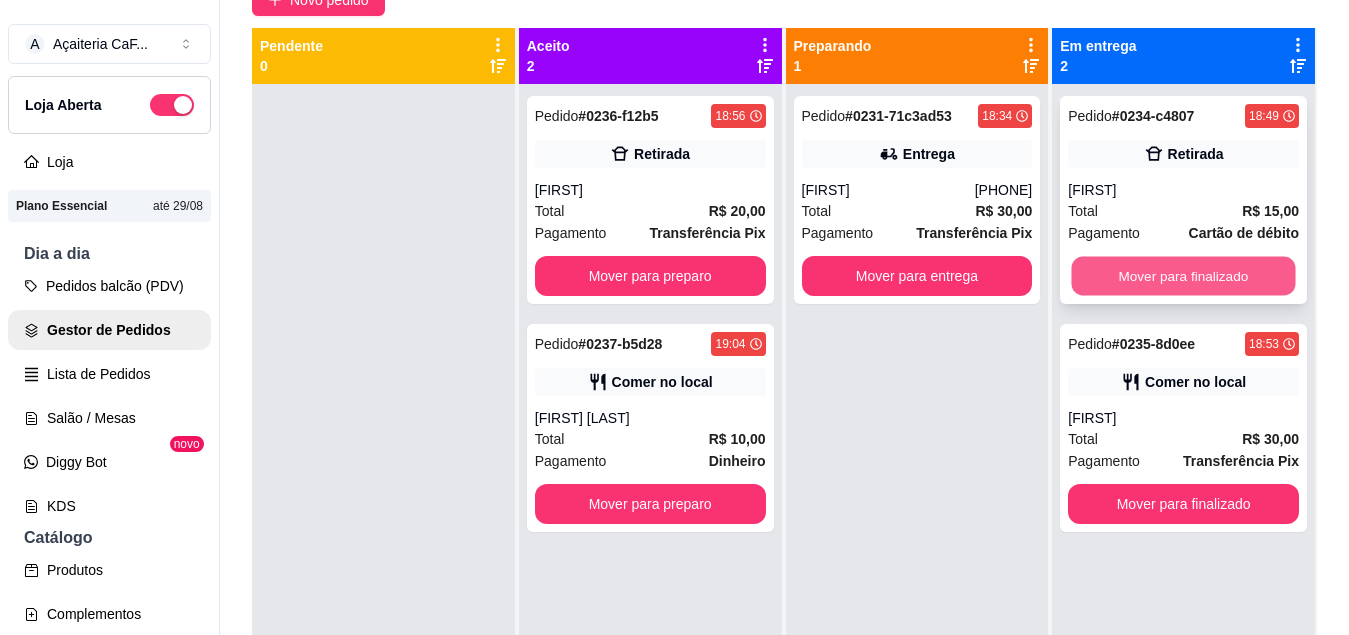 click on "Mover para finalizado" at bounding box center [1184, 276] 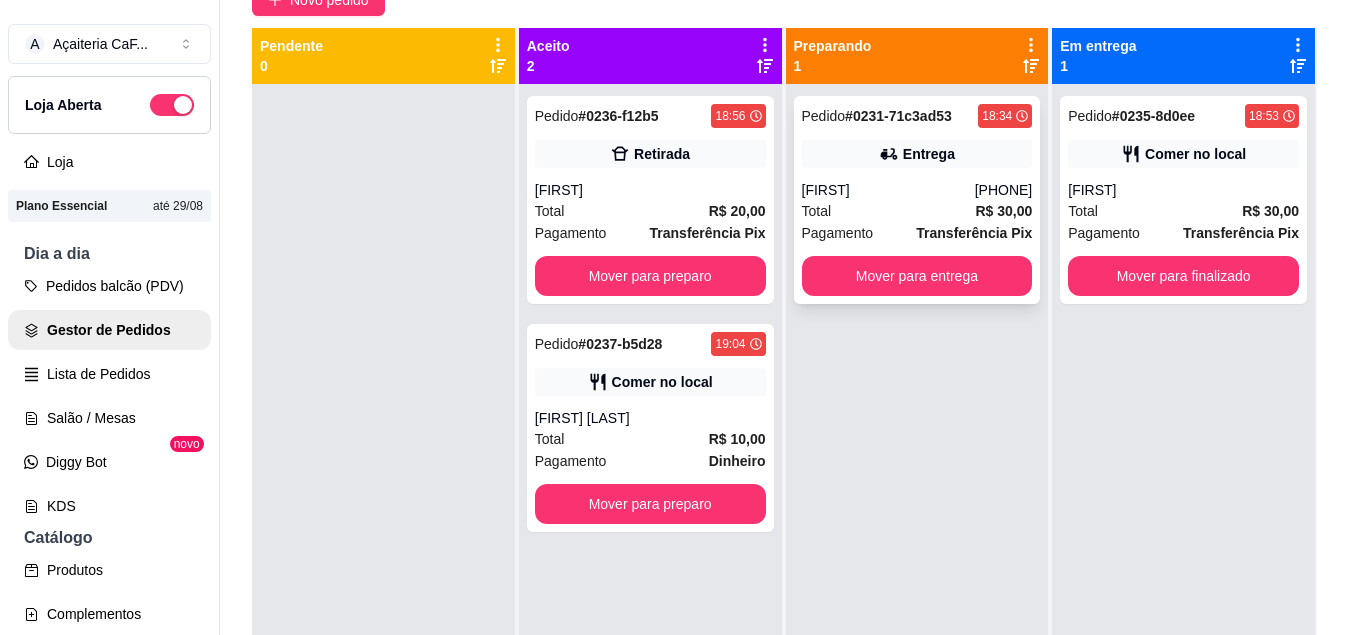 click on "[PHONE]" at bounding box center (1004, 190) 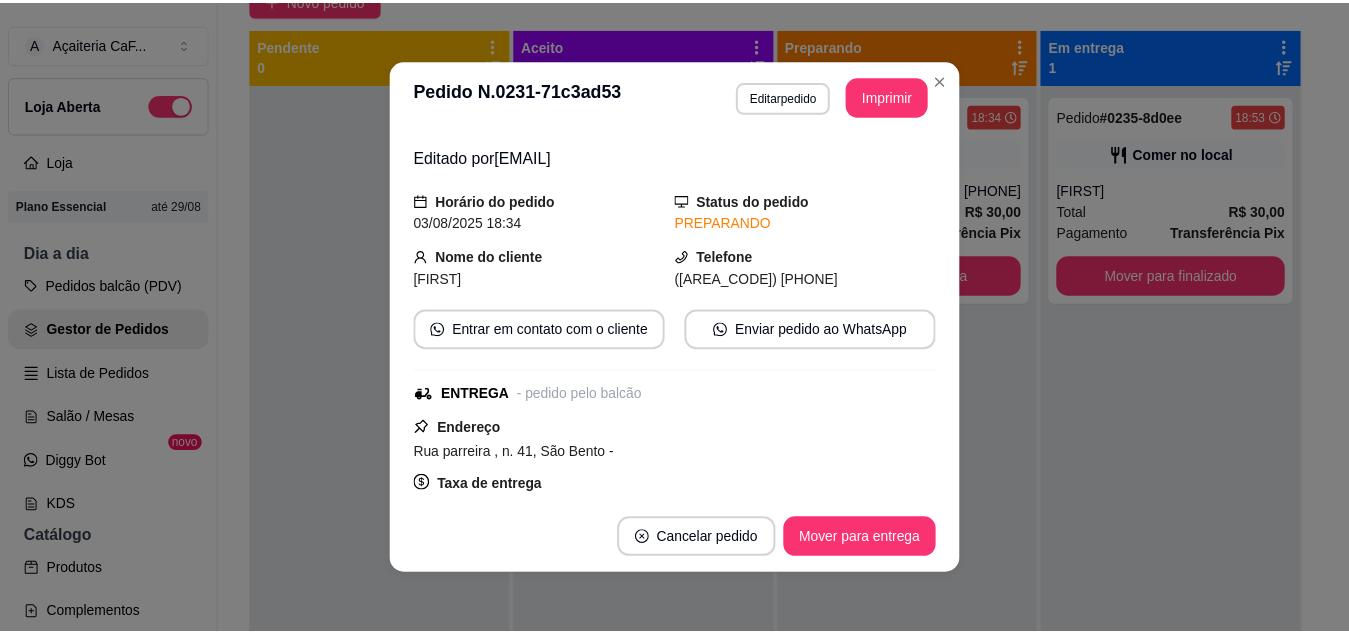 scroll, scrollTop: 45, scrollLeft: 0, axis: vertical 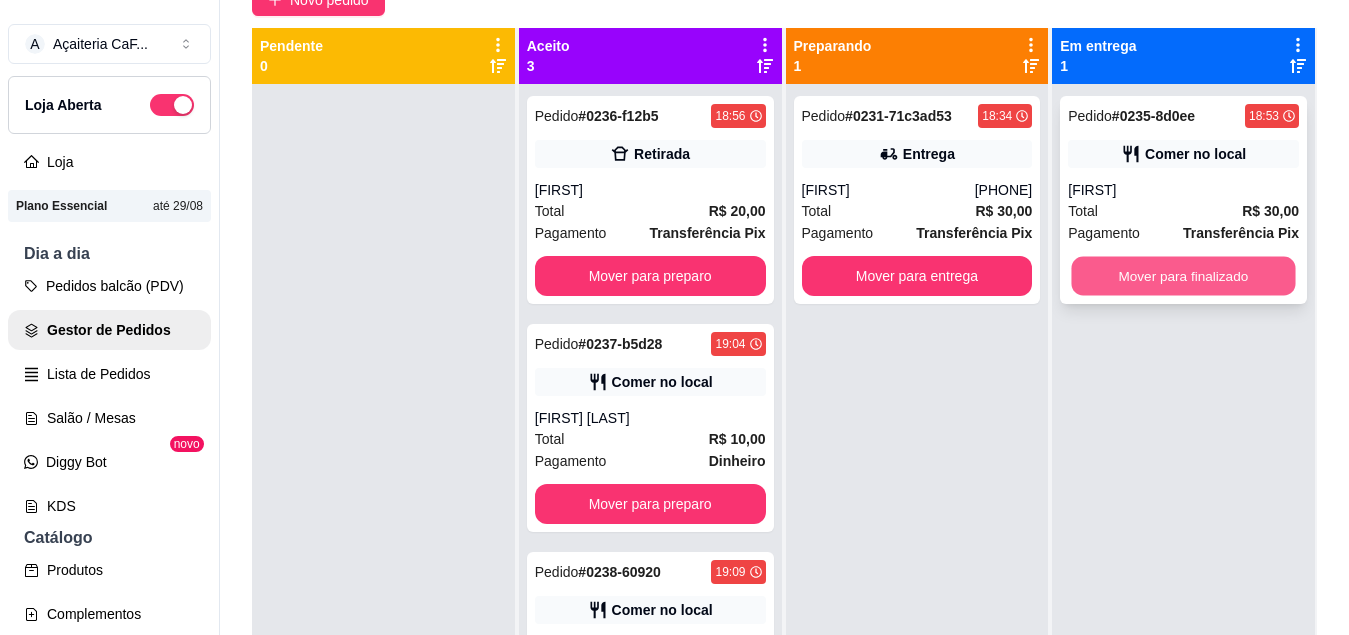 click on "Mover para finalizado" at bounding box center (1184, 276) 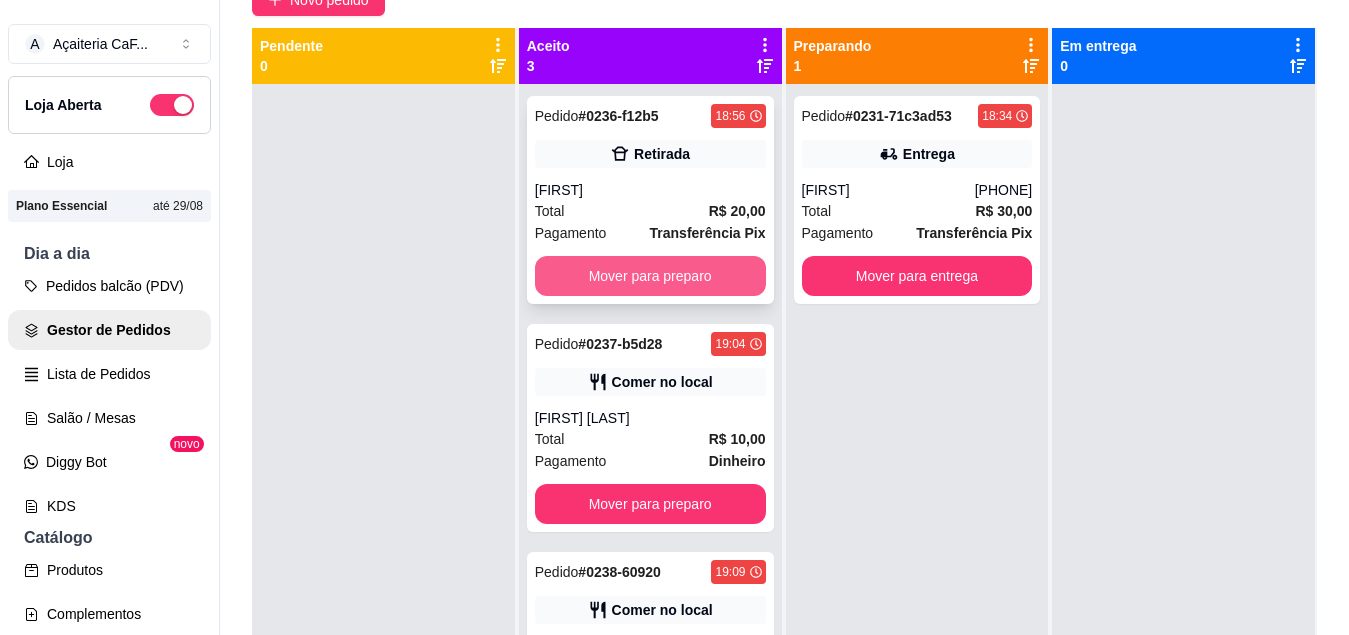 click on "Mover para preparo" at bounding box center (650, 276) 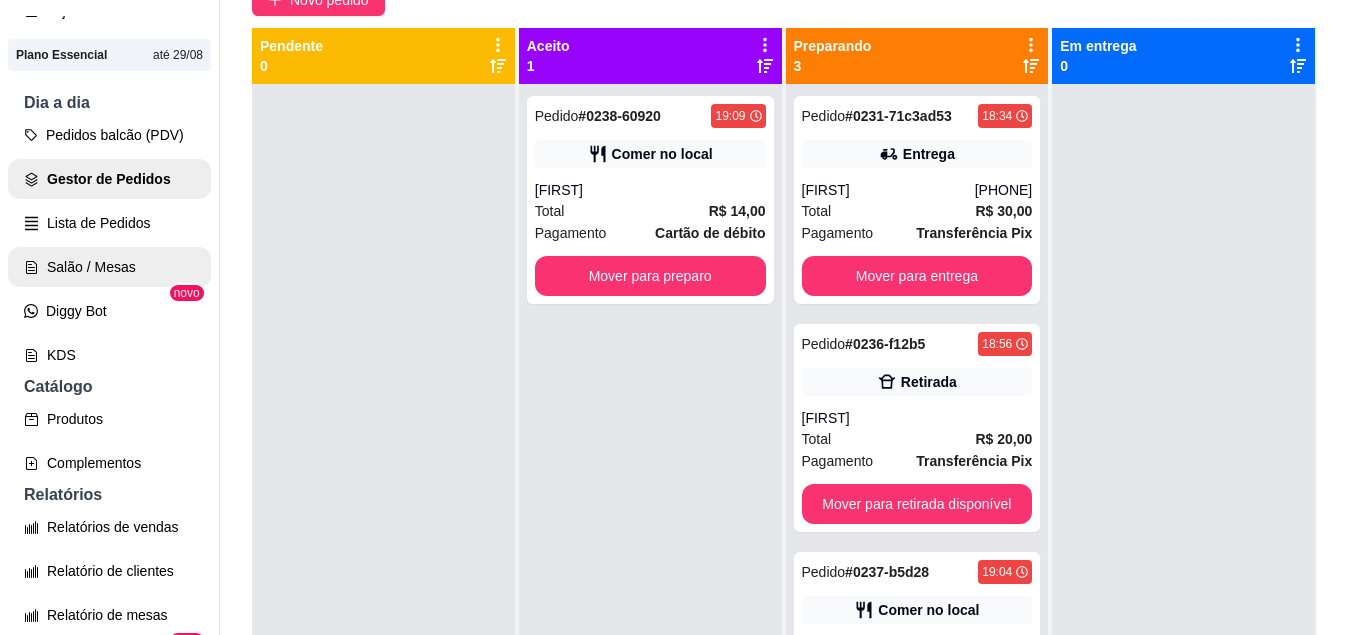 scroll, scrollTop: 153, scrollLeft: 0, axis: vertical 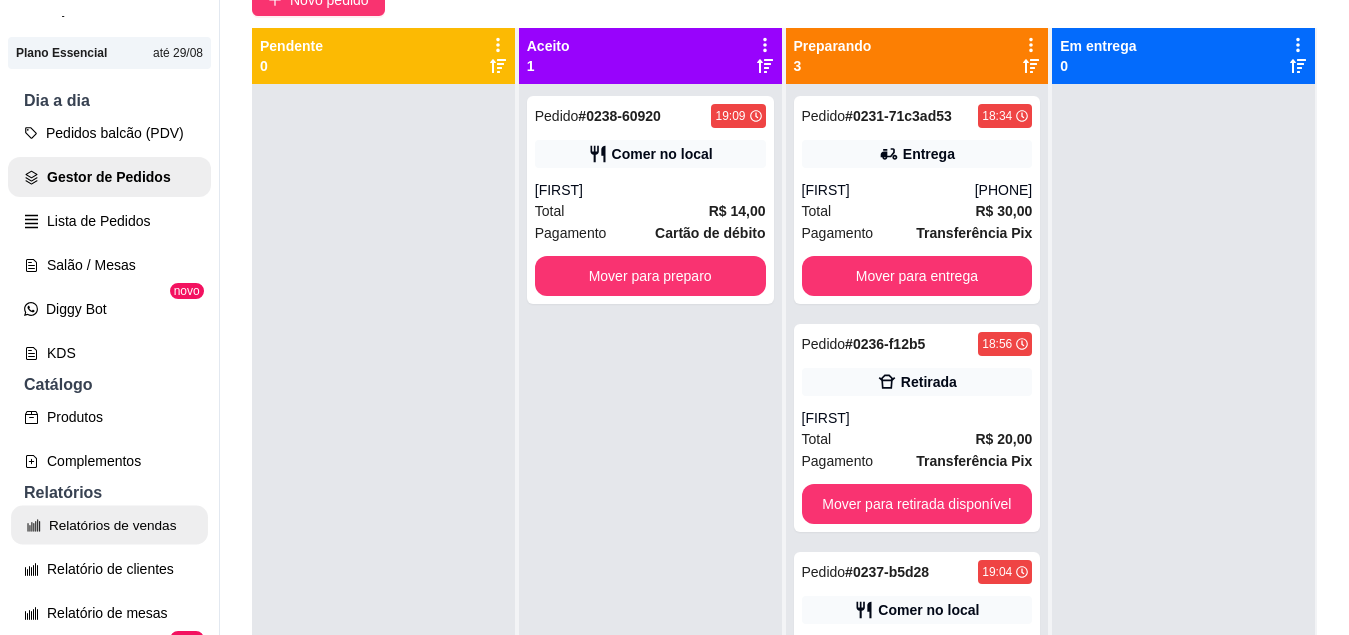 click on "Relatórios de vendas" at bounding box center [109, 525] 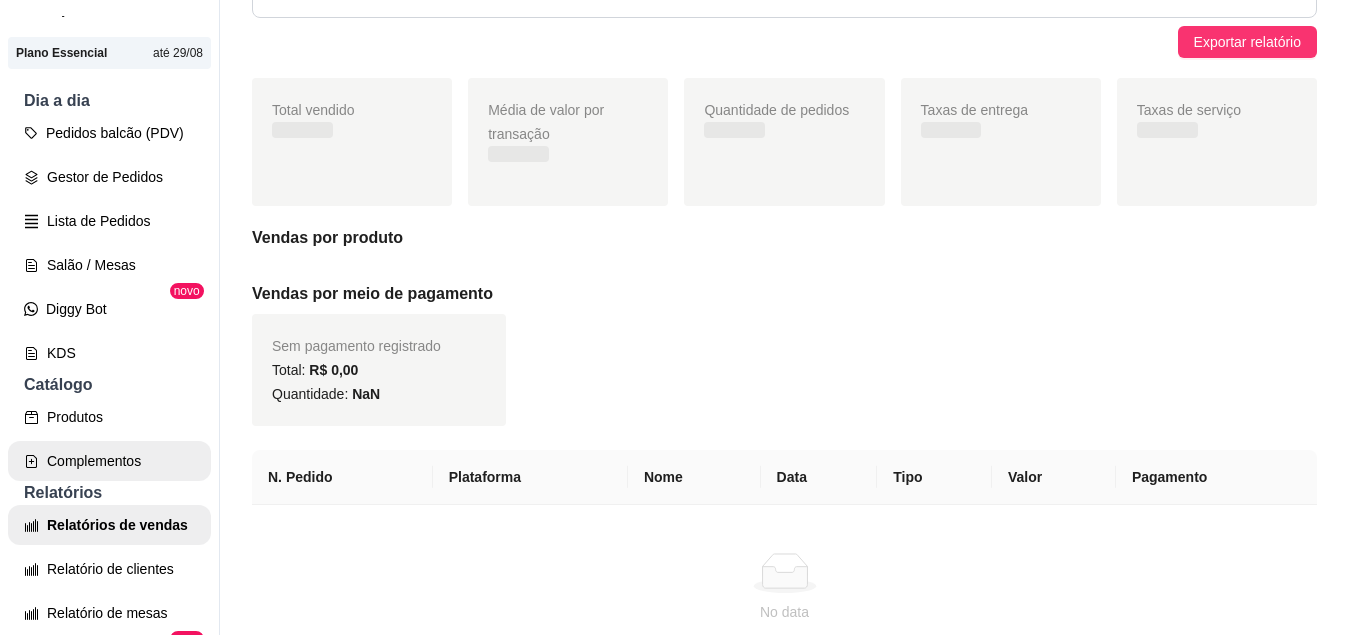 scroll, scrollTop: 0, scrollLeft: 0, axis: both 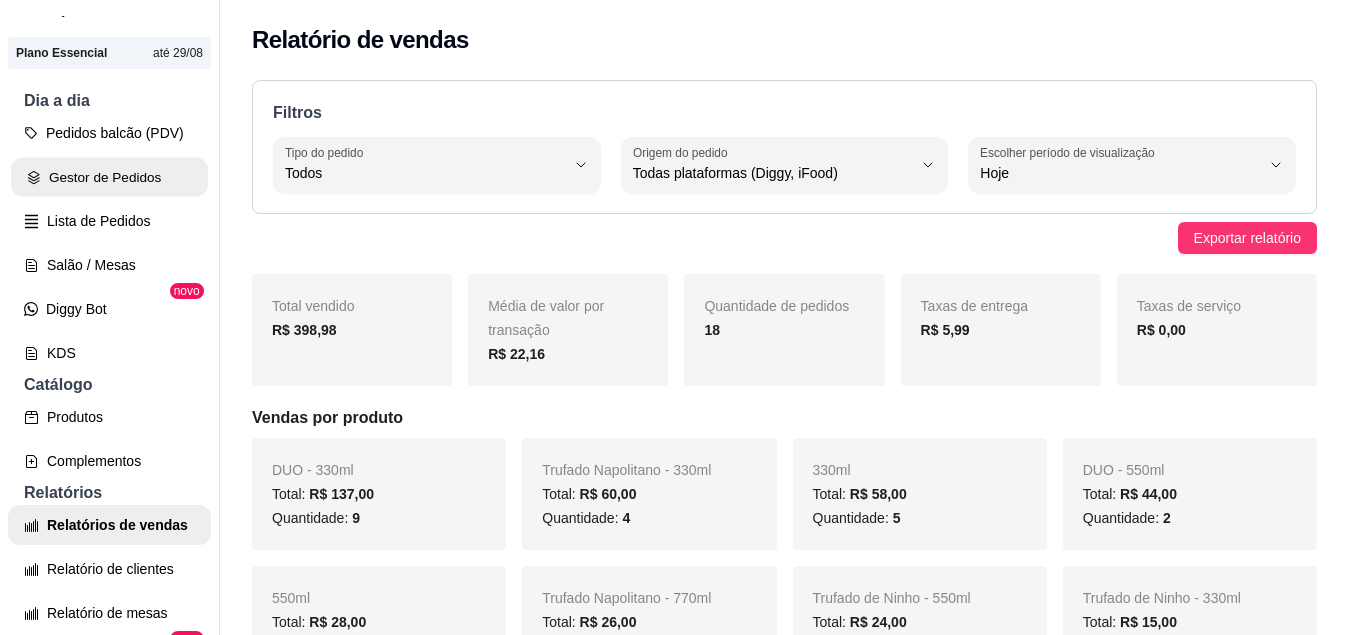 click on "Gestor de Pedidos" at bounding box center (109, 177) 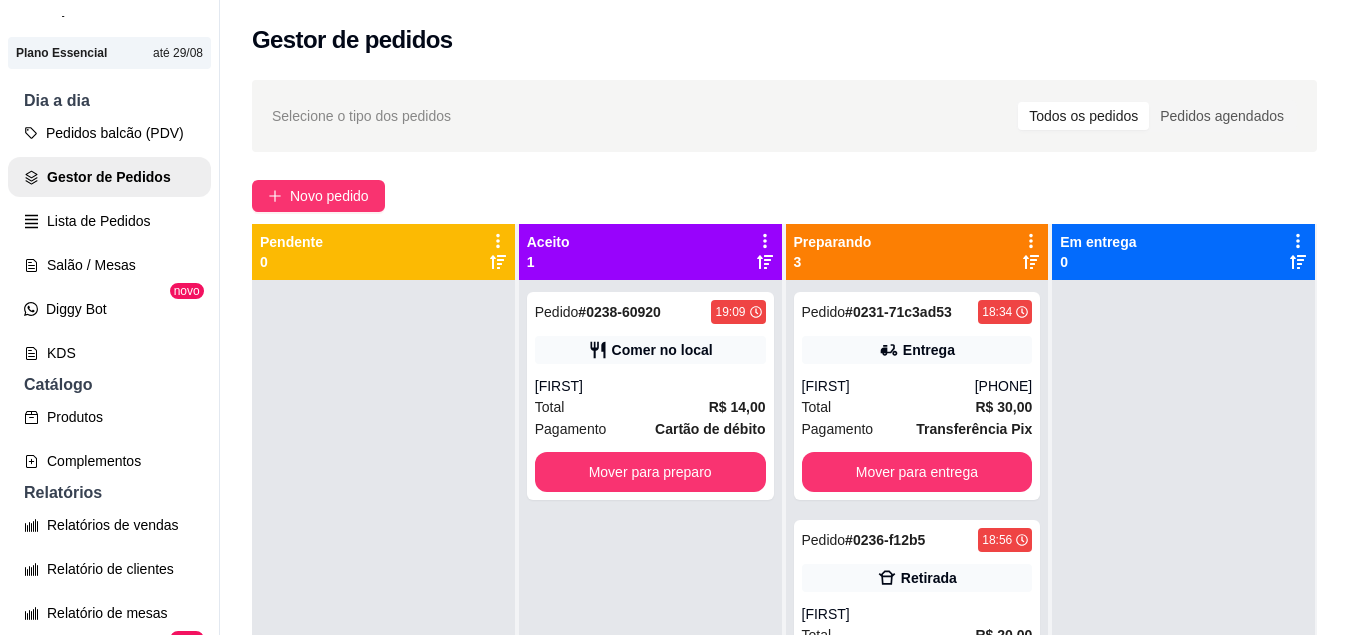 scroll, scrollTop: 69, scrollLeft: 0, axis: vertical 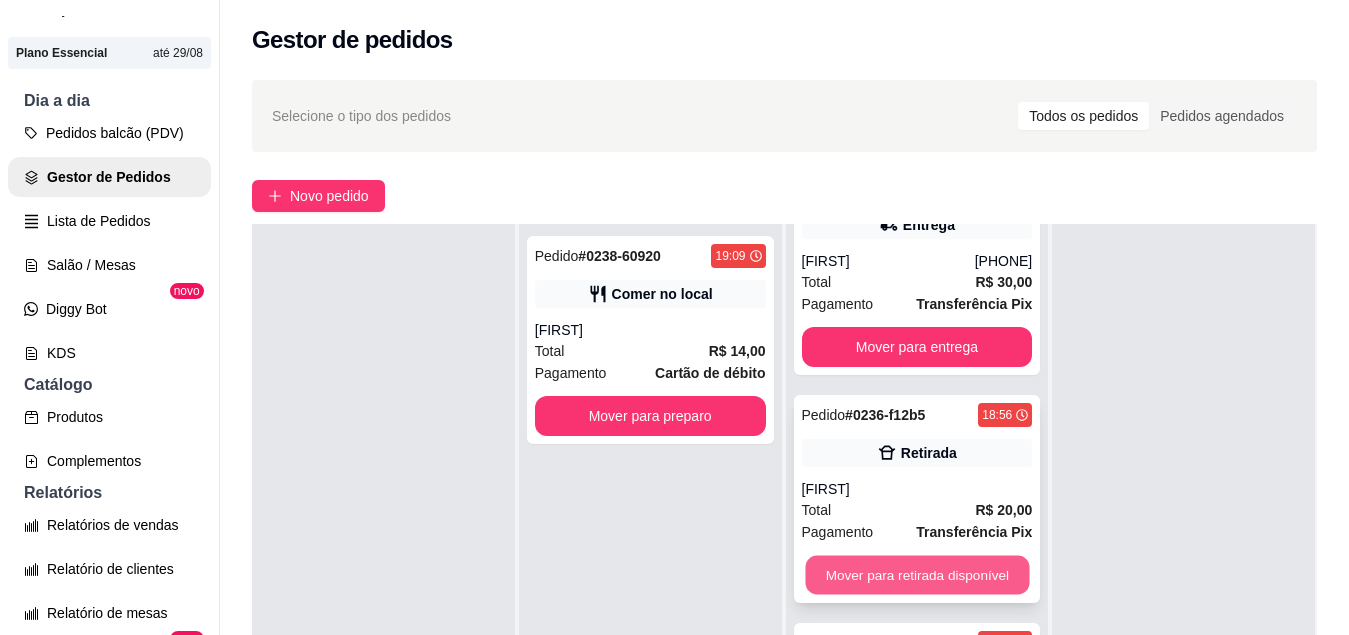 click on "Mover para retirada disponível" at bounding box center [917, 575] 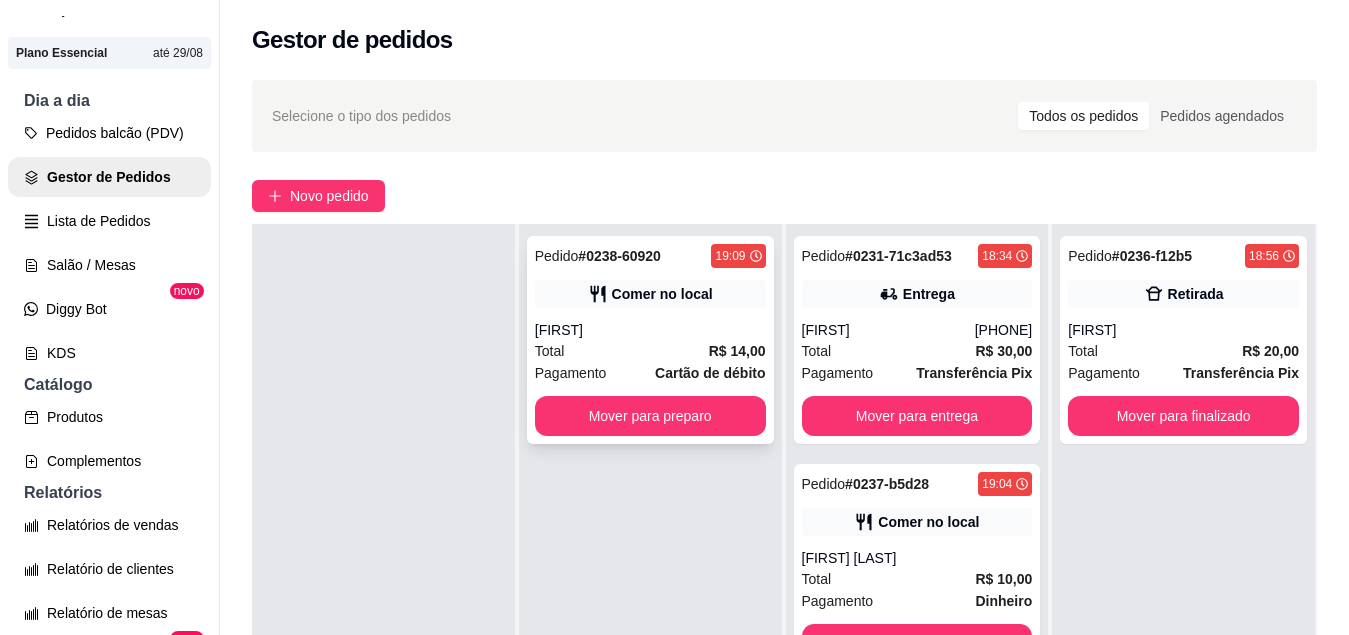 scroll, scrollTop: 0, scrollLeft: 0, axis: both 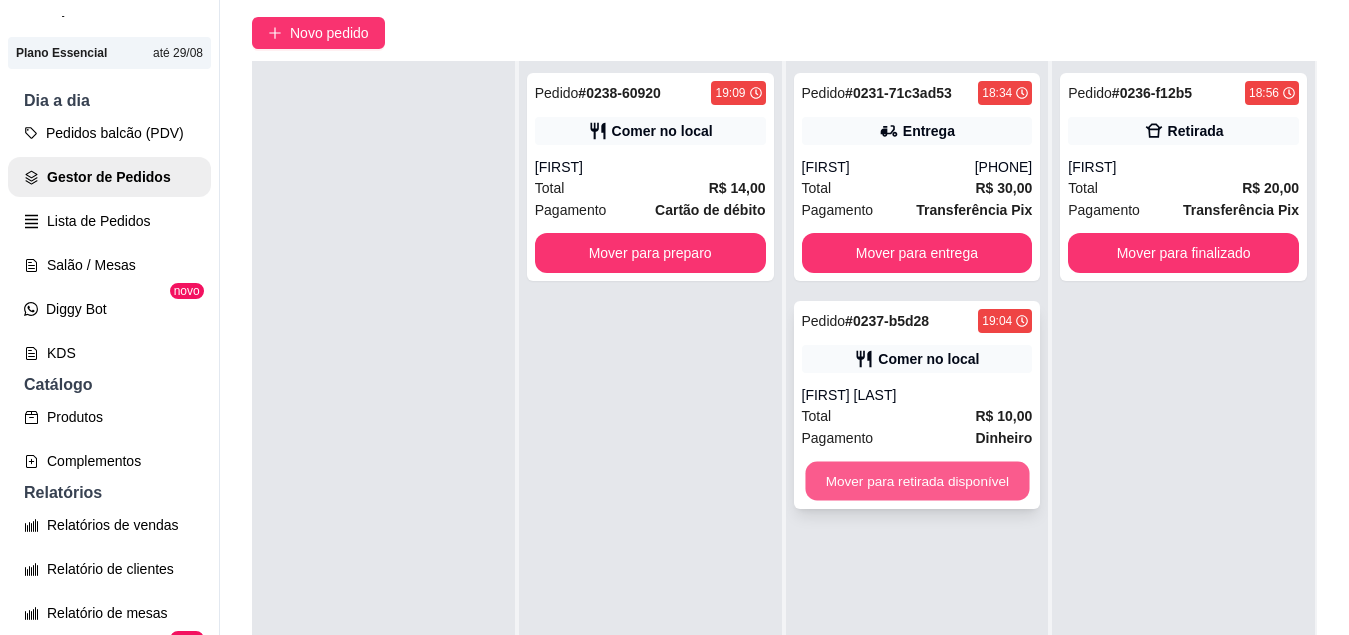 click on "Mover para retirada disponível" at bounding box center [917, 481] 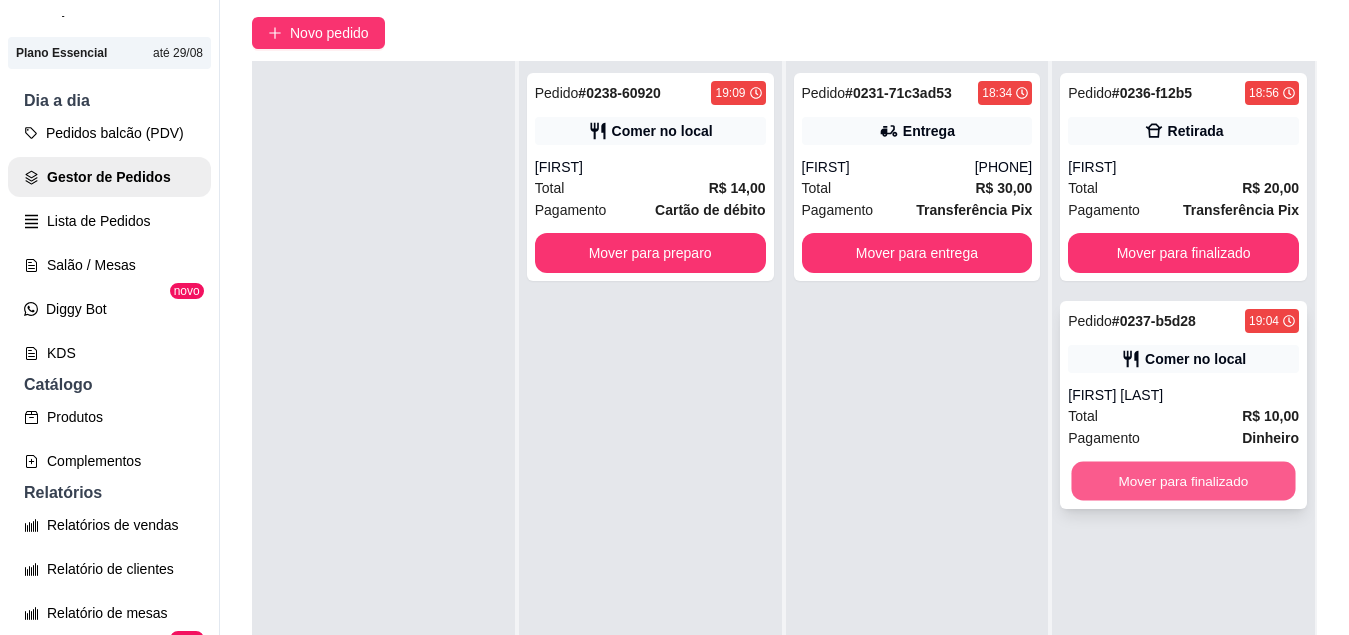 click on "Mover para finalizado" at bounding box center (1184, 481) 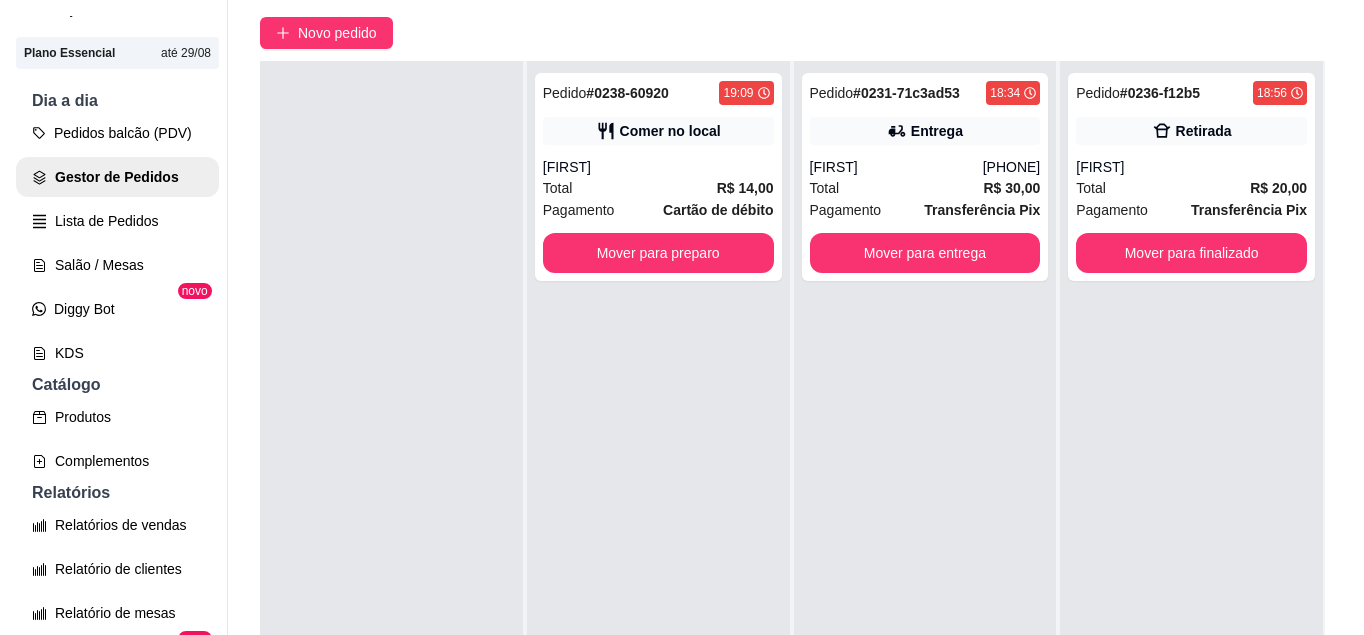 scroll, scrollTop: 0, scrollLeft: 0, axis: both 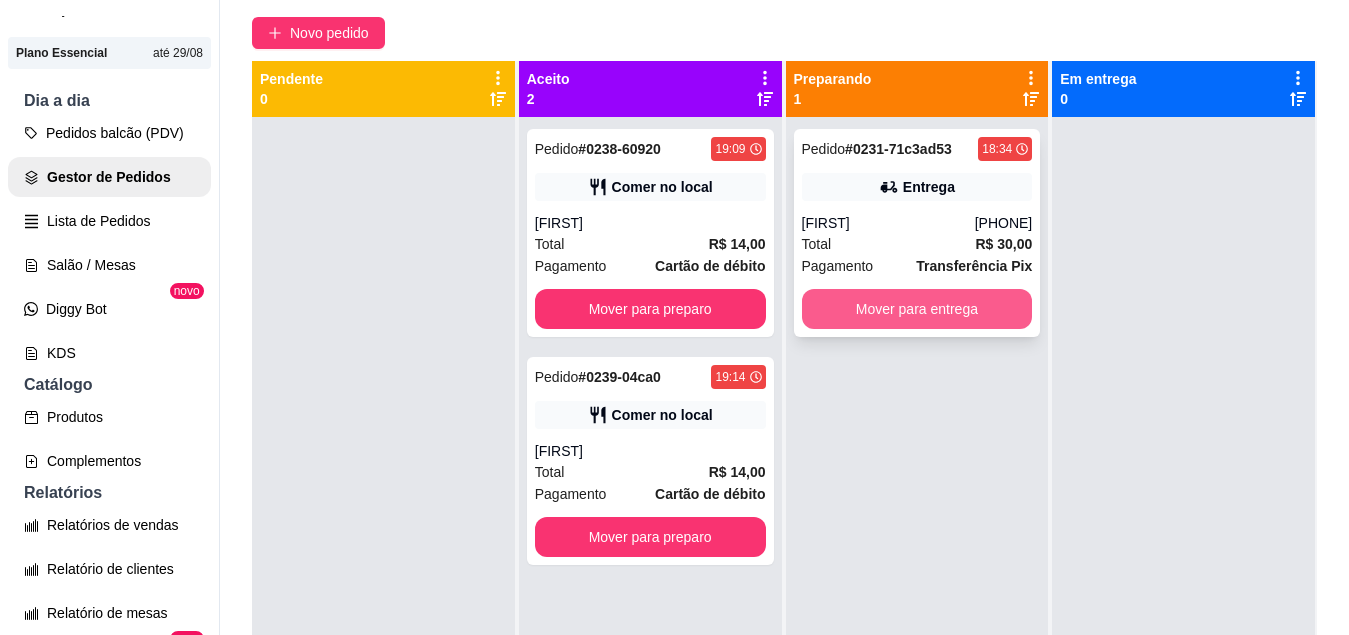 click on "Mover para entrega" at bounding box center (917, 309) 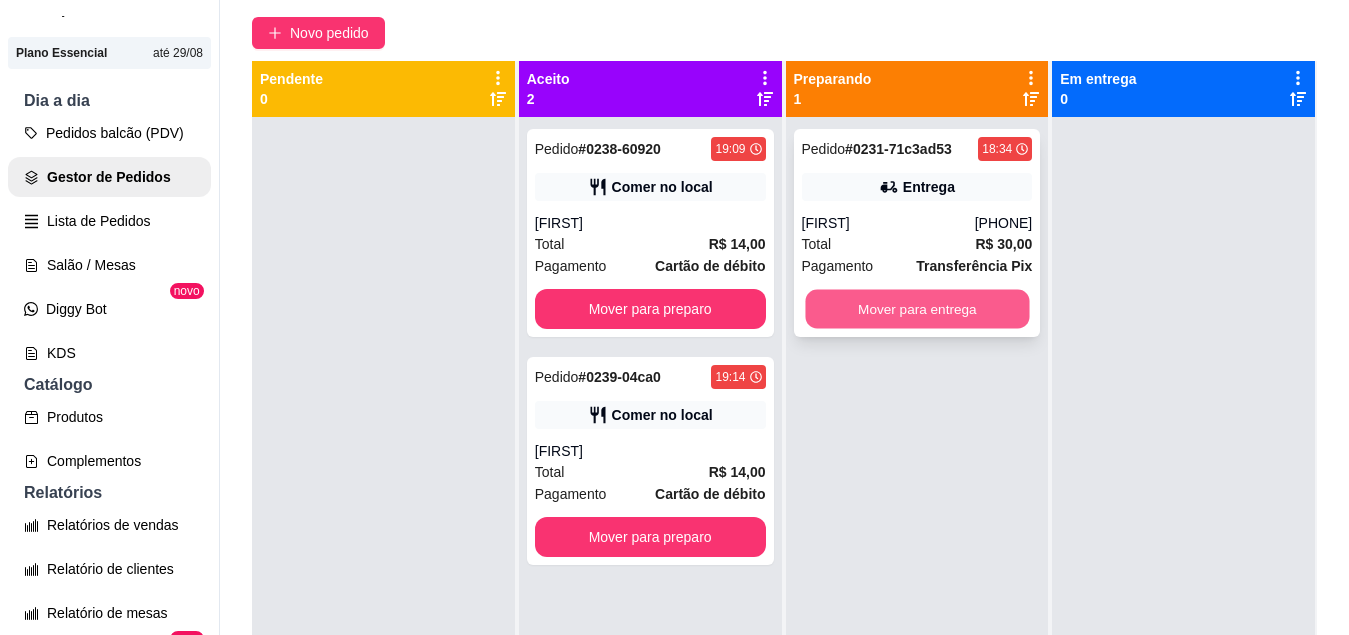 click on "Mover para entrega" at bounding box center [917, 309] 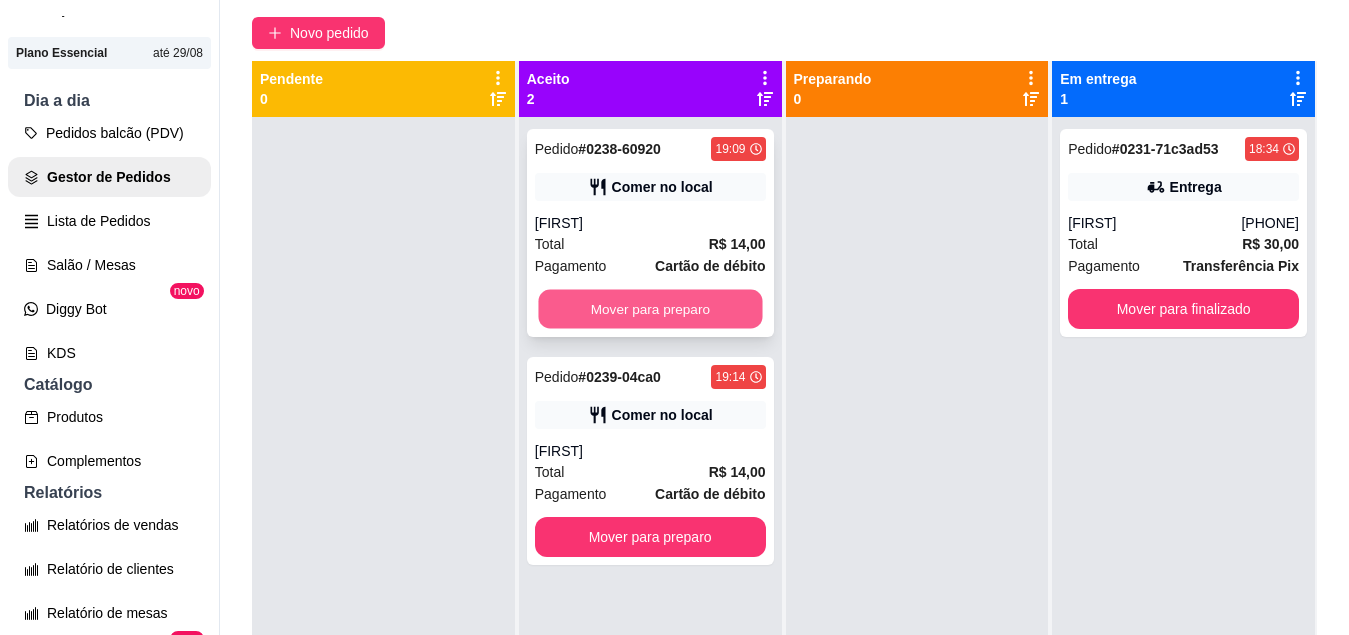 click on "Mover para preparo" at bounding box center [650, 309] 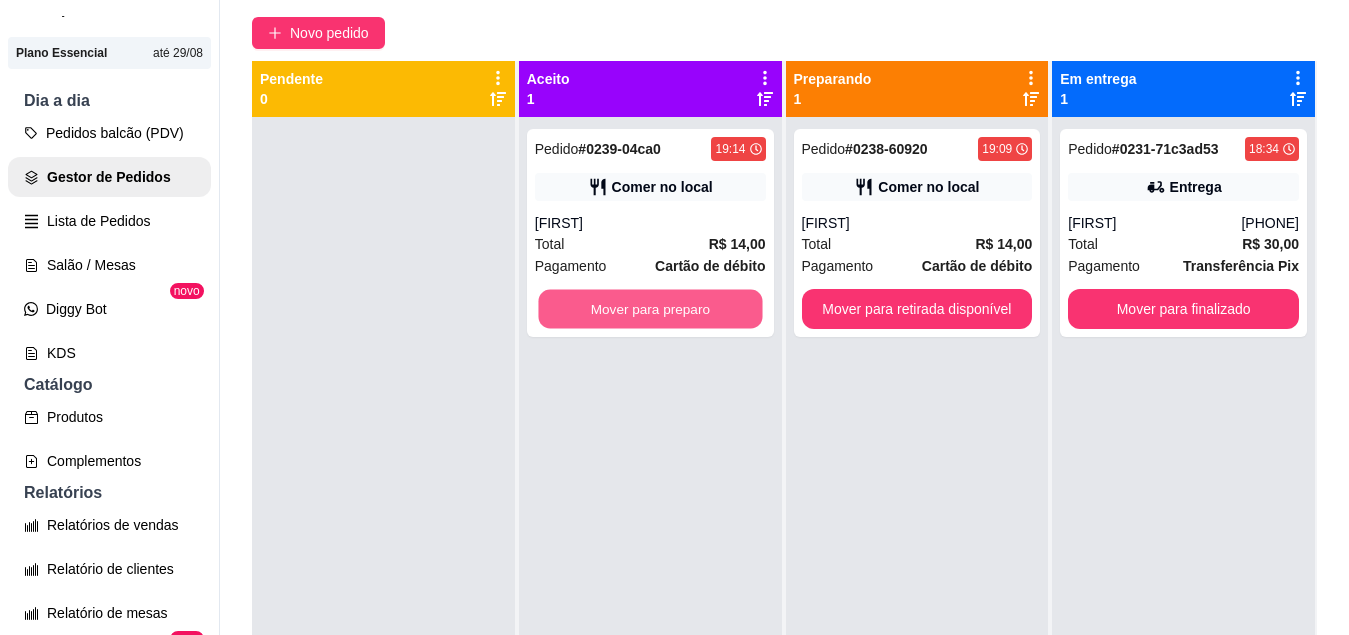 click on "Mover para preparo" at bounding box center [650, 309] 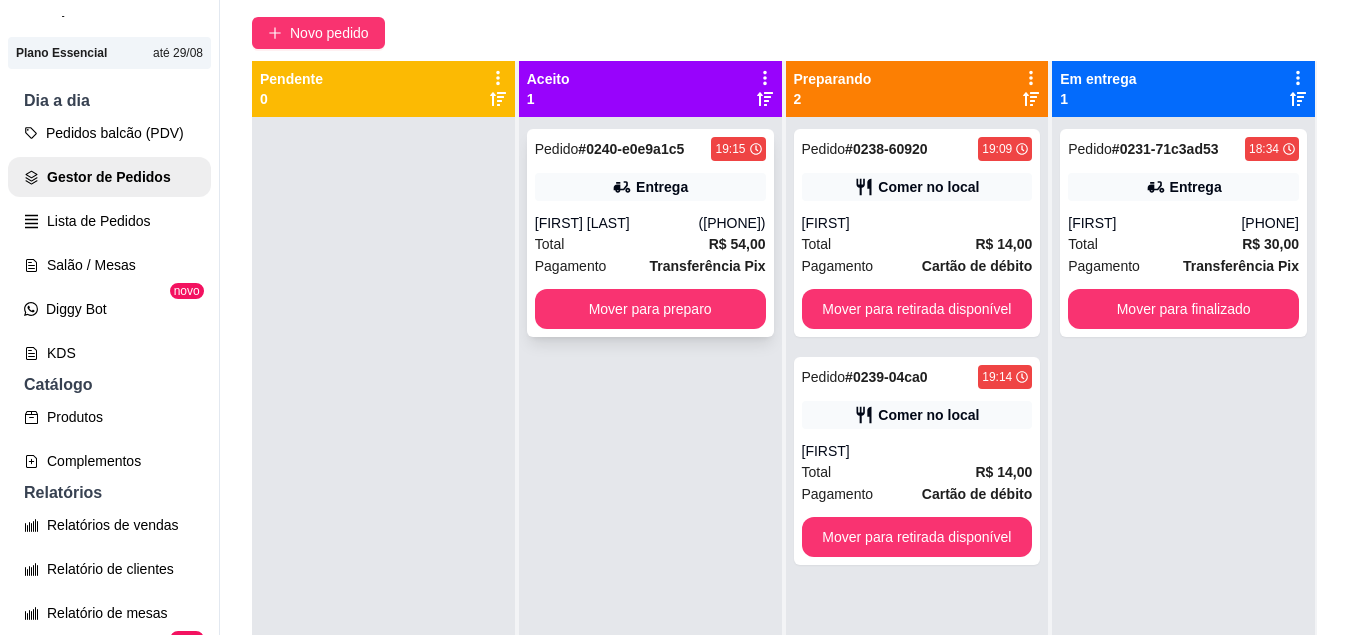 click on "Transferência Pix" at bounding box center (708, 266) 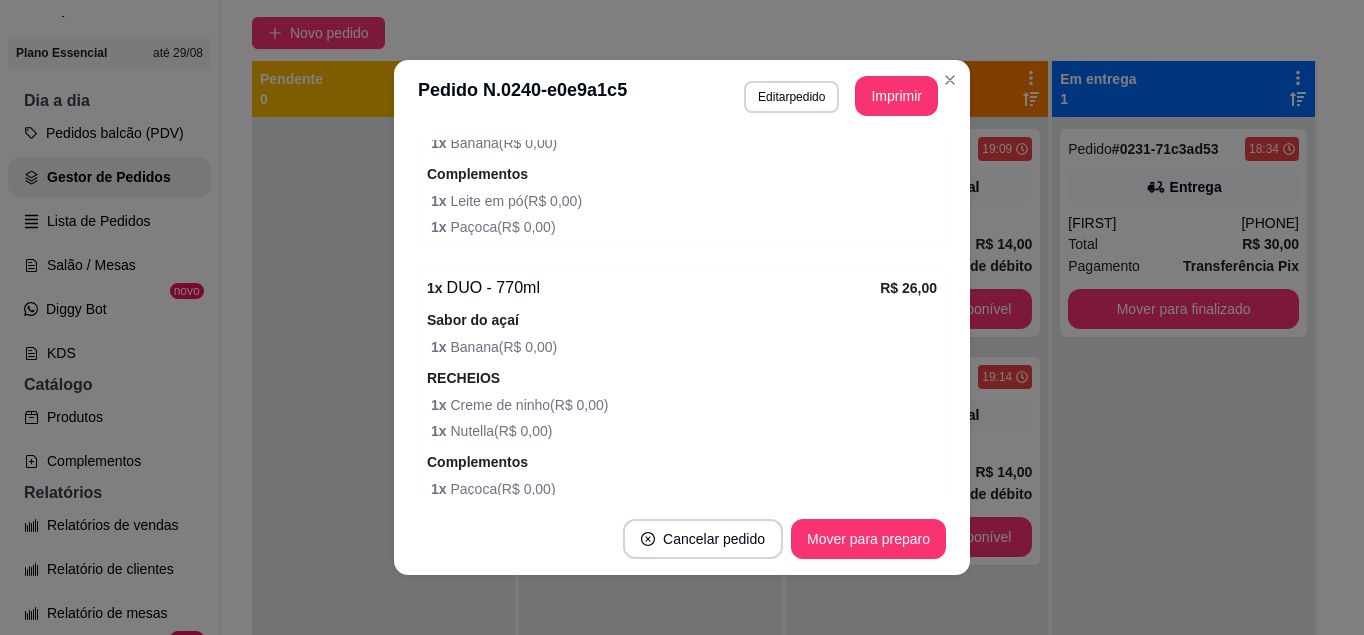 scroll, scrollTop: 850, scrollLeft: 0, axis: vertical 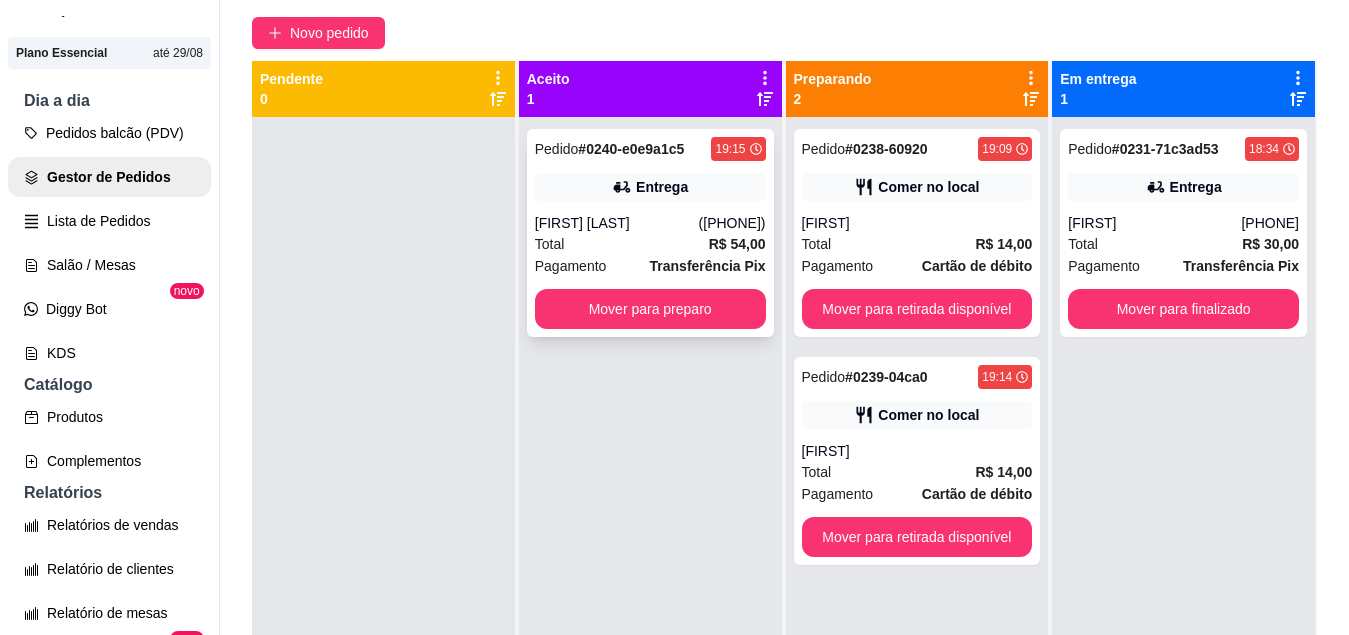 click on "R$ 54,00" at bounding box center [737, 244] 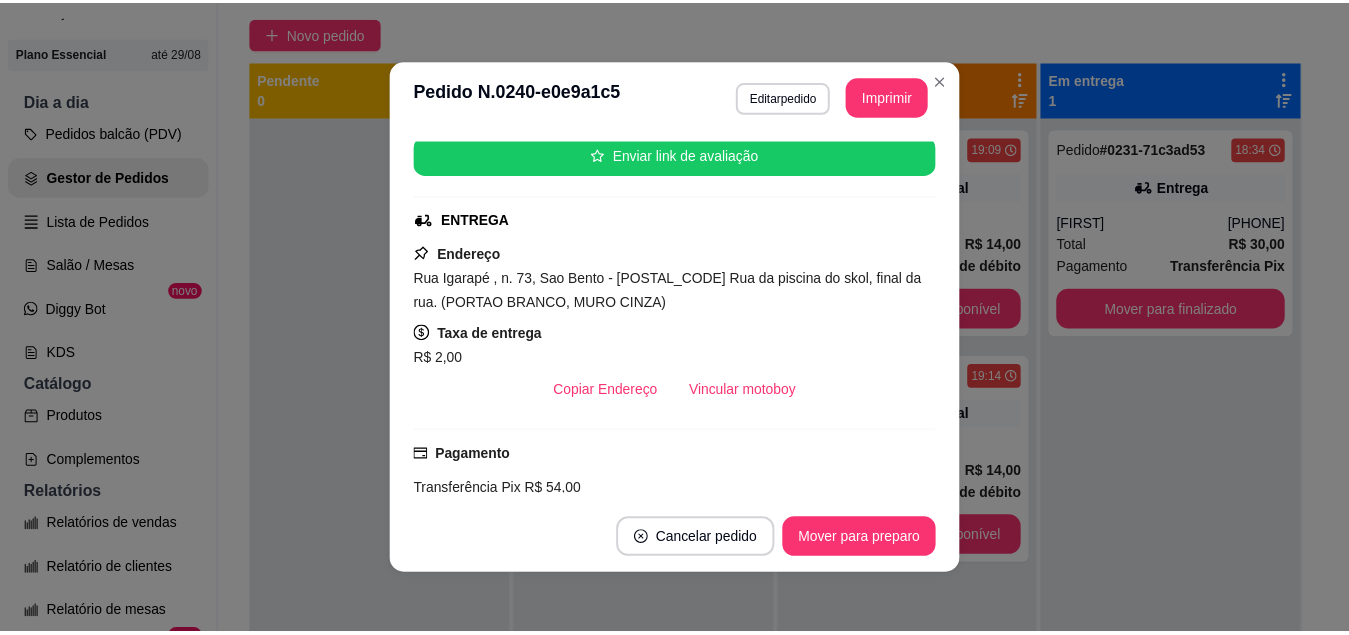 scroll, scrollTop: 253, scrollLeft: 0, axis: vertical 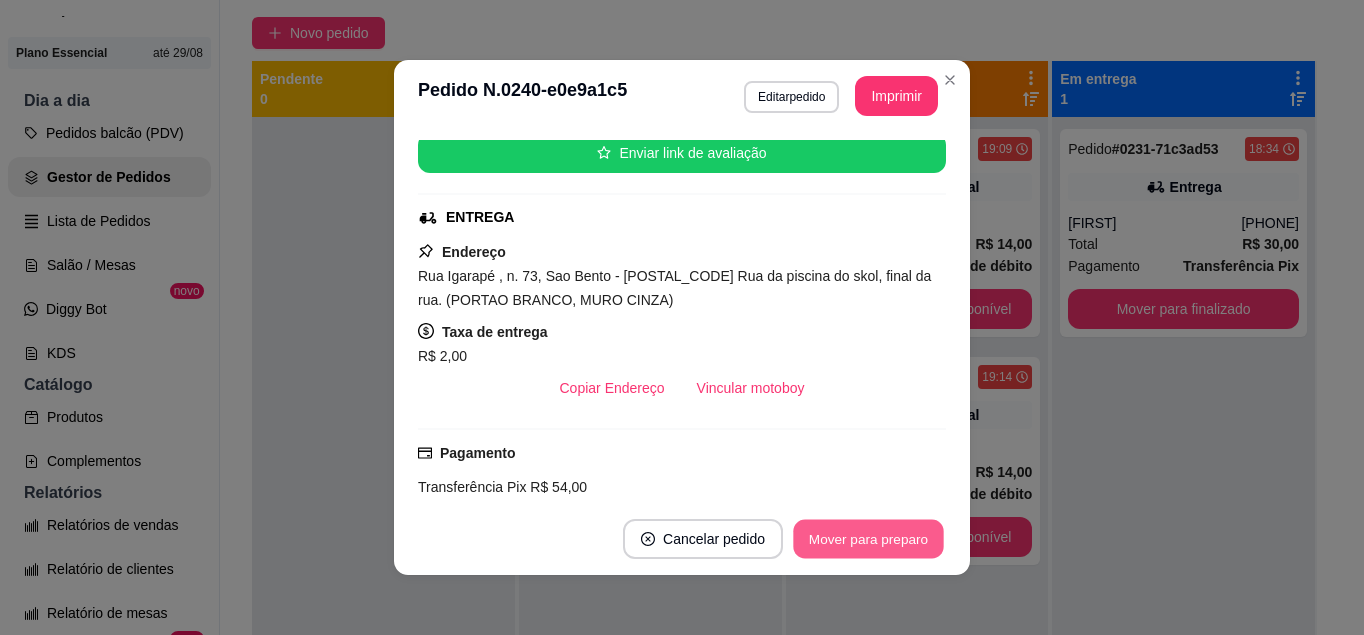 click on "Mover para preparo" at bounding box center [868, 539] 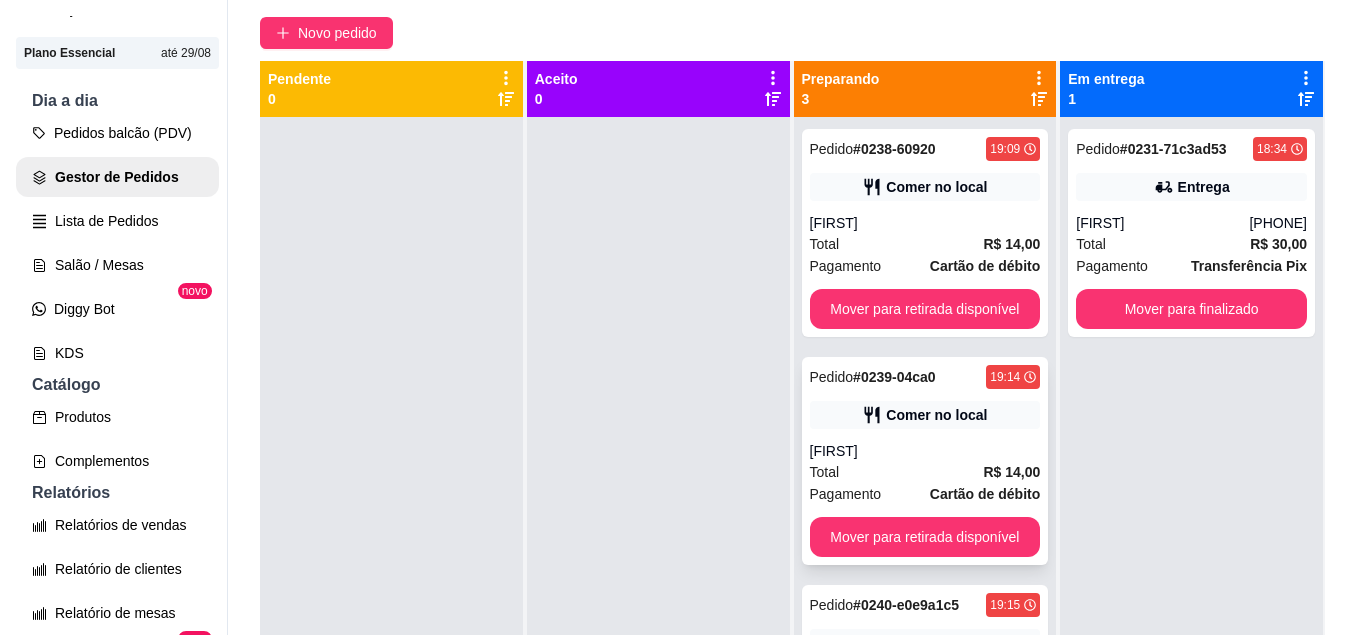 scroll, scrollTop: 69, scrollLeft: 0, axis: vertical 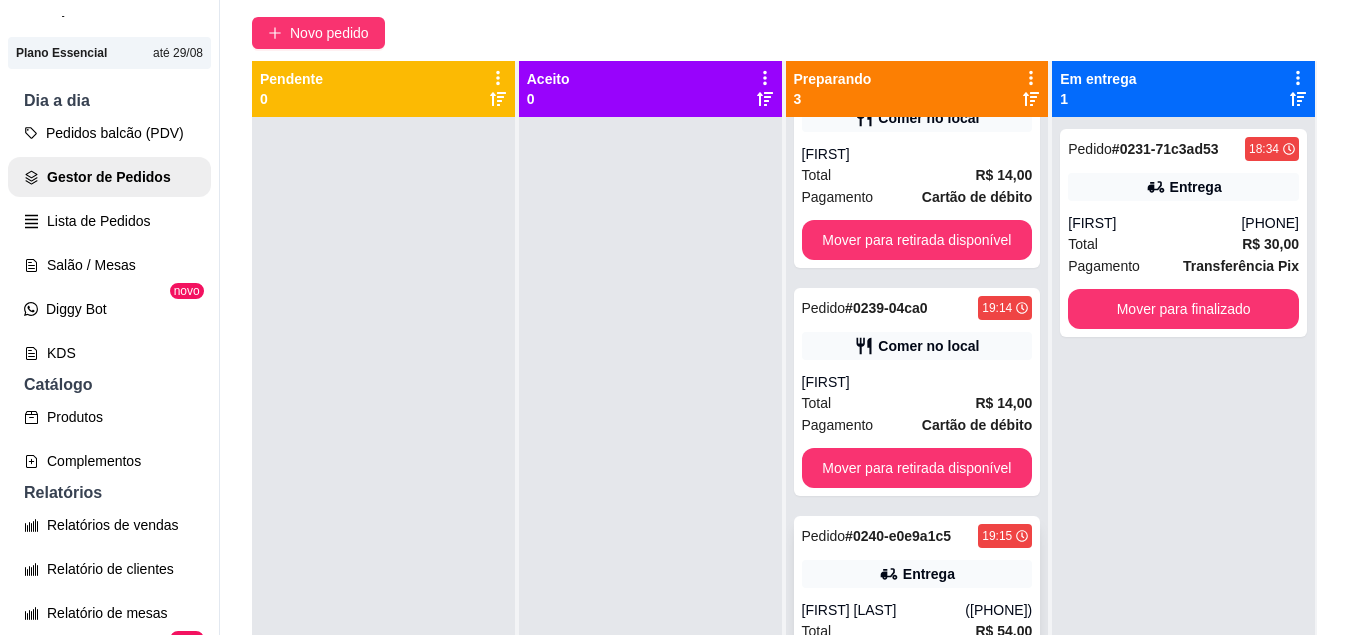 click on "Entrega" at bounding box center [929, 574] 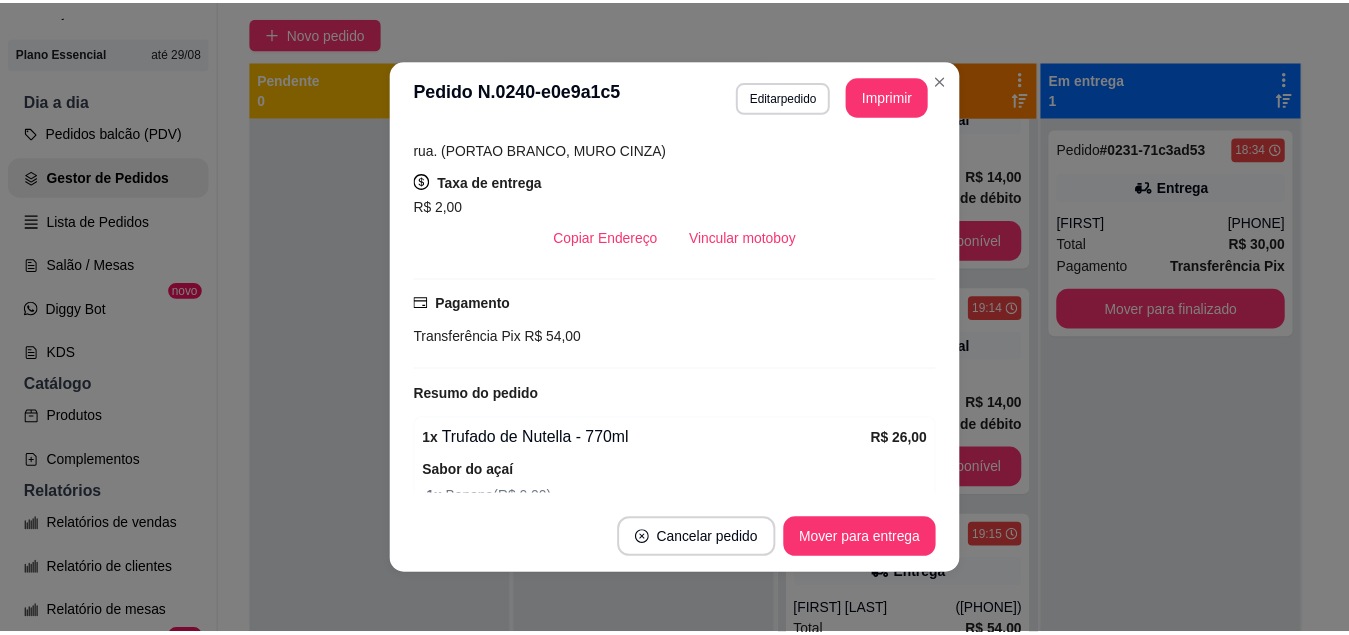 scroll, scrollTop: 404, scrollLeft: 0, axis: vertical 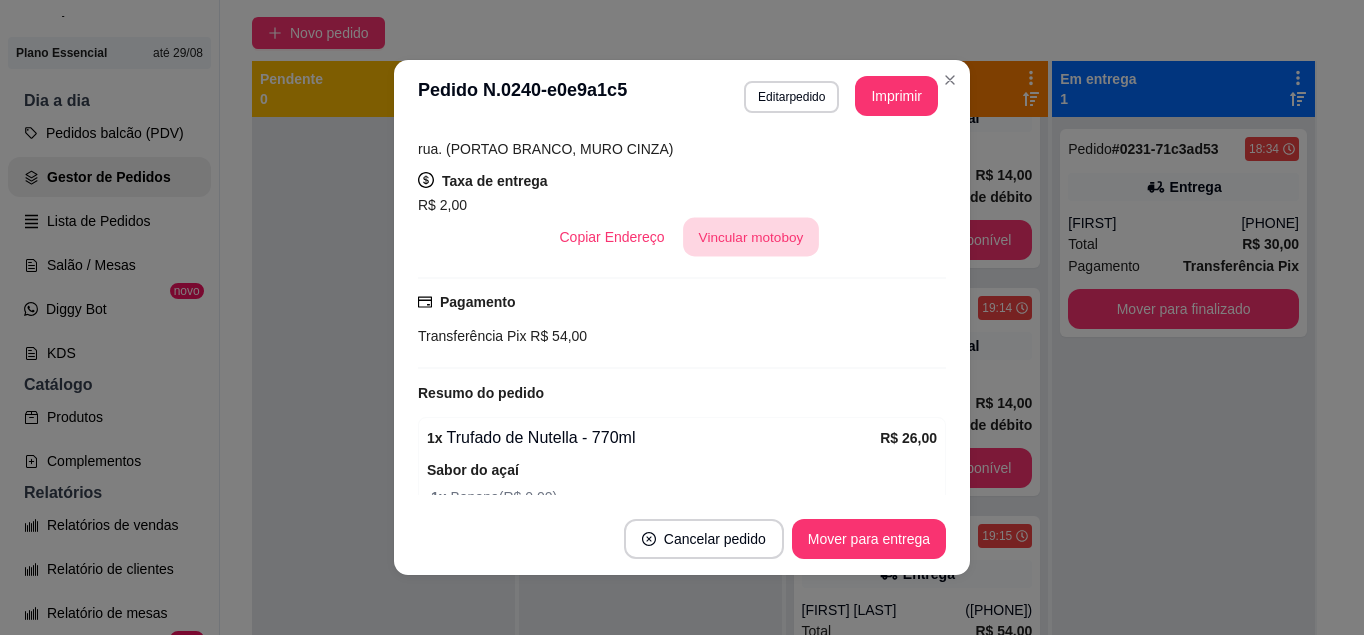 click on "Vincular motoboy" at bounding box center (751, 237) 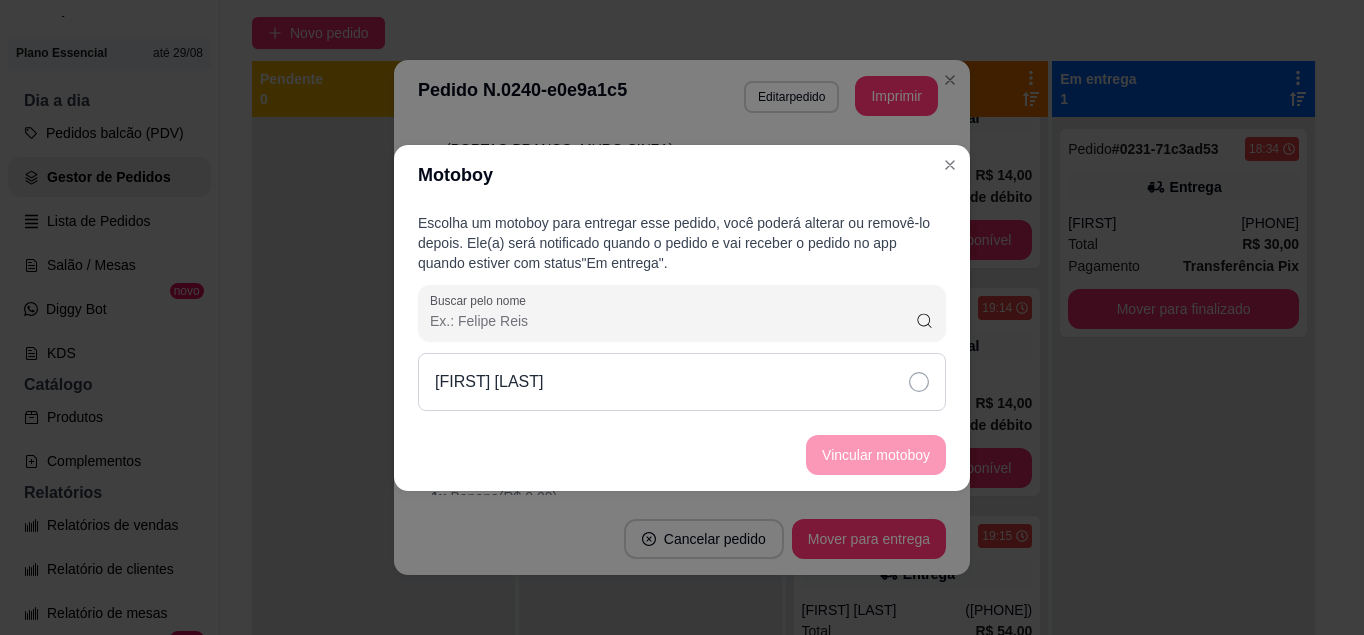 click on "[FIRST] [LAST]" at bounding box center (682, 382) 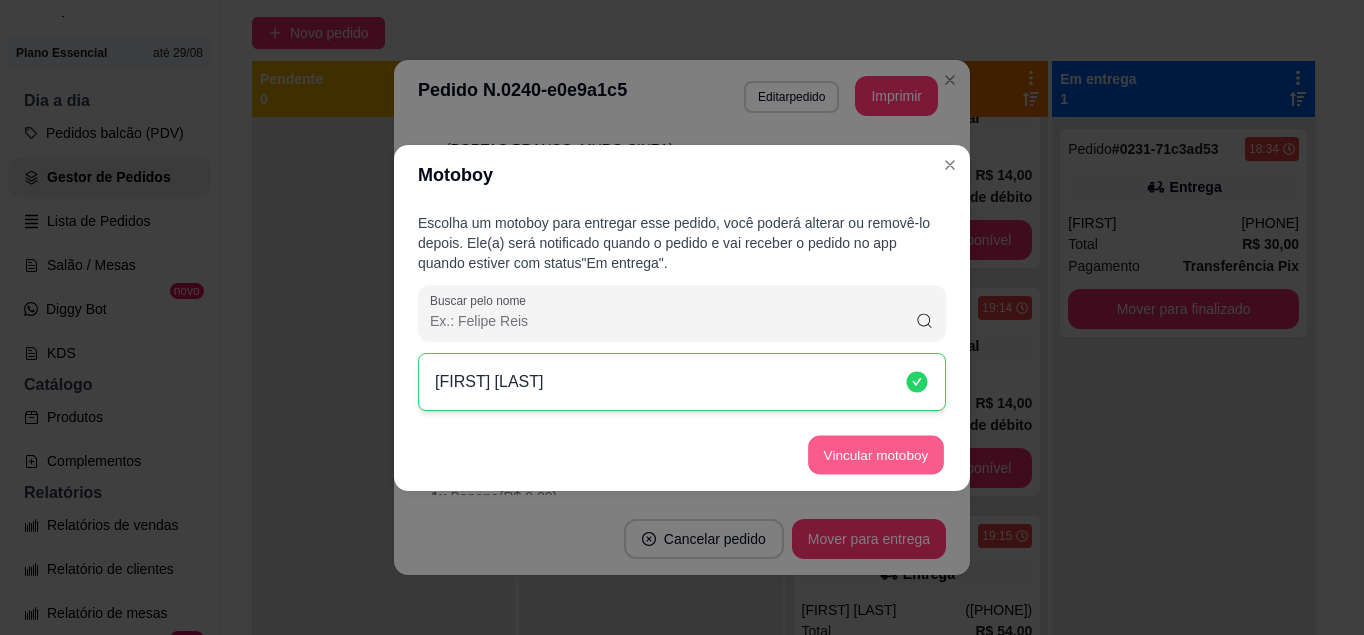 click on "Vincular motoboy" at bounding box center [876, 454] 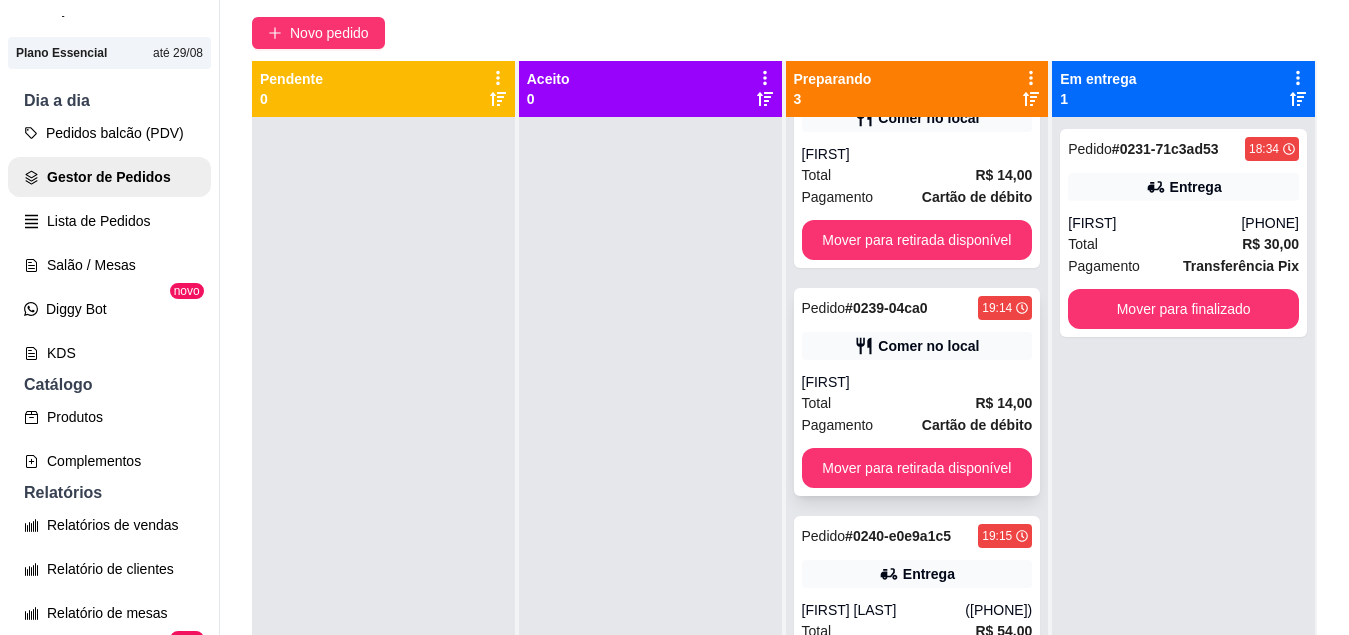 scroll, scrollTop: 56, scrollLeft: 0, axis: vertical 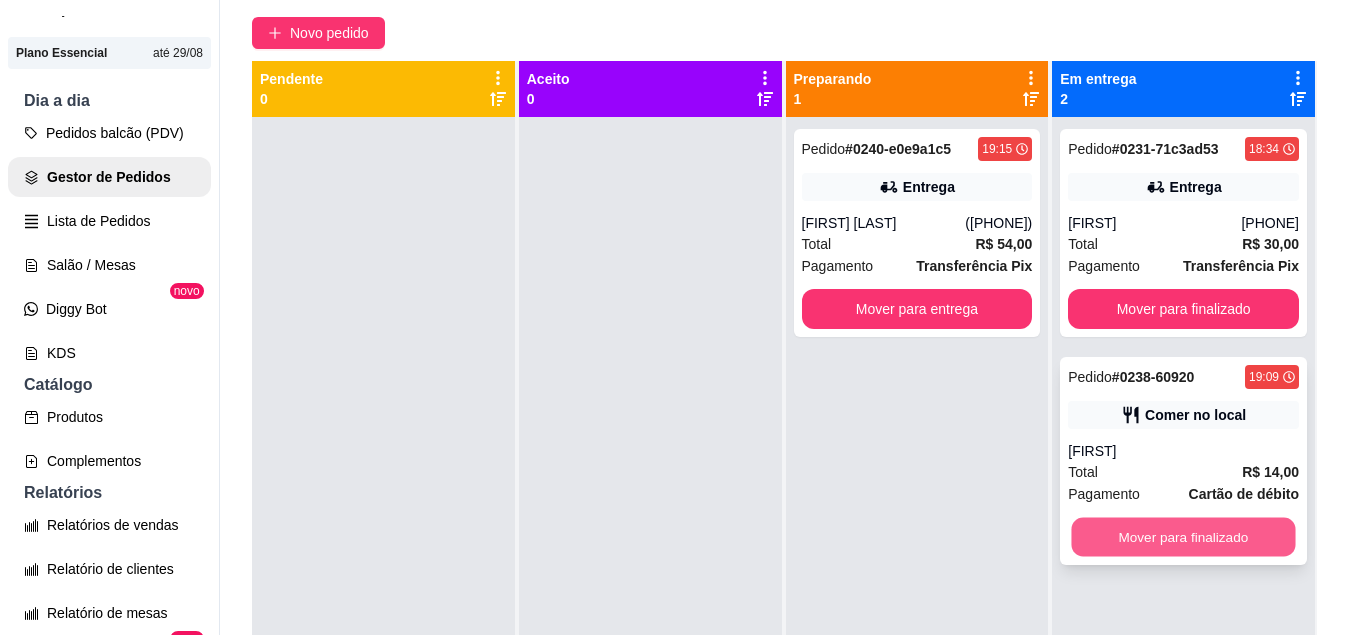 click on "Mover para finalizado" at bounding box center [1184, 537] 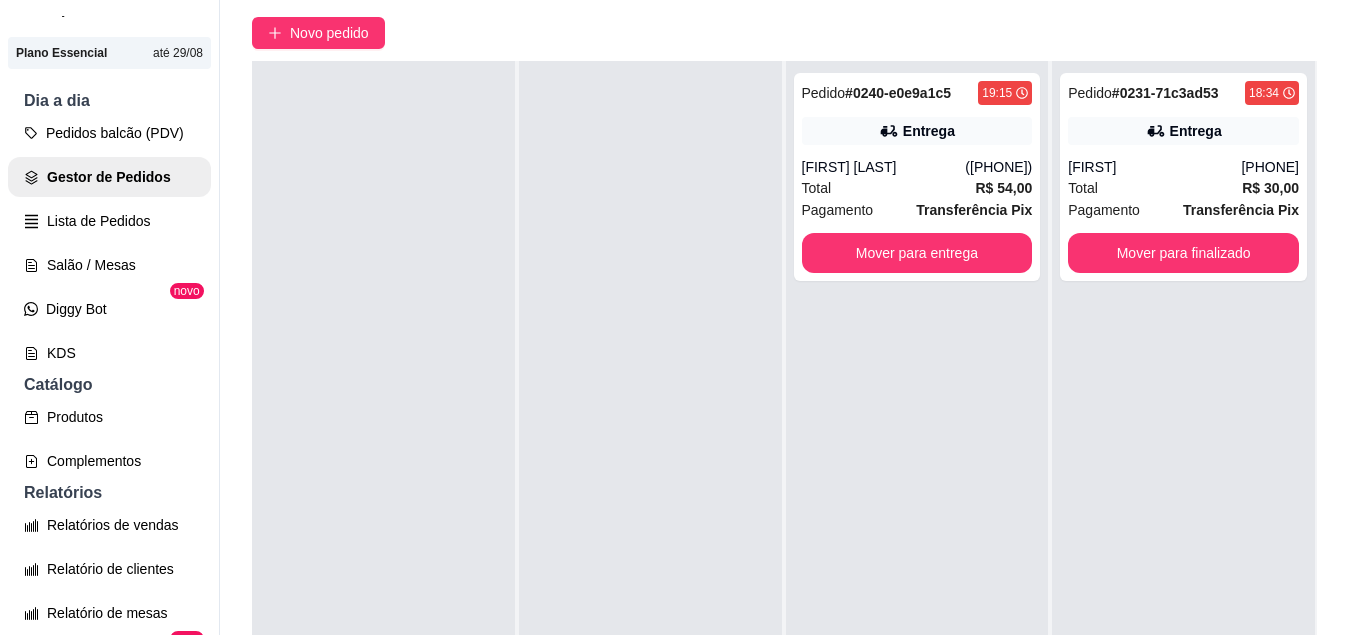 scroll, scrollTop: 0, scrollLeft: 0, axis: both 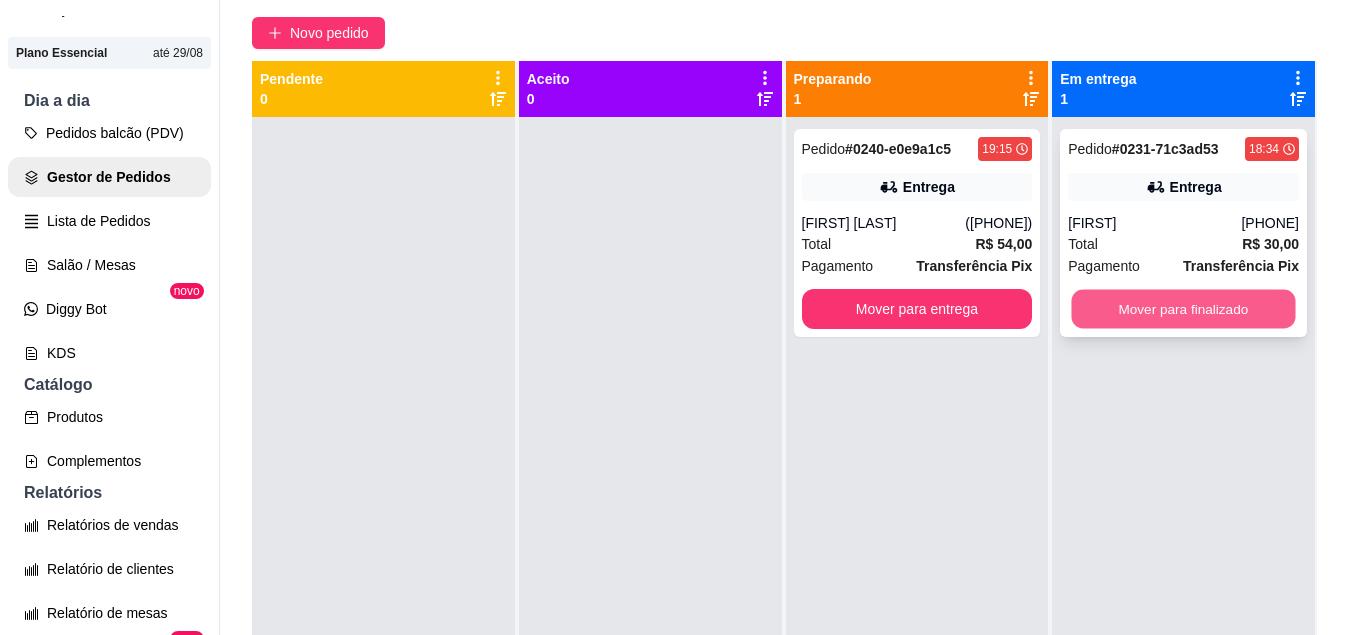 click on "Mover para finalizado" at bounding box center [1184, 309] 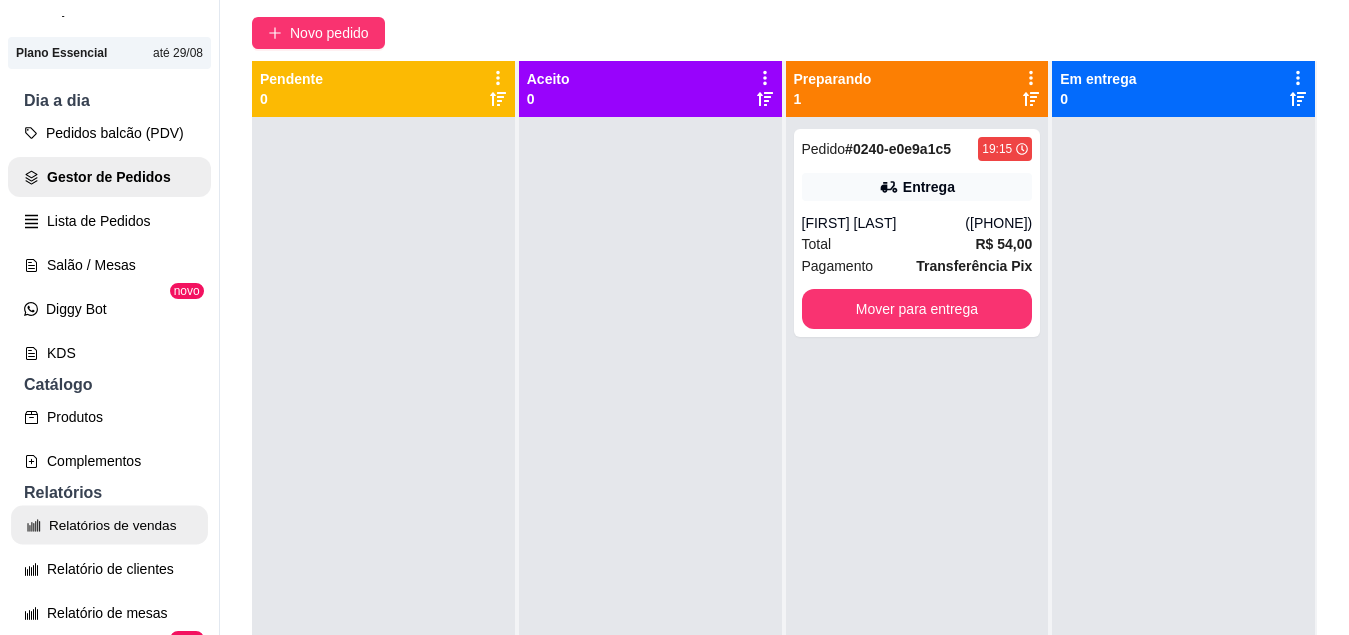 click on "Relatórios de vendas" at bounding box center [109, 525] 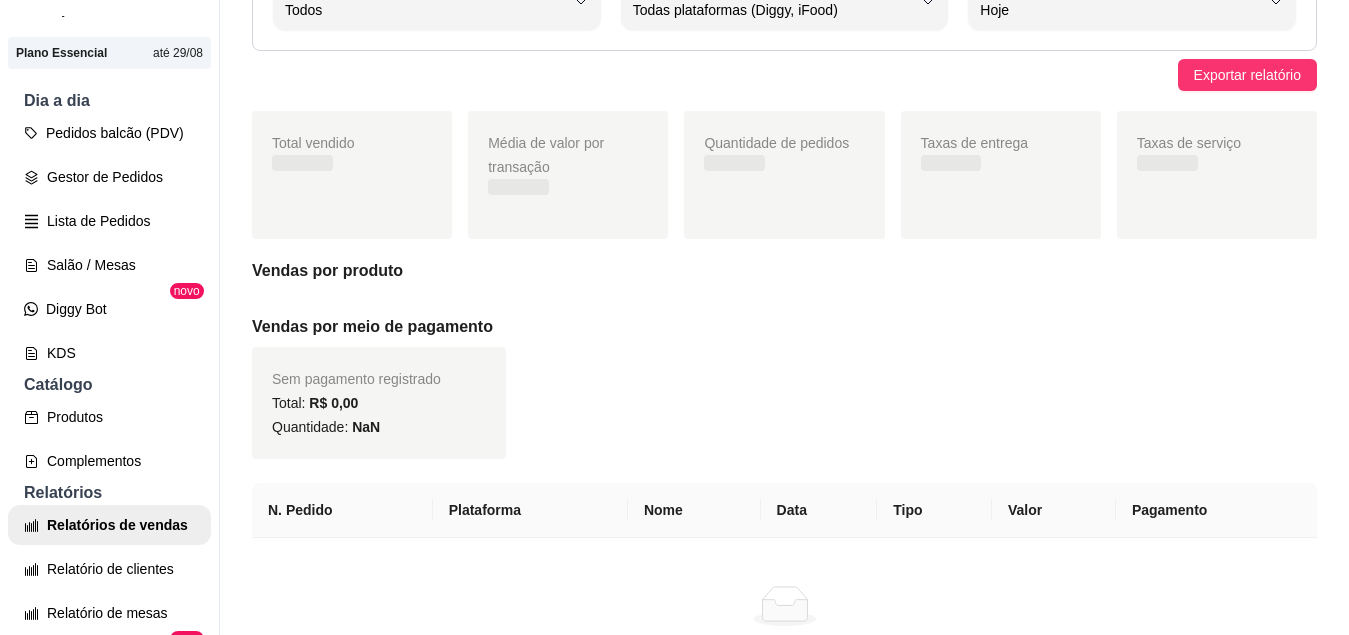 scroll, scrollTop: 0, scrollLeft: 0, axis: both 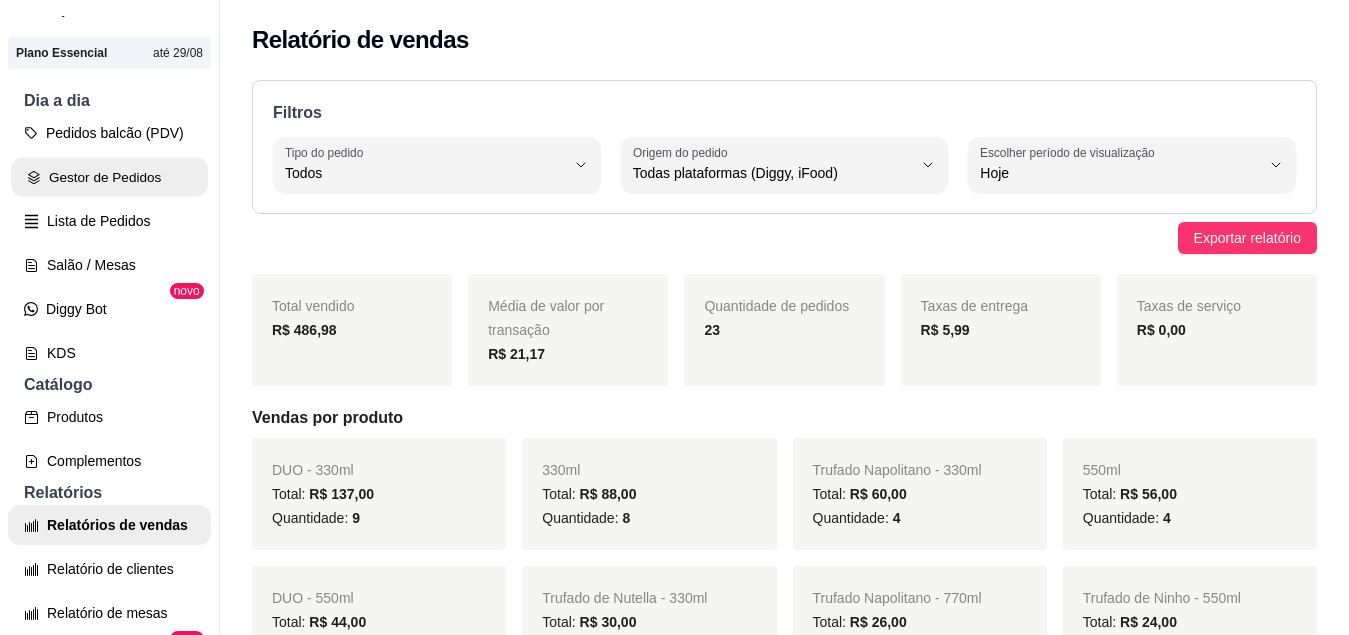 click on "Gestor de Pedidos" at bounding box center (109, 177) 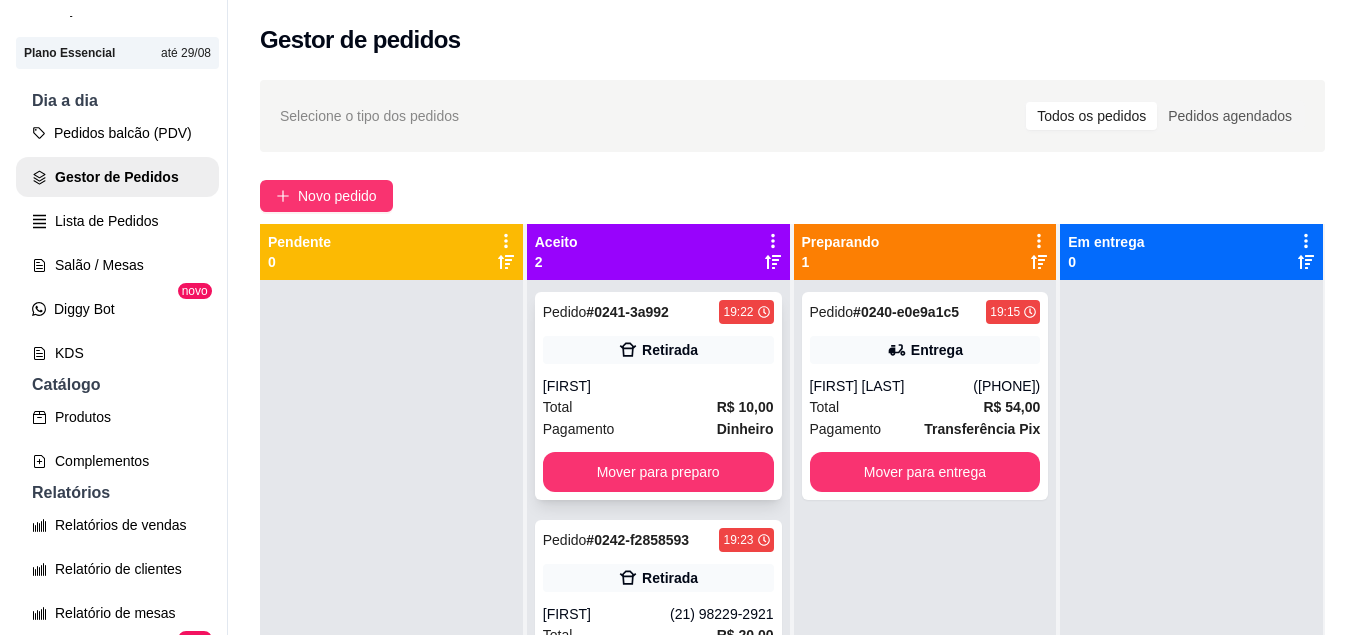 scroll, scrollTop: 56, scrollLeft: 0, axis: vertical 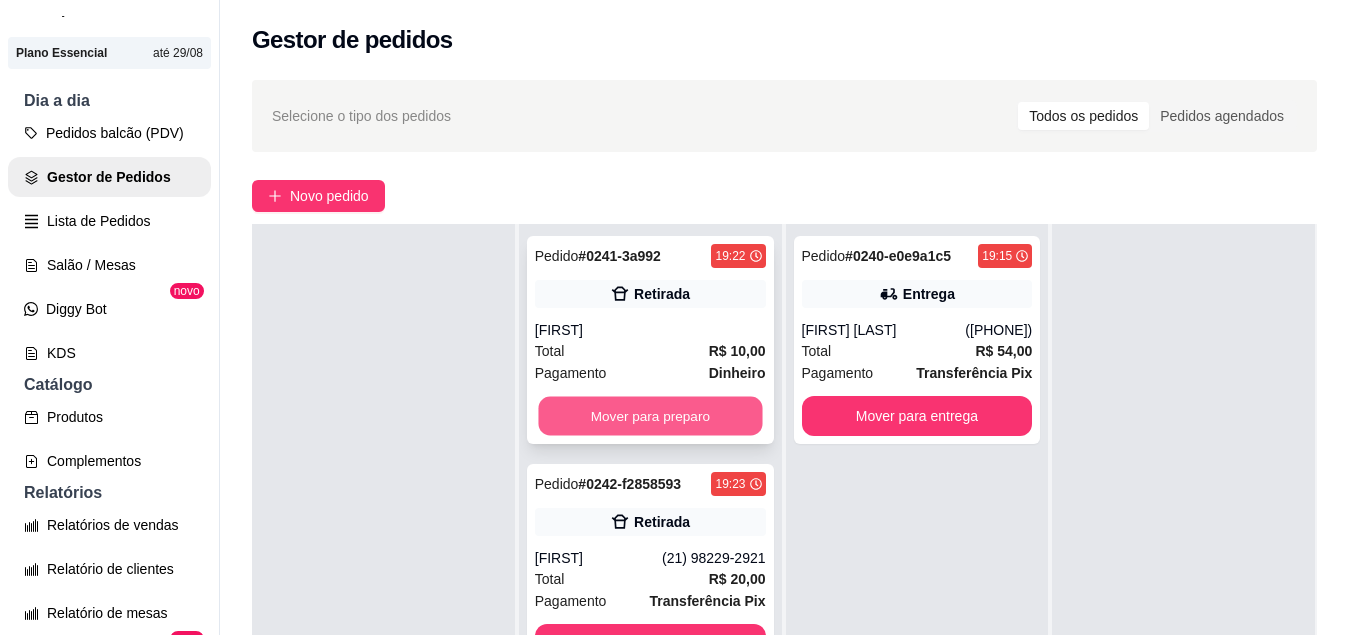 click on "Mover para preparo" at bounding box center (650, 416) 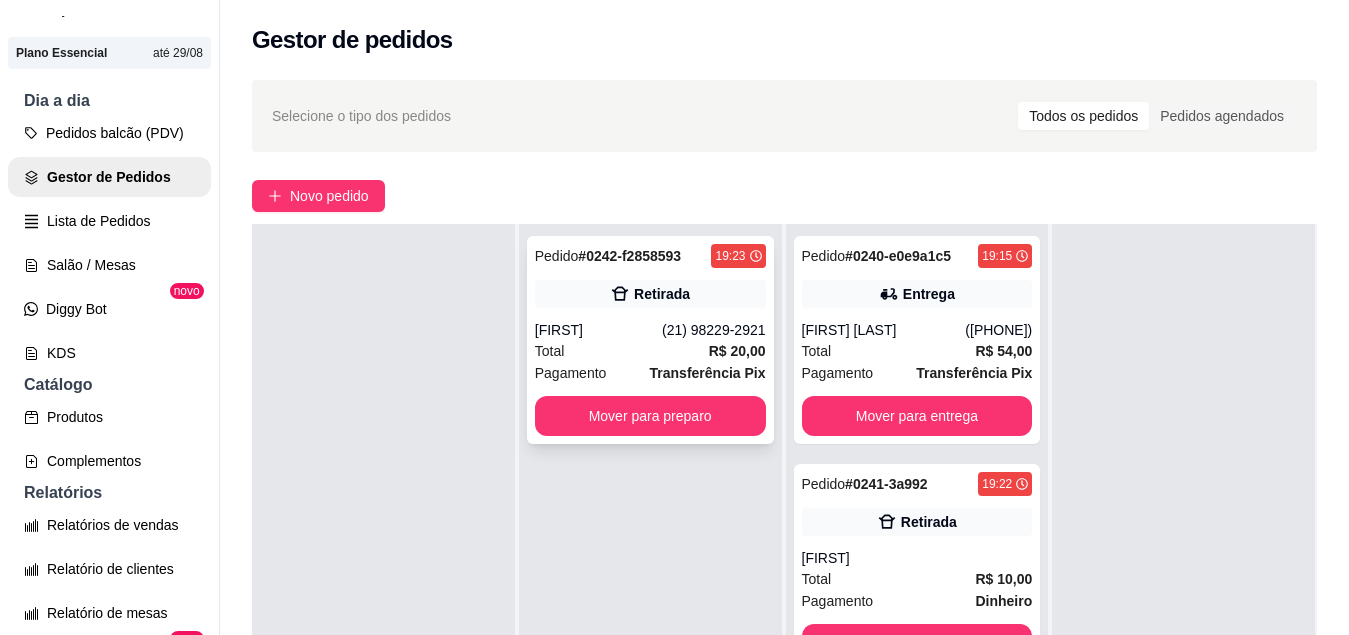 click on "Total R$ 20,00" at bounding box center [650, 351] 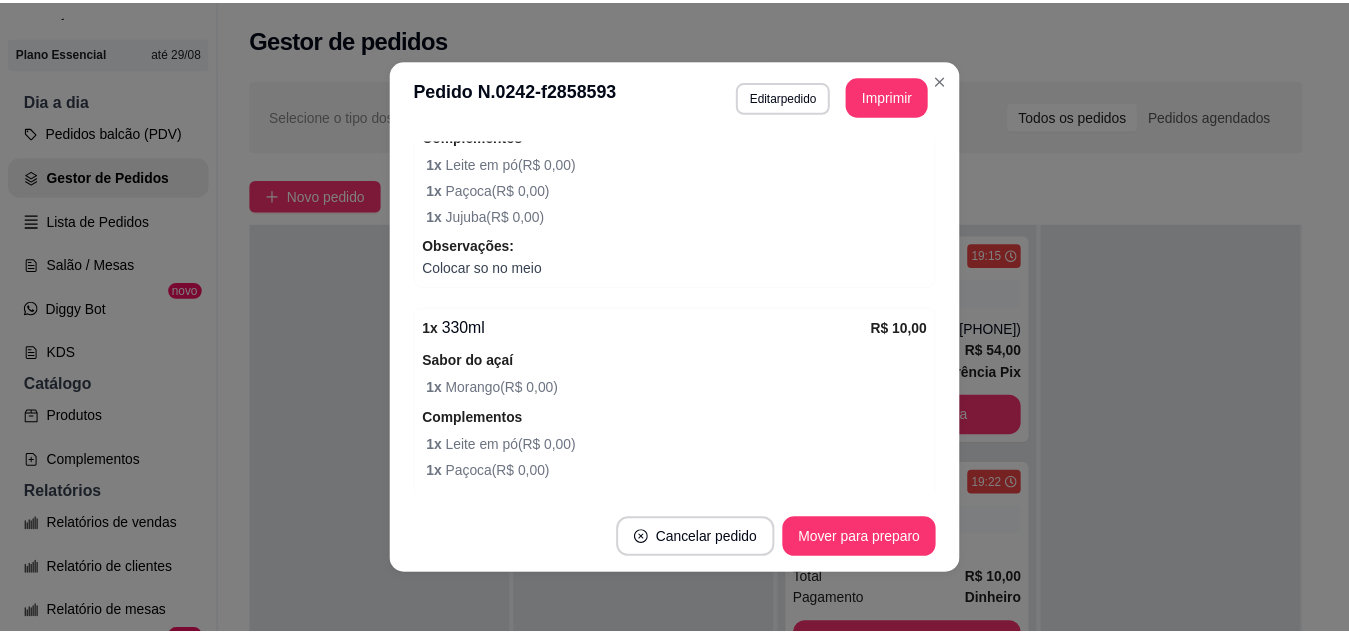 scroll, scrollTop: 617, scrollLeft: 0, axis: vertical 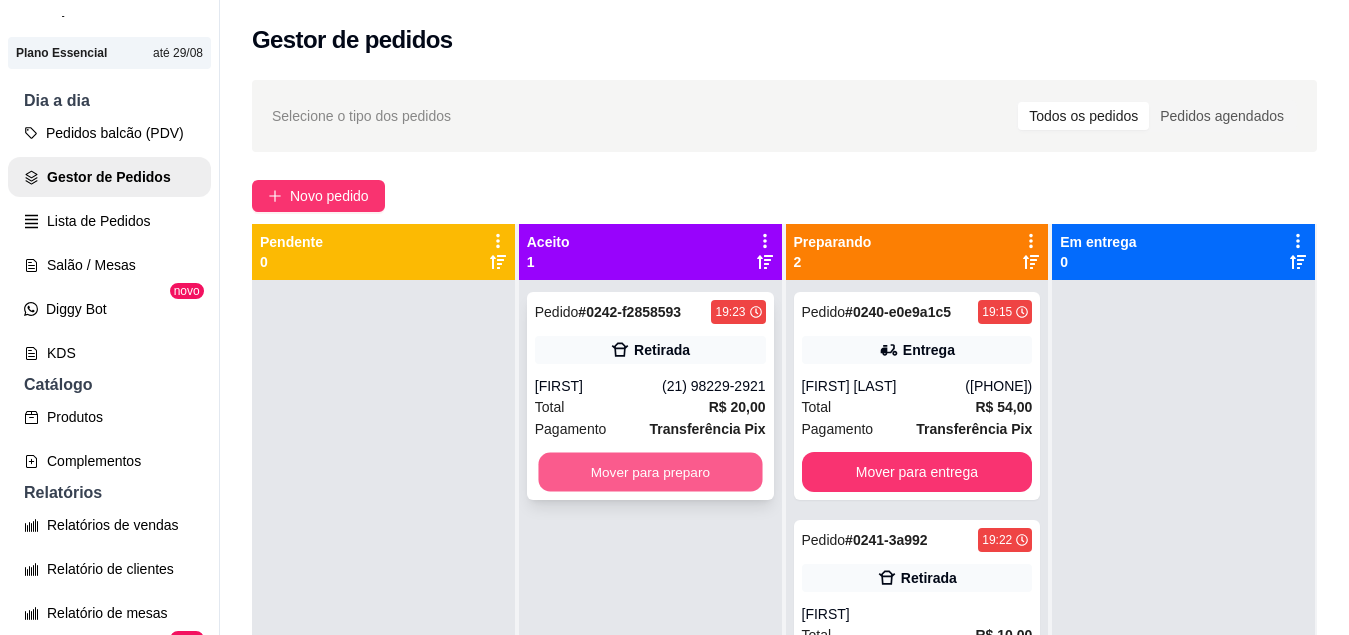 click on "Mover para preparo" at bounding box center [650, 472] 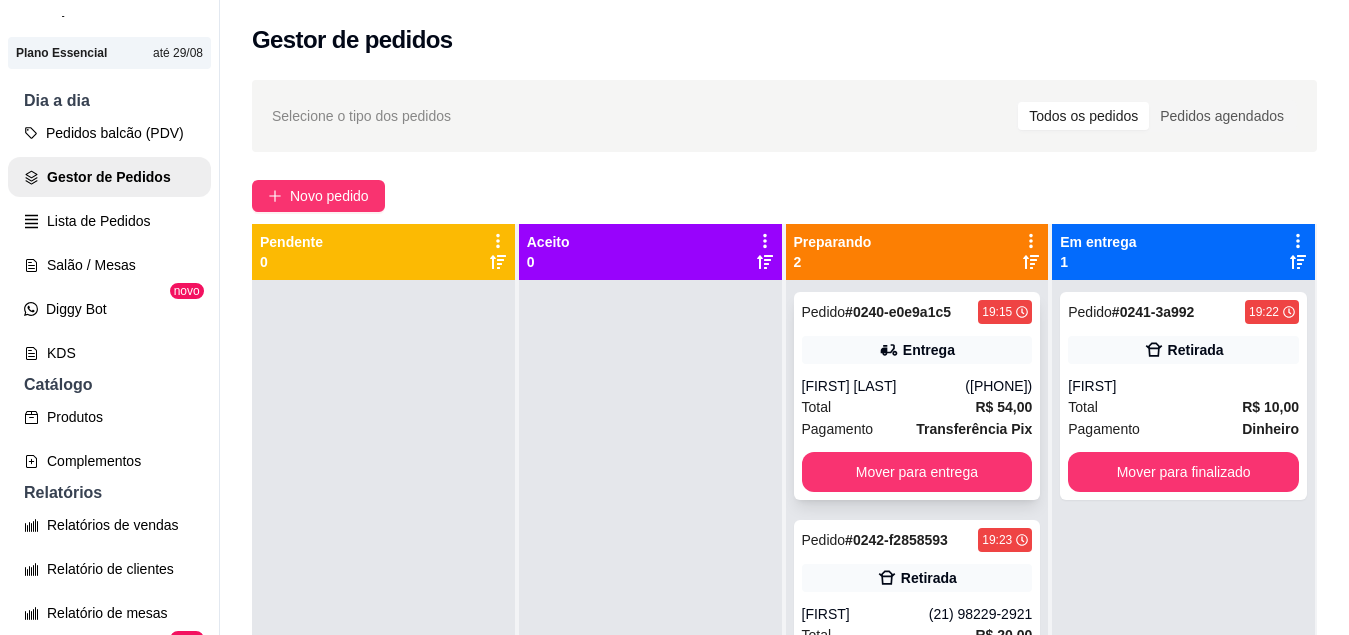 scroll, scrollTop: 56, scrollLeft: 0, axis: vertical 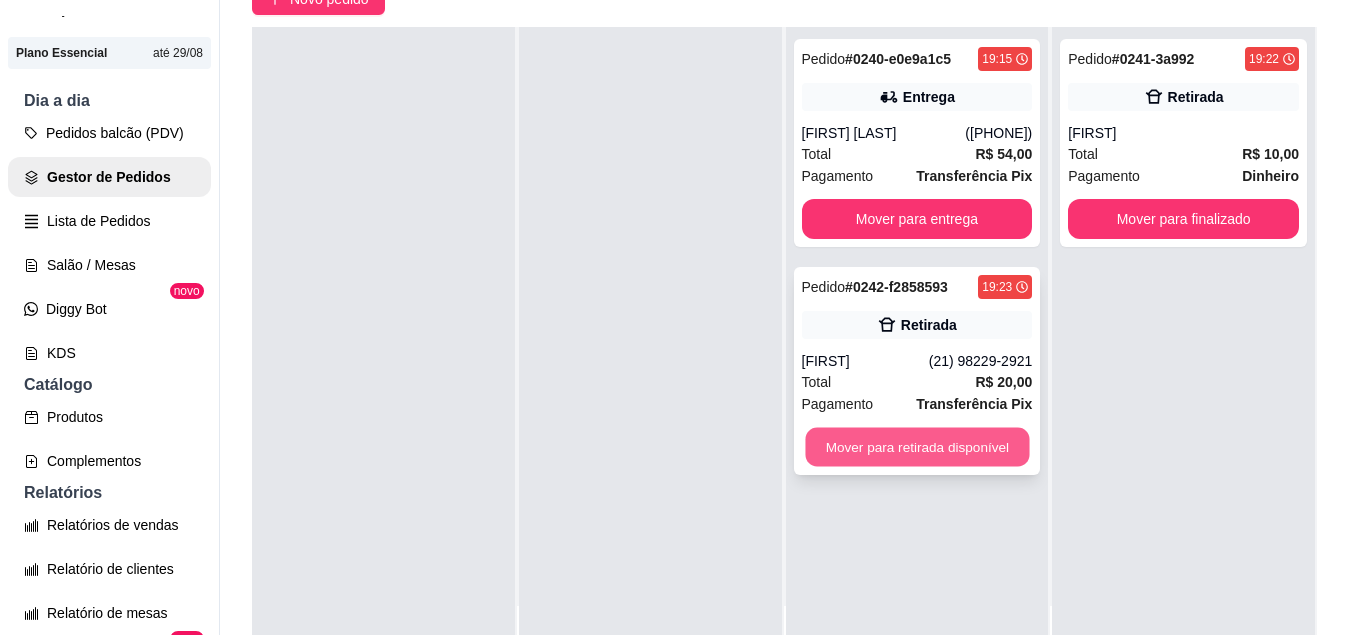 click on "Mover para retirada disponível" at bounding box center (917, 447) 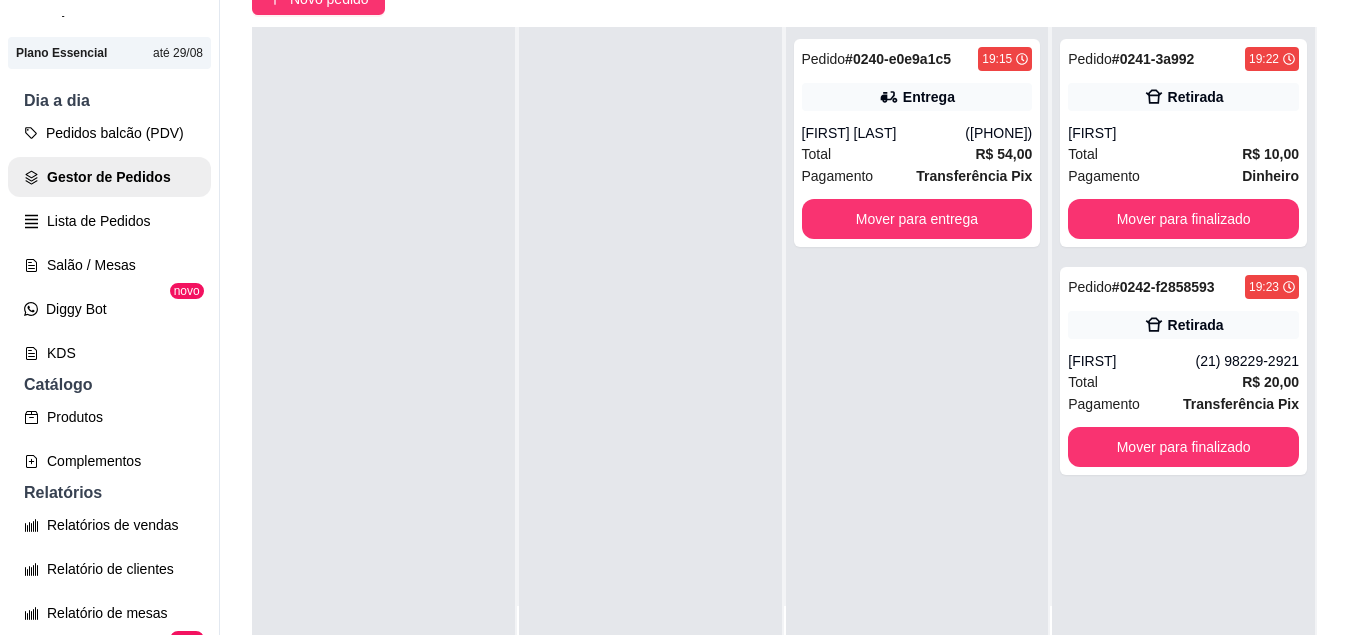 scroll, scrollTop: 0, scrollLeft: 0, axis: both 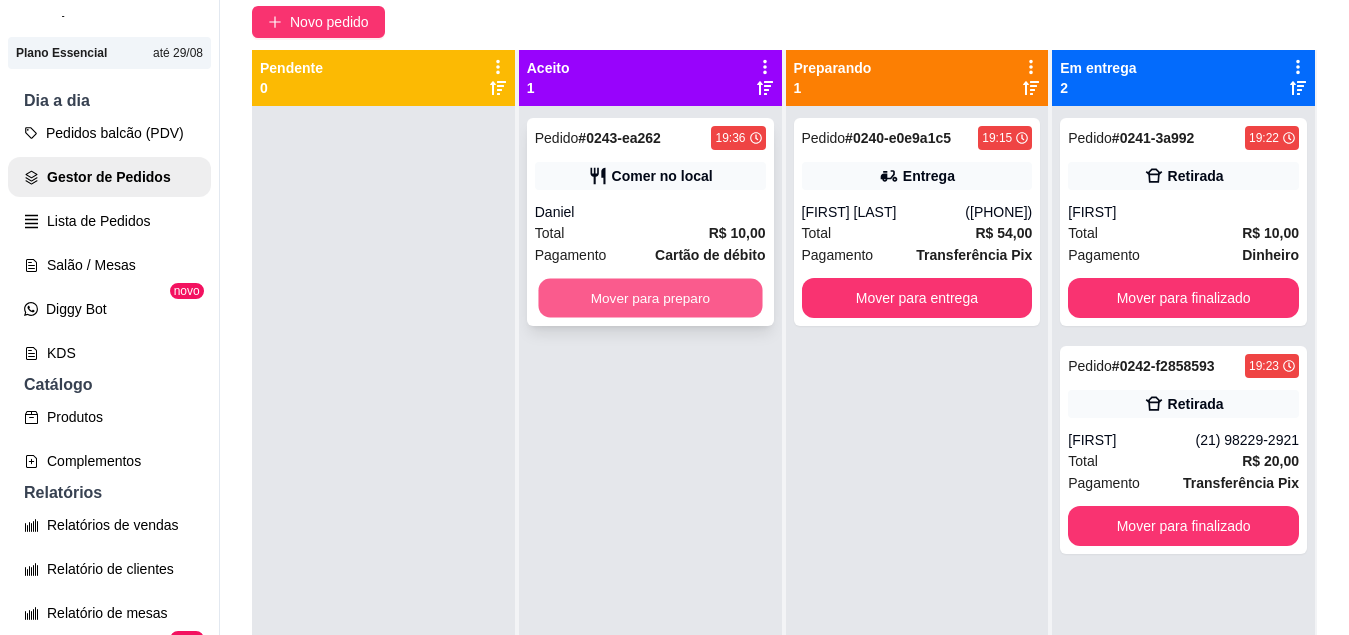 click on "Mover para preparo" at bounding box center (650, 298) 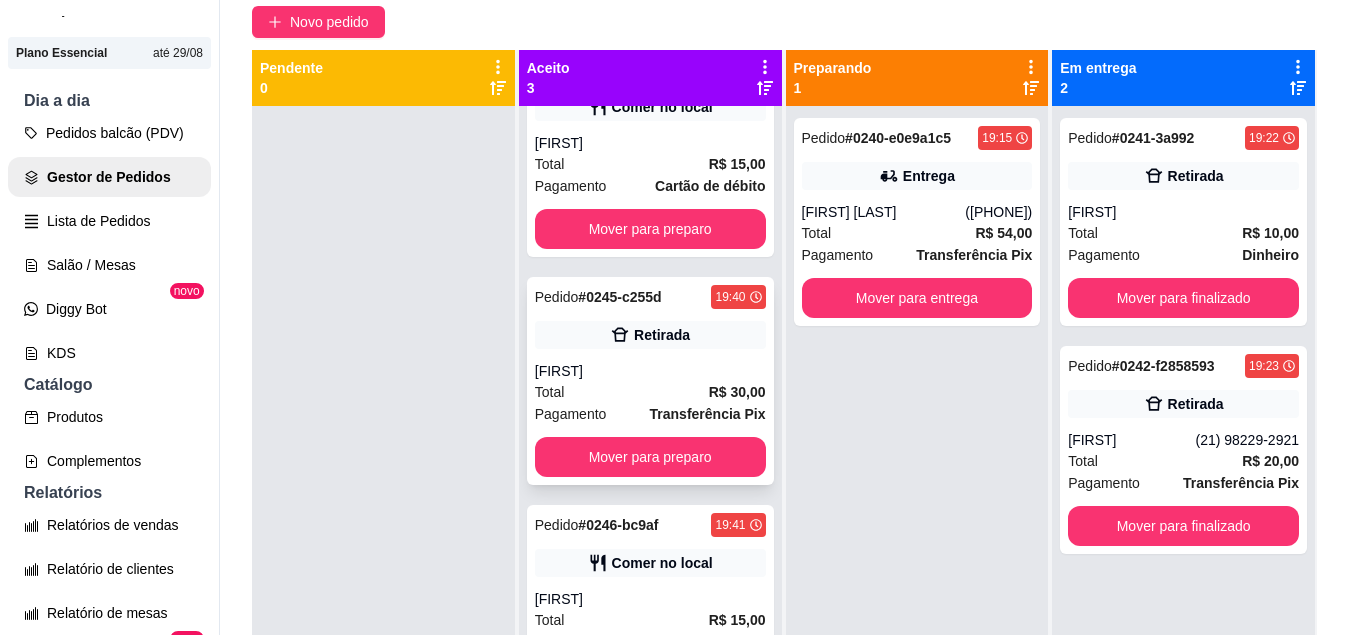 scroll, scrollTop: 0, scrollLeft: 0, axis: both 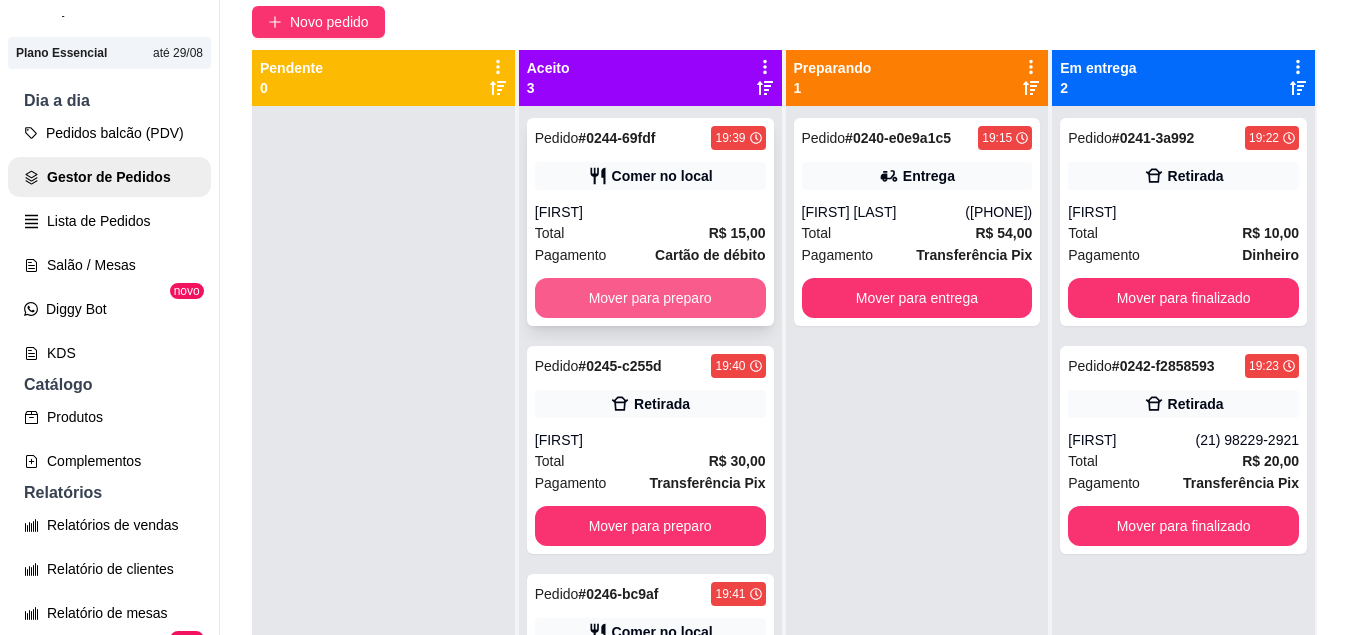 click on "Mover para preparo" at bounding box center (650, 298) 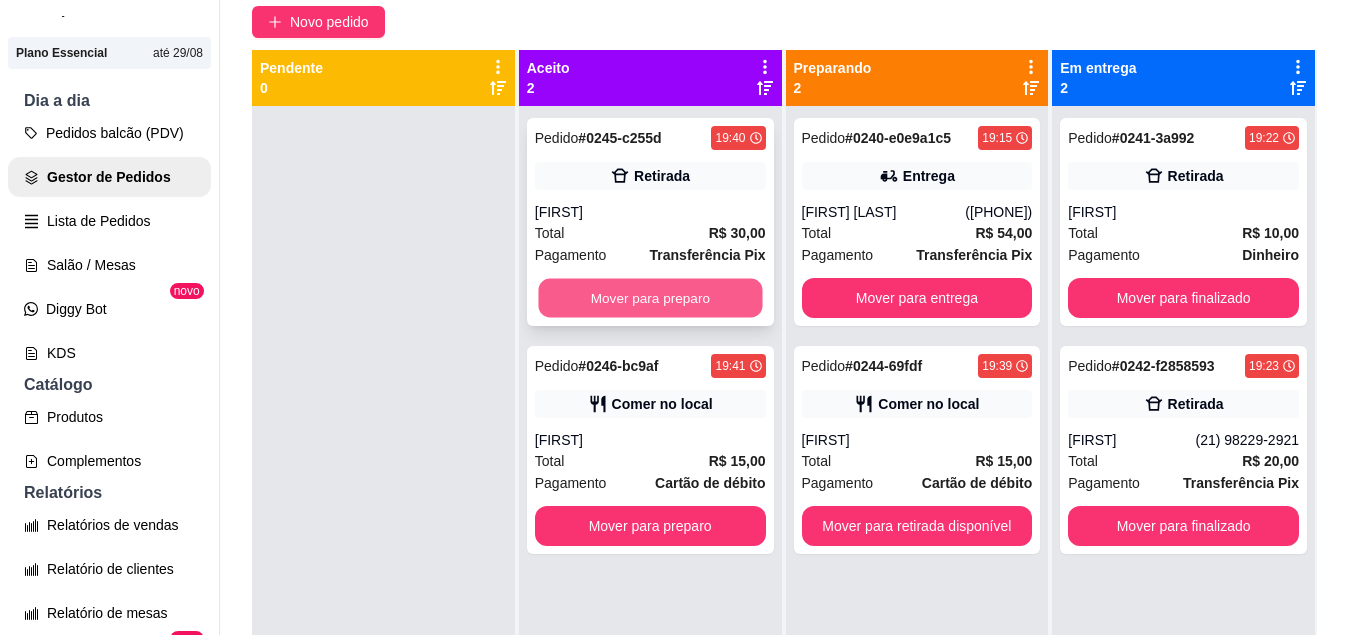 click on "Mover para preparo" at bounding box center [650, 298] 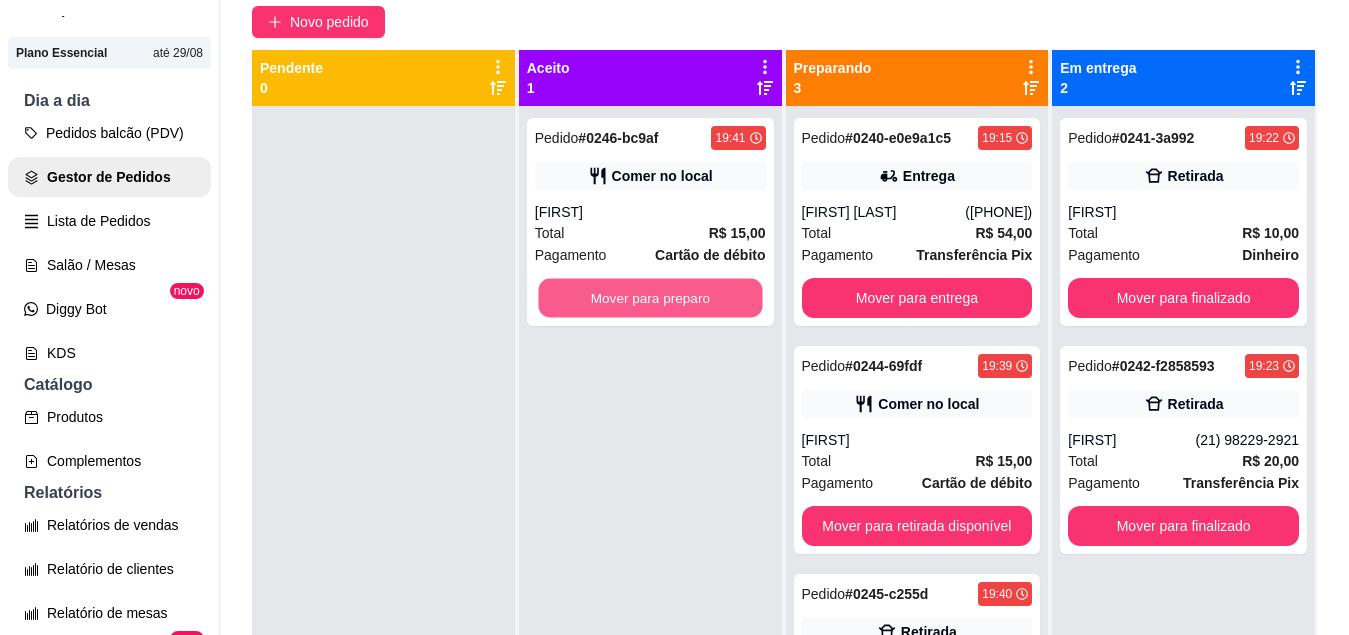 click on "Mover para preparo" at bounding box center [650, 298] 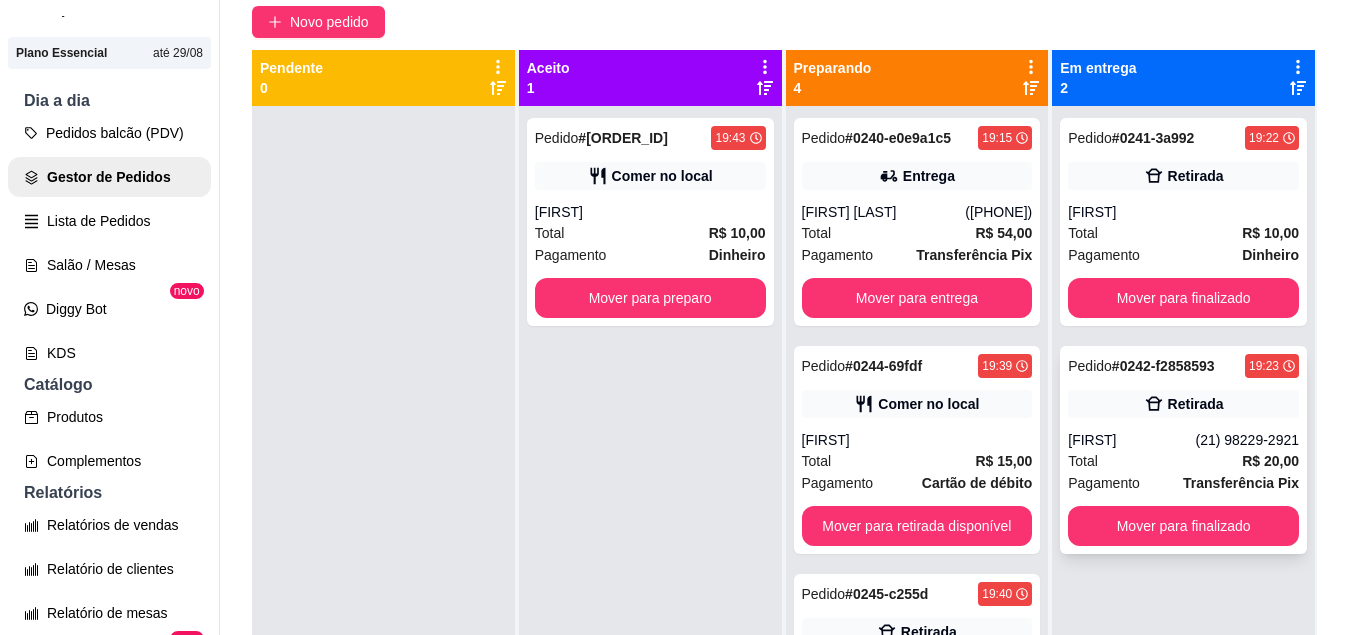 click on "Total R$ 20,00" at bounding box center [1183, 461] 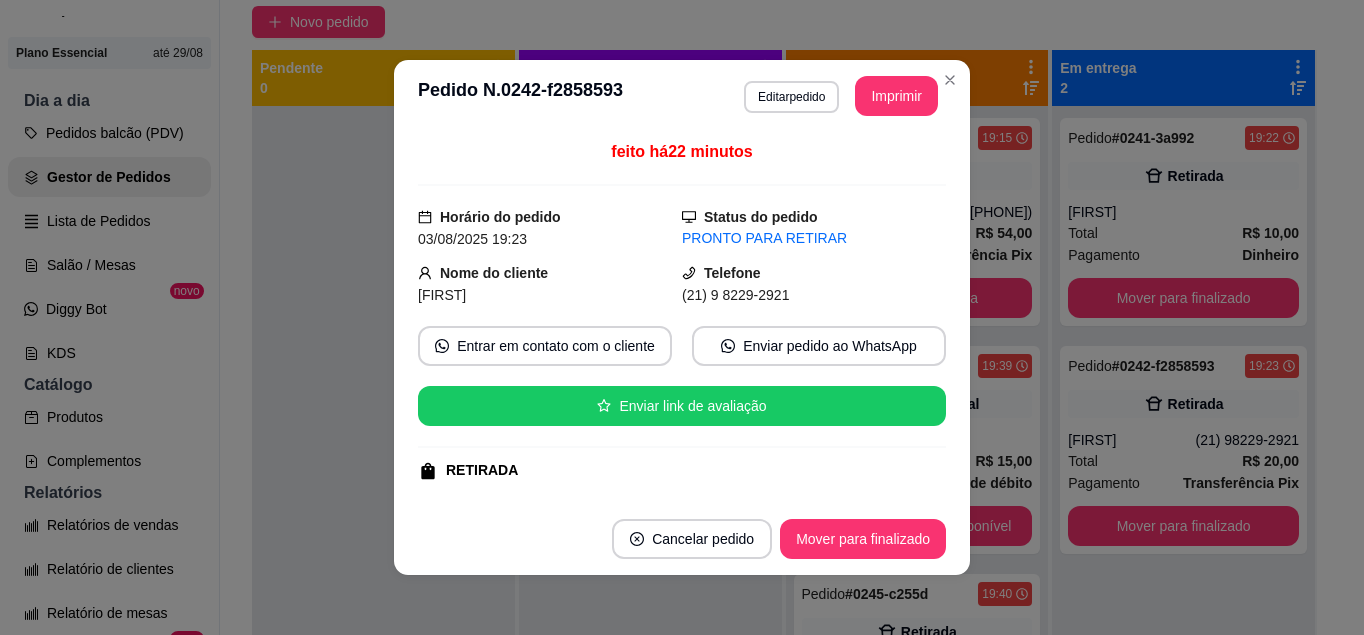drag, startPoint x: 771, startPoint y: 296, endPoint x: 653, endPoint y: 296, distance: 118 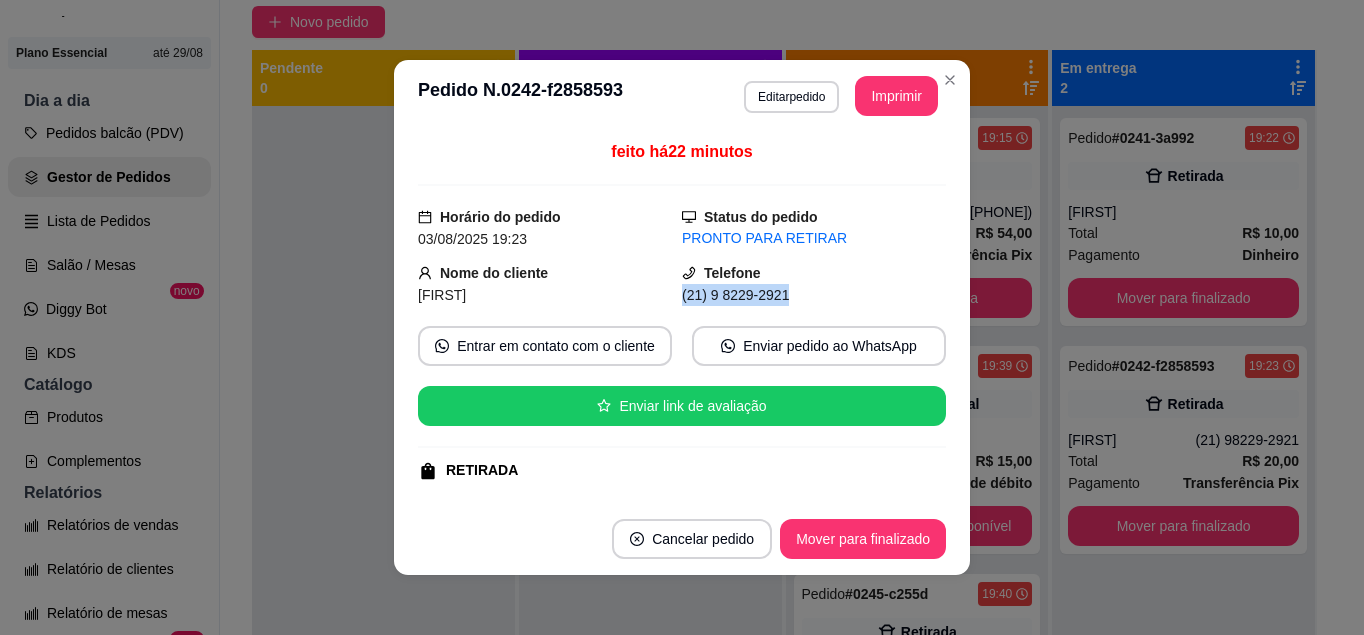 drag, startPoint x: 668, startPoint y: 294, endPoint x: 774, endPoint y: 297, distance: 106.04244 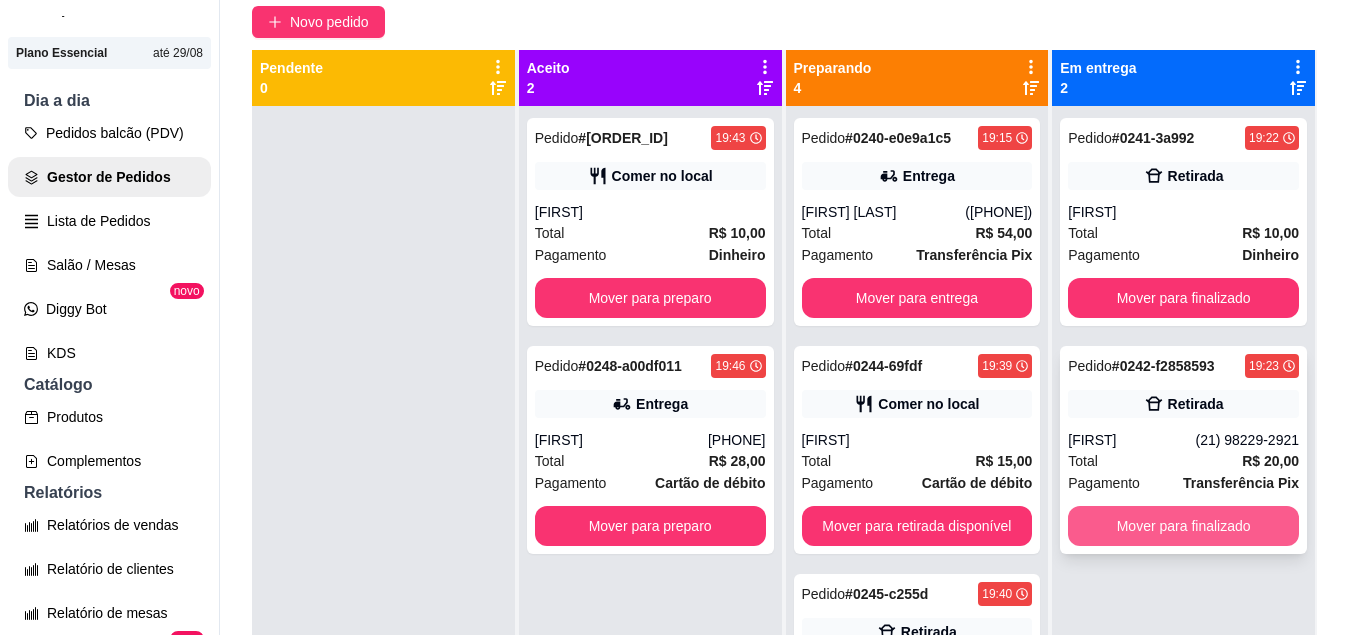 click on "Mover para finalizado" at bounding box center (1183, 526) 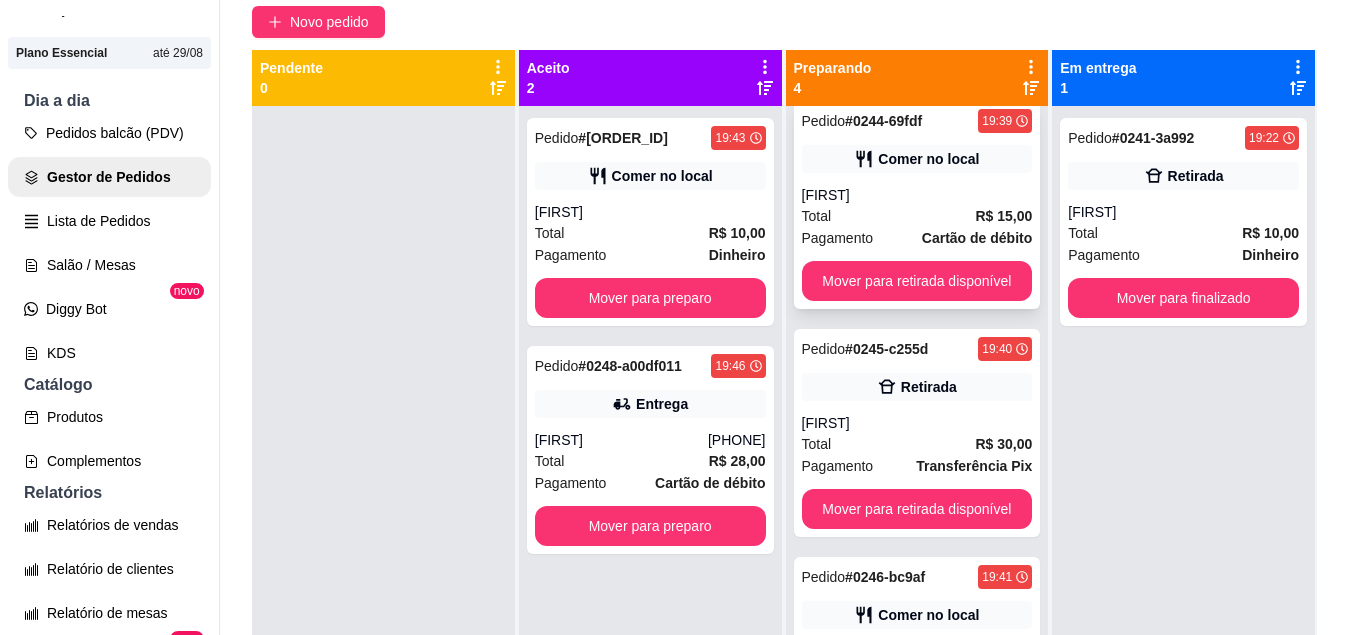 scroll, scrollTop: 297, scrollLeft: 0, axis: vertical 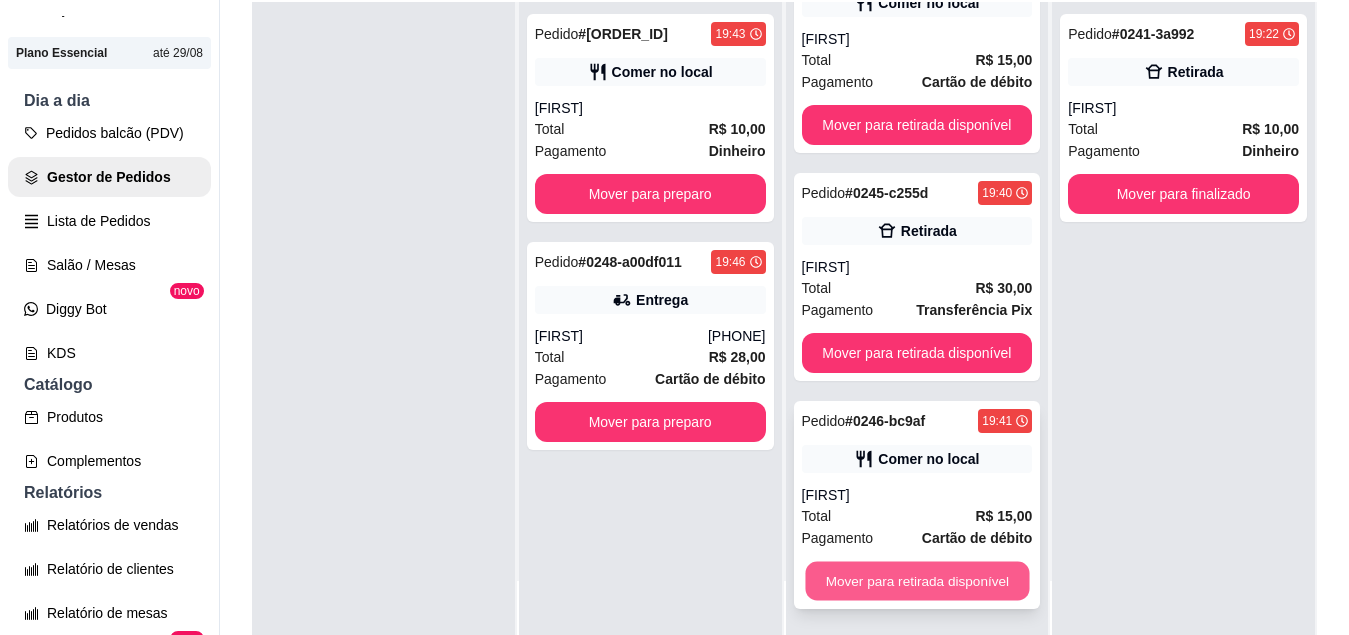 click on "Mover para retirada disponível" at bounding box center (917, 581) 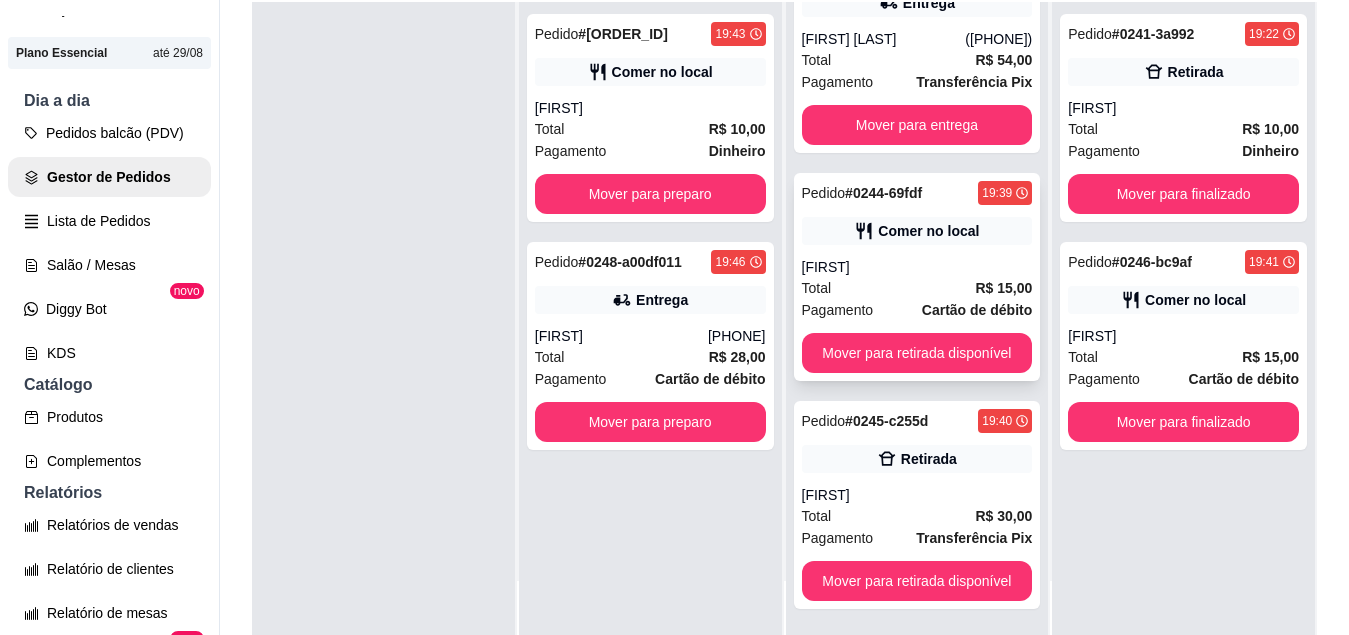 scroll, scrollTop: 0, scrollLeft: 0, axis: both 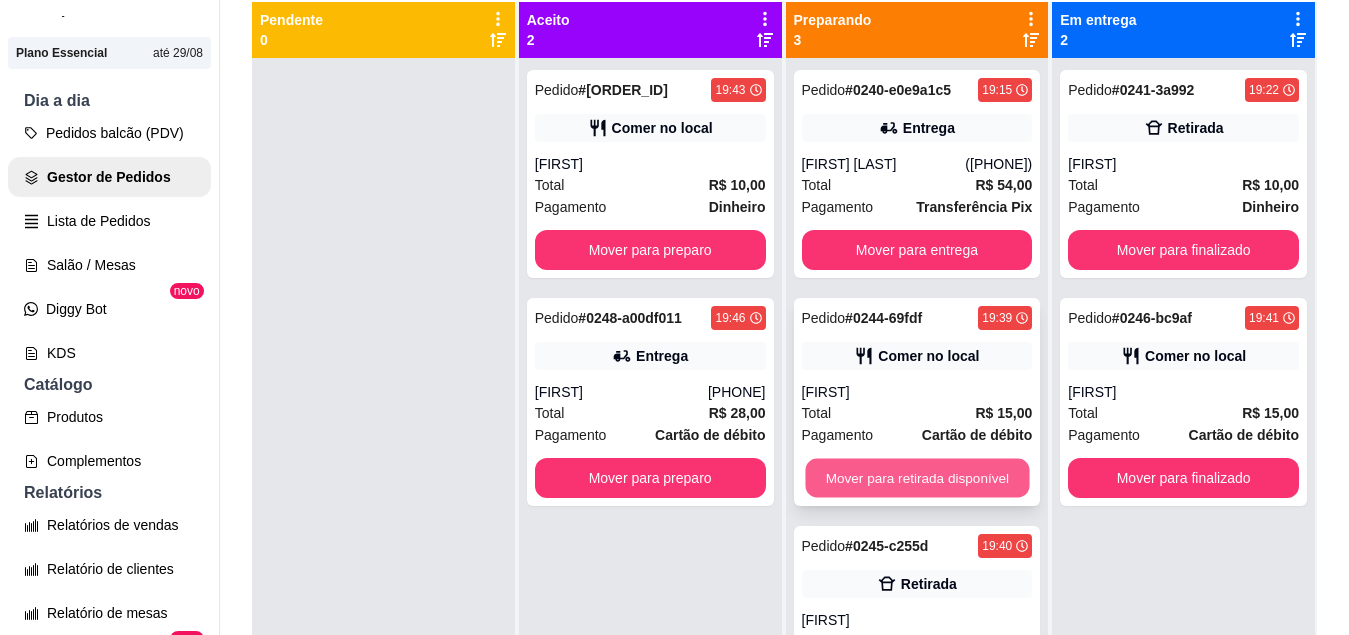 click on "Mover para retirada disponível" at bounding box center [917, 478] 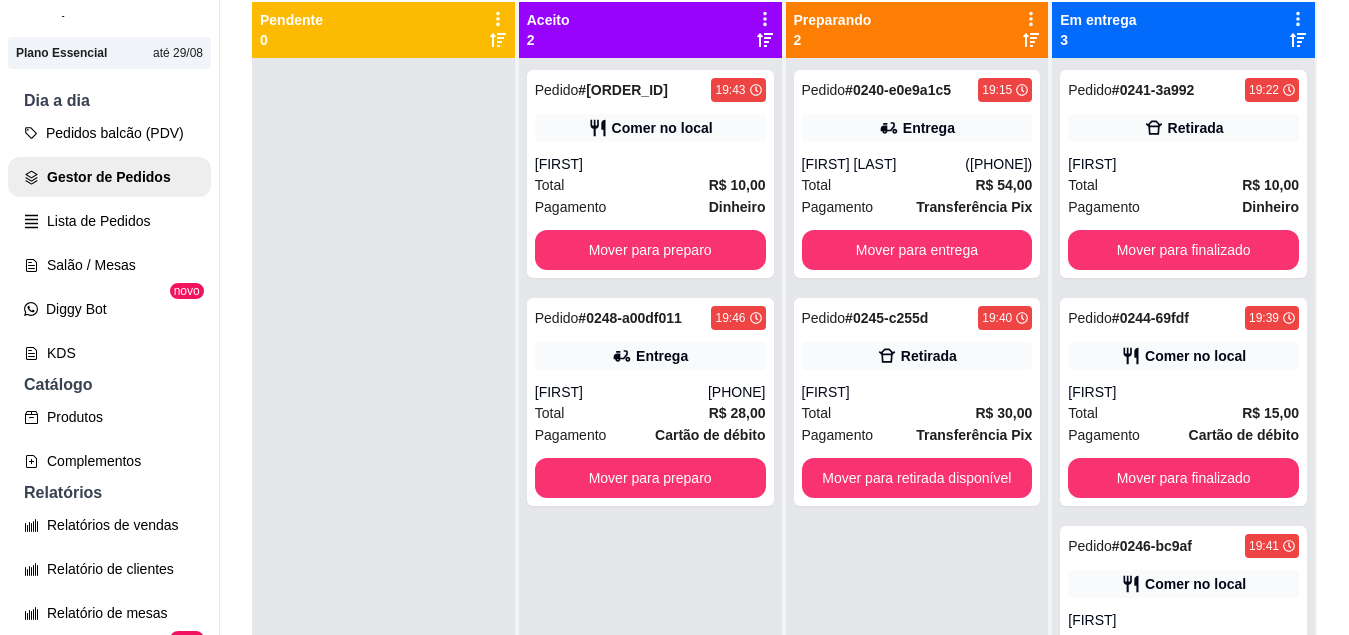 scroll, scrollTop: 69, scrollLeft: 0, axis: vertical 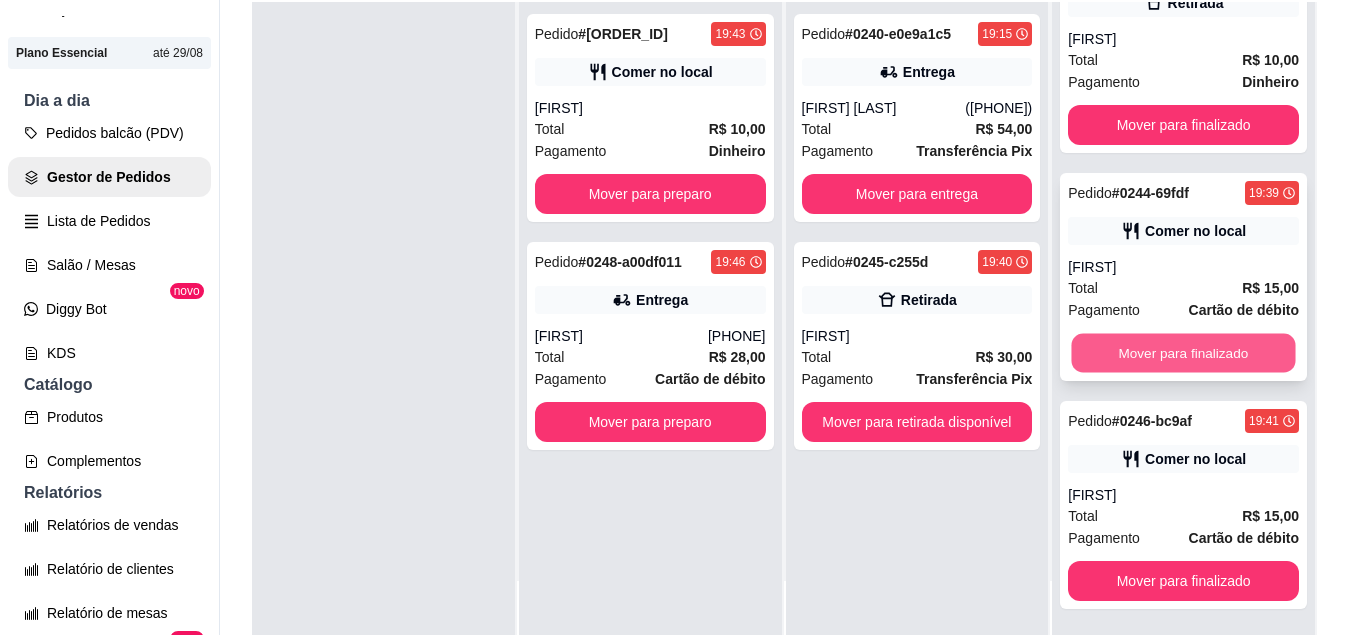 click on "Mover para finalizado" at bounding box center (1184, 353) 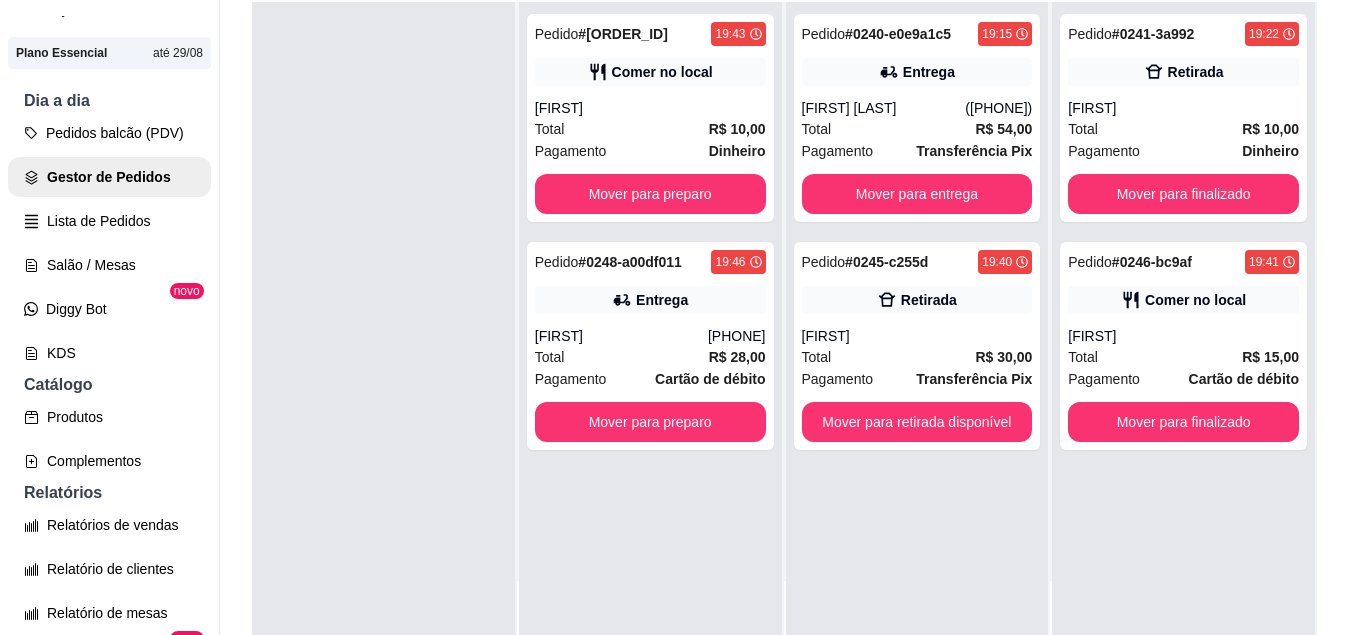 scroll, scrollTop: 0, scrollLeft: 0, axis: both 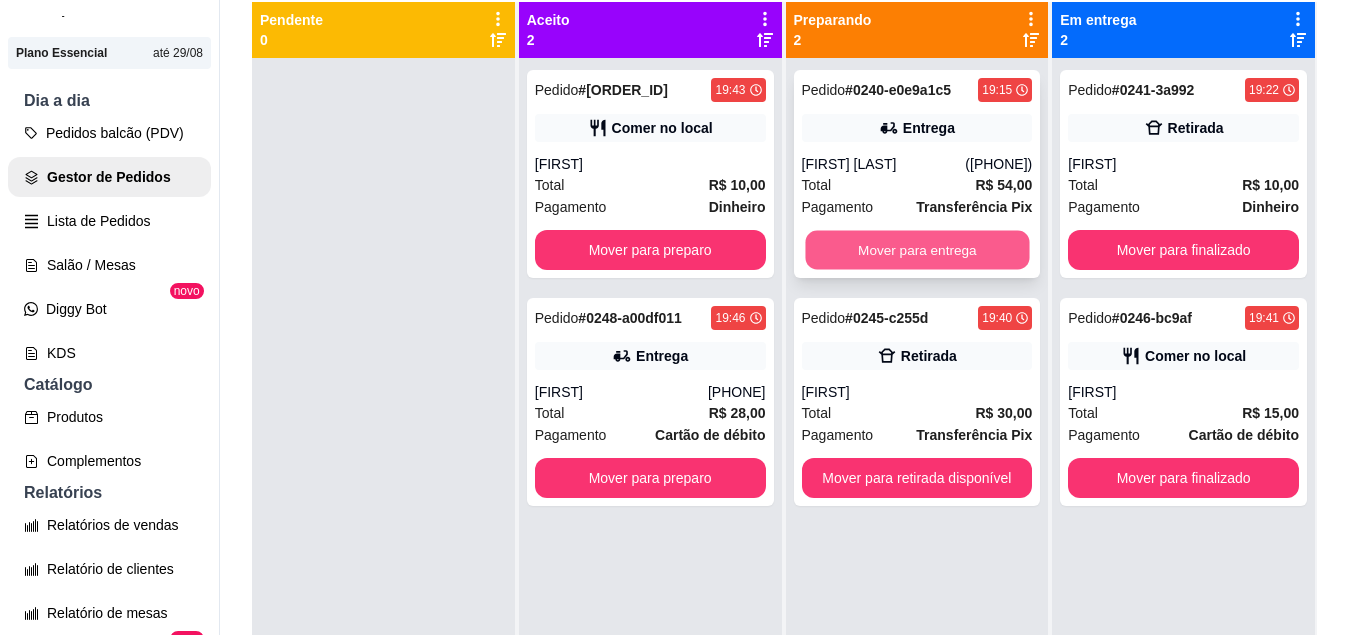 click on "Mover para entrega" at bounding box center [917, 250] 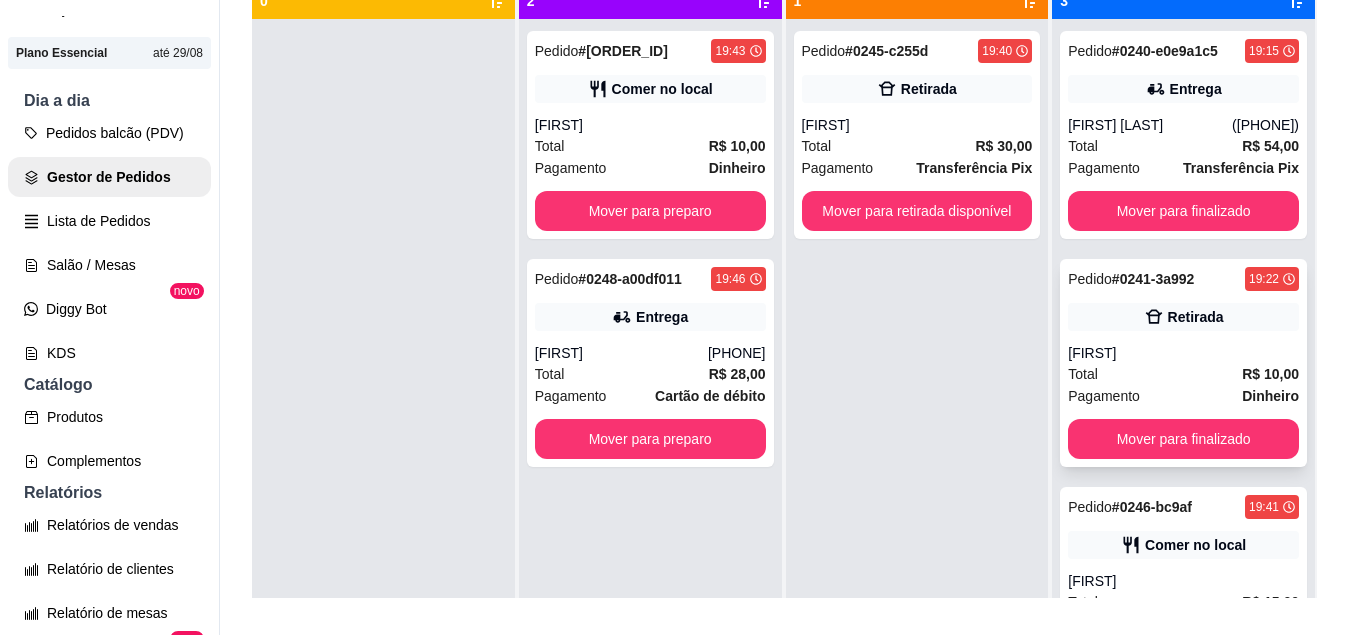 scroll, scrollTop: 269, scrollLeft: 0, axis: vertical 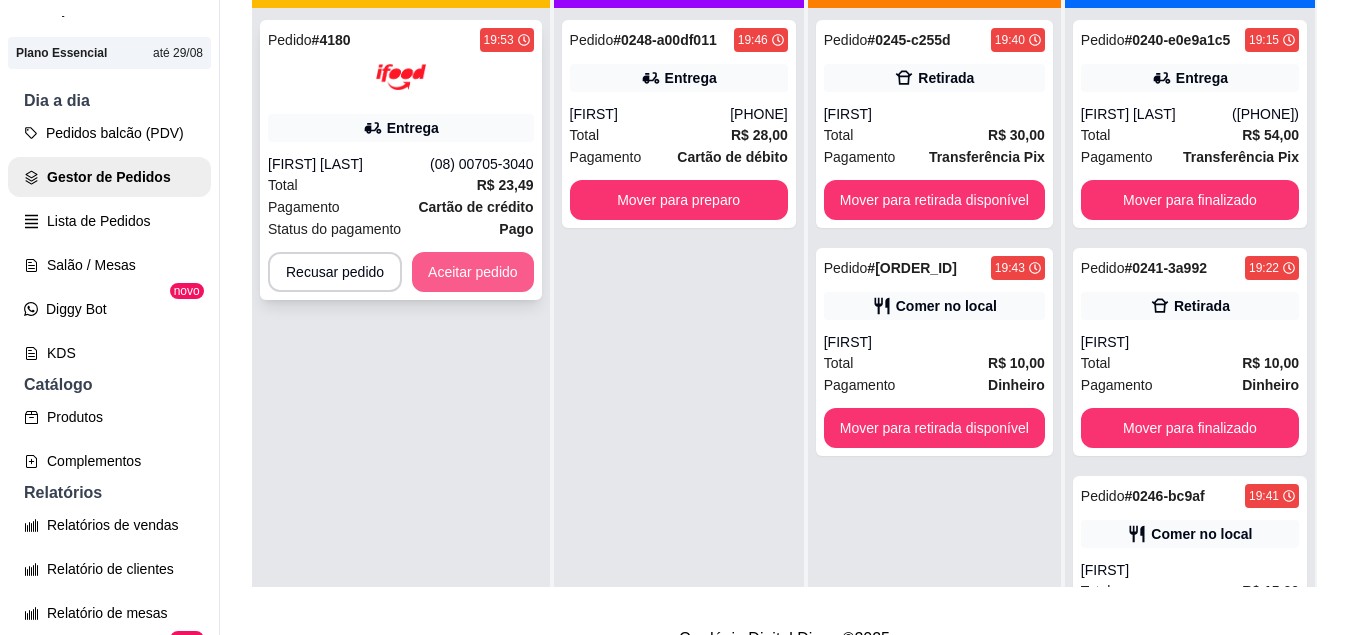 click on "Aceitar pedido" at bounding box center [473, 272] 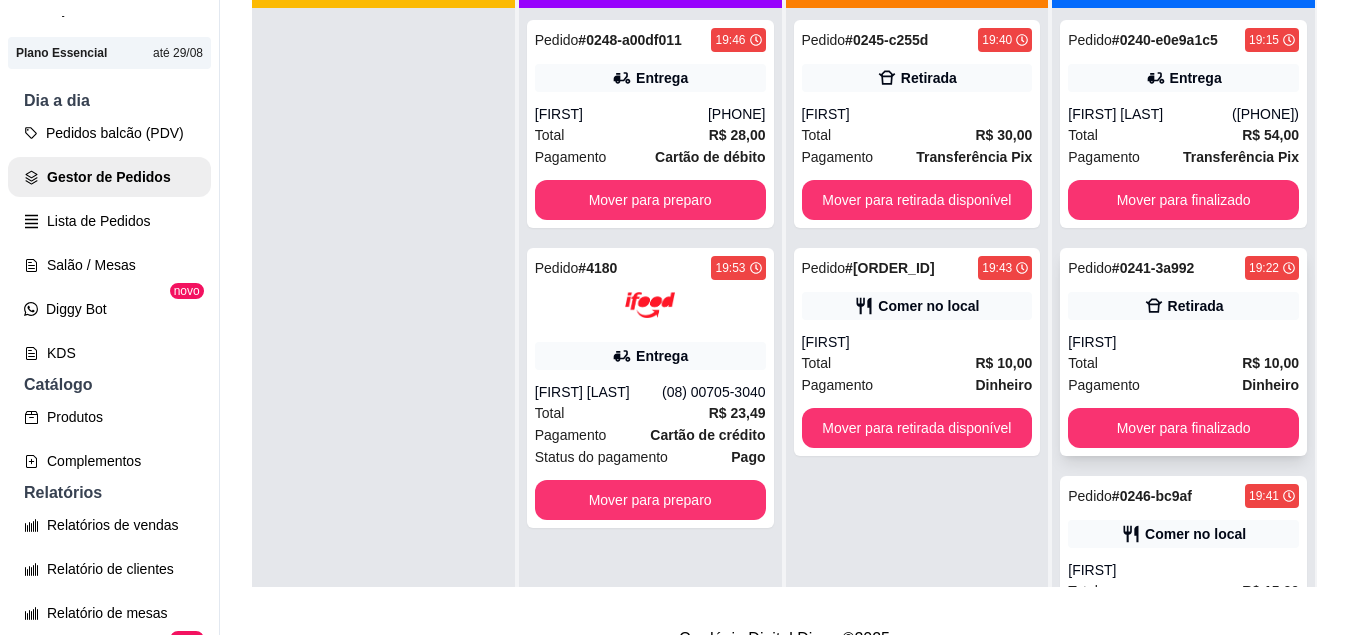 scroll, scrollTop: 69, scrollLeft: 0, axis: vertical 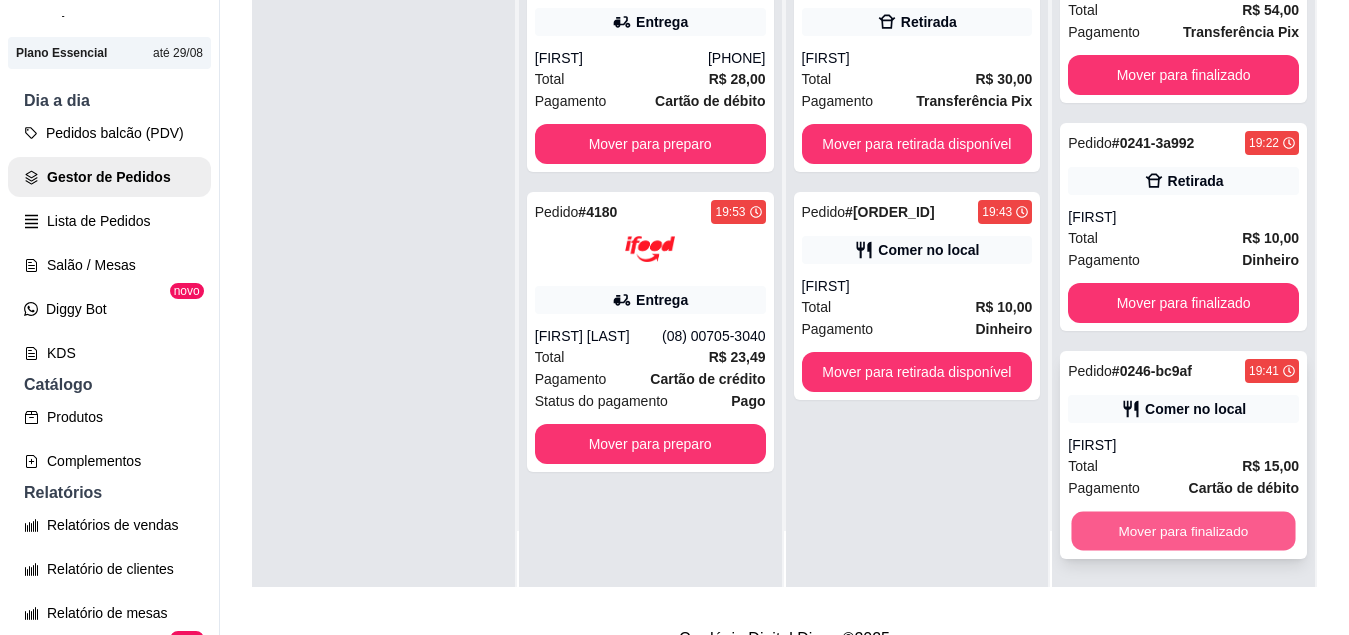click on "Mover para finalizado" at bounding box center [1184, 531] 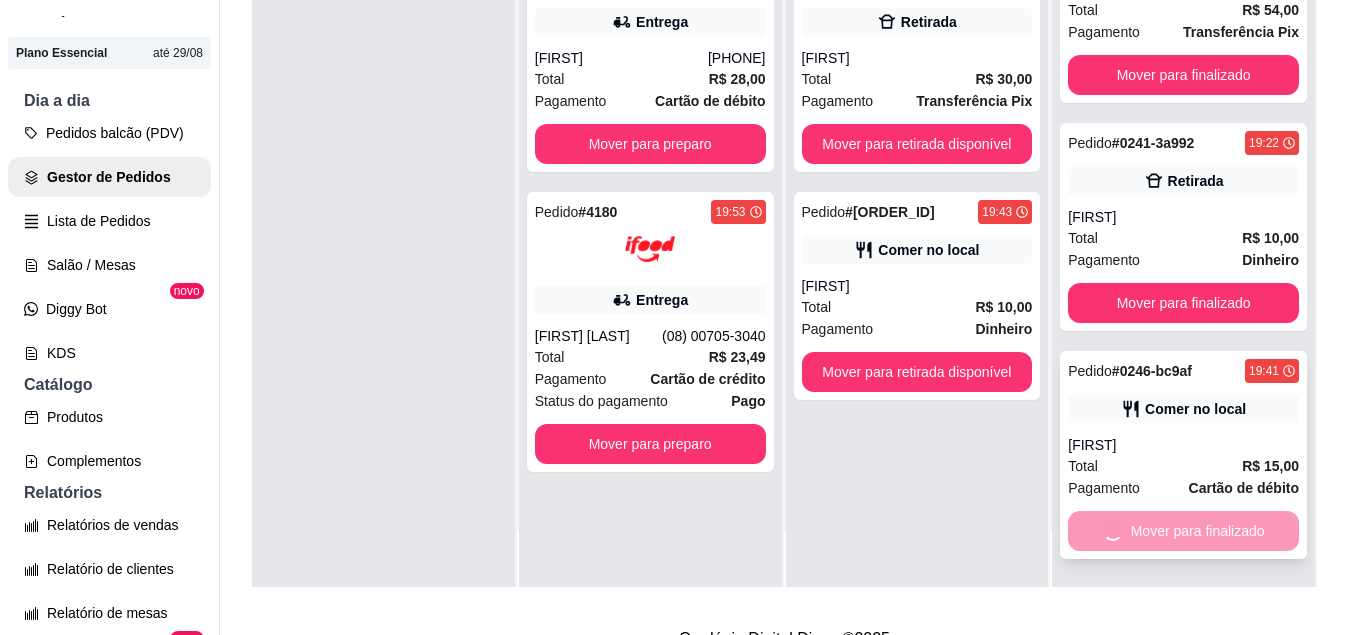 scroll, scrollTop: 0, scrollLeft: 0, axis: both 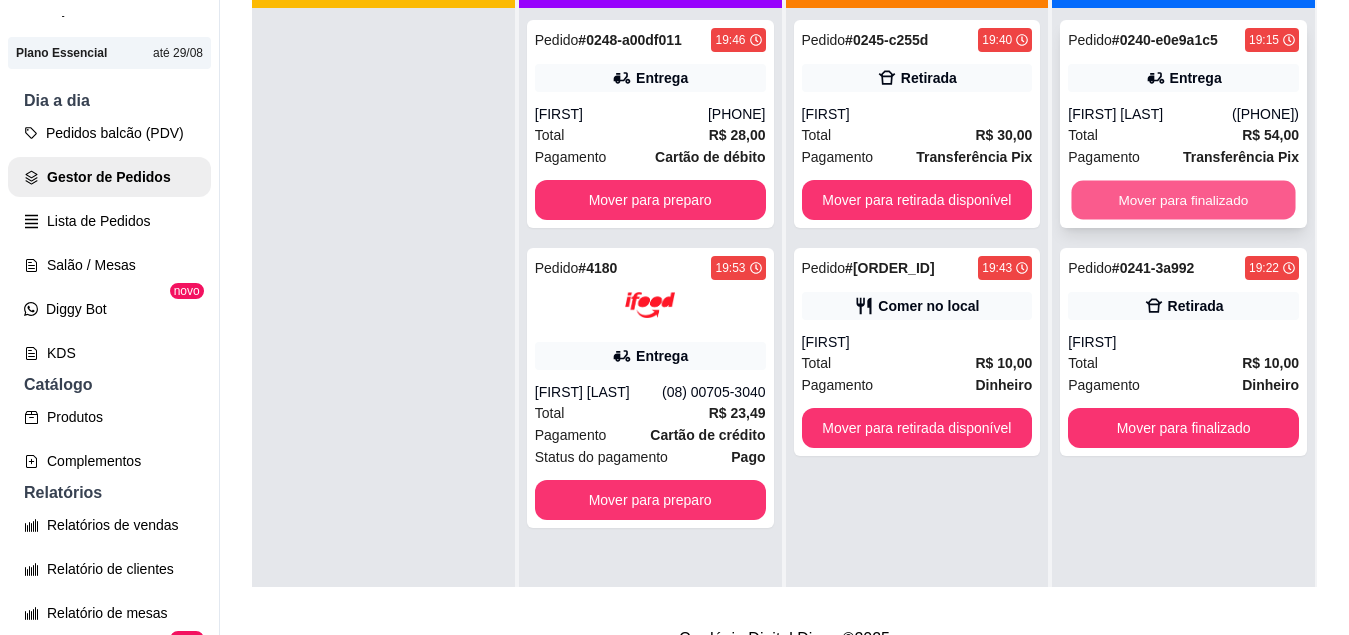 click on "Mover para finalizado" at bounding box center [1184, 200] 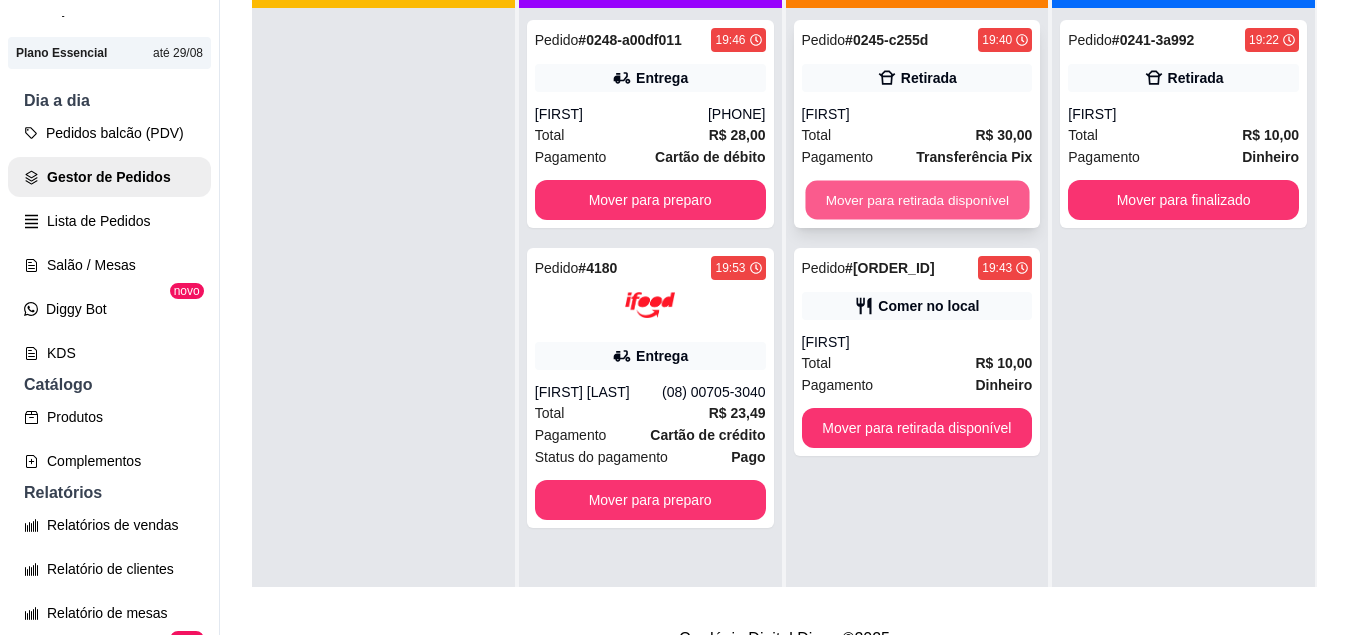 click on "Mover para retirada disponível" at bounding box center [917, 200] 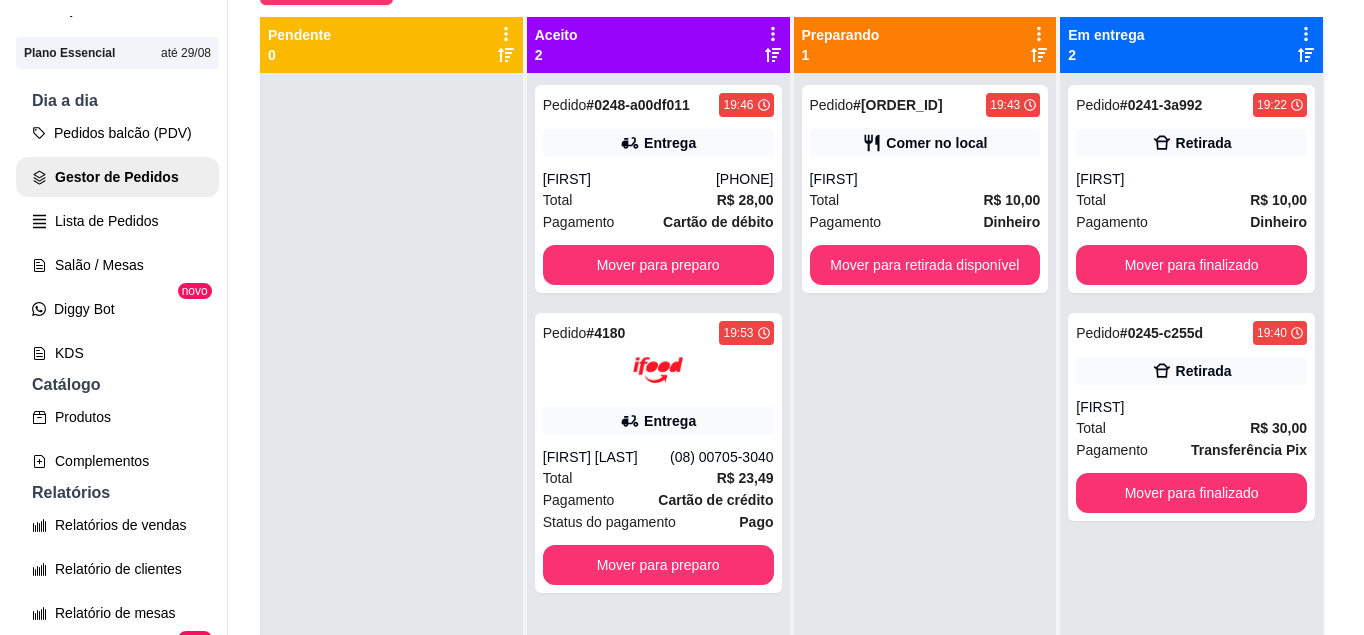 scroll, scrollTop: 206, scrollLeft: 0, axis: vertical 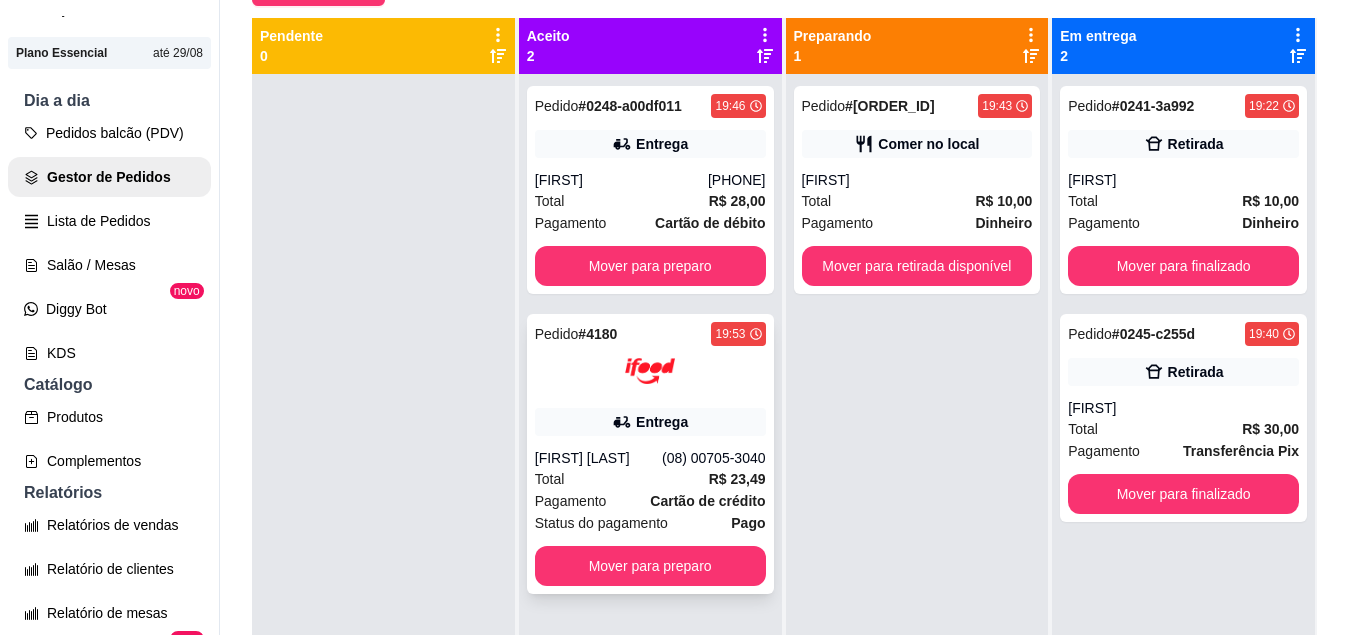 click on "Entrega" at bounding box center [650, 422] 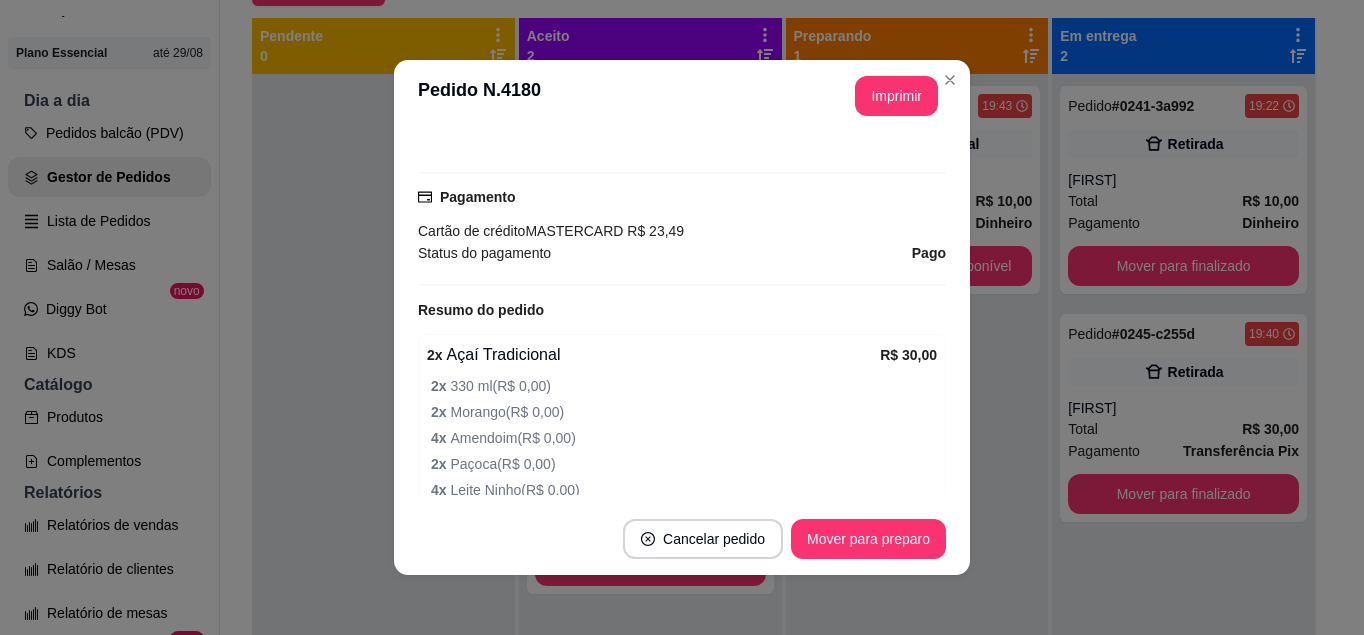 scroll, scrollTop: 0, scrollLeft: 0, axis: both 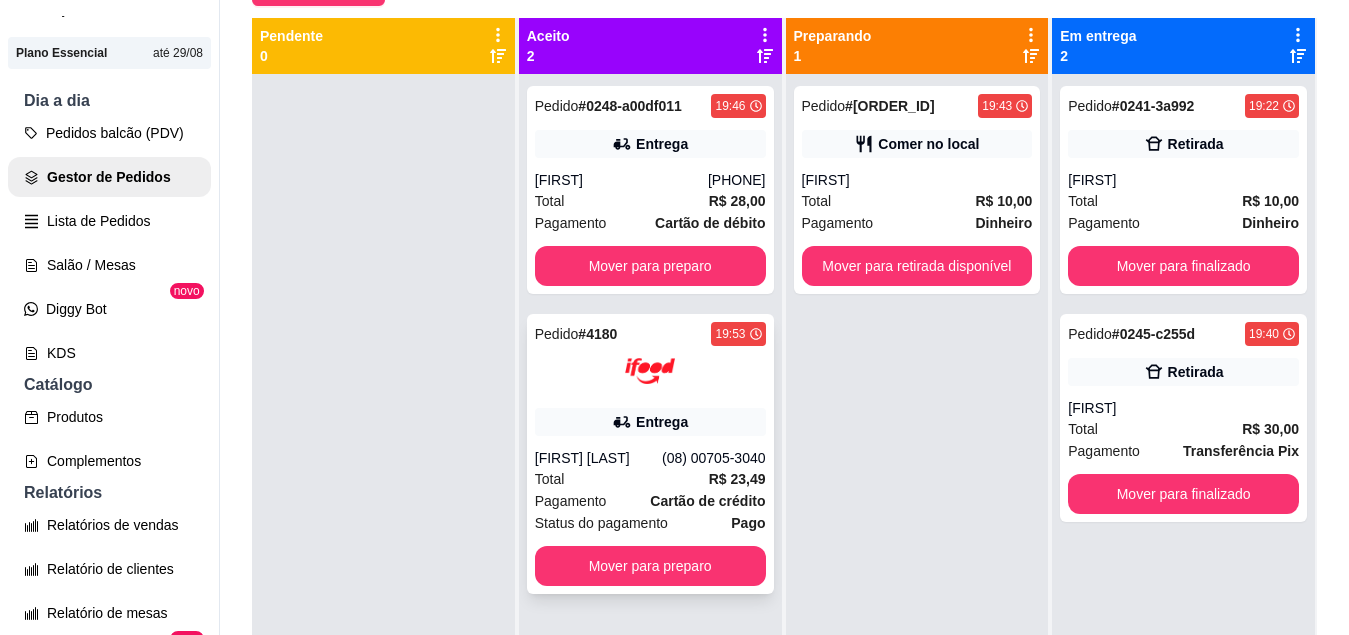 click on "Pedido  # 4180 19:53 Entrega [FIRST] [LAST] ([PHONE]) Total R$ 23,49 Pagamento Cartão de crédito Status do pagamento Pago Mover para preparo" at bounding box center (650, 454) 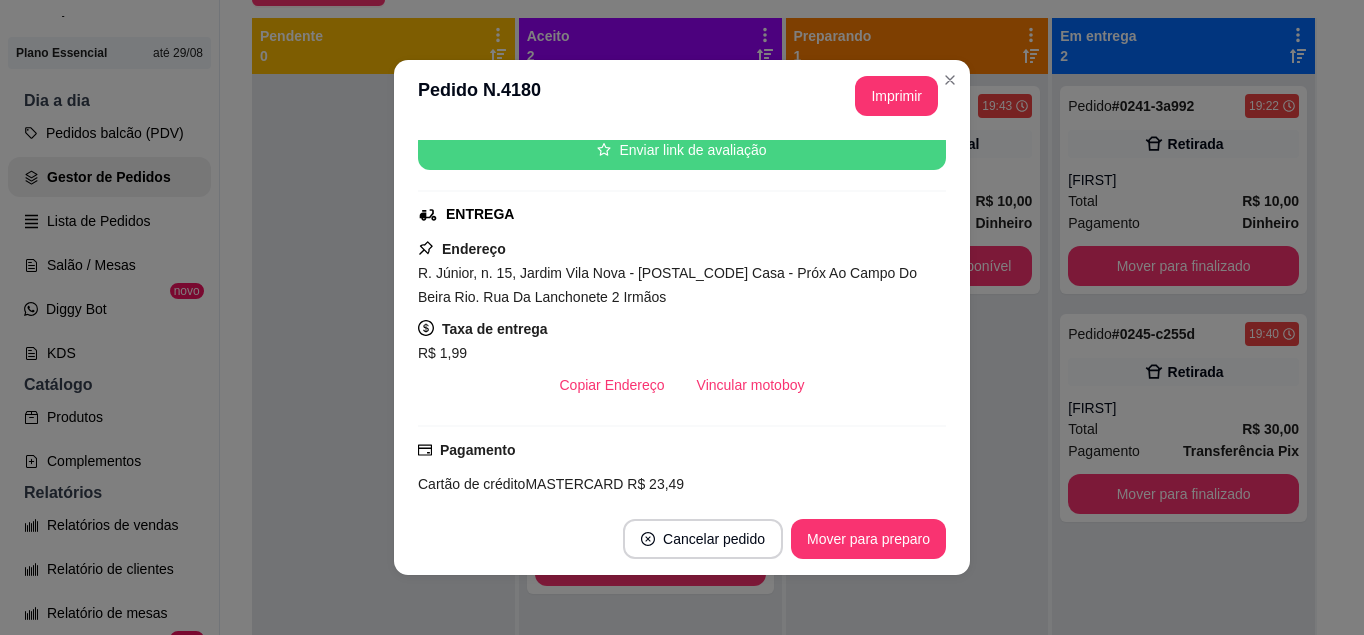 scroll, scrollTop: 309, scrollLeft: 0, axis: vertical 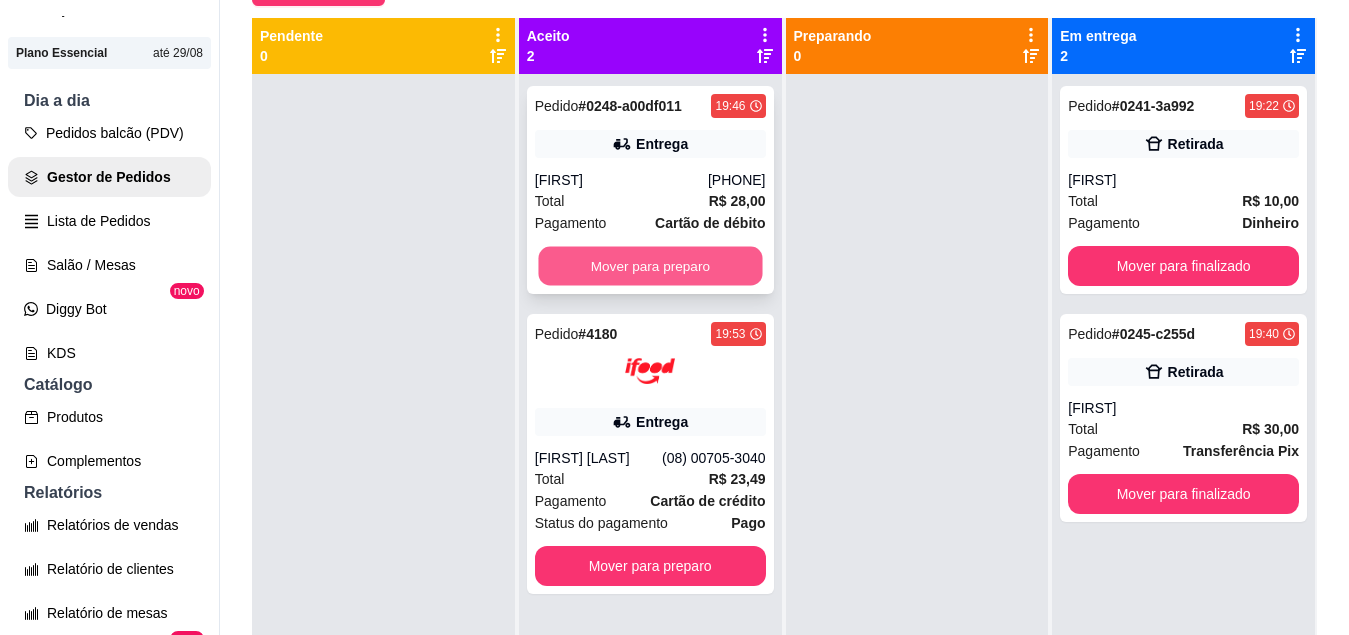 click on "Mover para preparo" at bounding box center (650, 266) 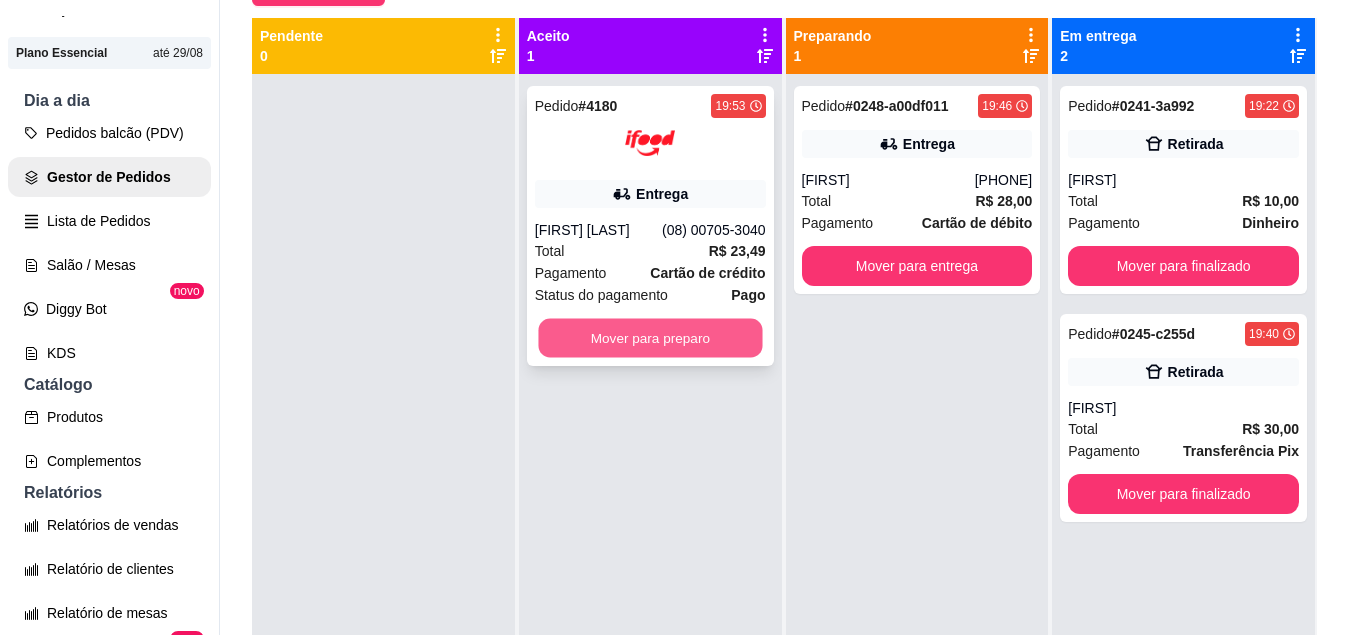 click on "Mover para preparo" at bounding box center [650, 338] 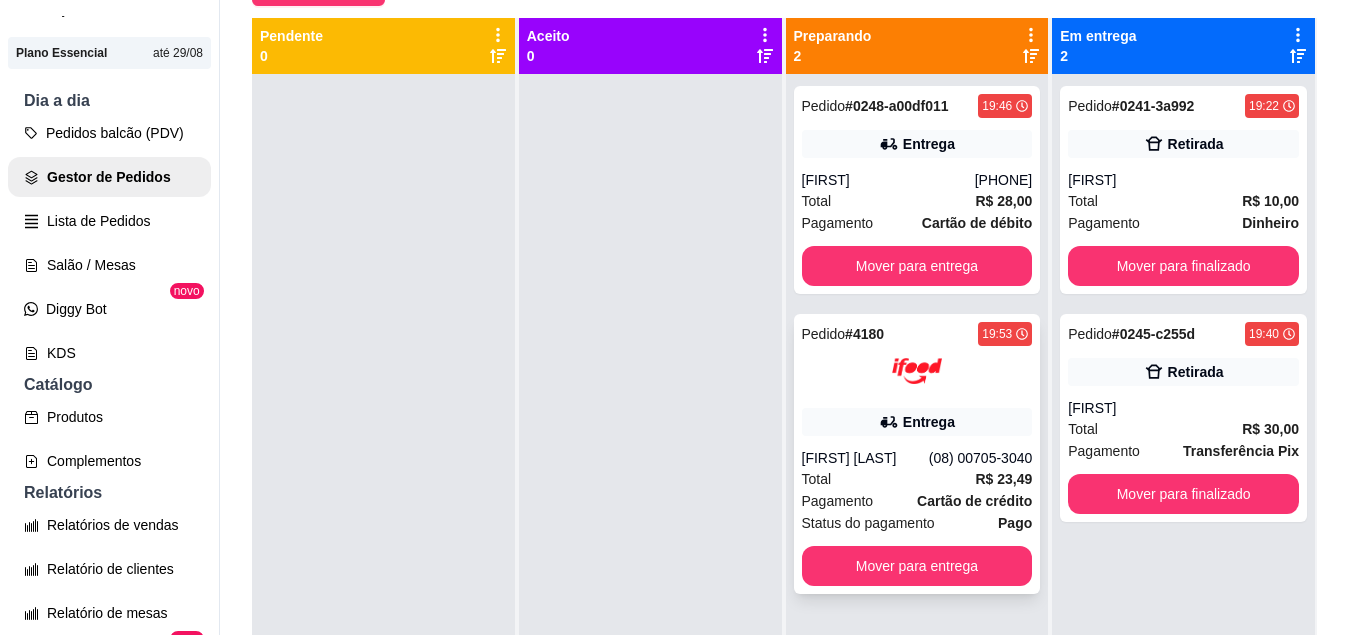 click on "Entrega" at bounding box center (917, 422) 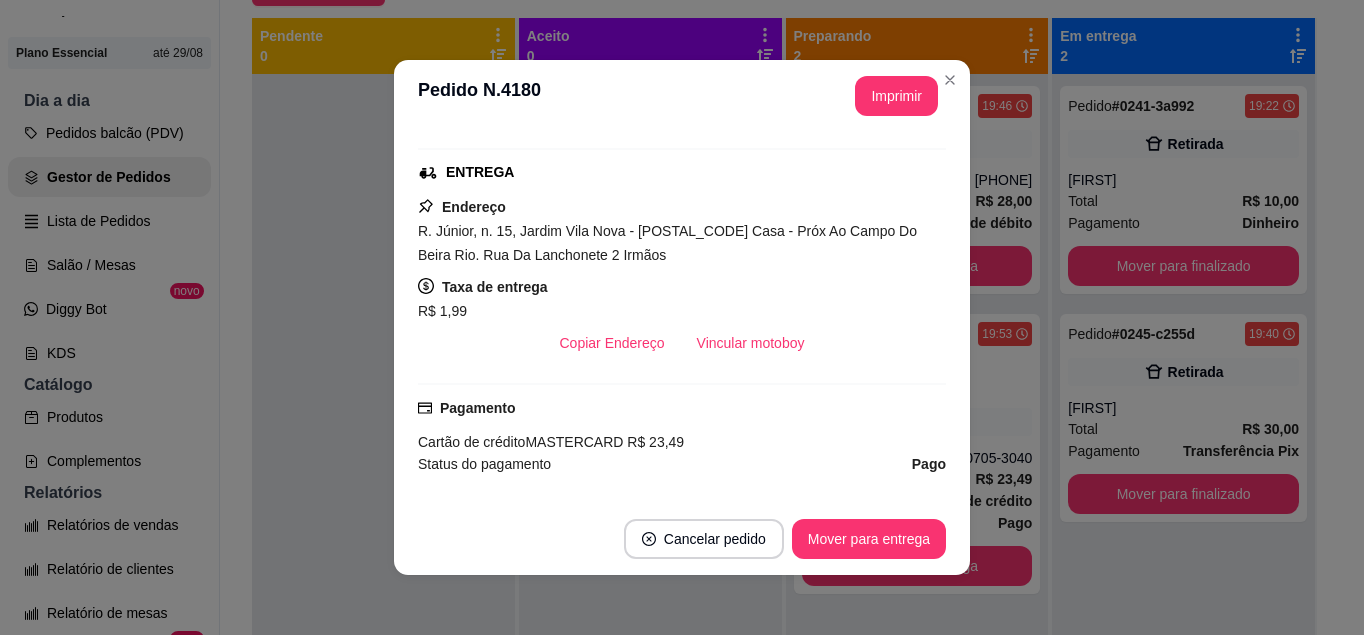 scroll, scrollTop: 464, scrollLeft: 0, axis: vertical 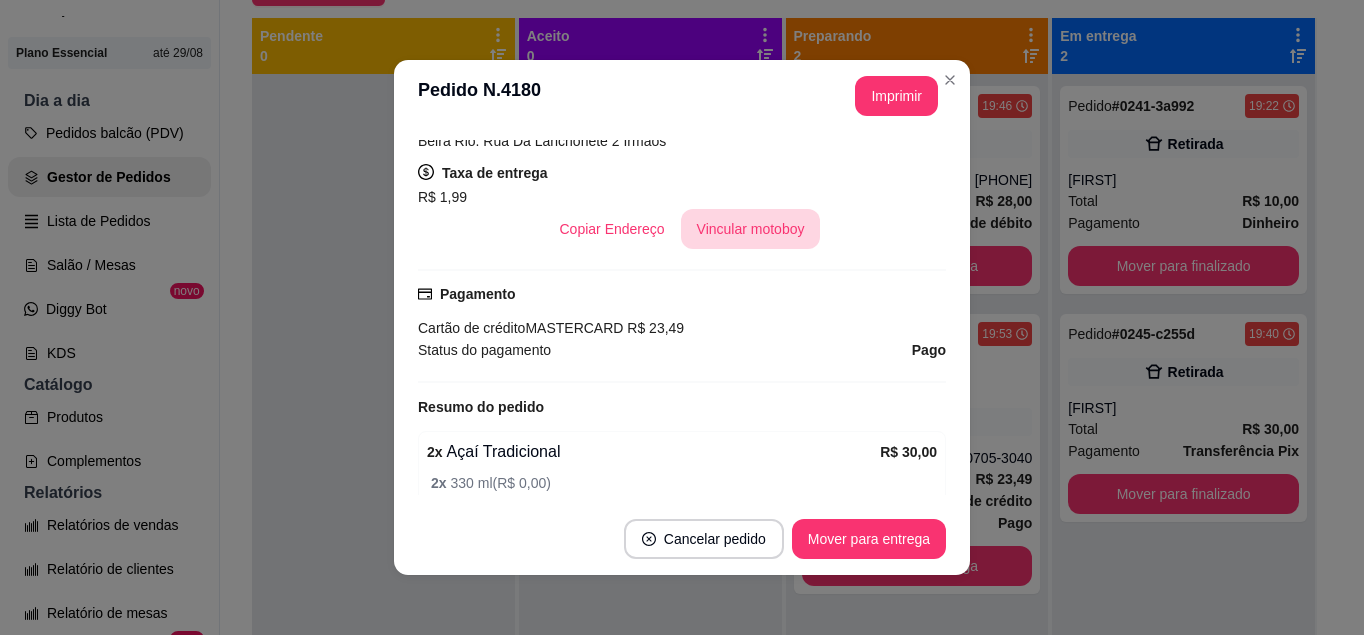 click on "Vincular motoboy" at bounding box center [751, 229] 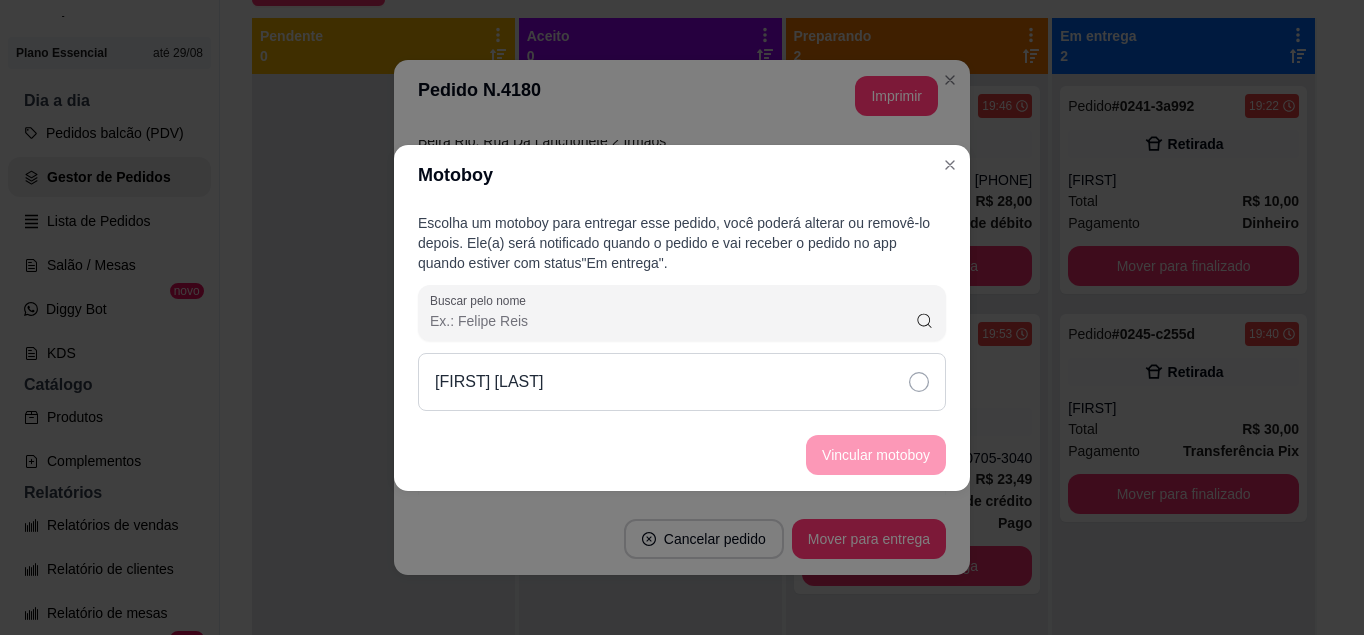 click on "[FIRST] [LAST]" at bounding box center [682, 382] 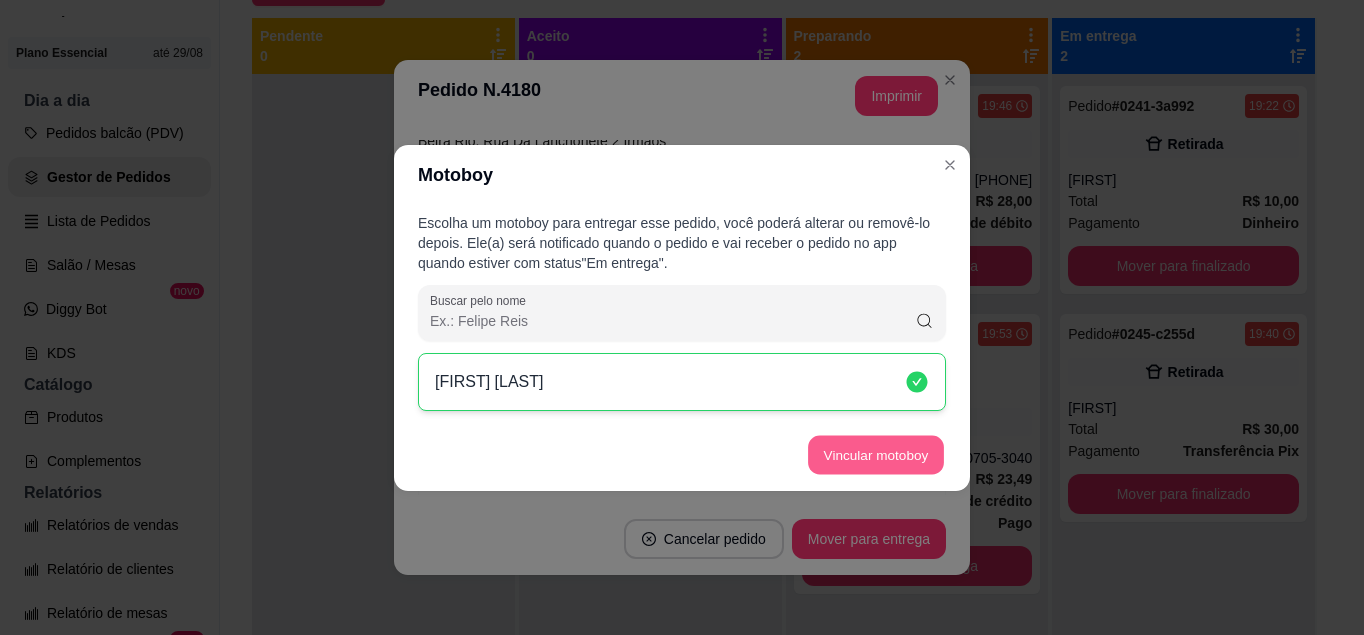 click on "Vincular motoboy" at bounding box center (876, 454) 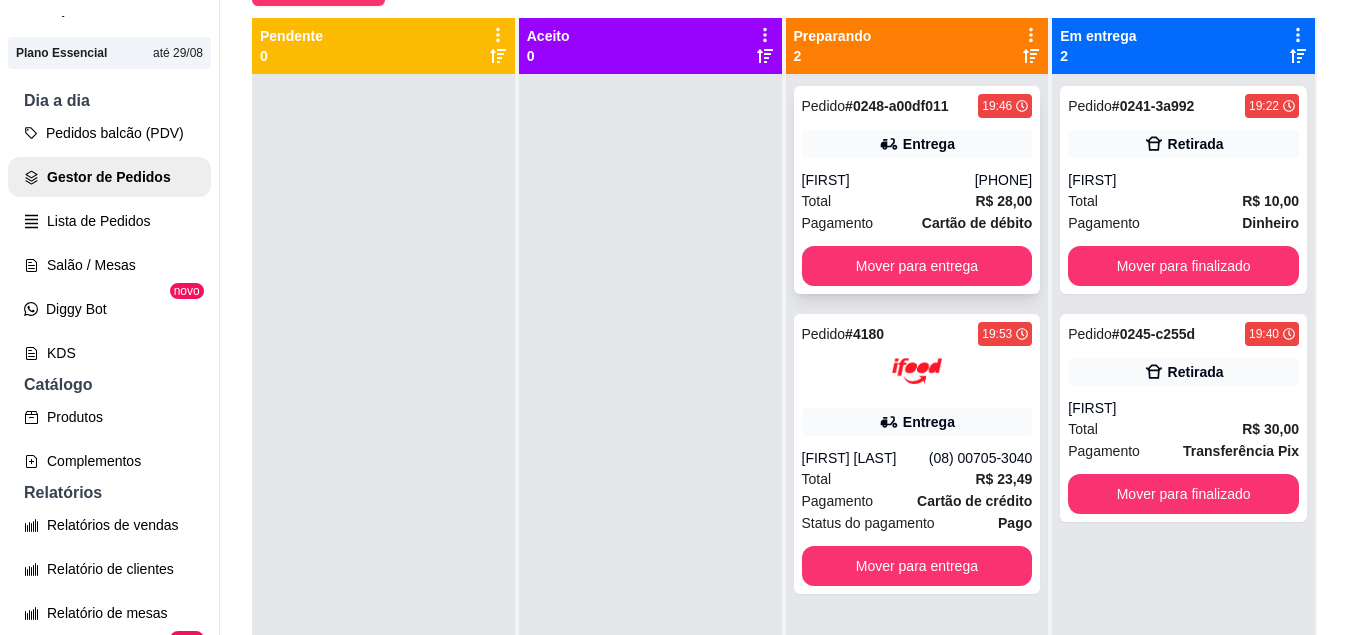 click on "Total R$ 28,00" at bounding box center [917, 201] 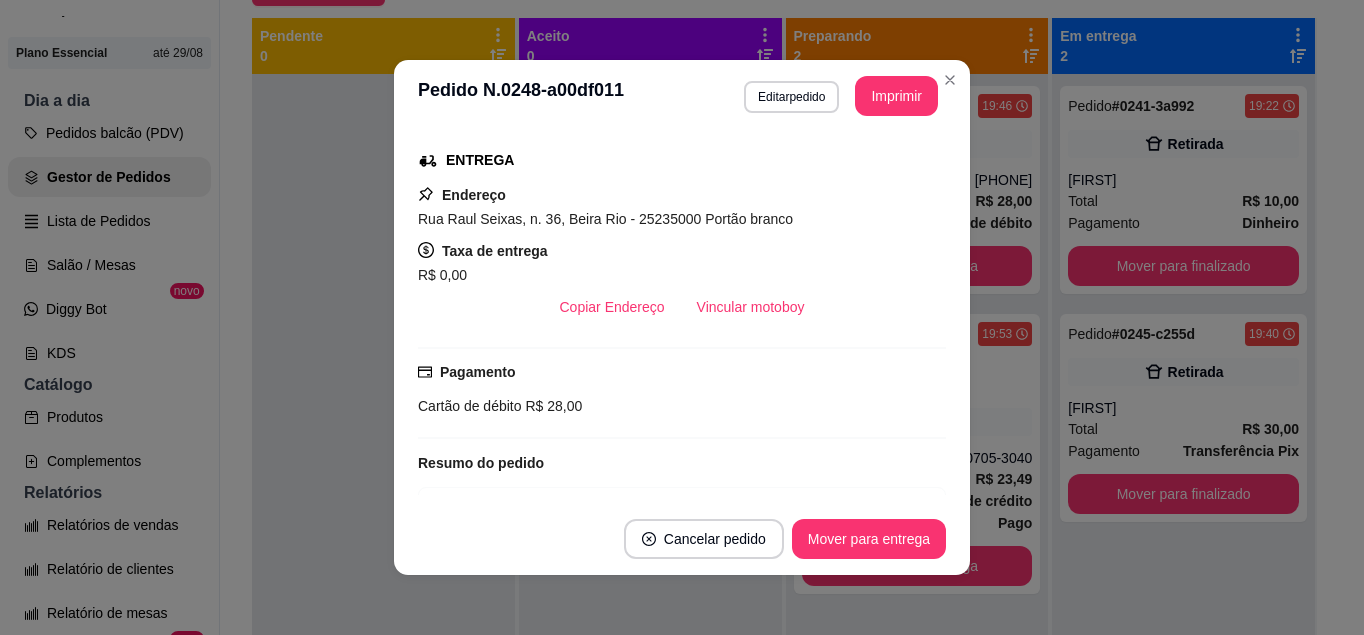 scroll, scrollTop: 311, scrollLeft: 0, axis: vertical 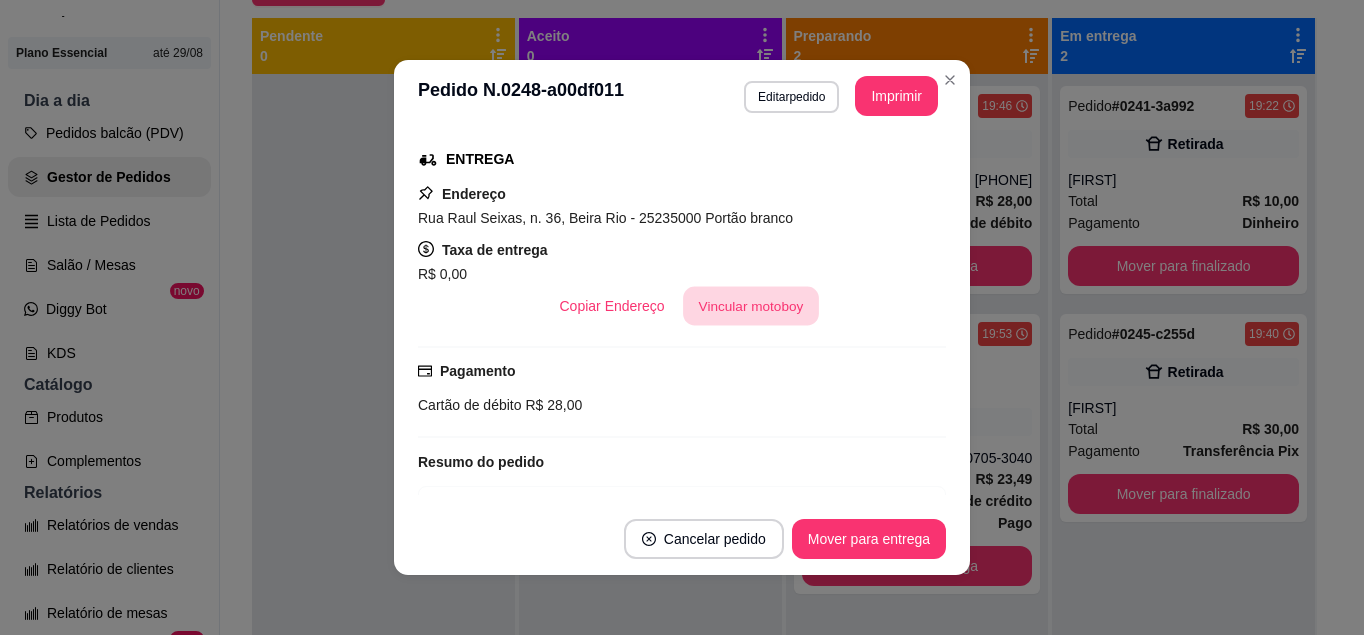 click on "Vincular motoboy" at bounding box center (751, 306) 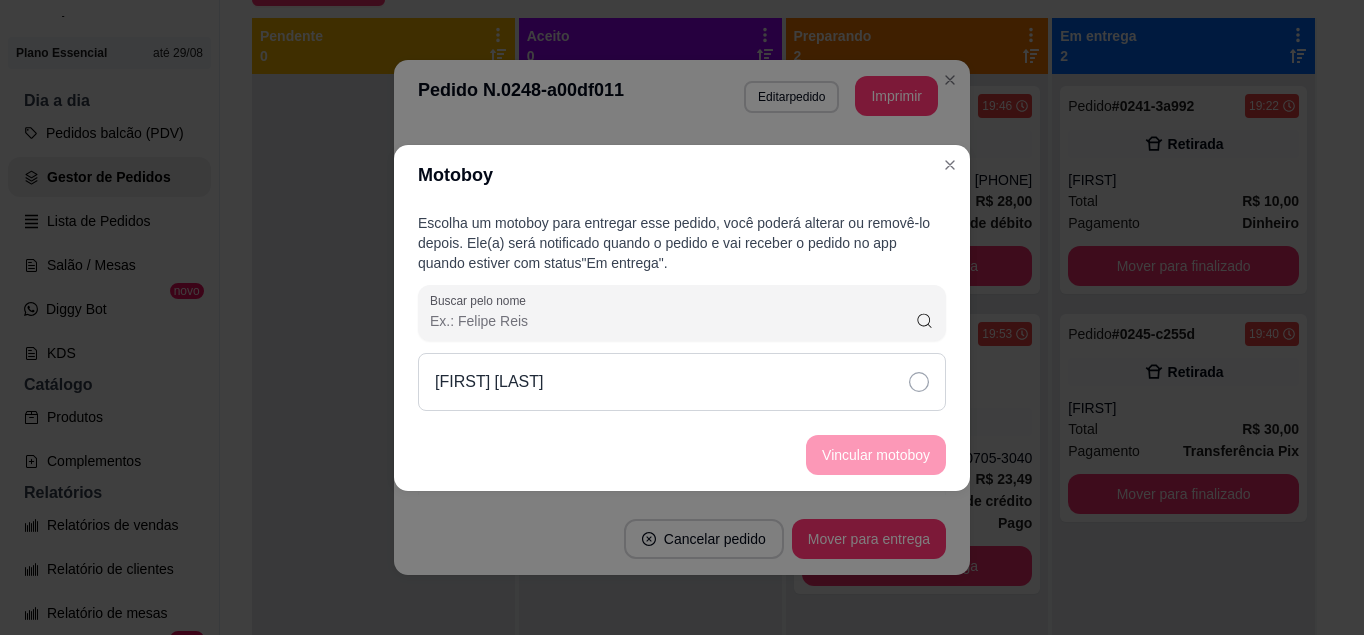 click on "[FIRST] [LAST]" at bounding box center (682, 382) 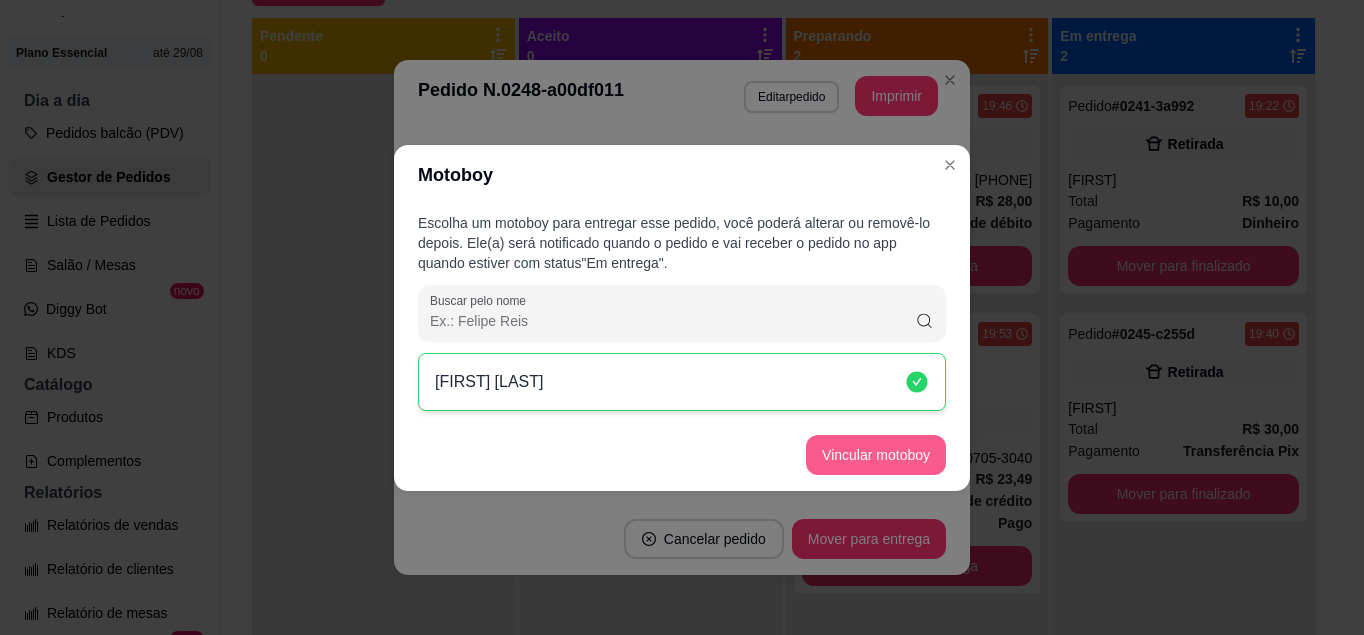 click on "Vincular motoboy" at bounding box center [876, 455] 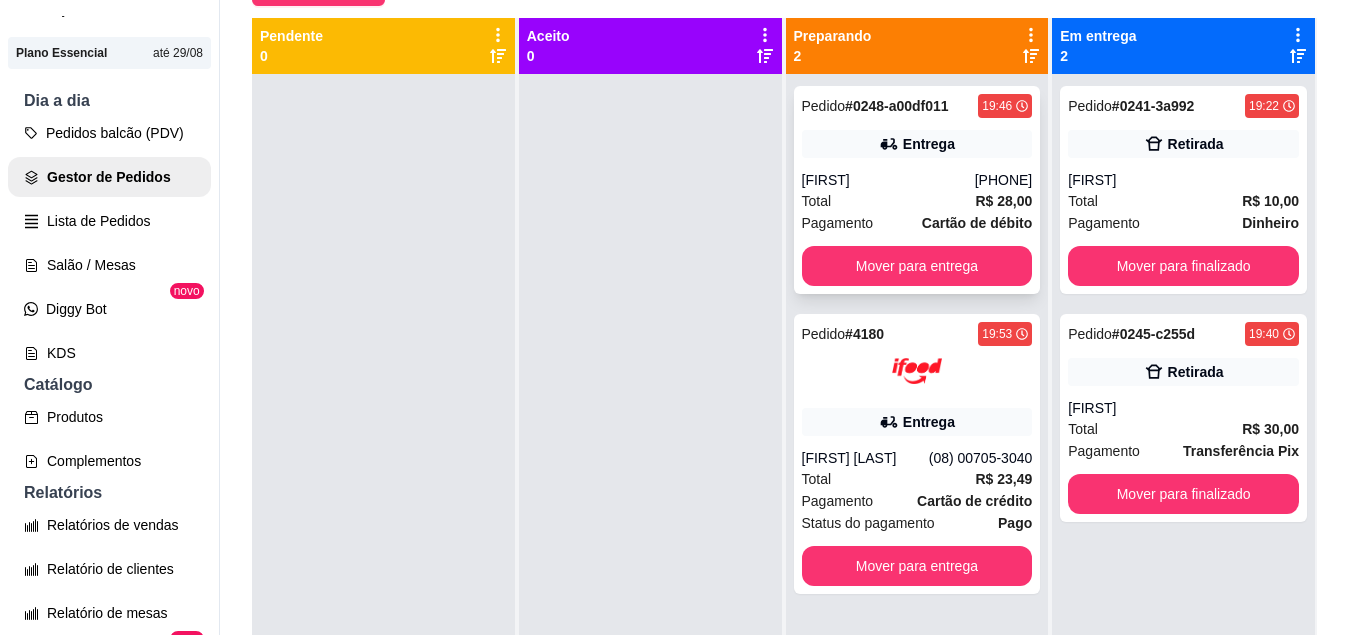 click on "[PHONE]" at bounding box center [1004, 180] 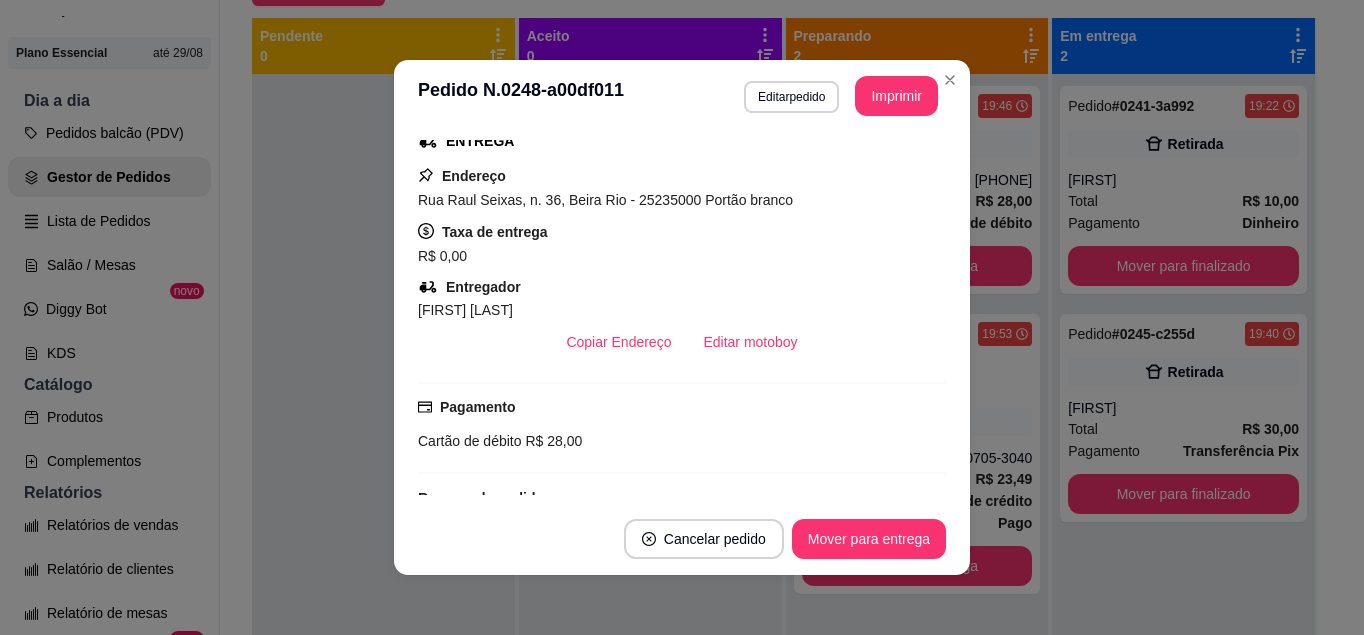 scroll, scrollTop: 328, scrollLeft: 0, axis: vertical 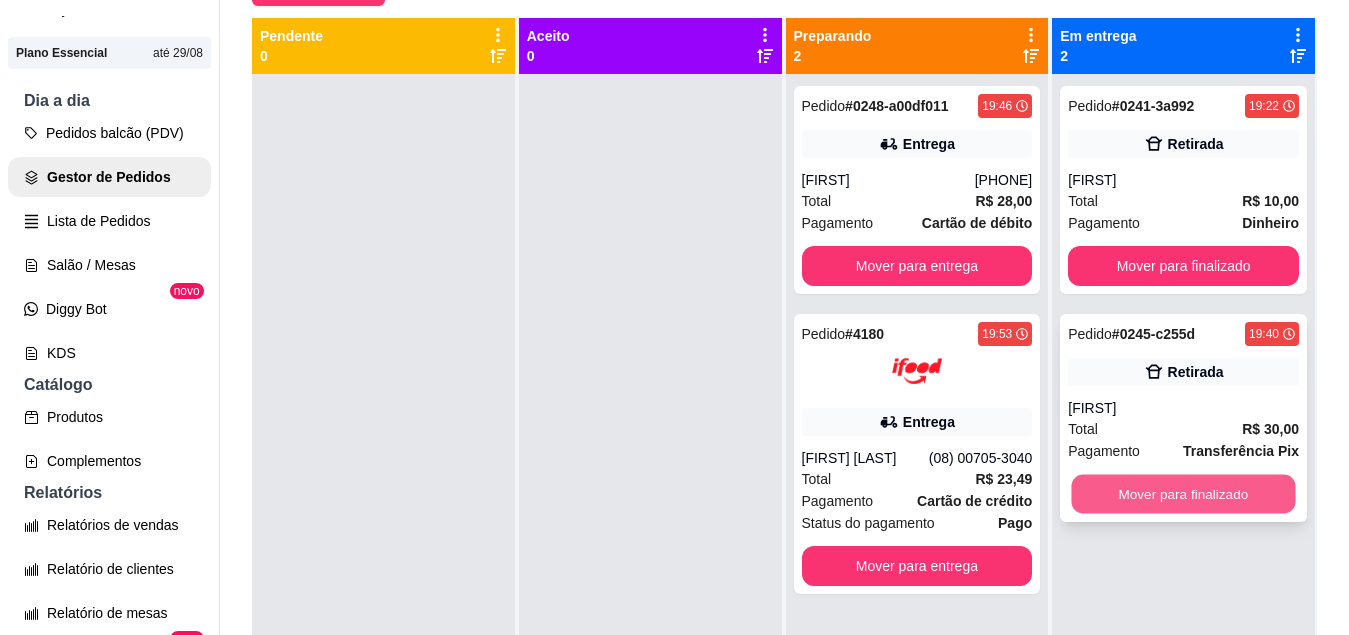 click on "Mover para finalizado" at bounding box center (1184, 494) 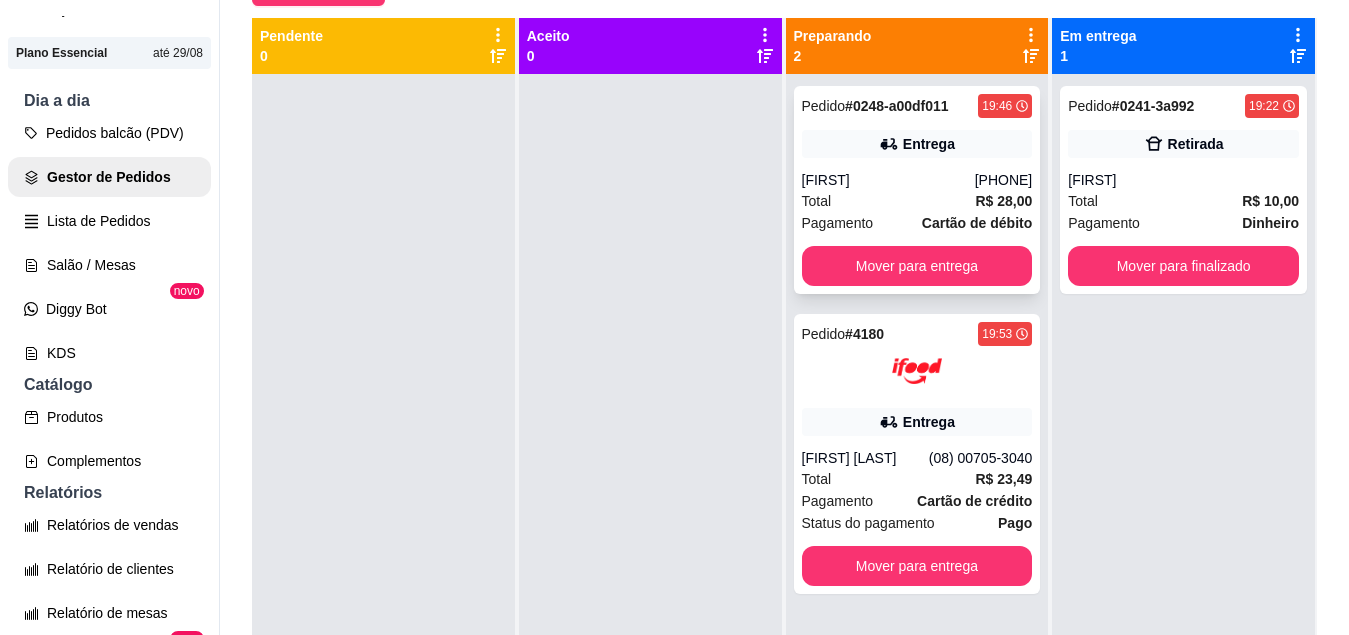 click on "Entrega" at bounding box center [917, 144] 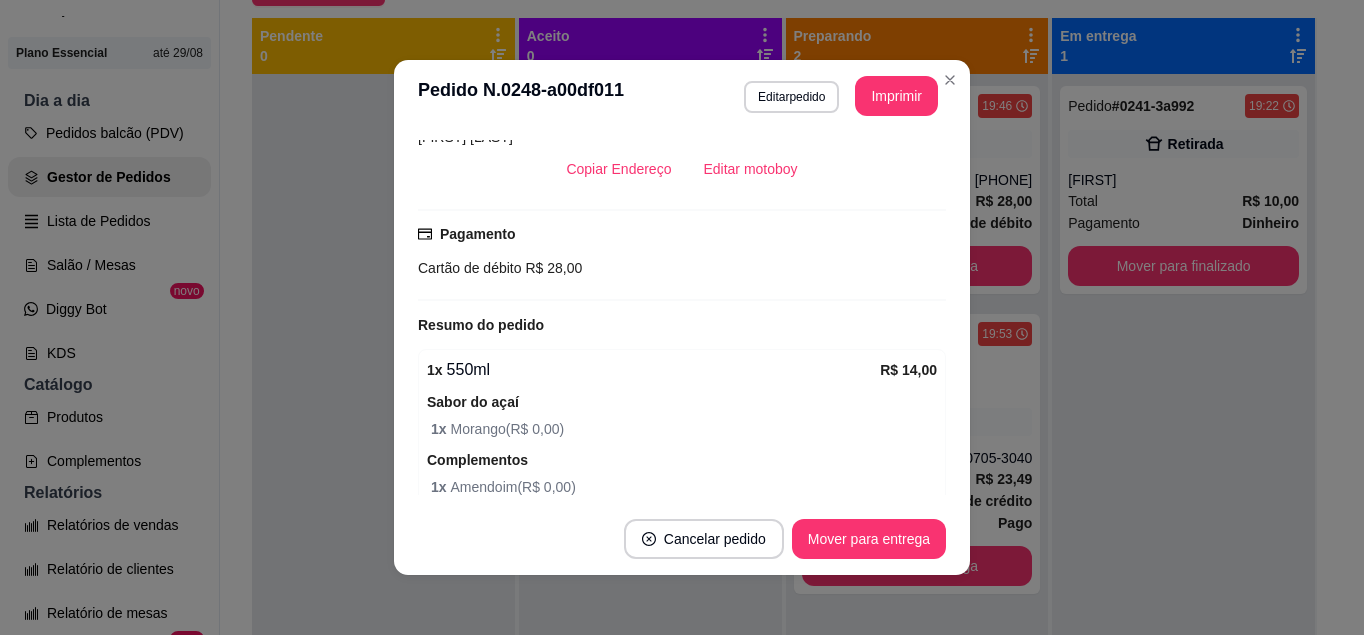 scroll, scrollTop: 502, scrollLeft: 0, axis: vertical 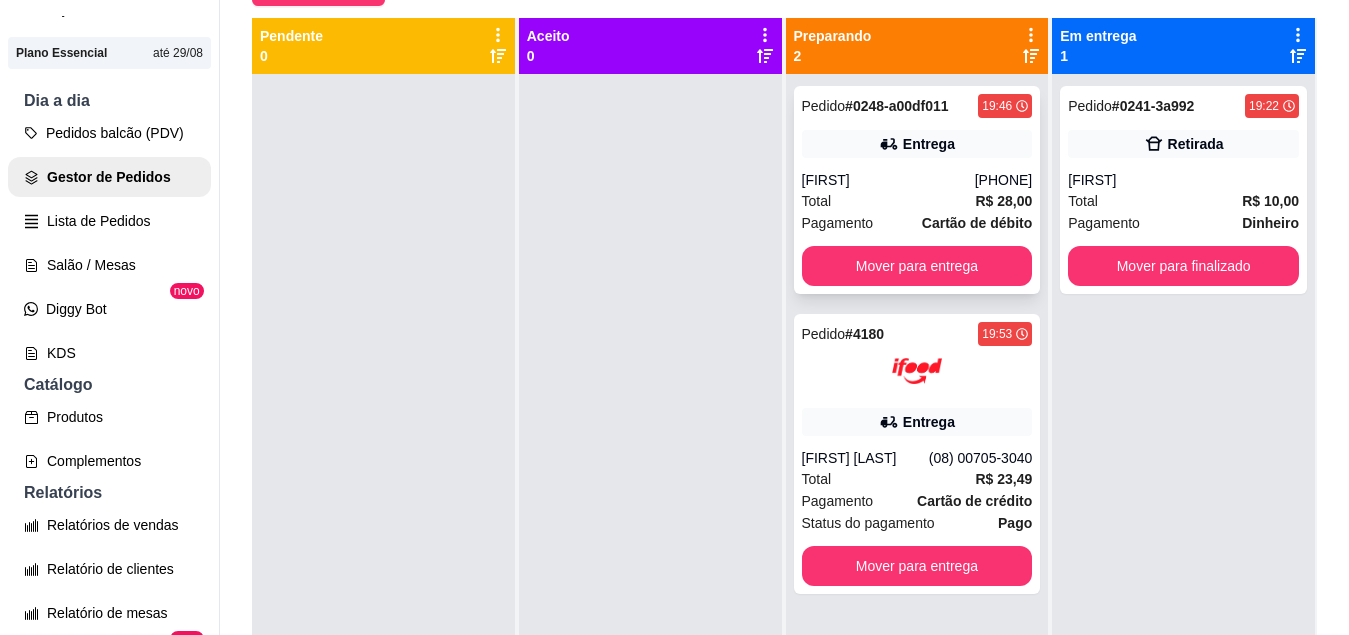 click on "Total R$ 28,00" at bounding box center [917, 201] 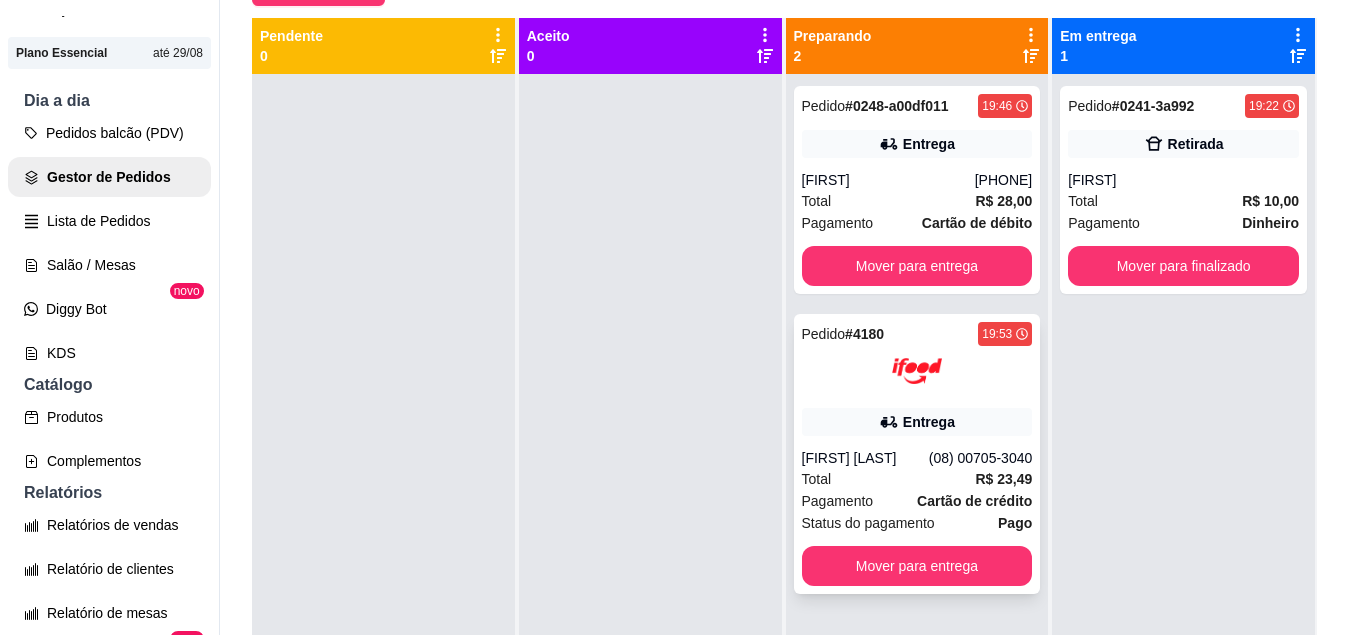 click on "Pedido N.  4180 19:53 Entrega [FIRST] [LAST] ([AREA_CODE]) [PHONE] Total R$ 23,49 Pagamento Cartão de crédito Status do pagamento Pago Mover para entrega" at bounding box center (917, 454) 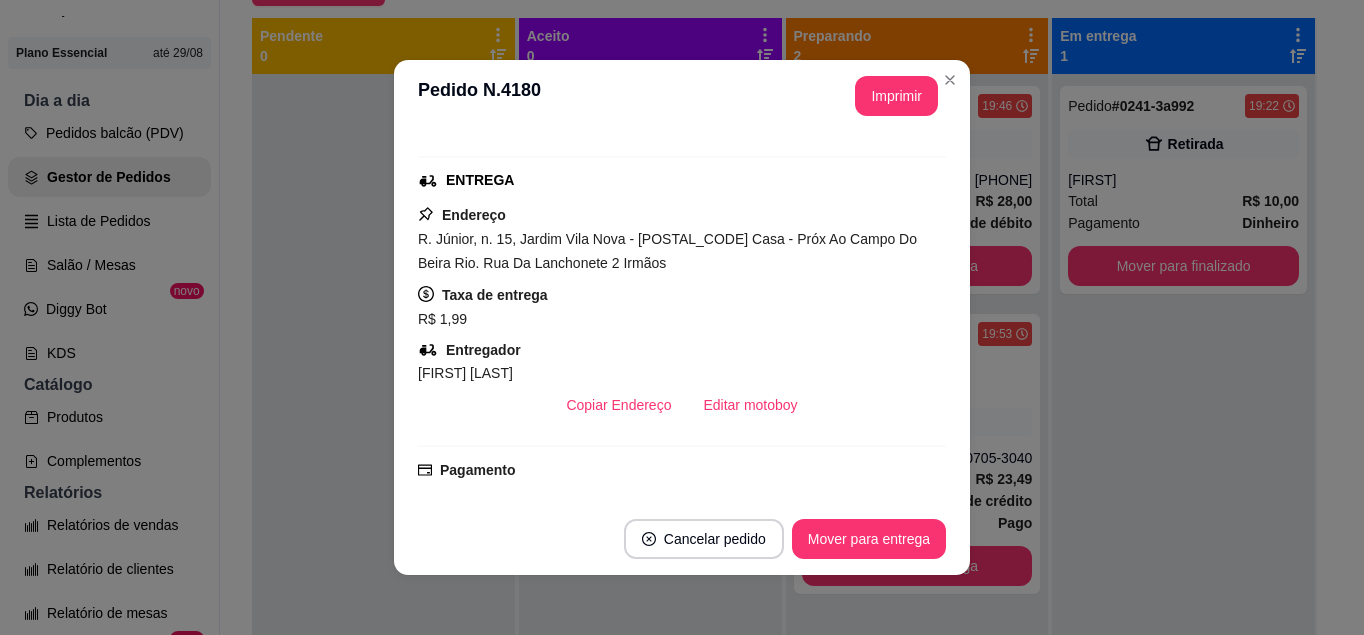 scroll, scrollTop: 347, scrollLeft: 0, axis: vertical 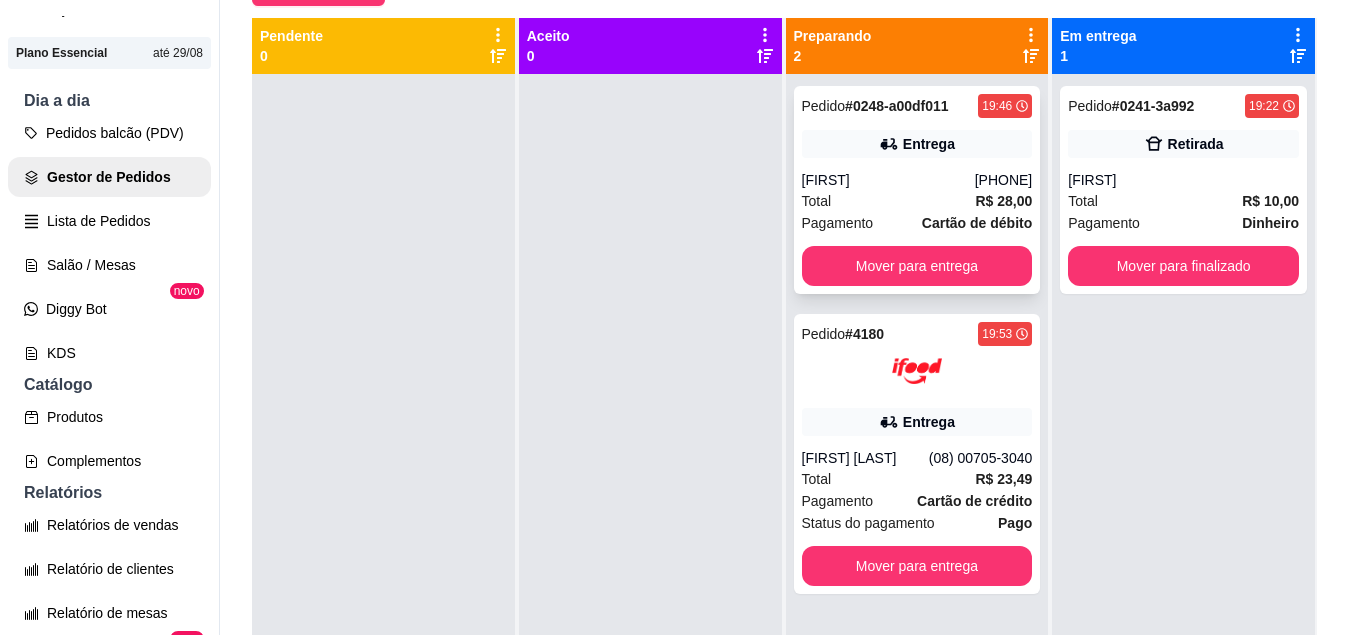 click on "[FIRST]" at bounding box center [888, 180] 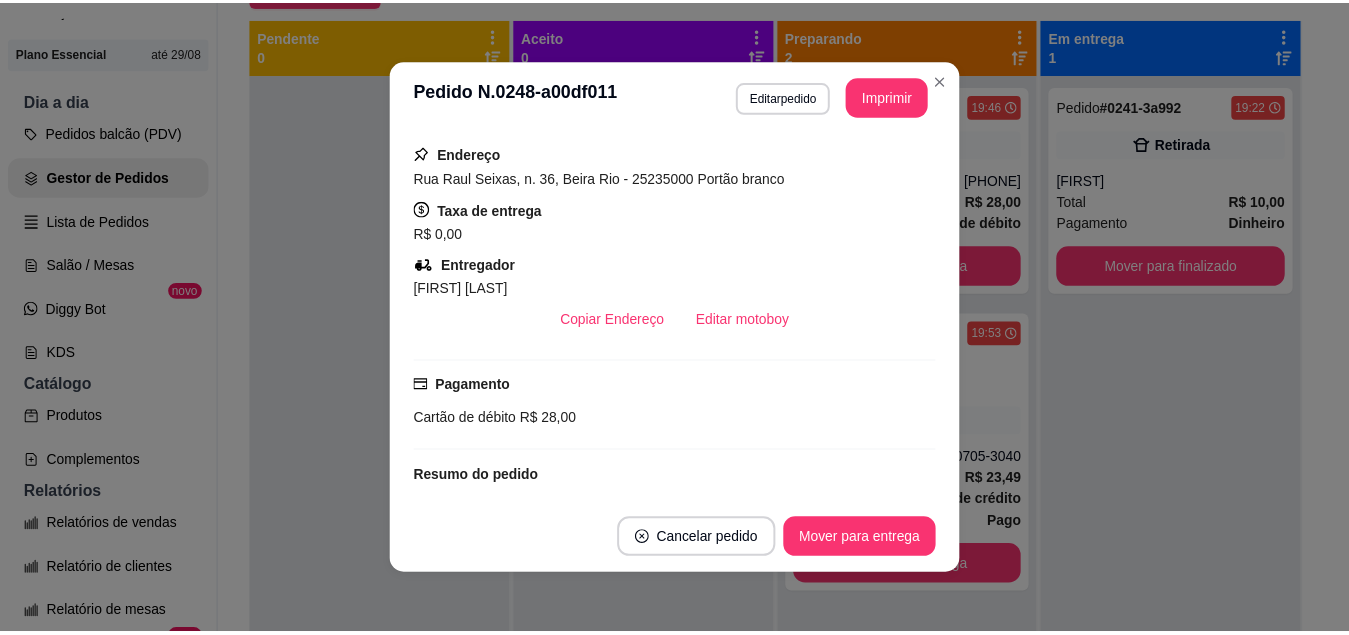 scroll, scrollTop: 352, scrollLeft: 0, axis: vertical 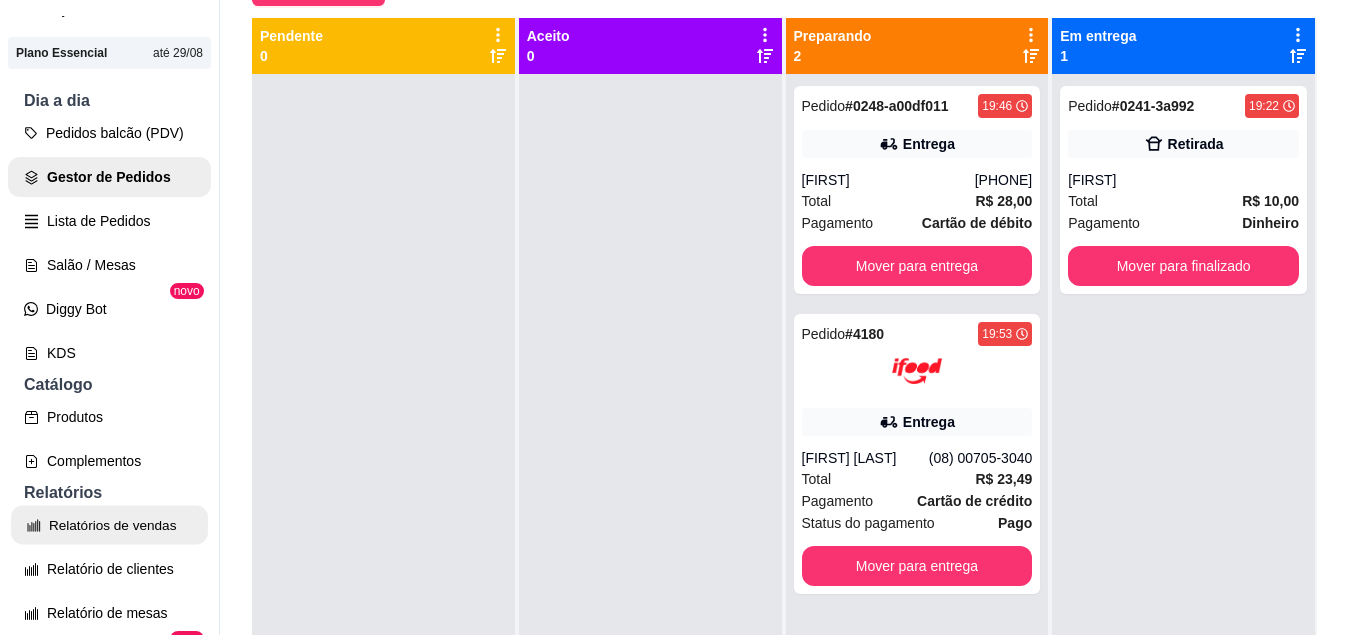click on "Relatórios de vendas" at bounding box center [109, 525] 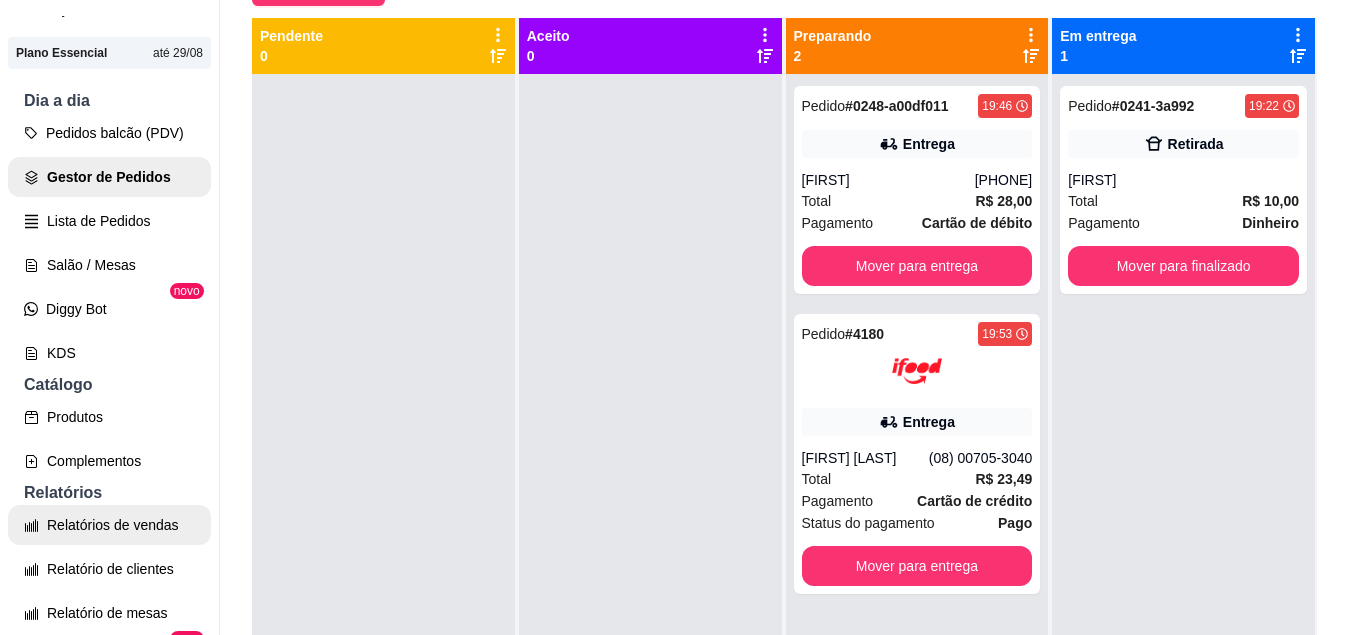 select on "ALL" 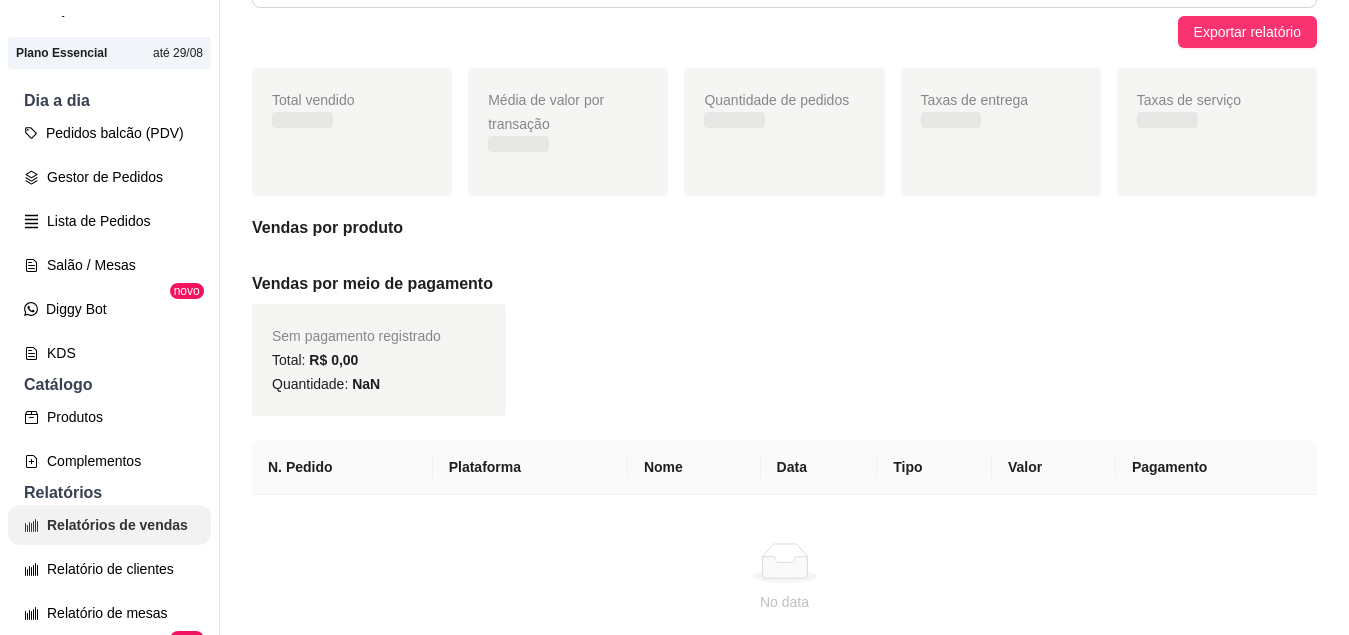 scroll, scrollTop: 0, scrollLeft: 0, axis: both 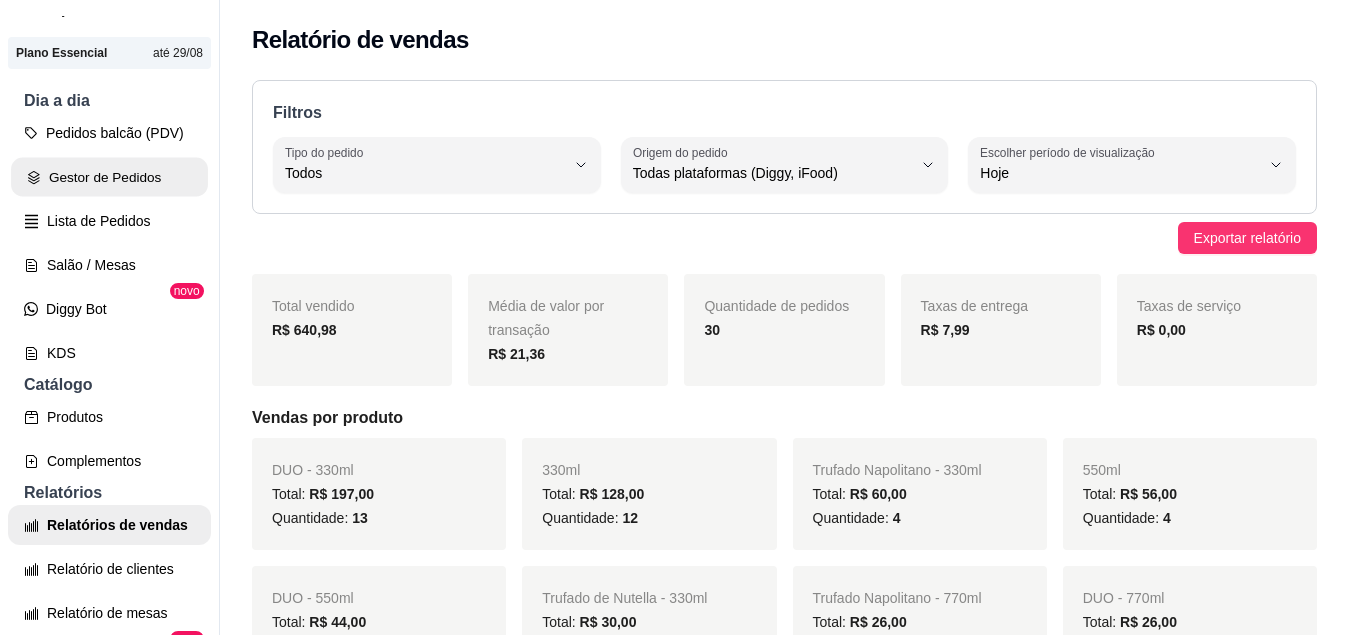 click on "Gestor de Pedidos" at bounding box center [109, 177] 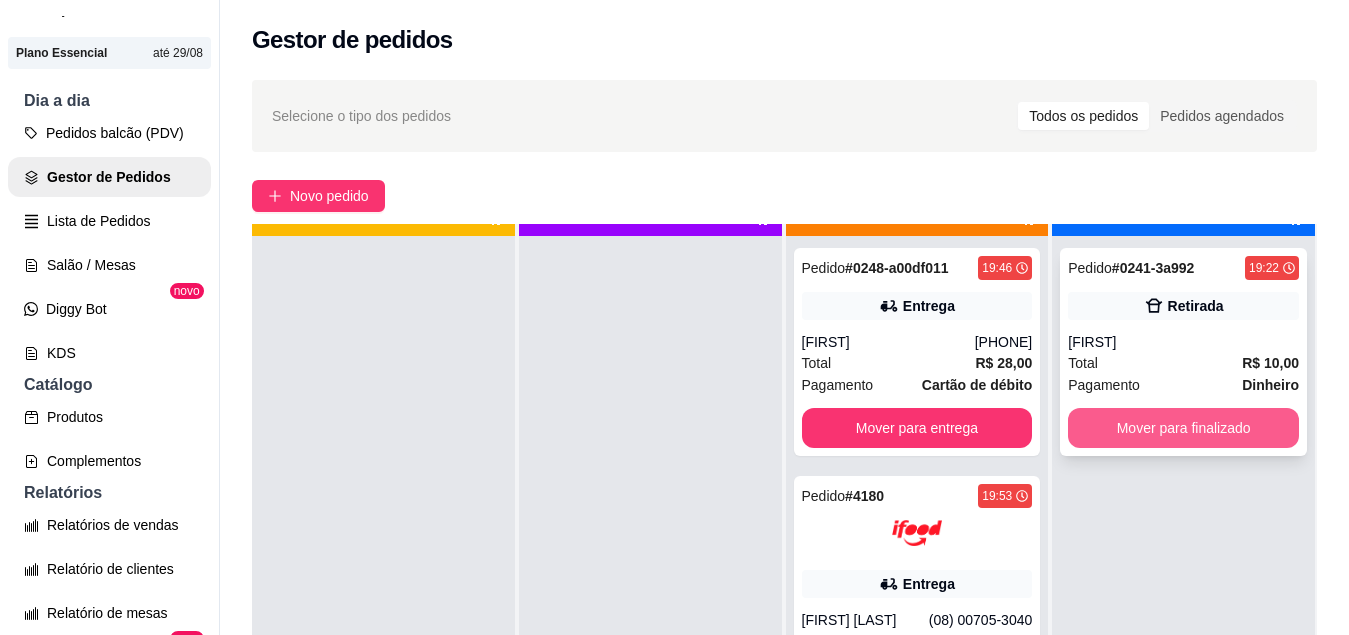 scroll, scrollTop: 56, scrollLeft: 0, axis: vertical 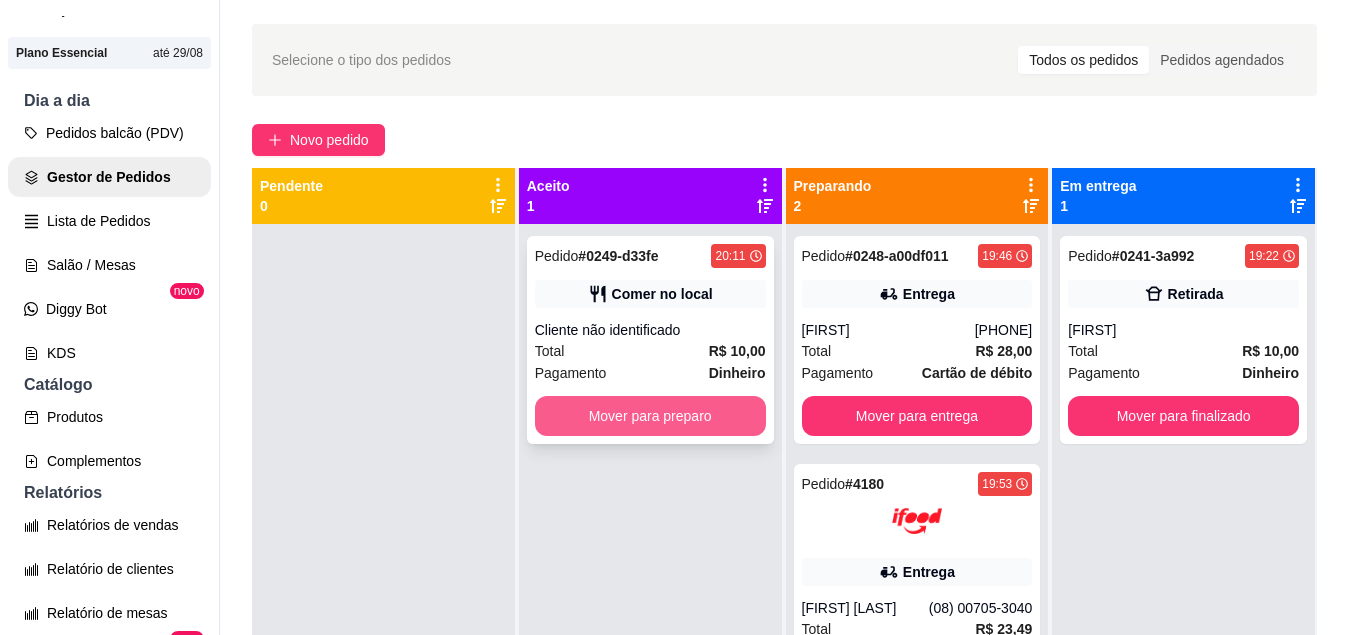 click on "Mover para preparo" at bounding box center [650, 416] 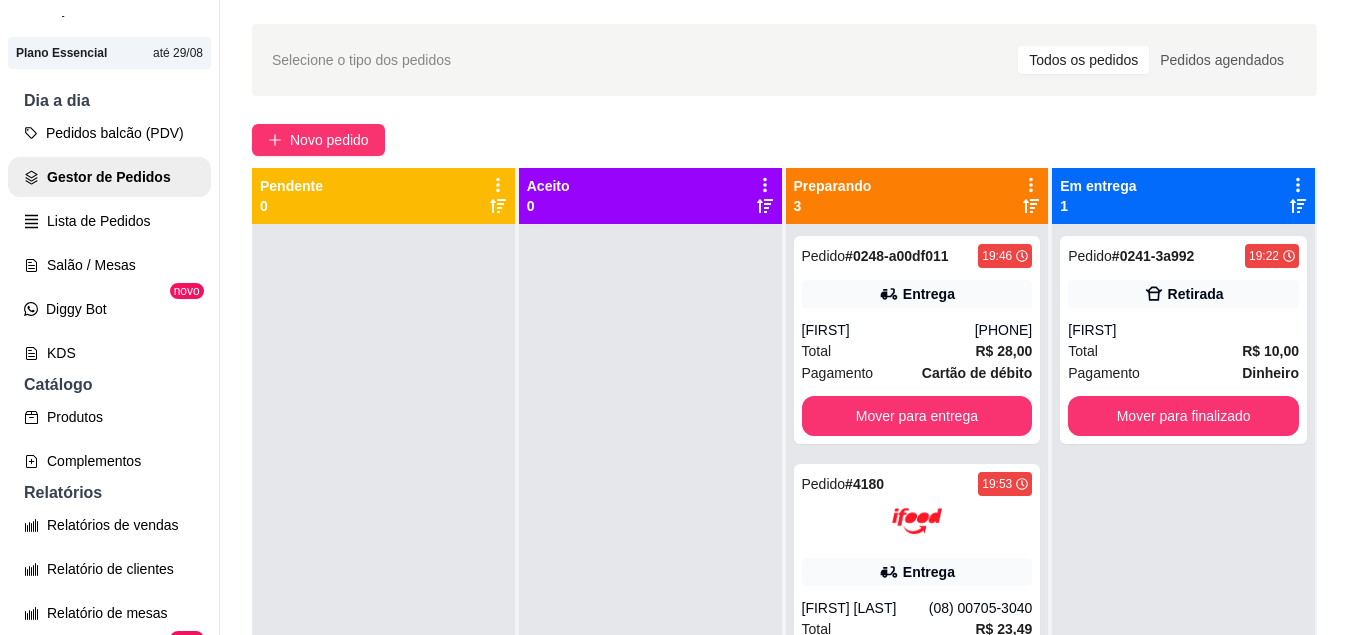 scroll, scrollTop: 56, scrollLeft: 0, axis: vertical 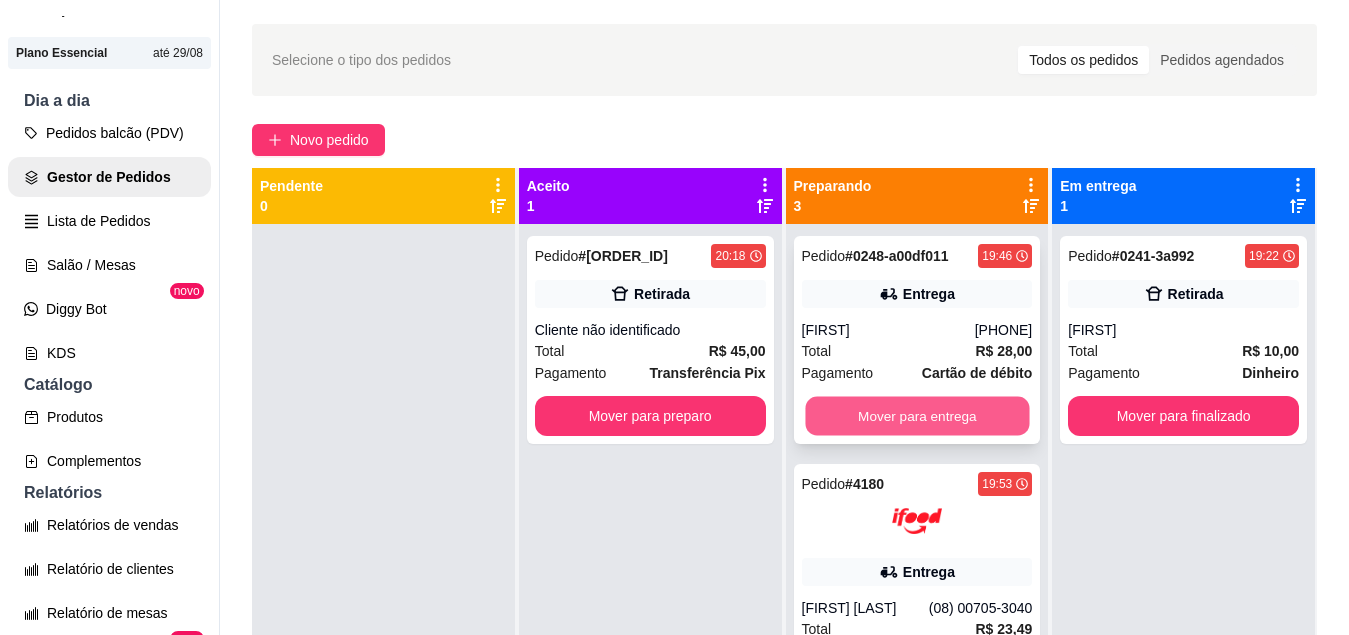 click on "Mover para entrega" at bounding box center [917, 416] 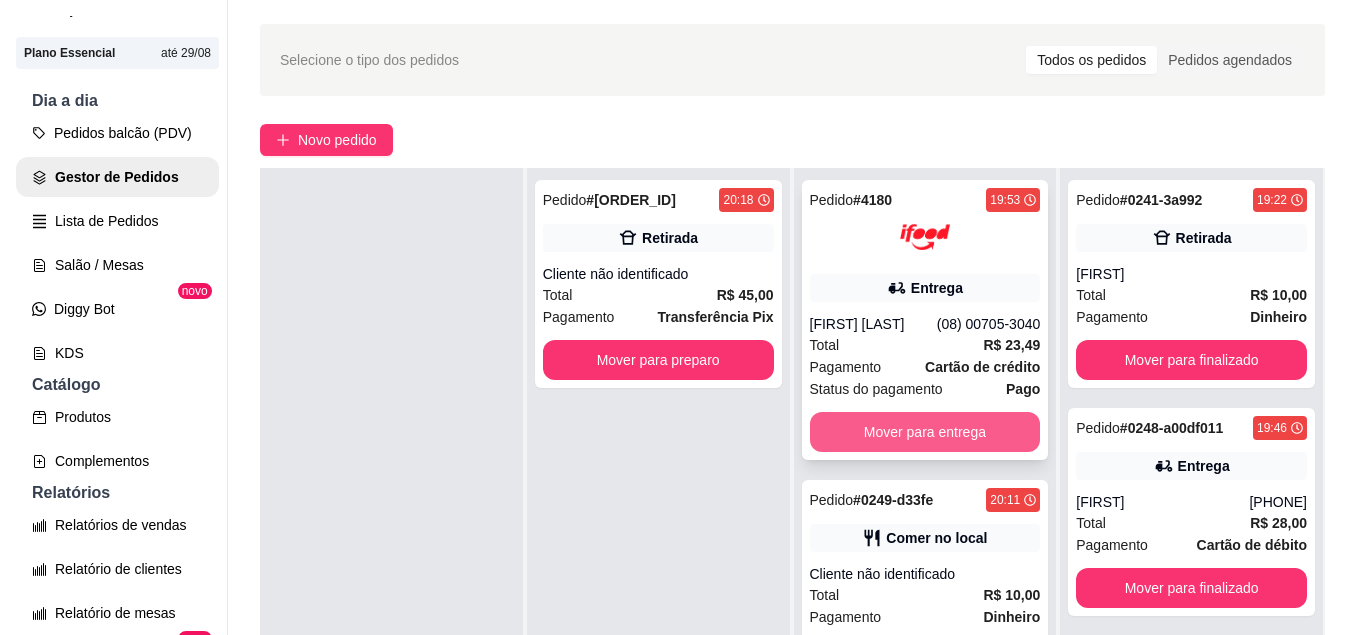 scroll, scrollTop: 0, scrollLeft: 0, axis: both 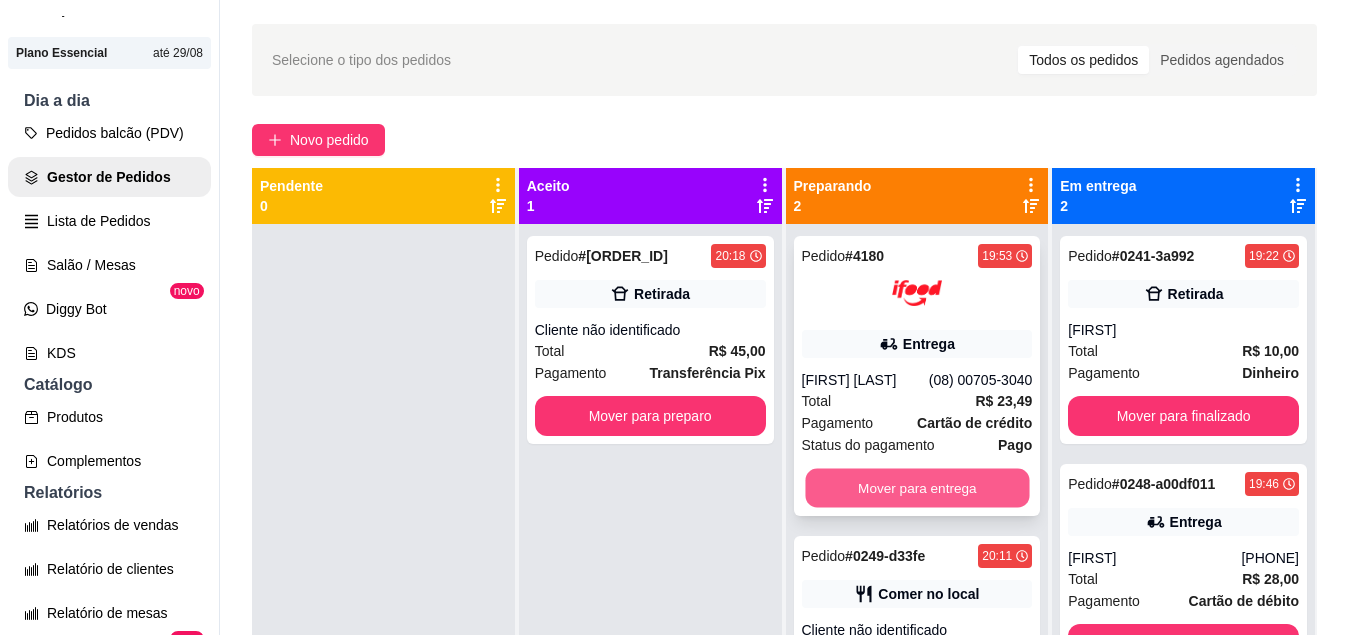 click on "Mover para entrega" at bounding box center [917, 488] 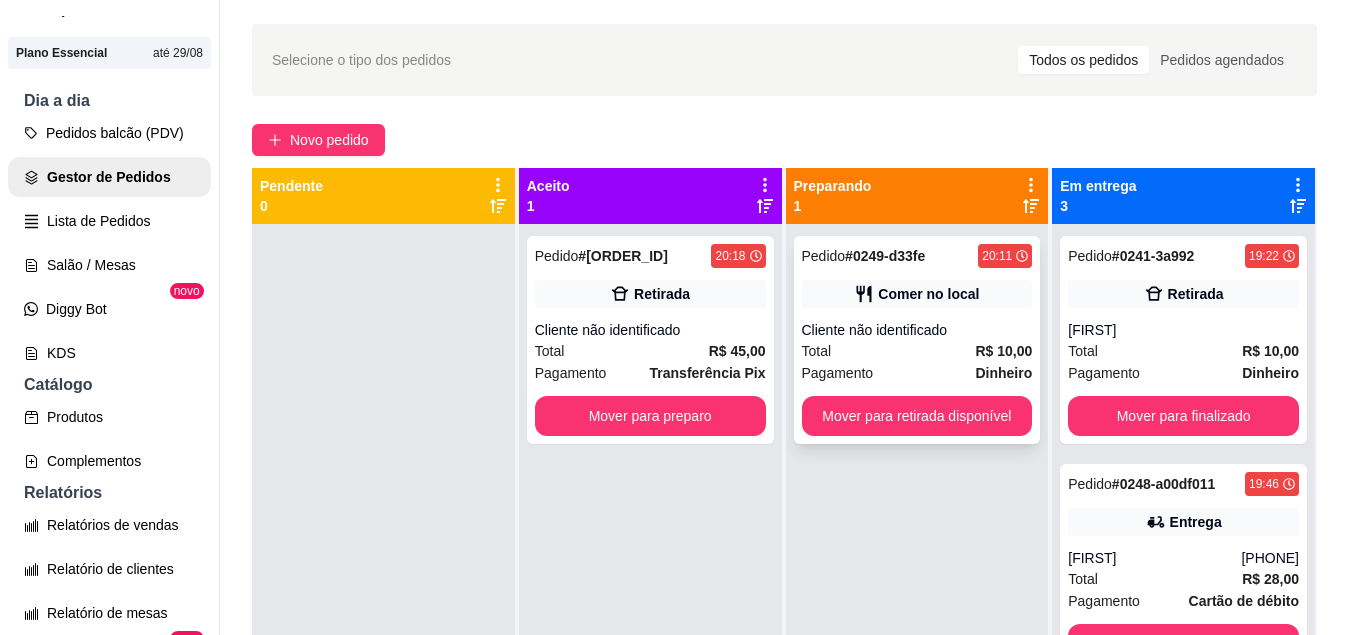 click on "Total R$ 10,00" at bounding box center (917, 351) 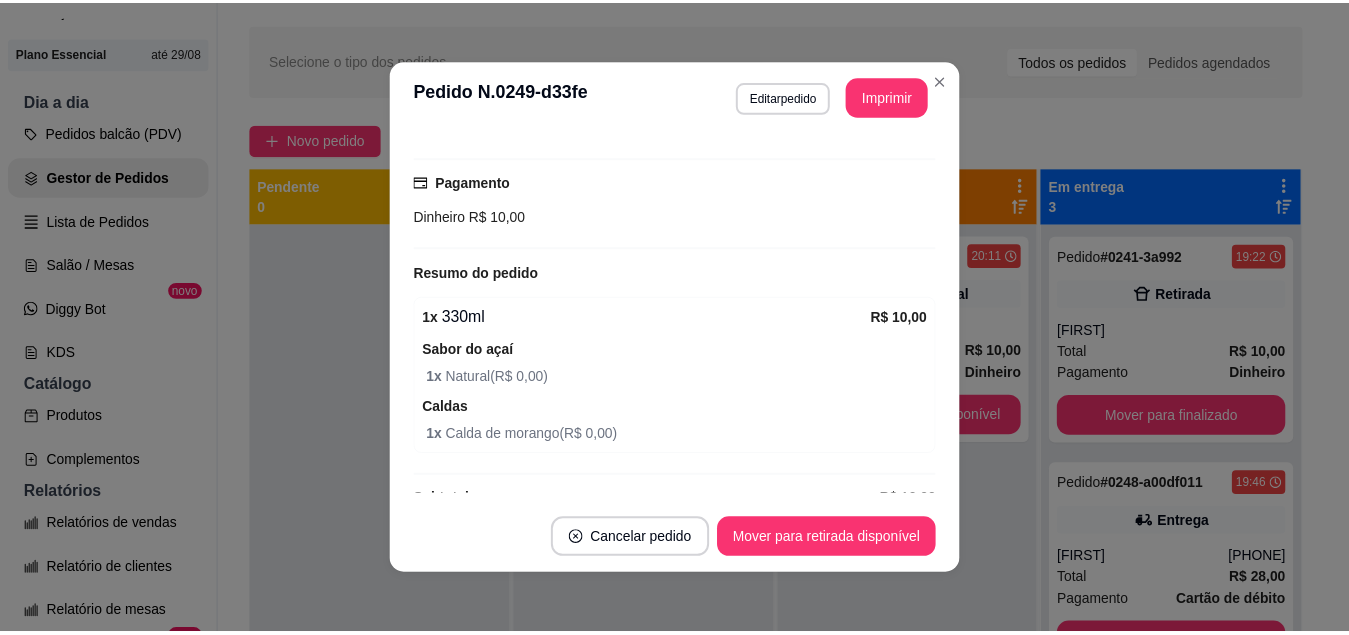scroll, scrollTop: 278, scrollLeft: 0, axis: vertical 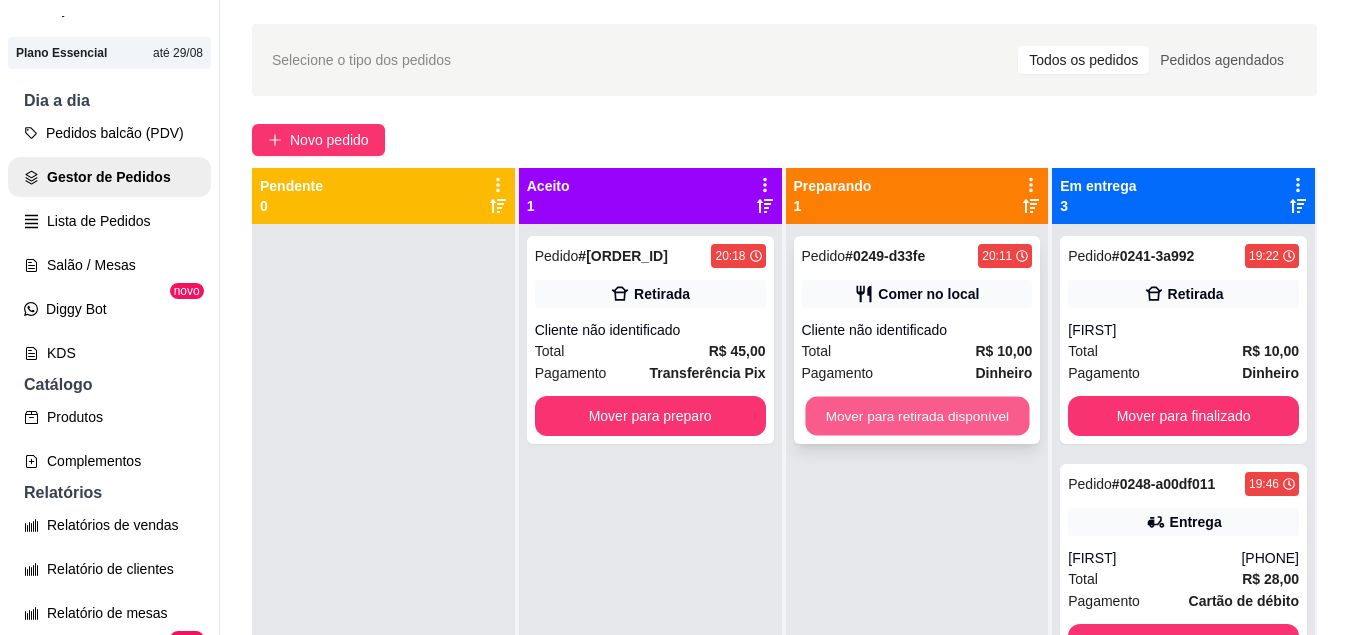 click on "Mover para retirada disponível" at bounding box center [917, 416] 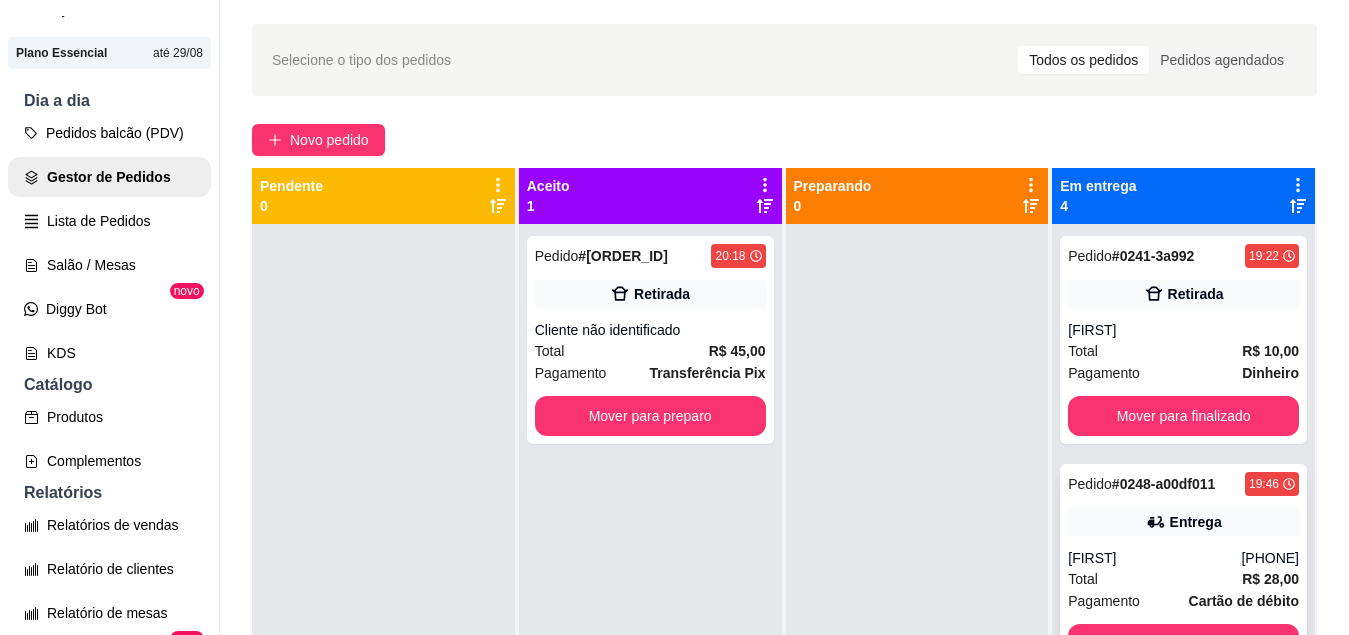 scroll, scrollTop: 369, scrollLeft: 0, axis: vertical 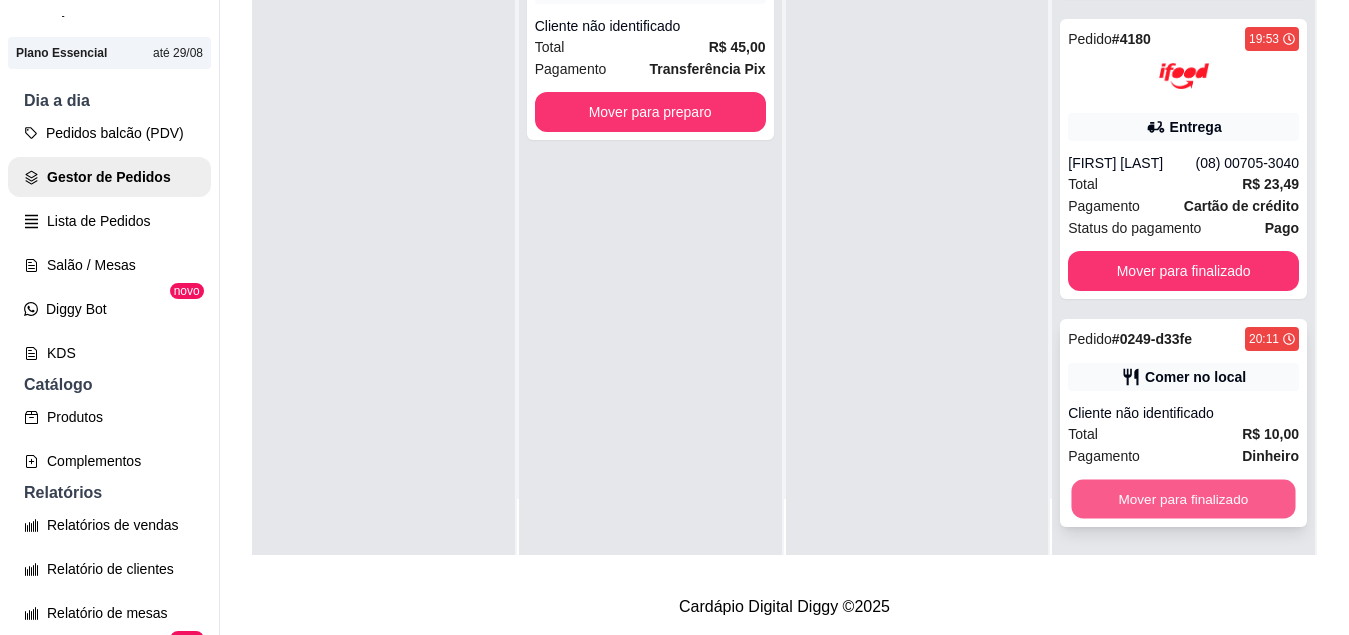 click on "Mover para finalizado" at bounding box center (1184, 499) 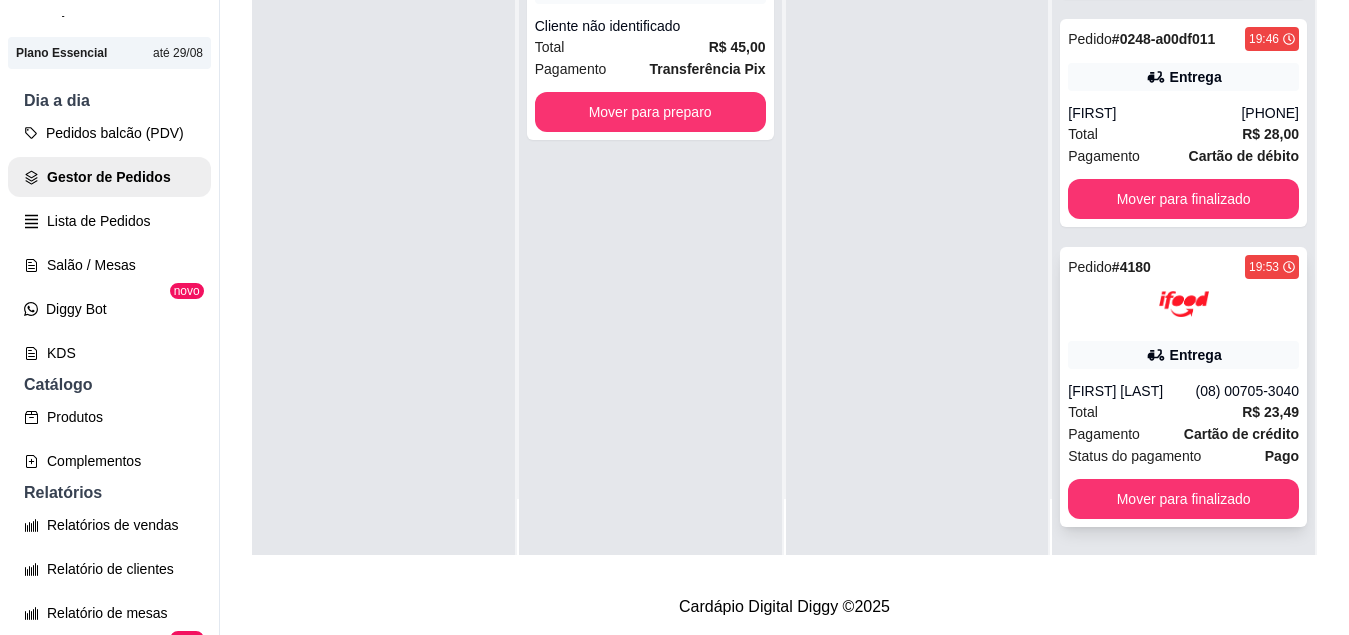 scroll, scrollTop: 0, scrollLeft: 0, axis: both 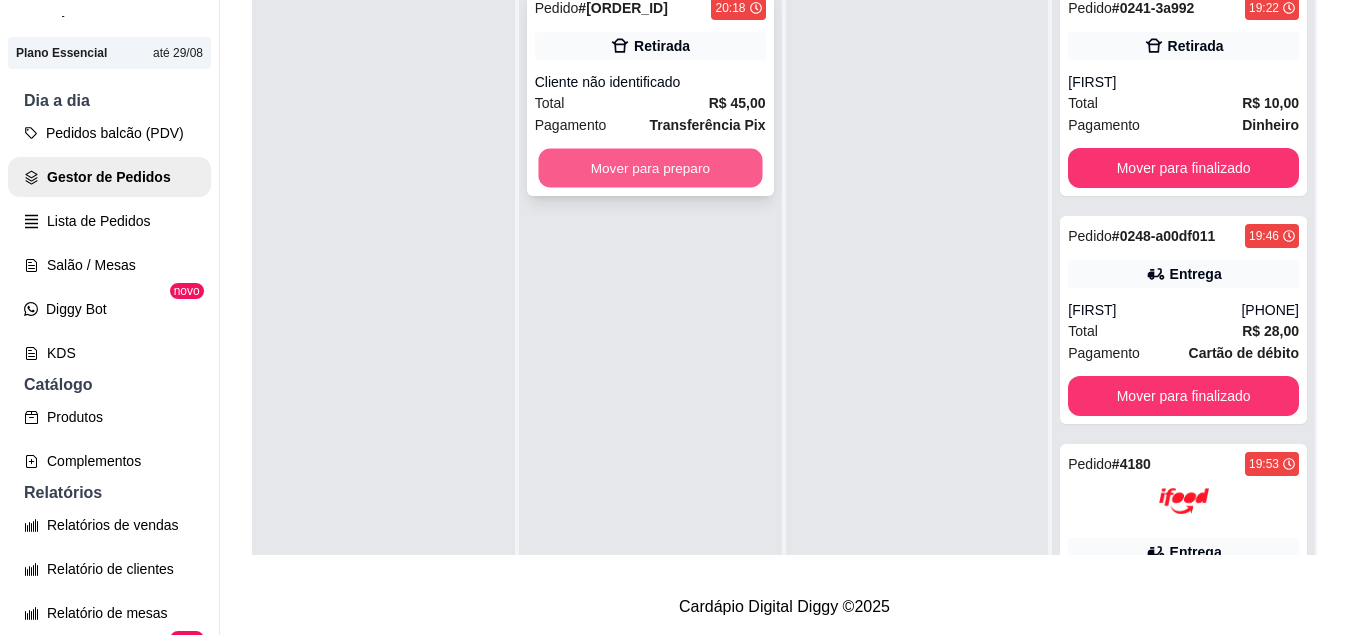 click on "Mover para preparo" at bounding box center [650, 168] 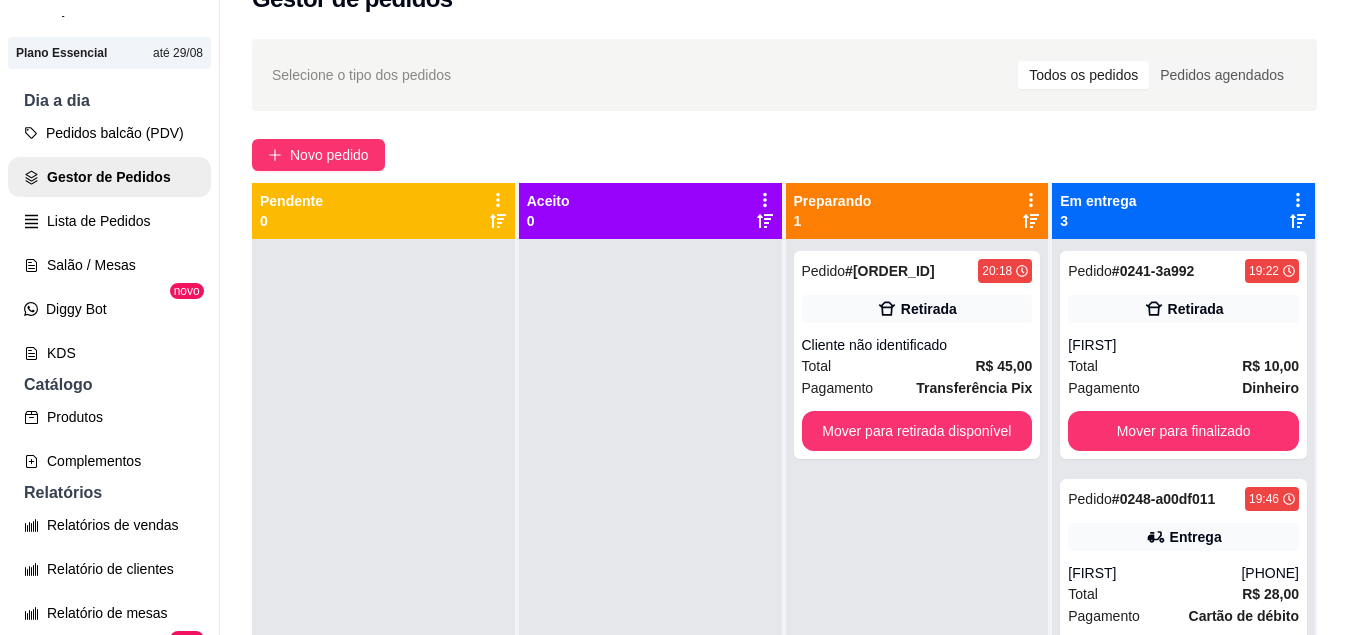 scroll, scrollTop: 40, scrollLeft: 0, axis: vertical 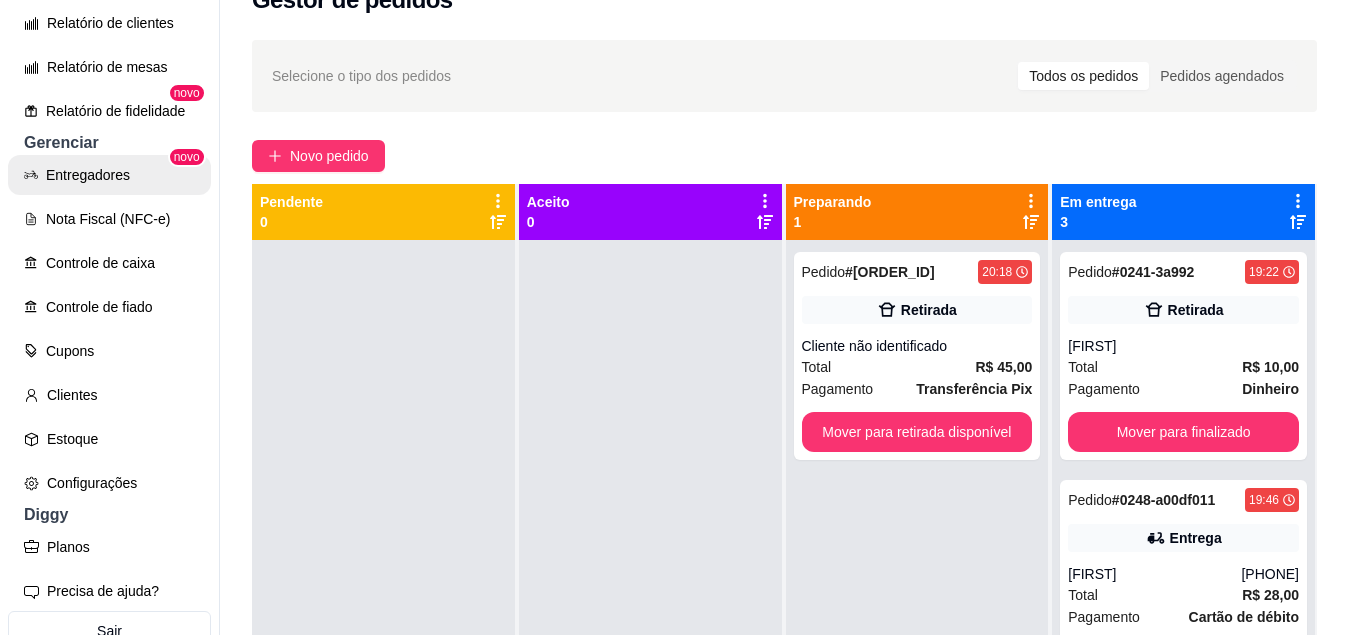 click on "Entregadores" at bounding box center [109, 175] 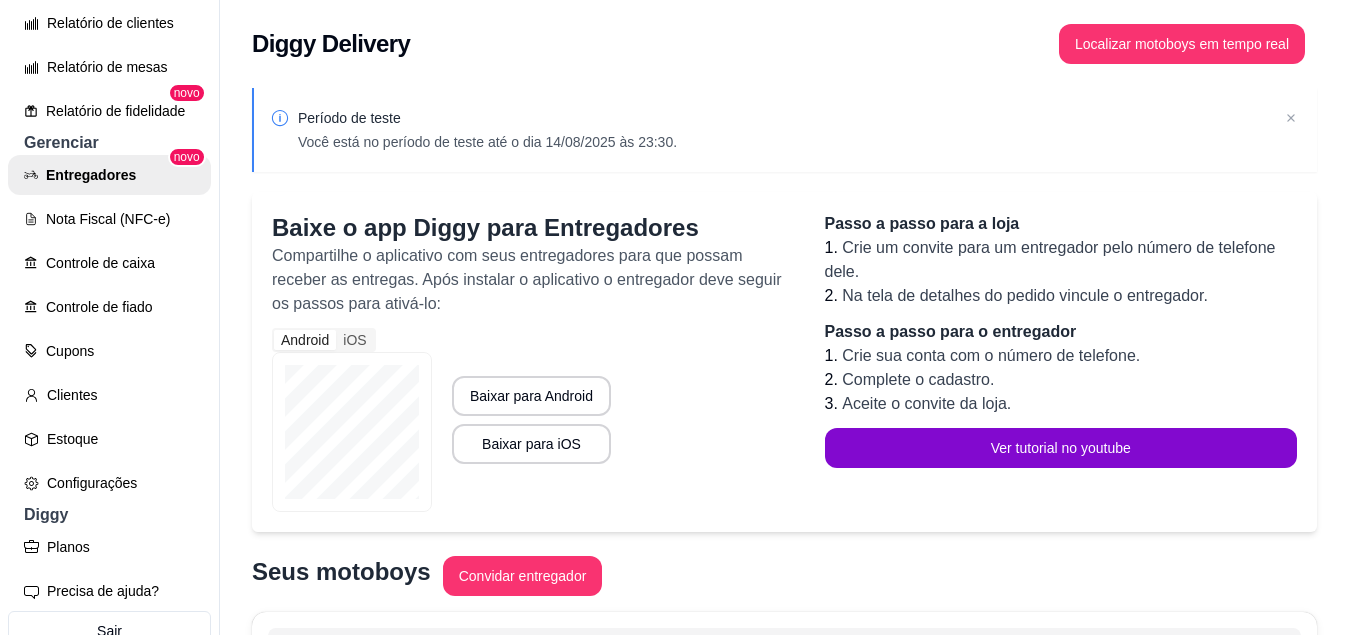 scroll, scrollTop: 206, scrollLeft: 0, axis: vertical 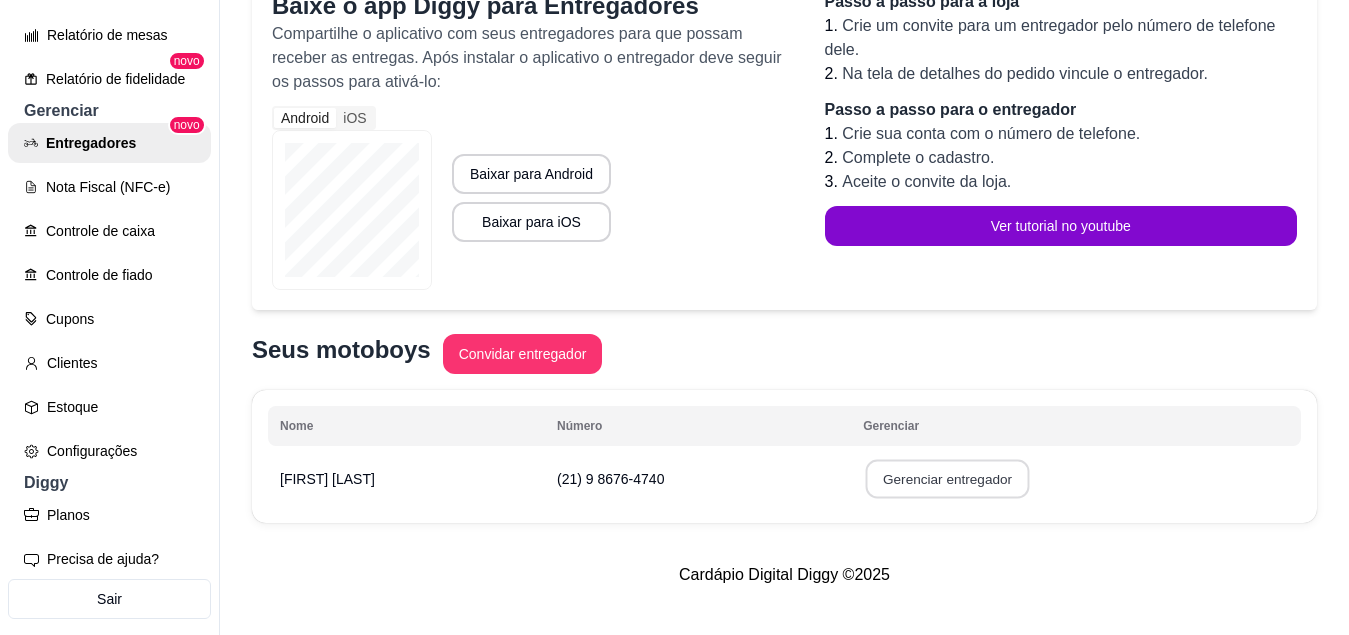 click on "Gerenciar entregador" at bounding box center (948, 479) 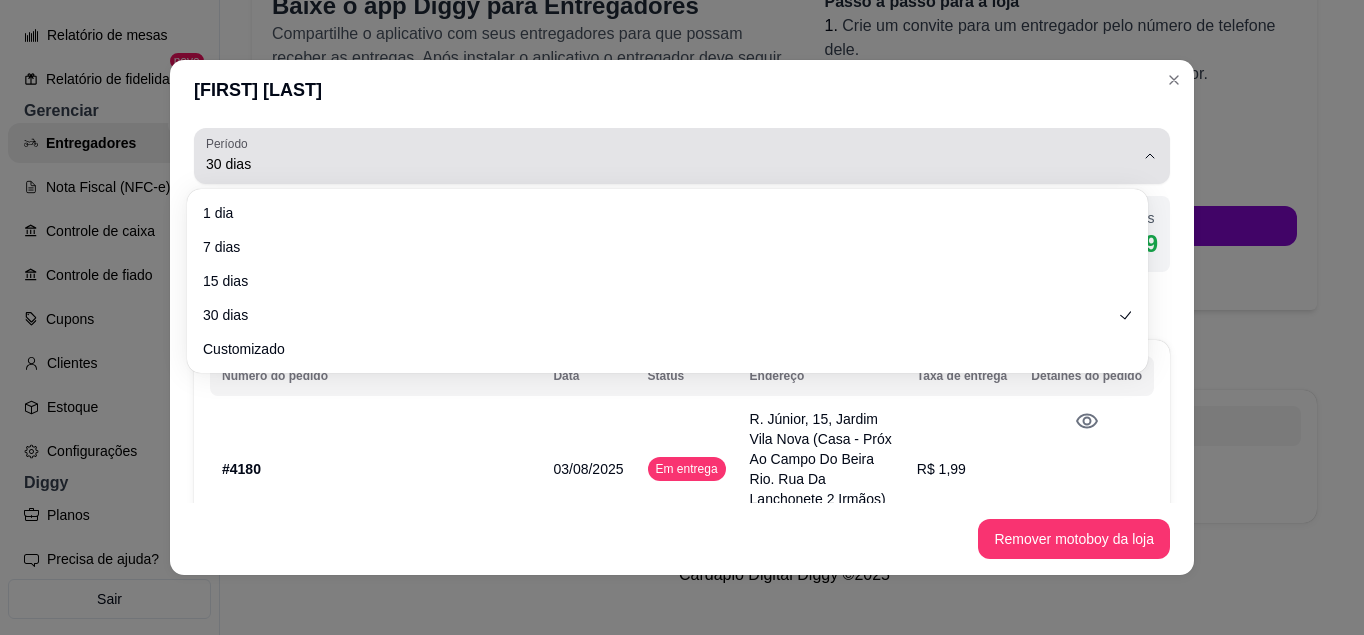 click on "30 dias" at bounding box center (670, 164) 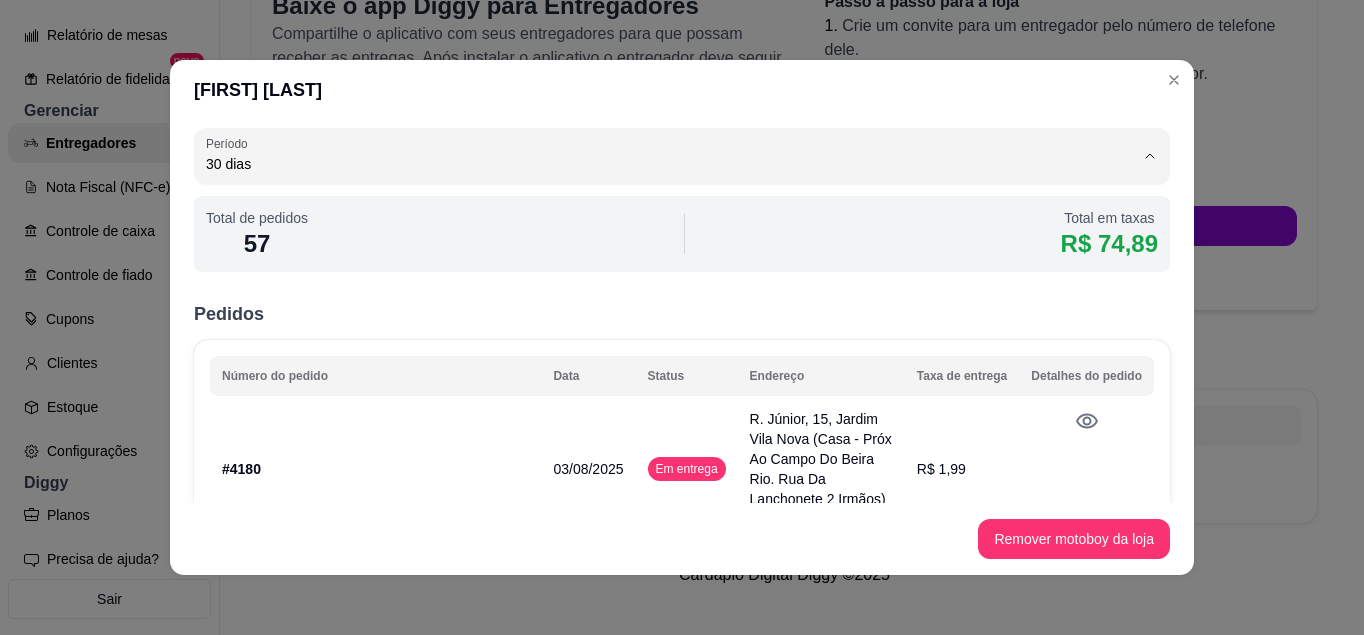 click on "1 dia" at bounding box center [657, 211] 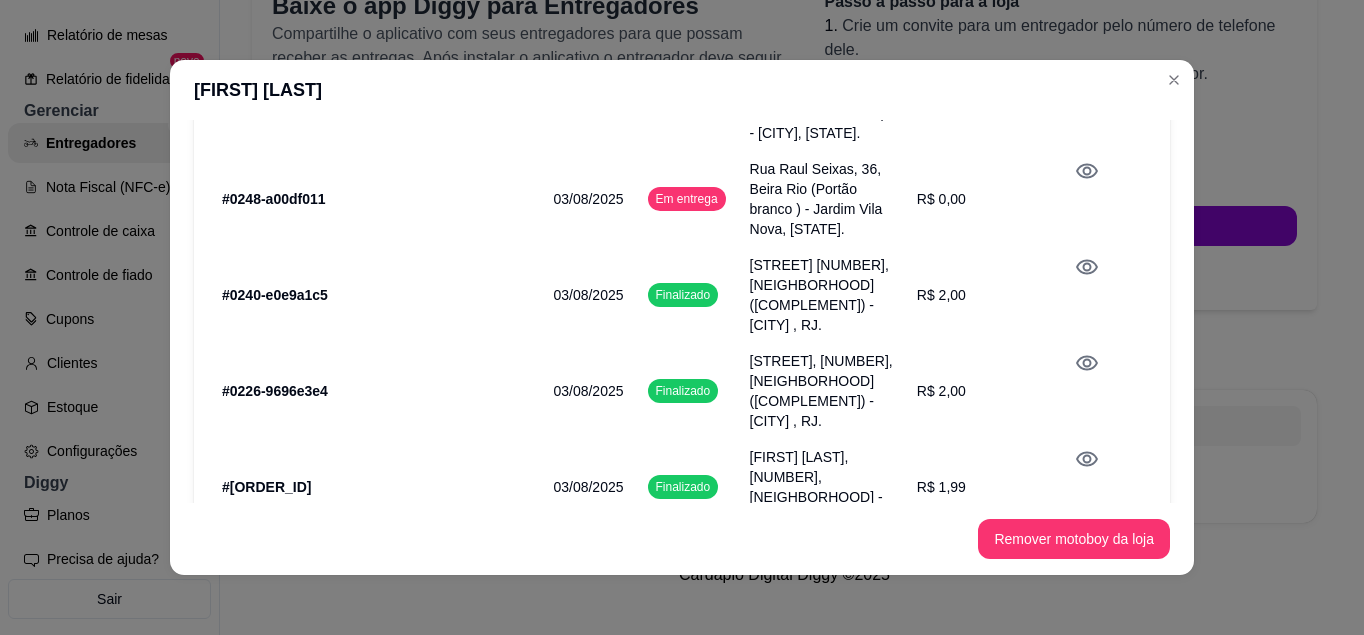 scroll, scrollTop: 590, scrollLeft: 0, axis: vertical 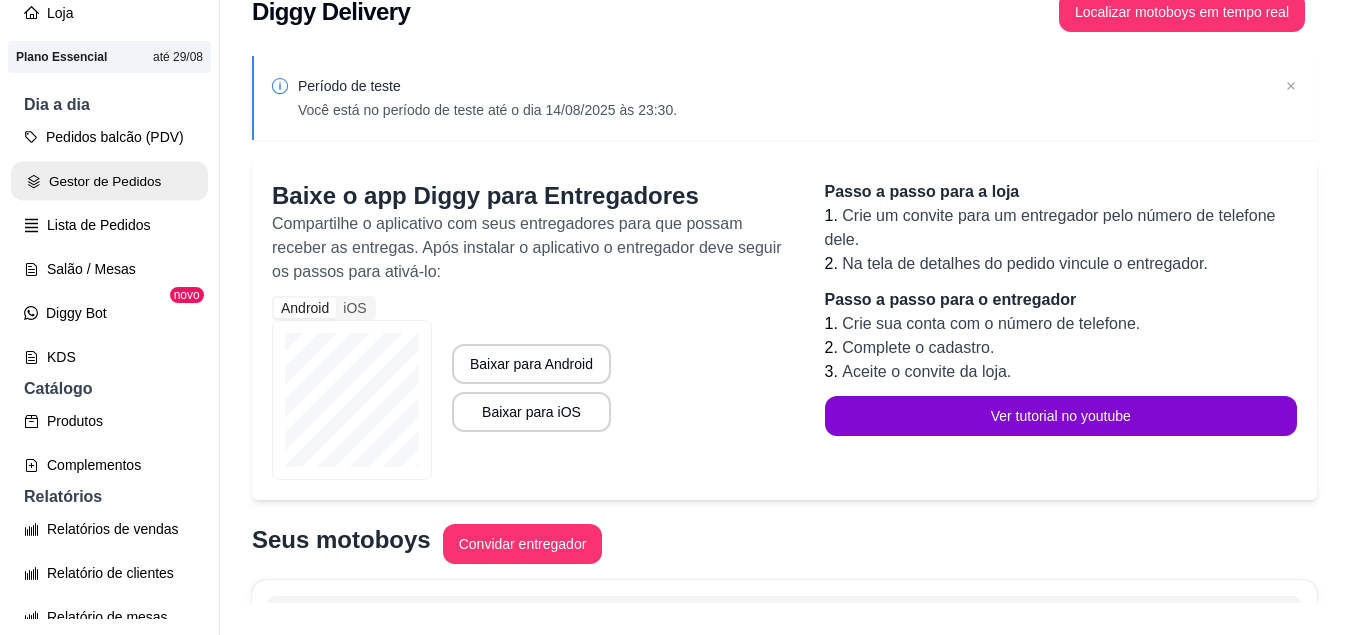 click on "Gestor de Pedidos" at bounding box center [109, 181] 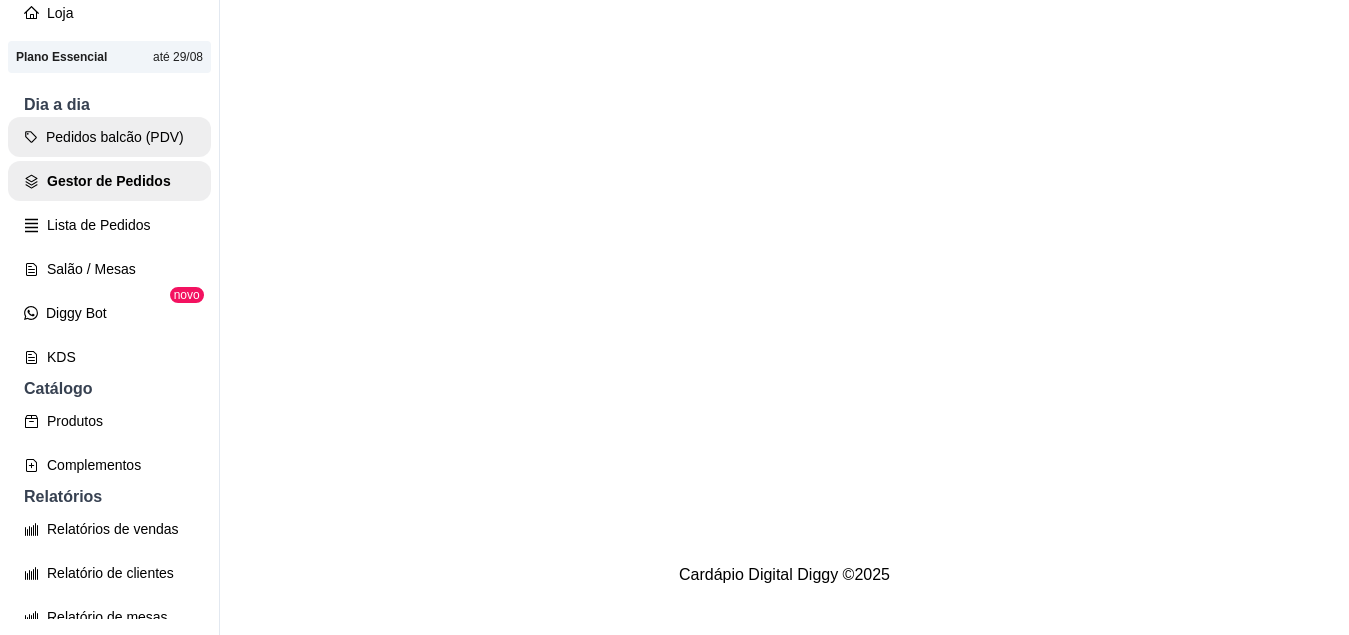 scroll, scrollTop: 0, scrollLeft: 0, axis: both 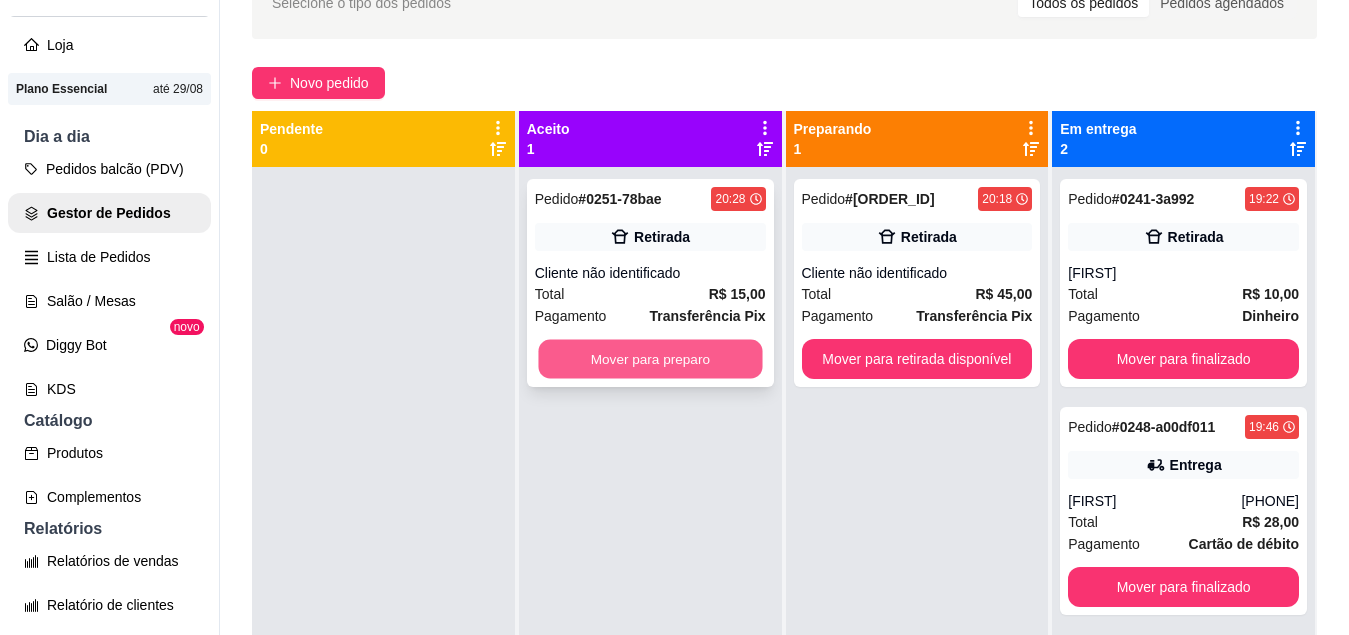click on "Mover para preparo" at bounding box center (650, 359) 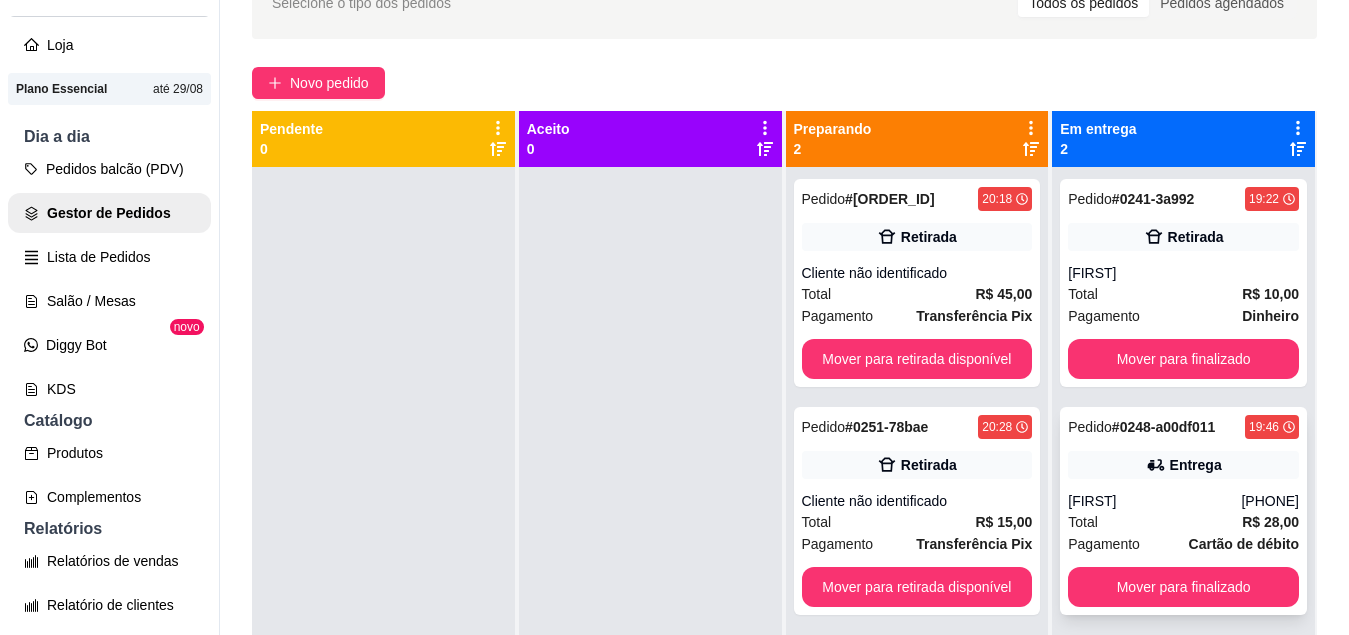 scroll, scrollTop: 56, scrollLeft: 0, axis: vertical 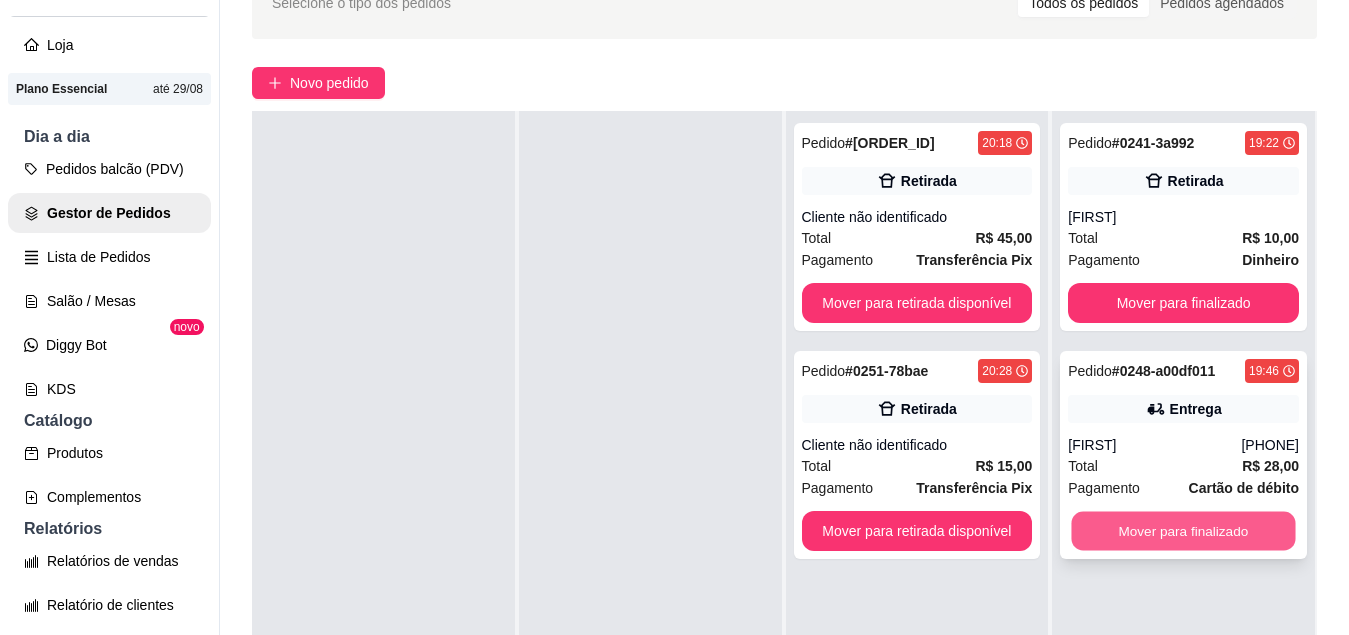 click on "Mover para finalizado" at bounding box center (1184, 531) 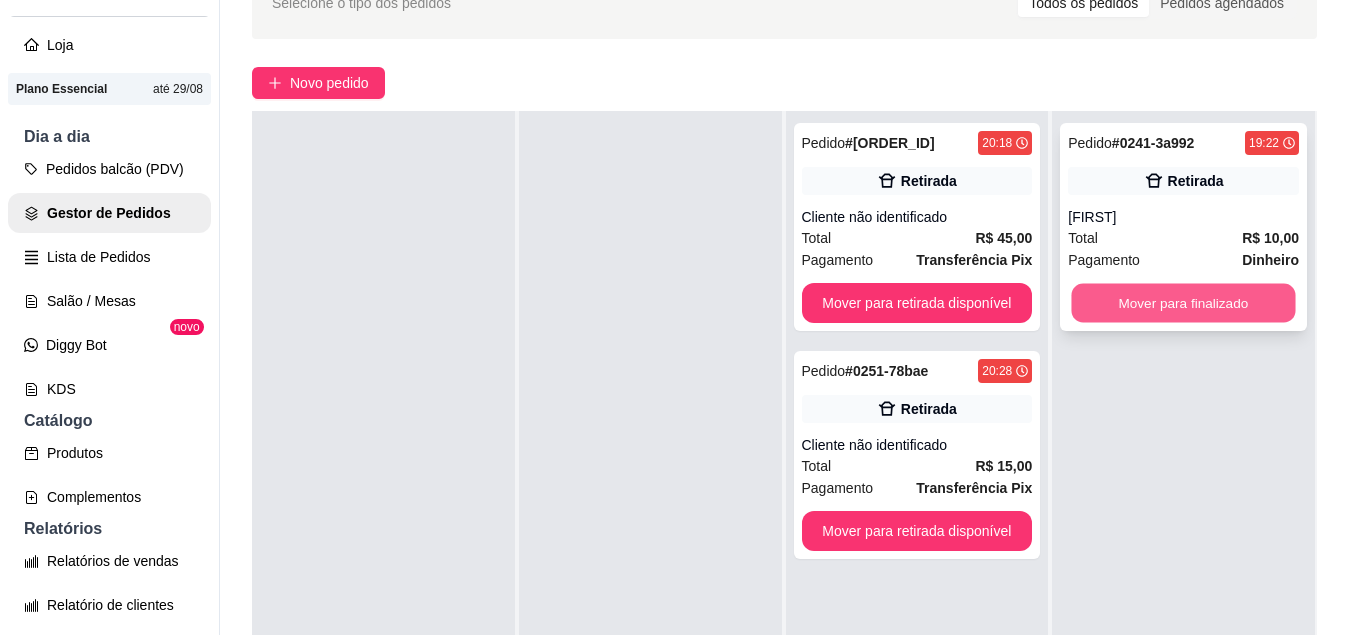 click on "Mover para finalizado" at bounding box center (1184, 303) 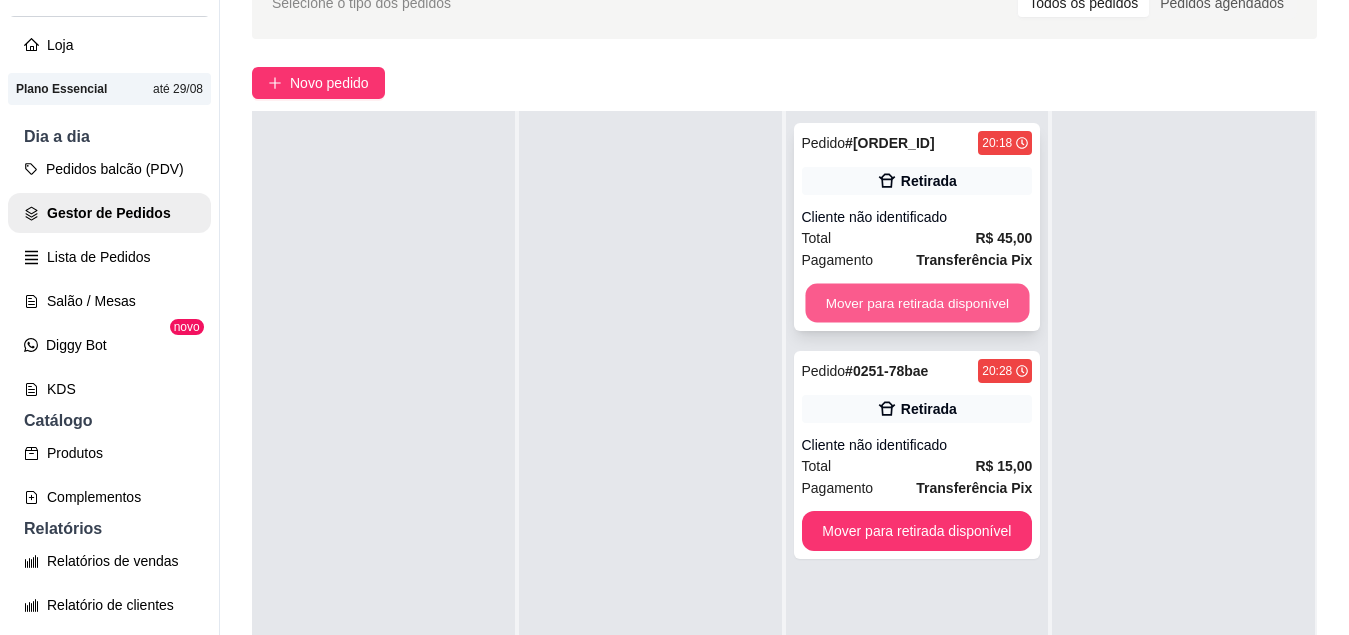 click on "Mover para retirada disponível" at bounding box center [917, 303] 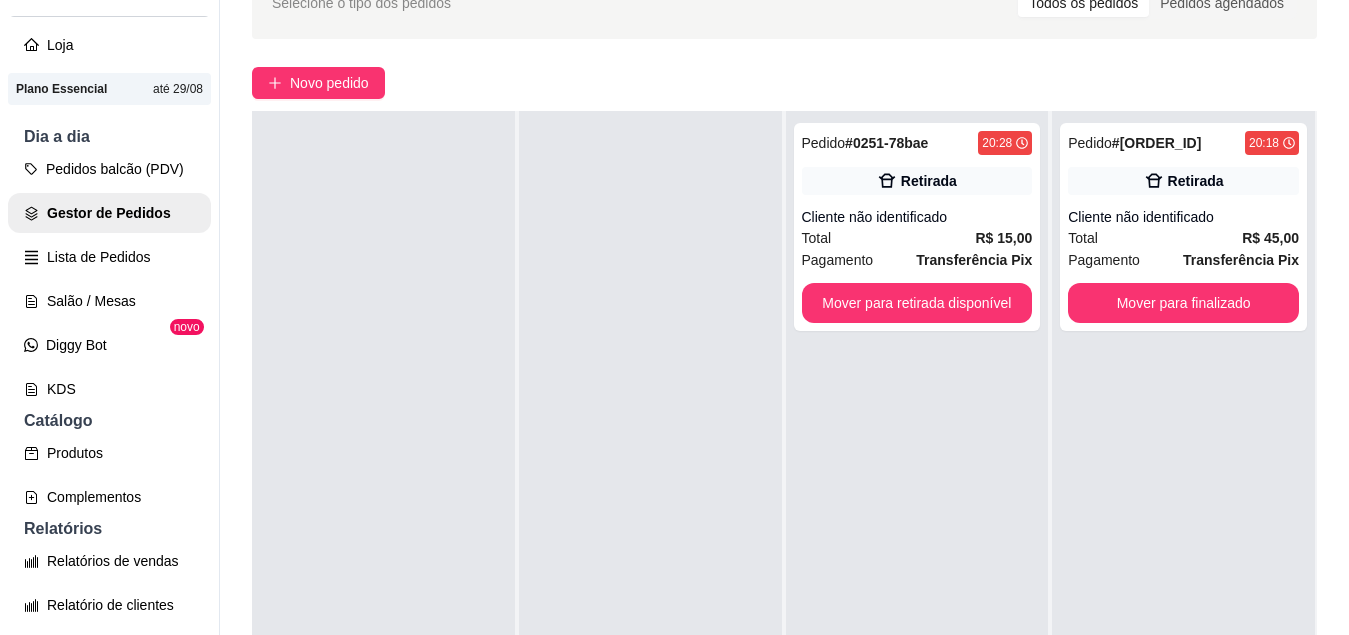 scroll, scrollTop: 0, scrollLeft: 0, axis: both 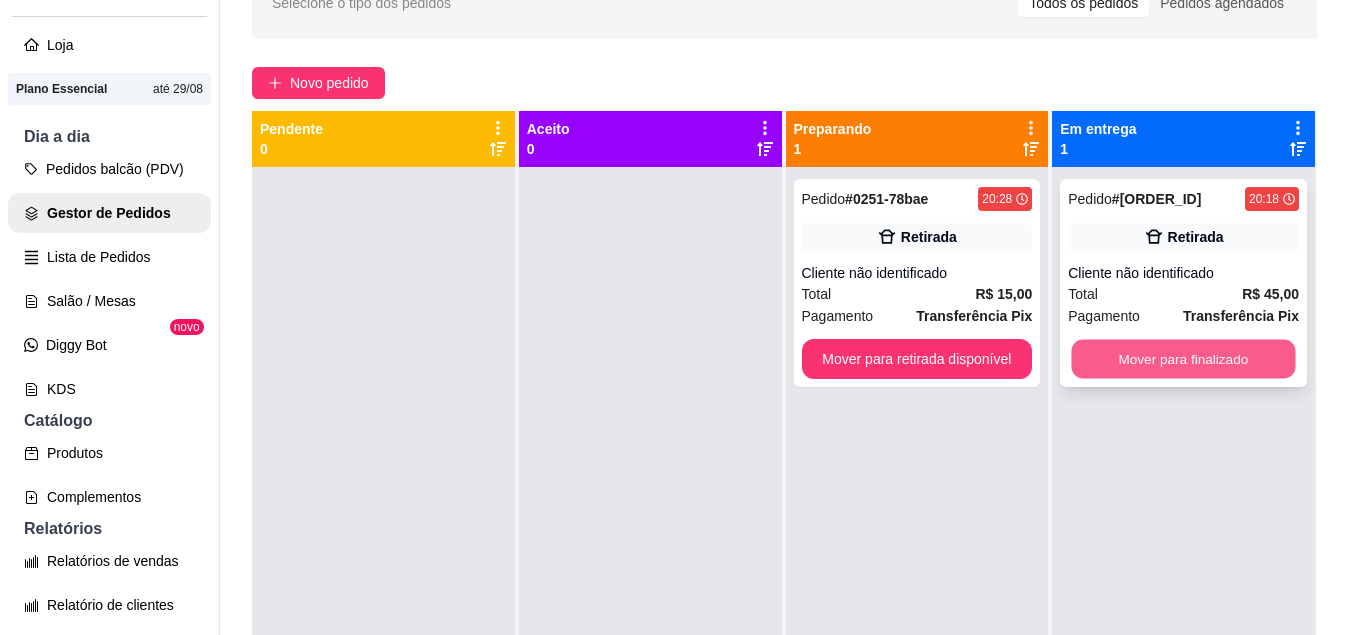 click on "Mover para finalizado" at bounding box center (1184, 359) 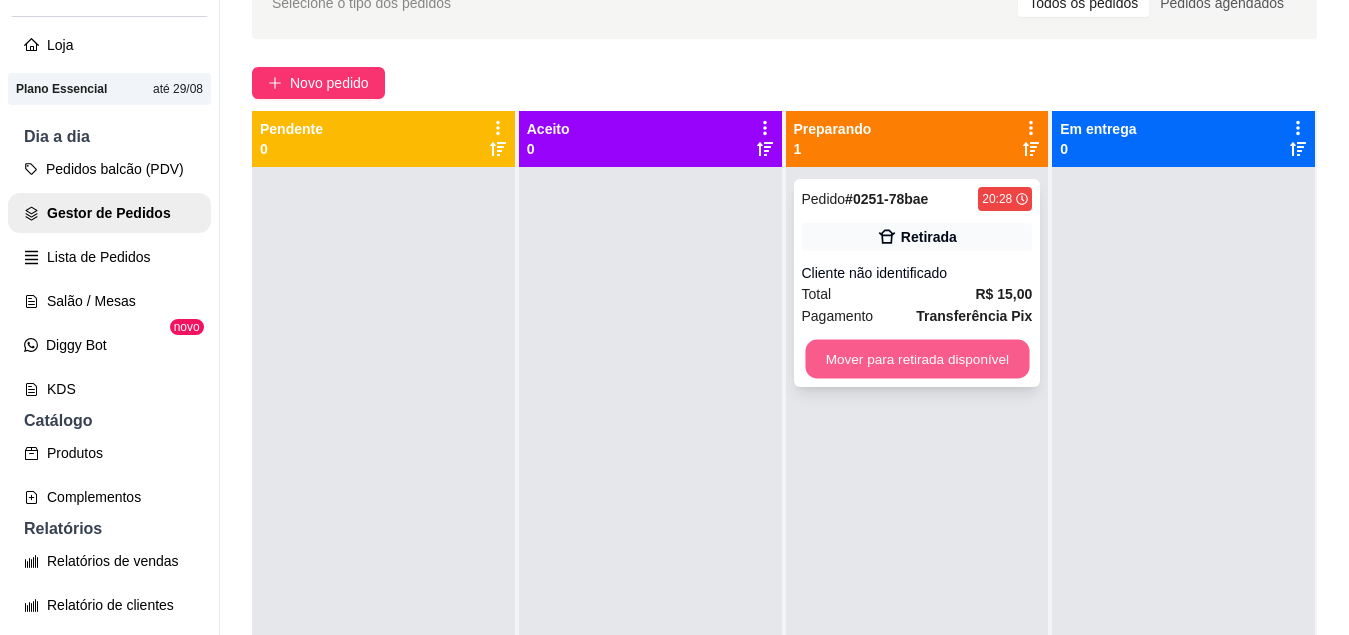 click on "Mover para retirada disponível" at bounding box center [917, 359] 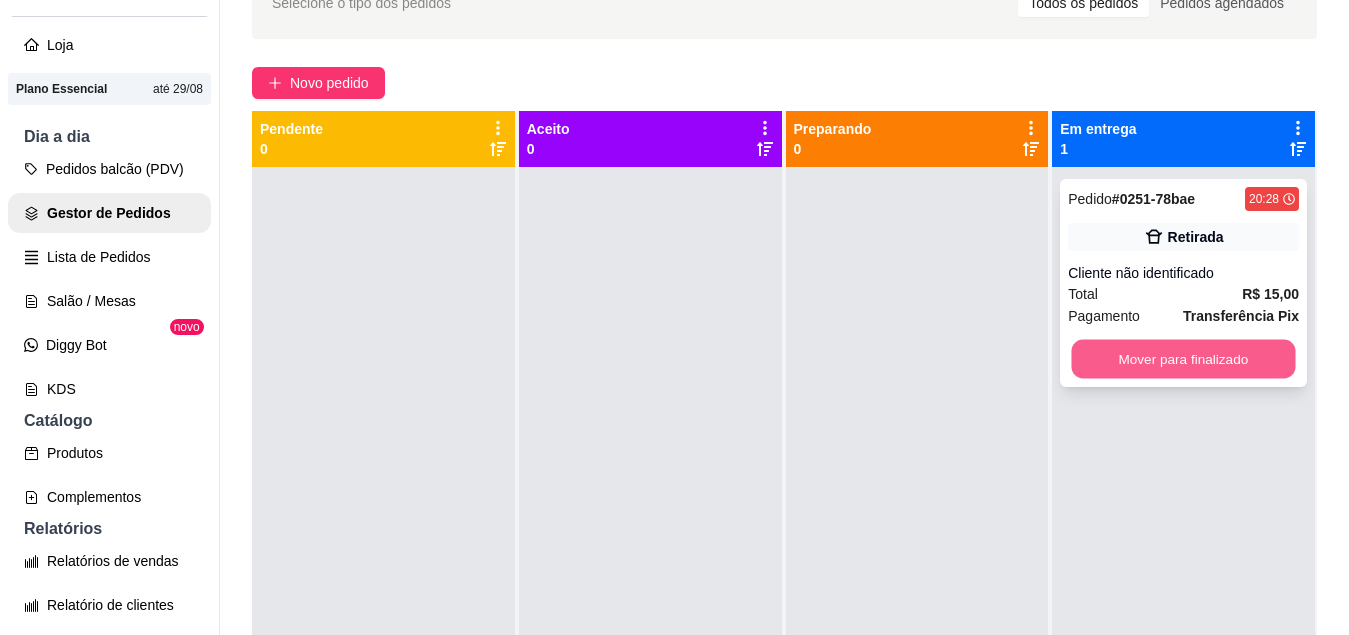 click on "Mover para finalizado" at bounding box center (1184, 359) 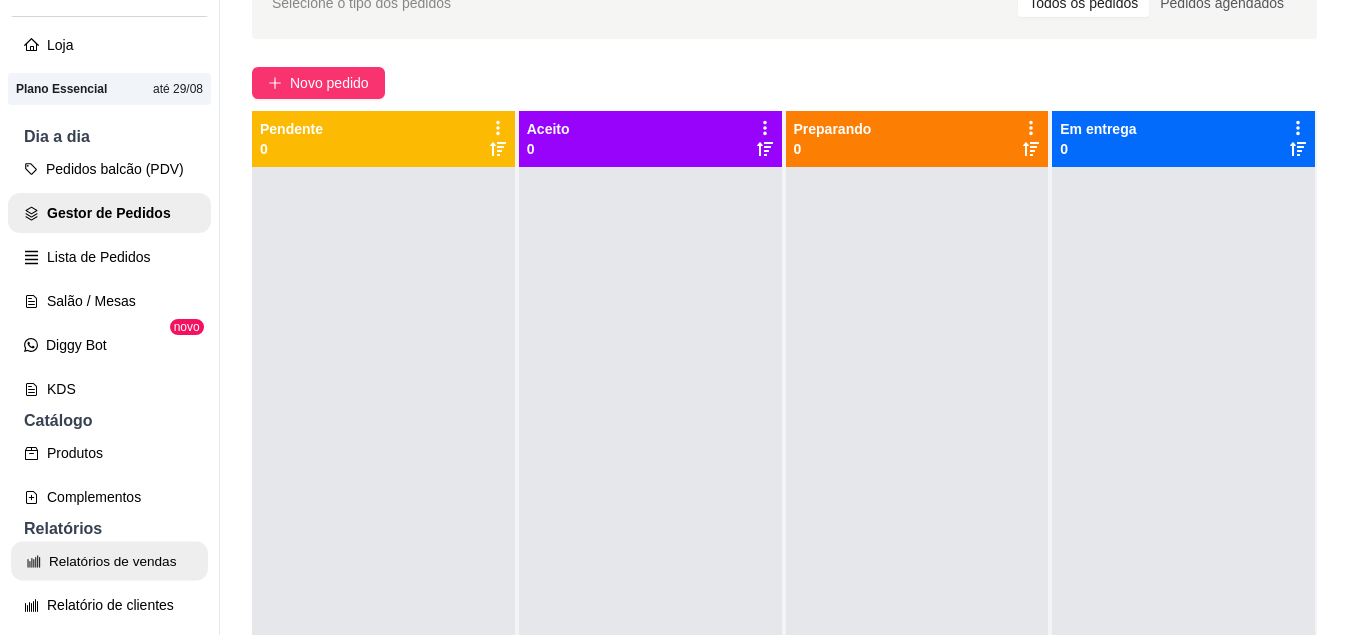 click on "Relatórios de vendas" at bounding box center [109, 561] 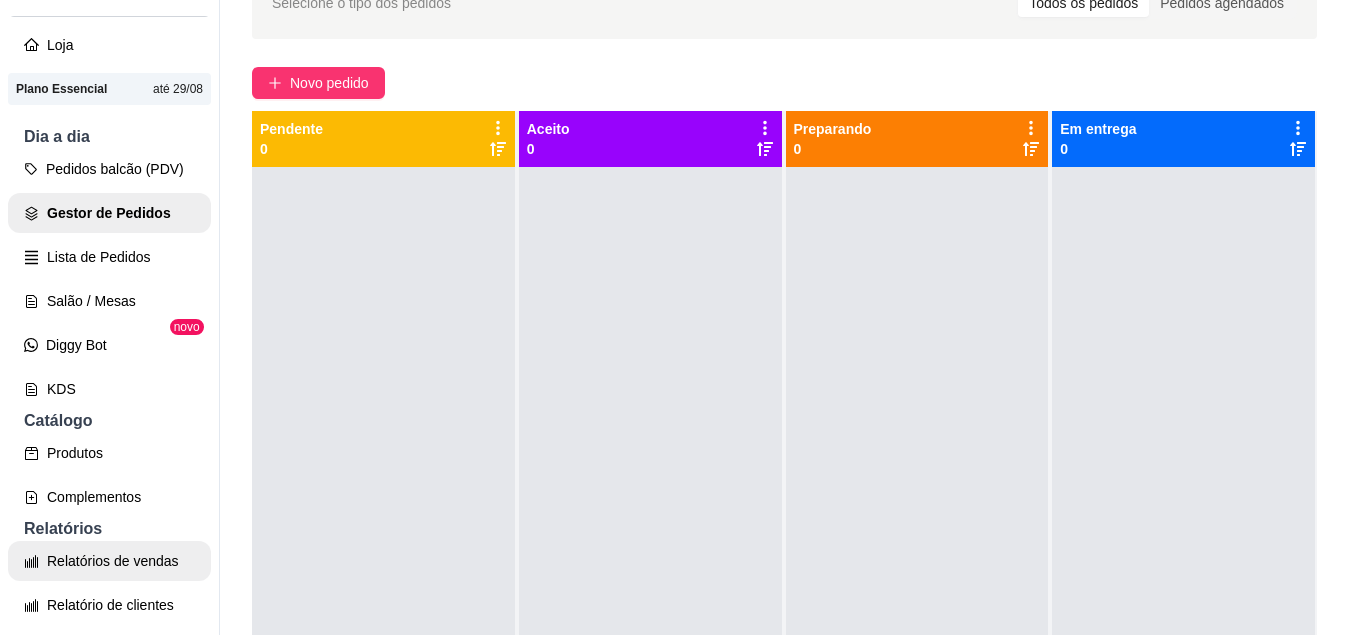select on "ALL" 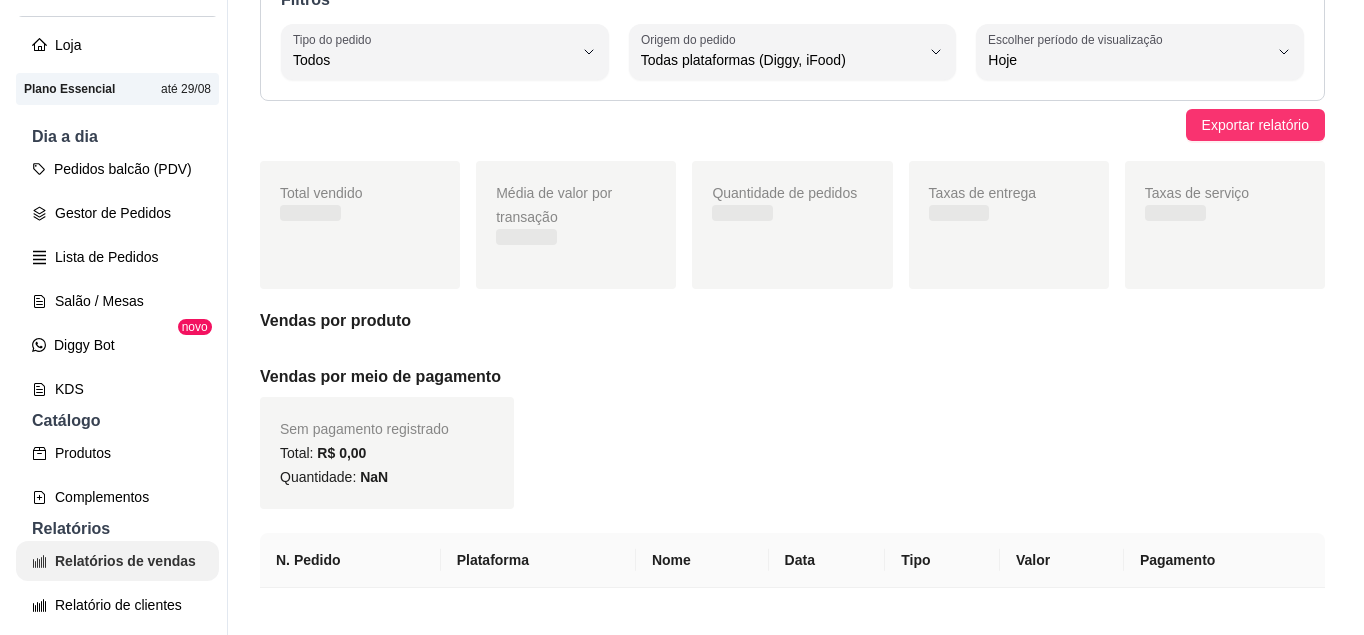 scroll, scrollTop: 0, scrollLeft: 0, axis: both 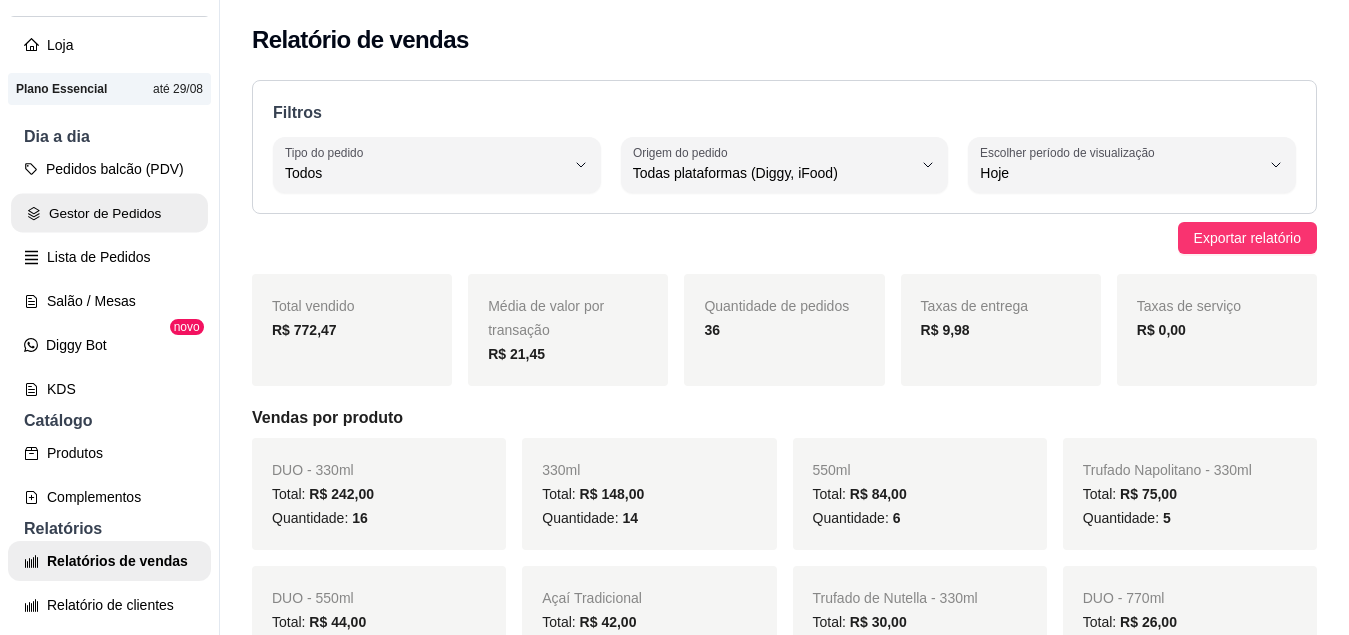 click on "Gestor de Pedidos" at bounding box center [109, 213] 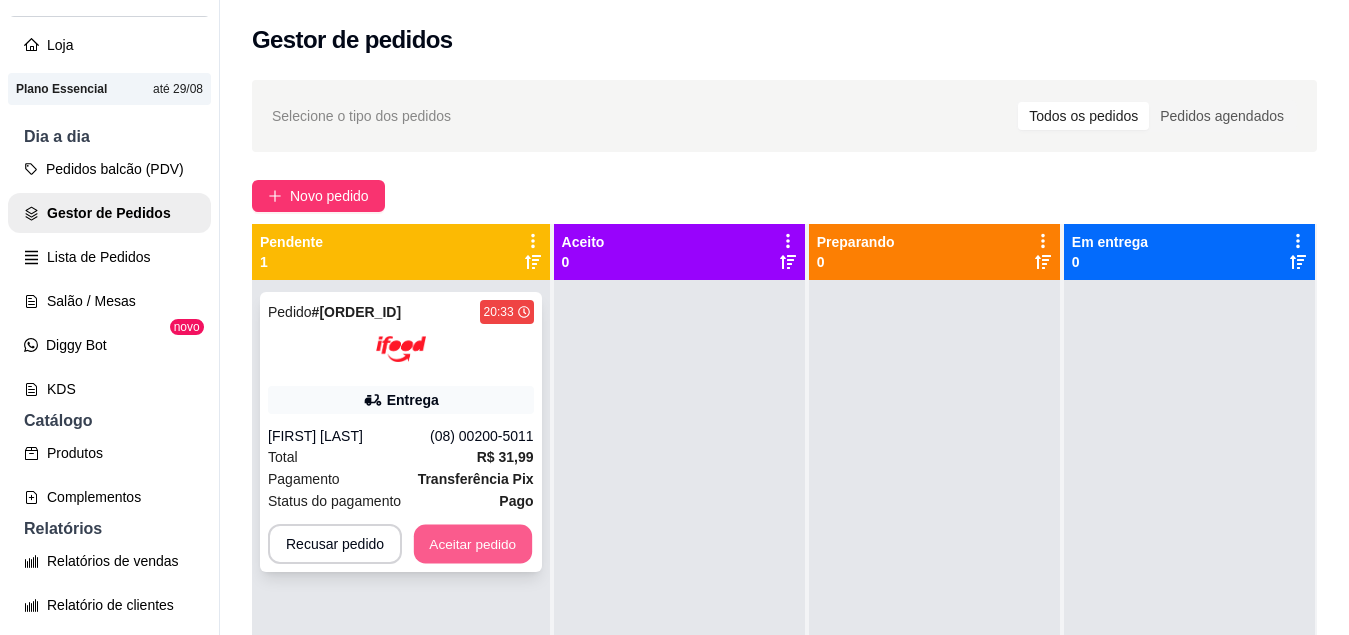 click on "Aceitar pedido" at bounding box center (473, 544) 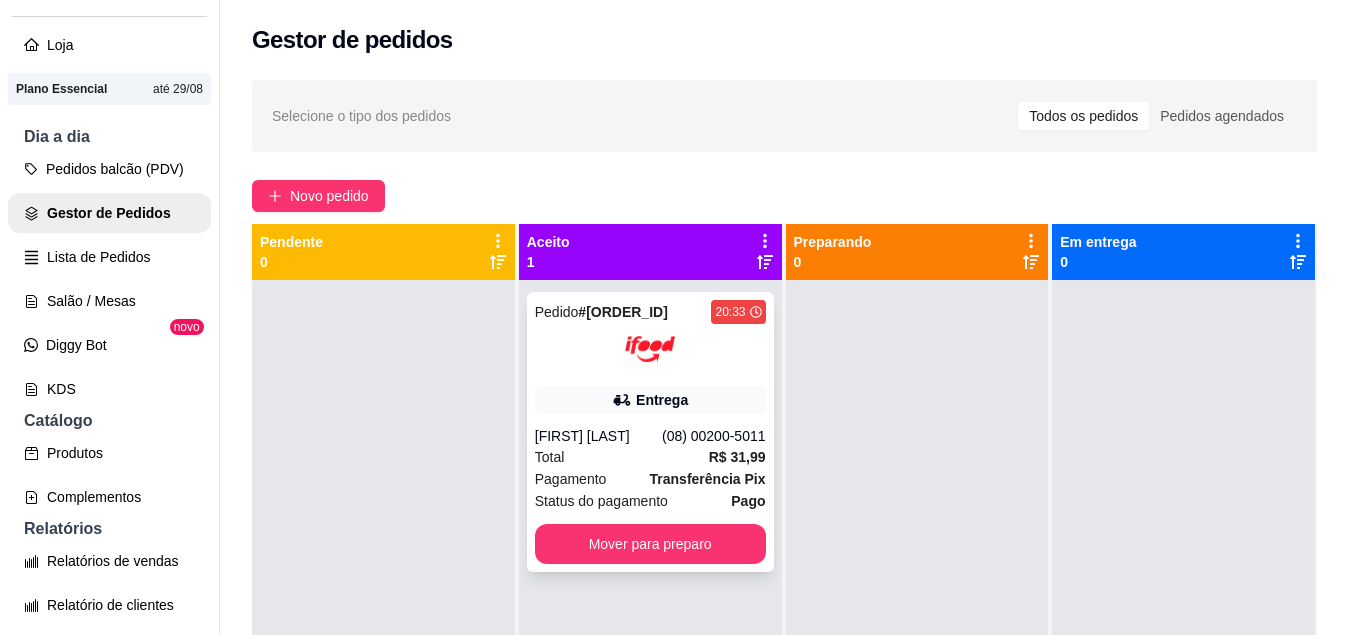click on "Pedido  # 4914 20:33 Entrega [FIRST] [LAST] ([PHONE]) Total R$ 31,99 Pagamento Transferencia Pix Status do pagamento Pago Mover para preparo" at bounding box center (650, 432) 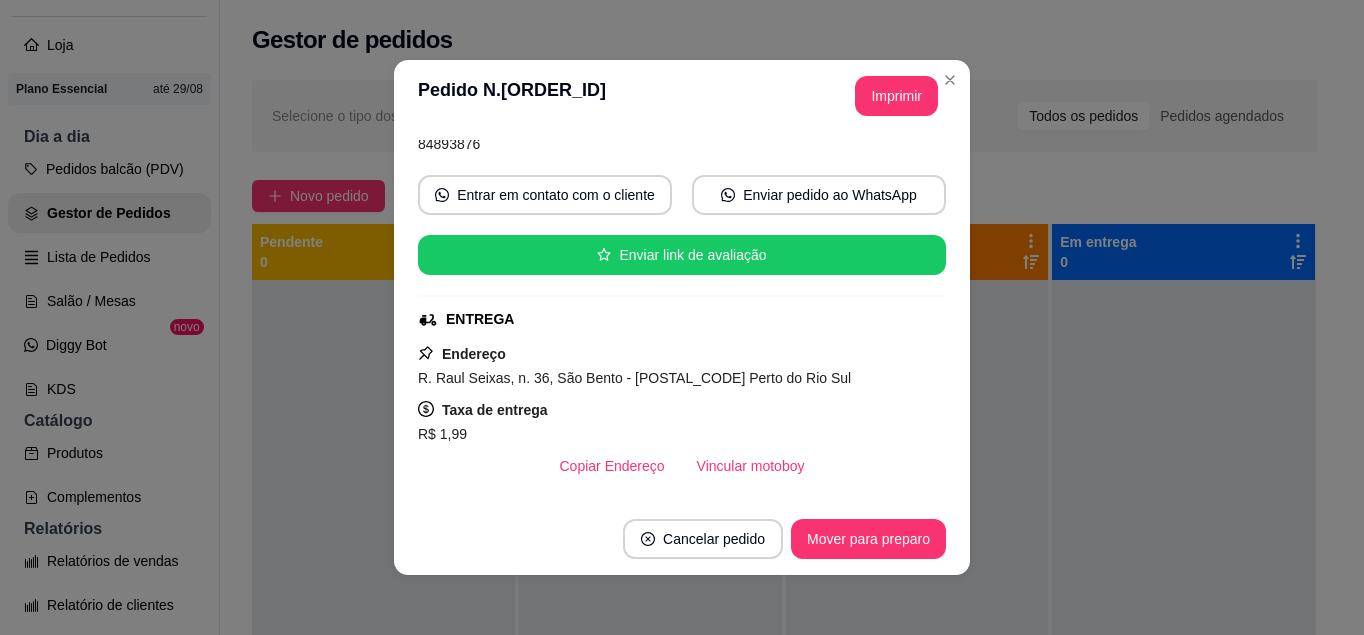 scroll, scrollTop: 205, scrollLeft: 0, axis: vertical 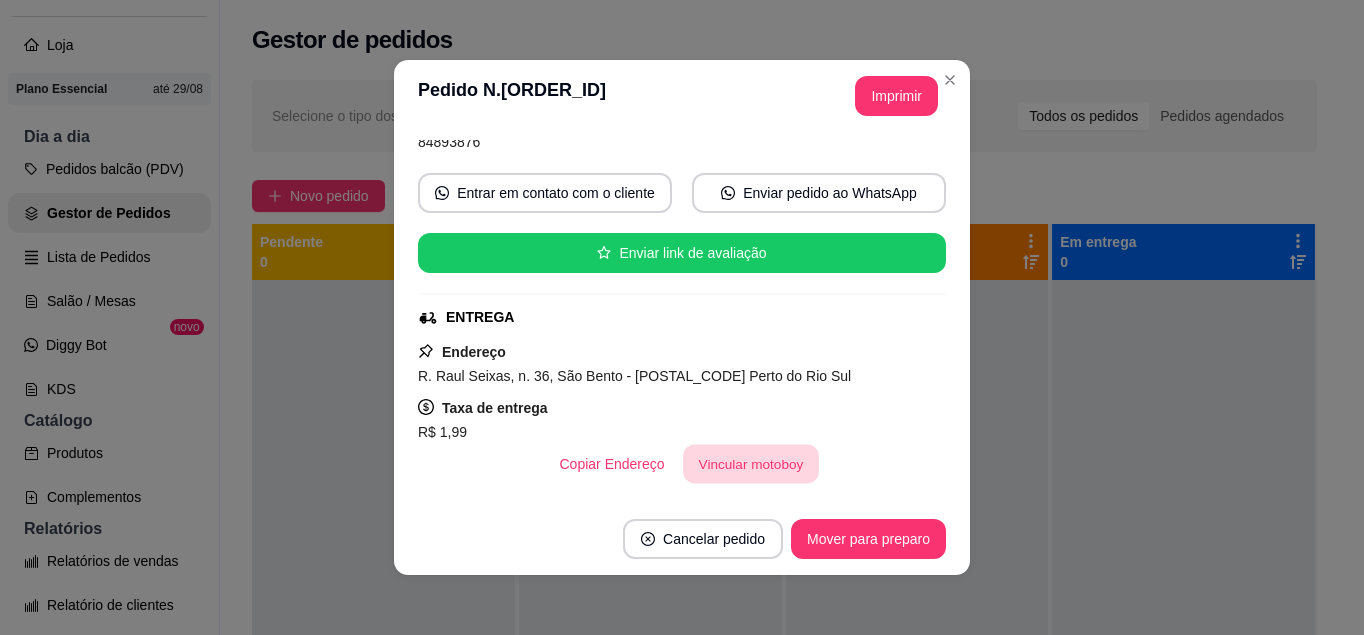 click on "Vincular motoboy" at bounding box center [751, 464] 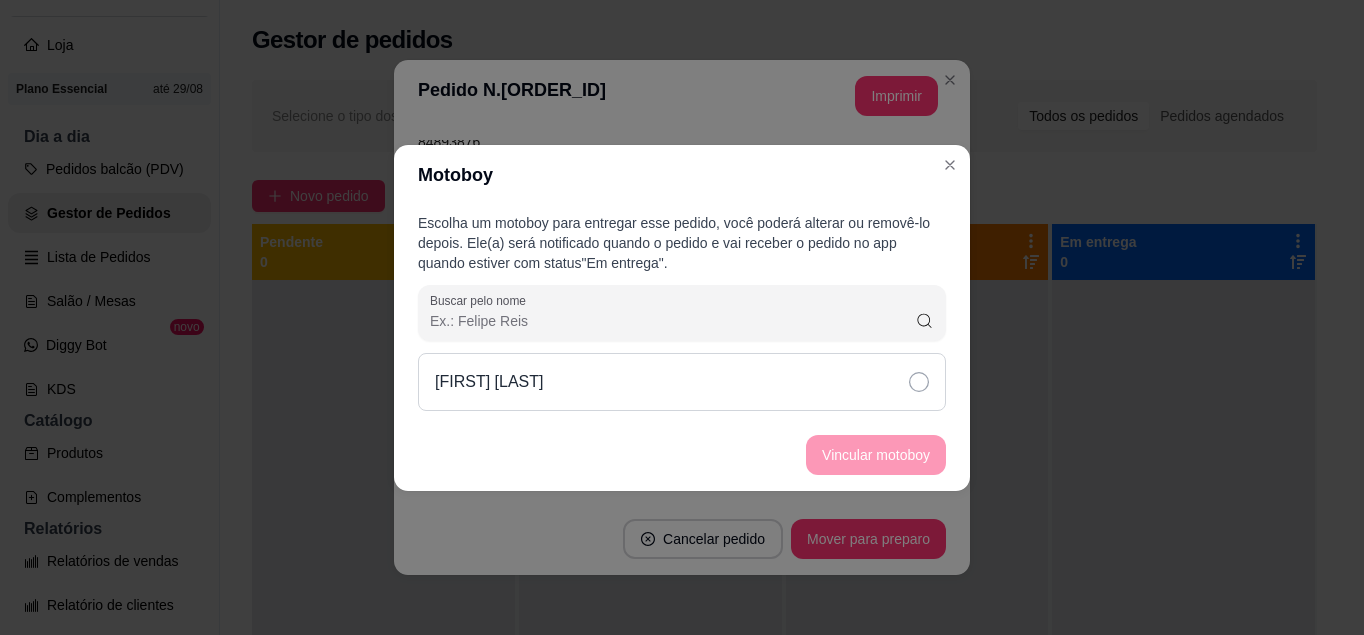 click on "[FIRST] [LAST]" at bounding box center [682, 382] 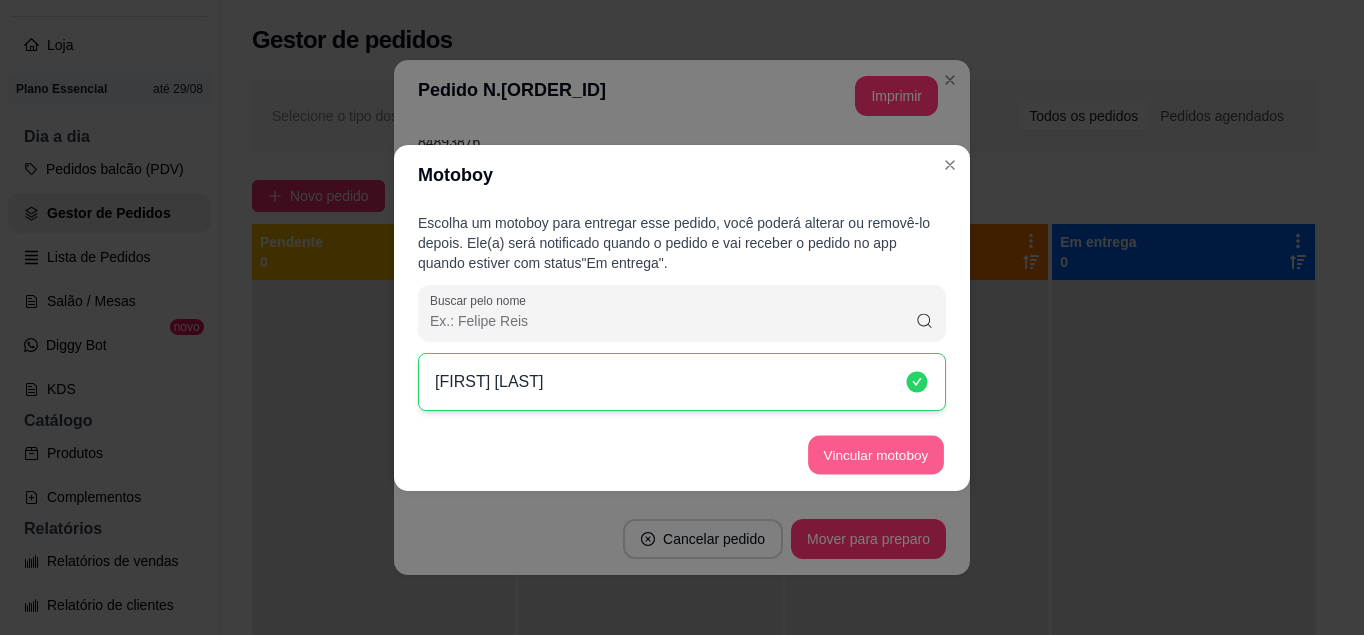 click on "Vincular motoboy" at bounding box center (876, 454) 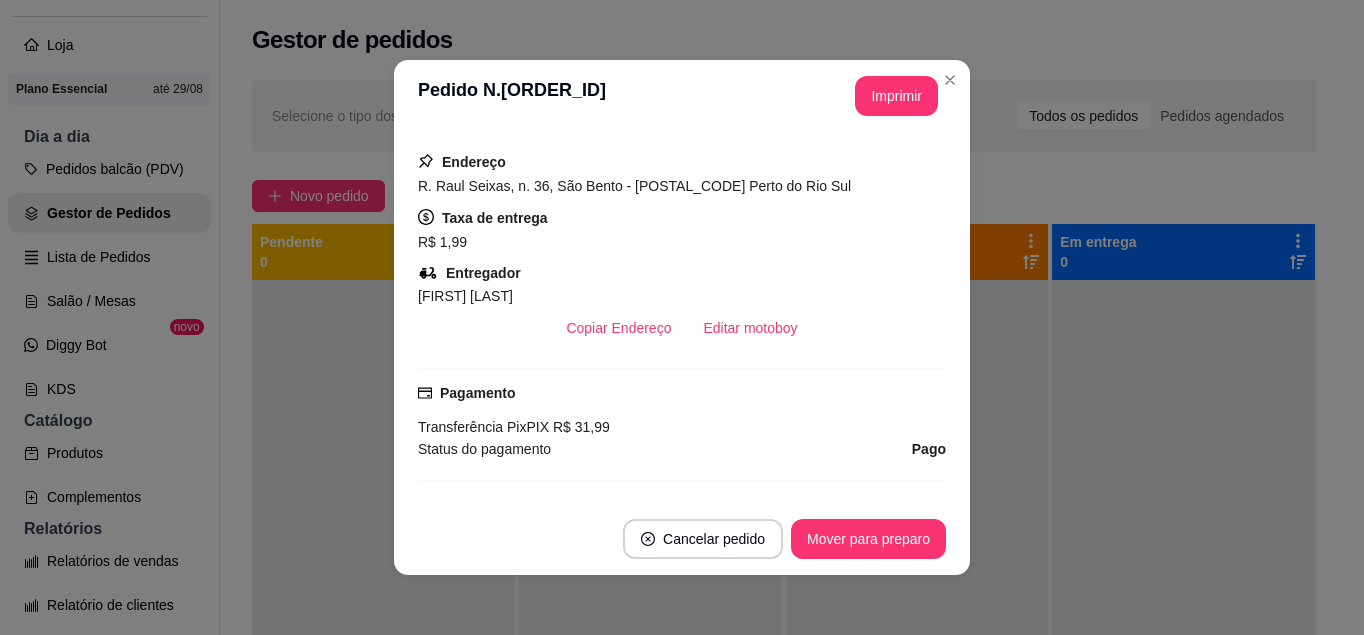 scroll, scrollTop: 0, scrollLeft: 0, axis: both 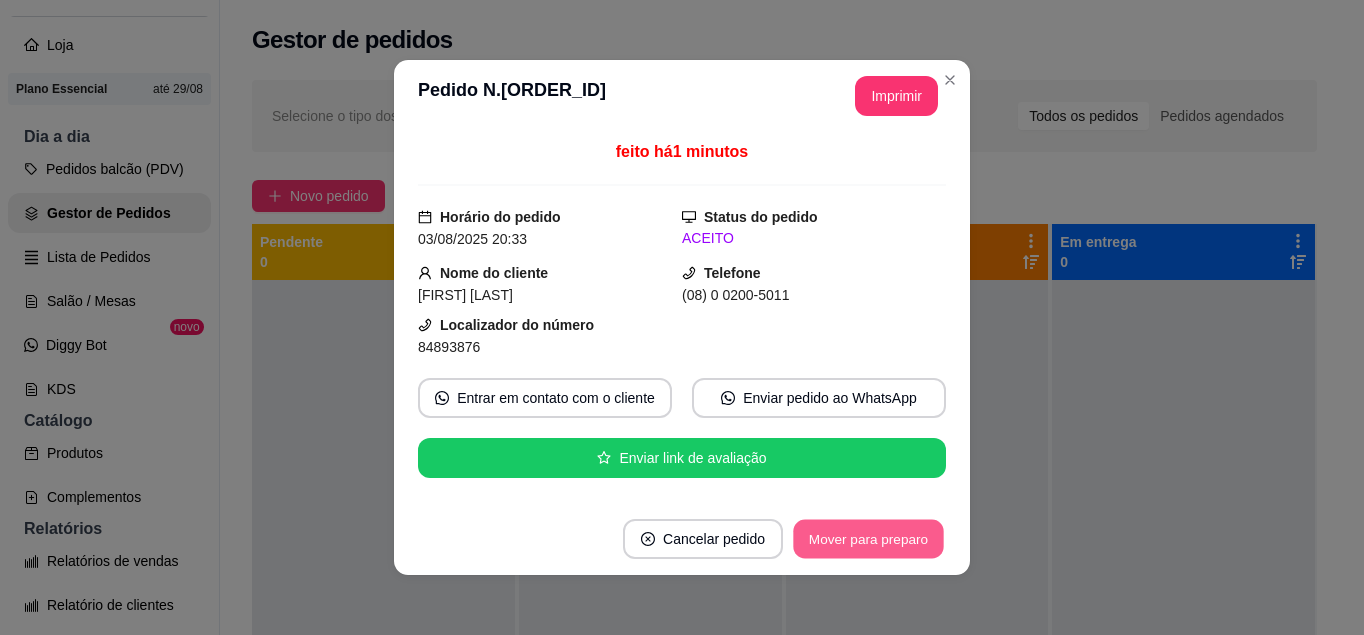 click on "Mover para preparo" at bounding box center (868, 539) 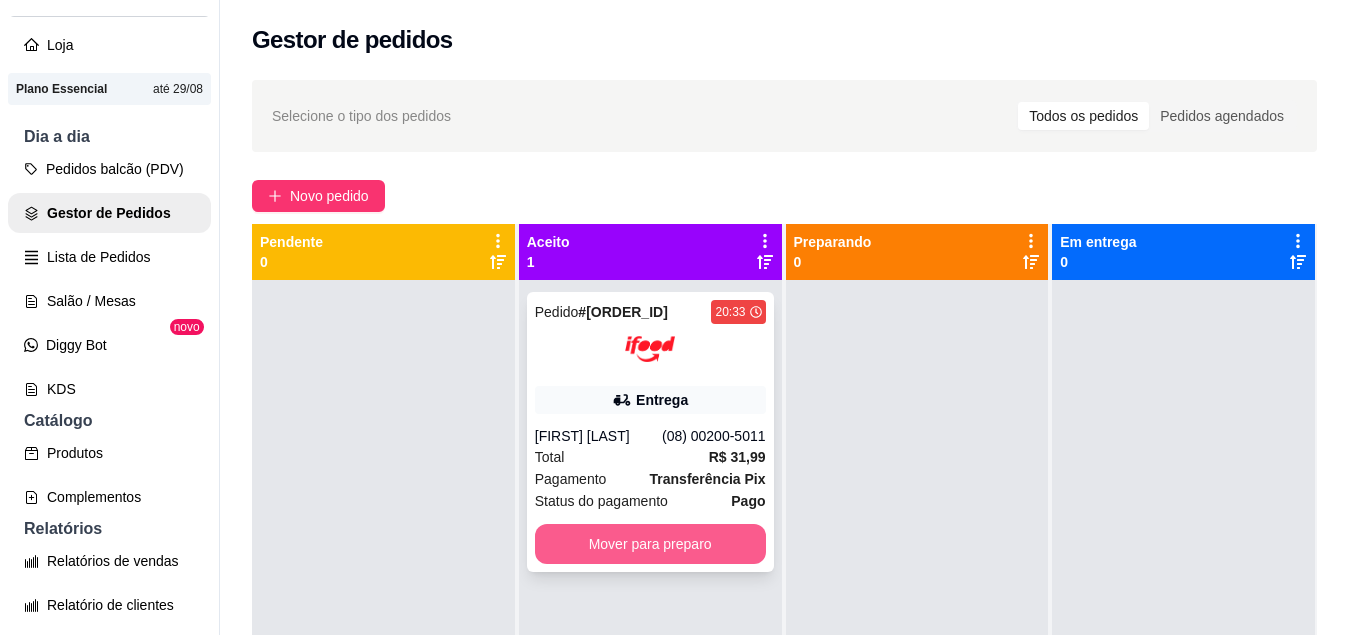 click on "Mover para preparo" at bounding box center [650, 544] 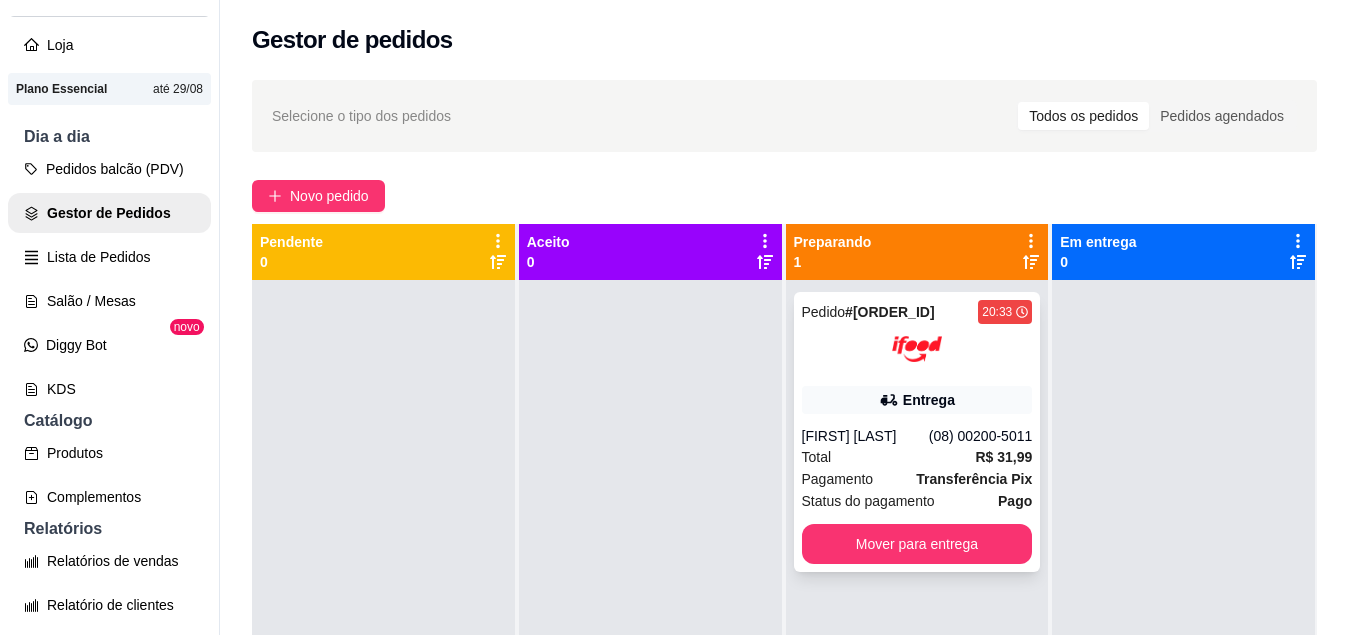 click on "Pedido  # 4914 20:33 Entrega [FIRST] [LAST] ([PHONE]) Total R$ 31,99 Pagamento Transferência Pix Status do pagamento Pago Mover para entrega" at bounding box center [917, 432] 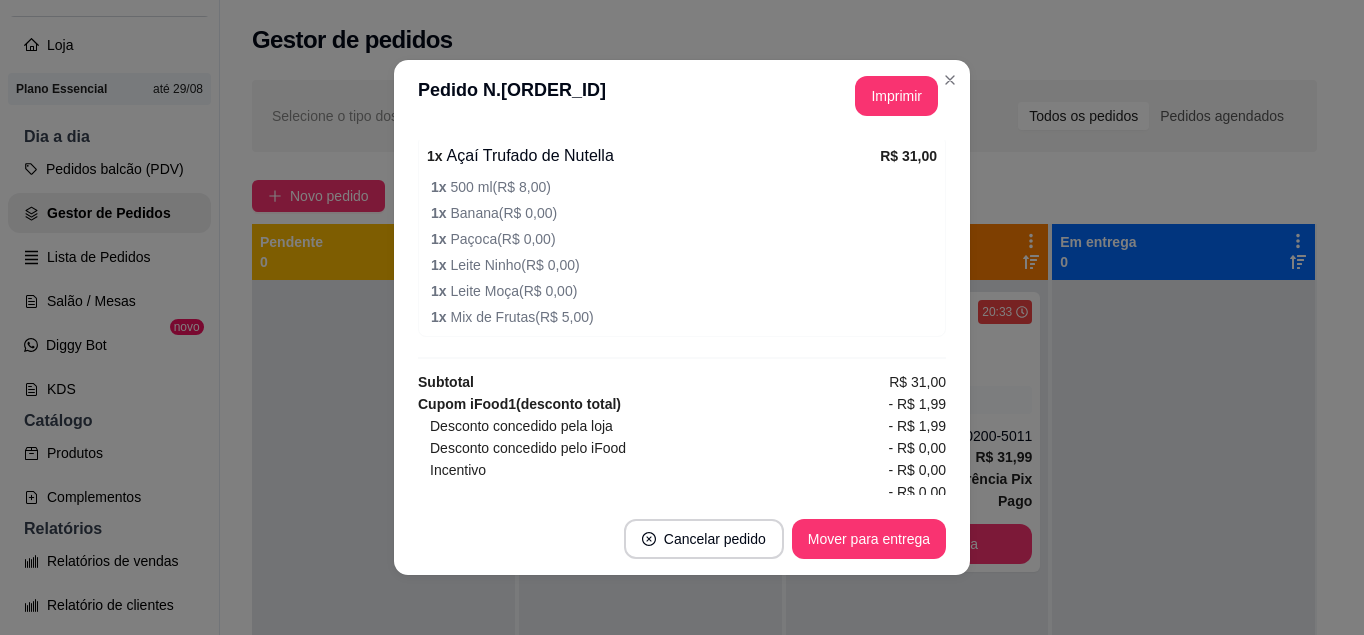 scroll, scrollTop: 842, scrollLeft: 0, axis: vertical 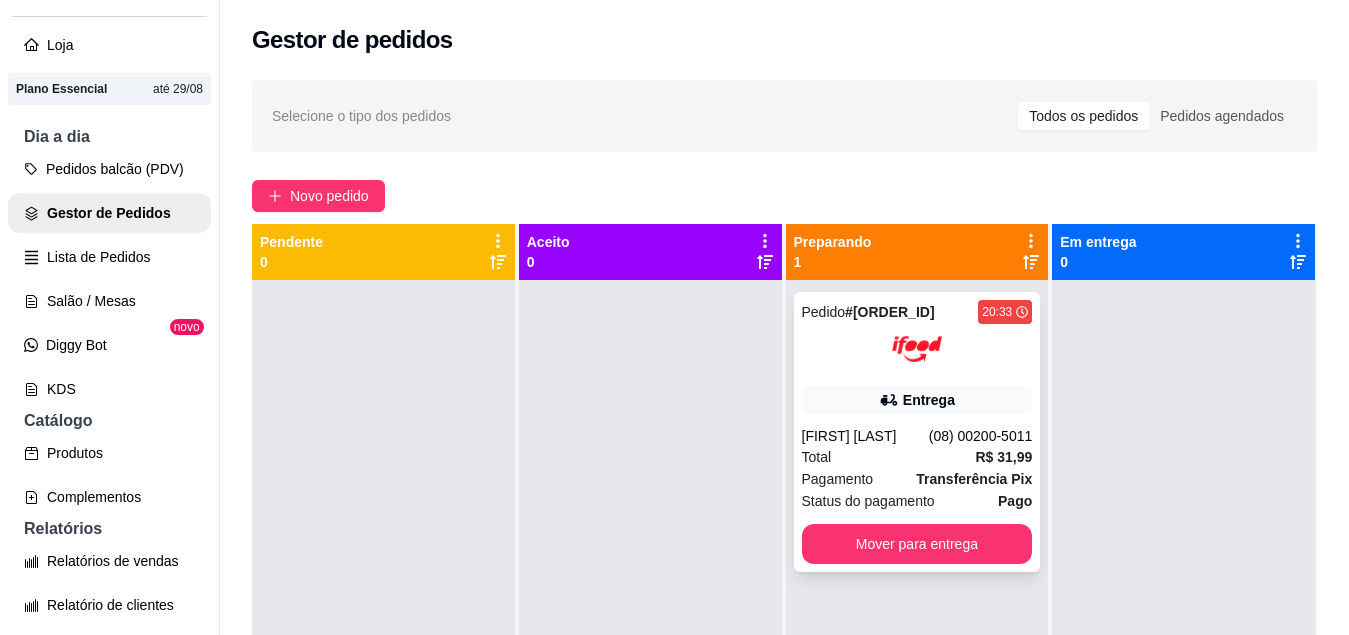 click on "Pedido  # 4914 20:33 Entrega [FIRST] [LAST] ([PHONE]) Total R$ 31,99 Pagamento Transferência Pix Status do pagamento Pago Mover para entrega" at bounding box center (917, 432) 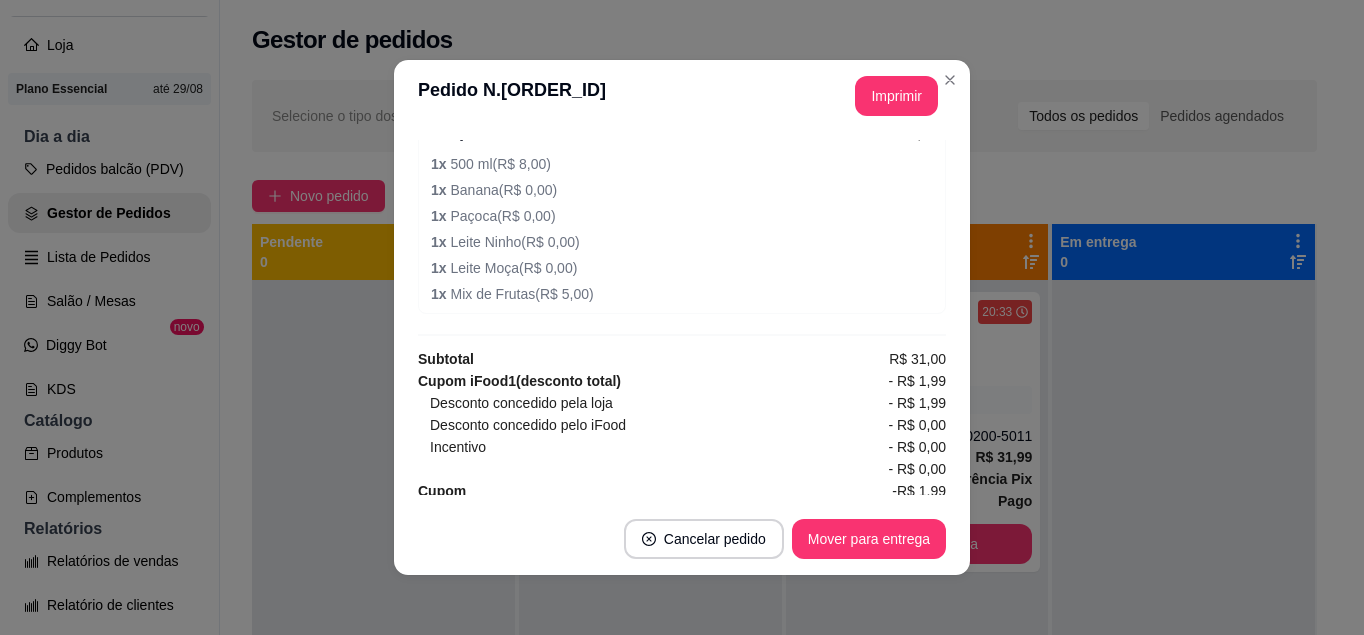 scroll, scrollTop: 842, scrollLeft: 0, axis: vertical 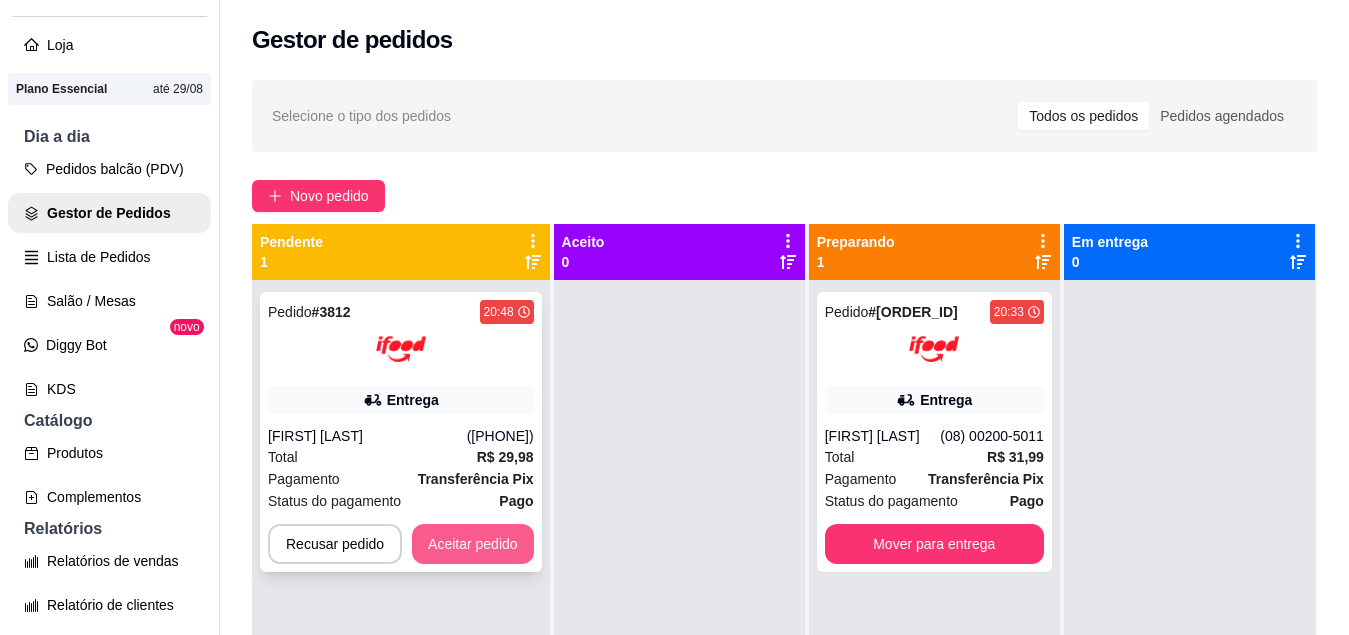 click on "Aceitar pedido" at bounding box center (473, 544) 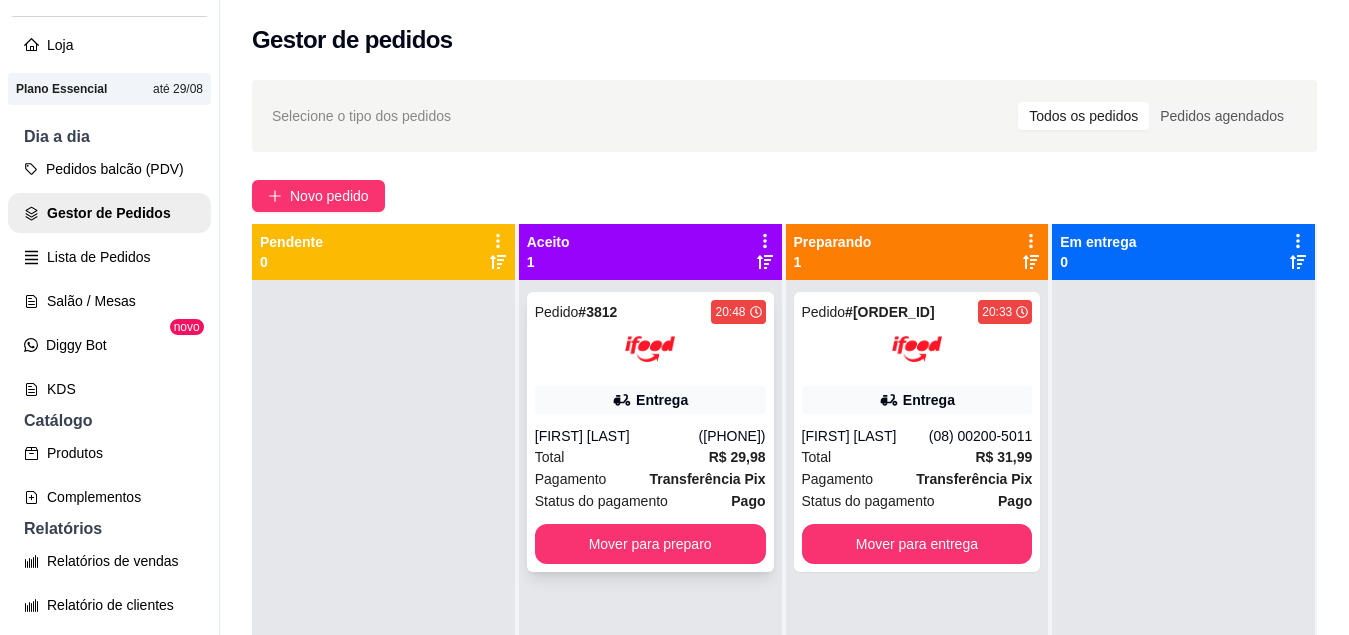 click on "Entrega" at bounding box center (662, 400) 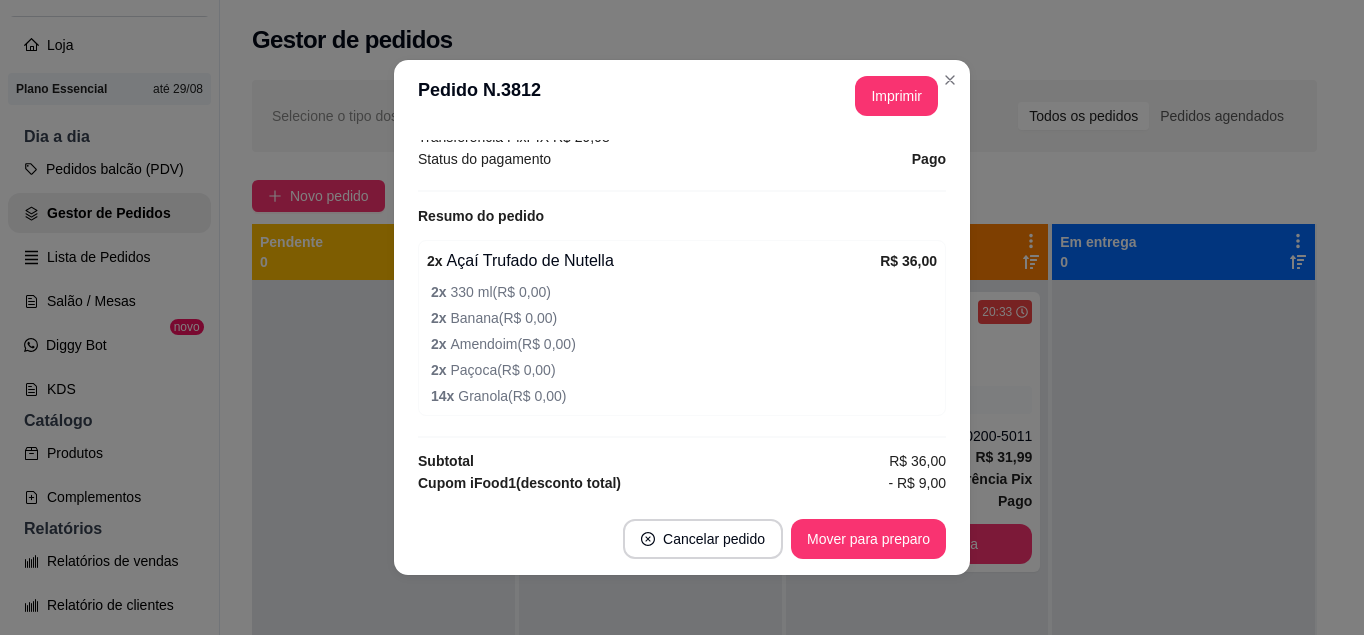 scroll, scrollTop: 762, scrollLeft: 0, axis: vertical 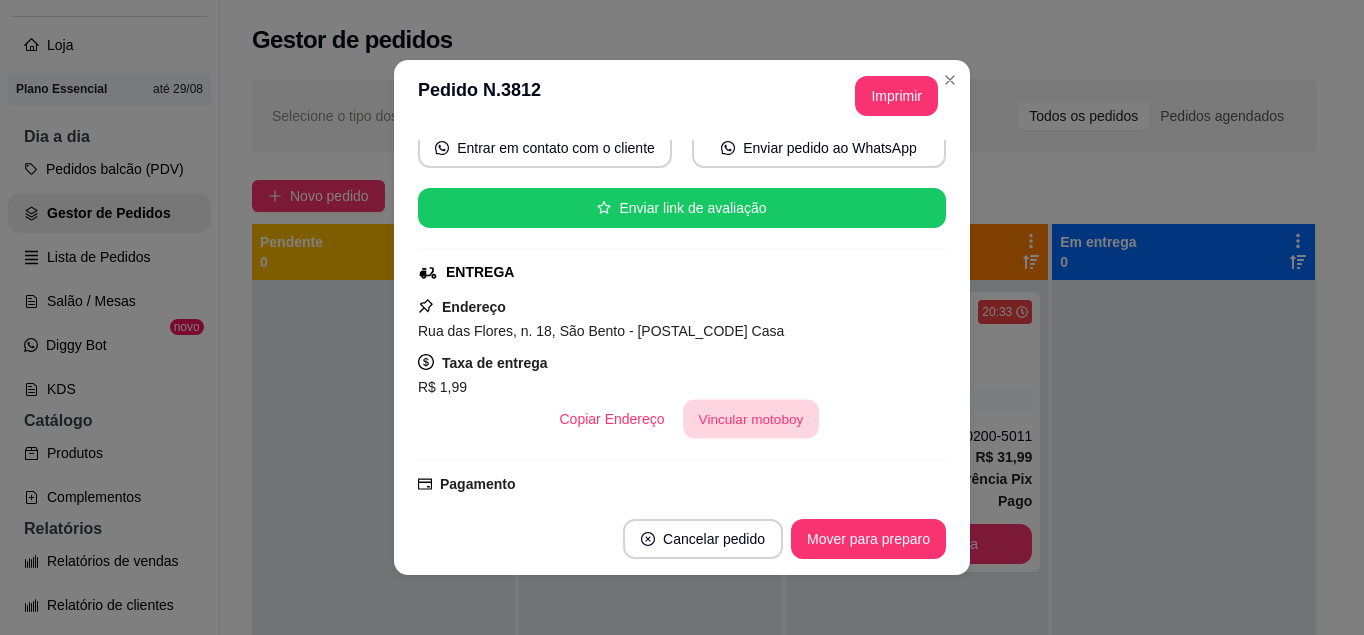 click on "Vincular motoboy" at bounding box center (751, 419) 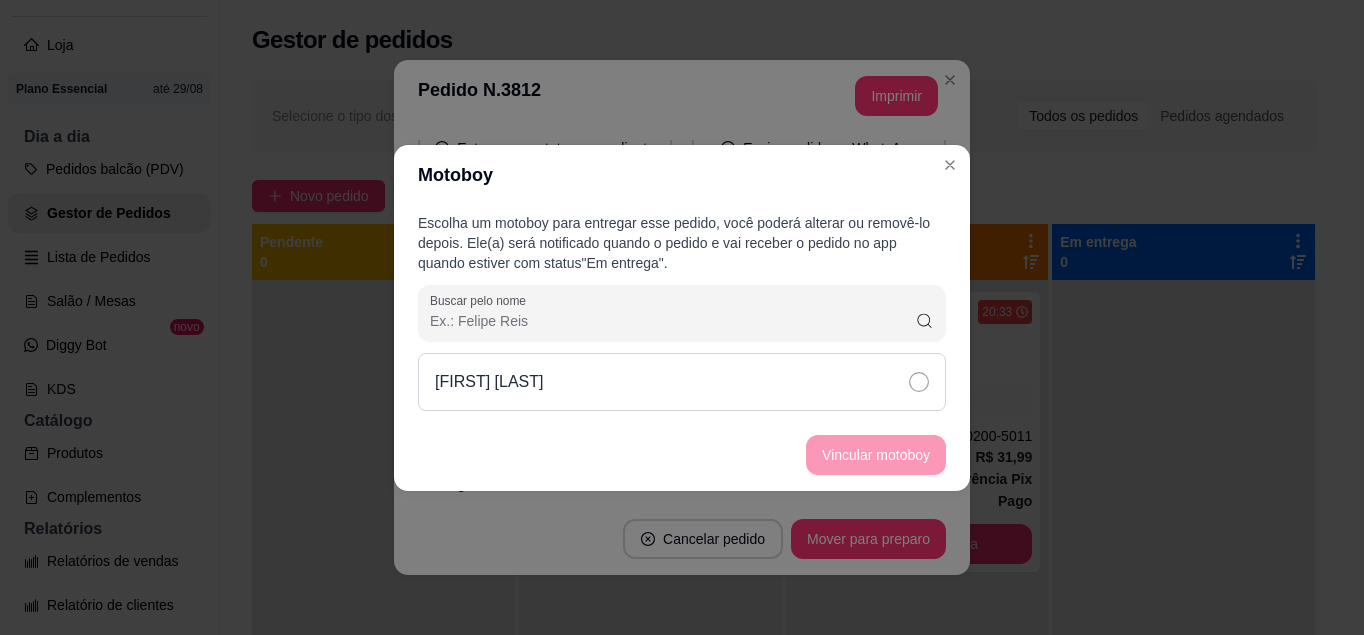 click on "[FIRST] [LAST]" at bounding box center (682, 382) 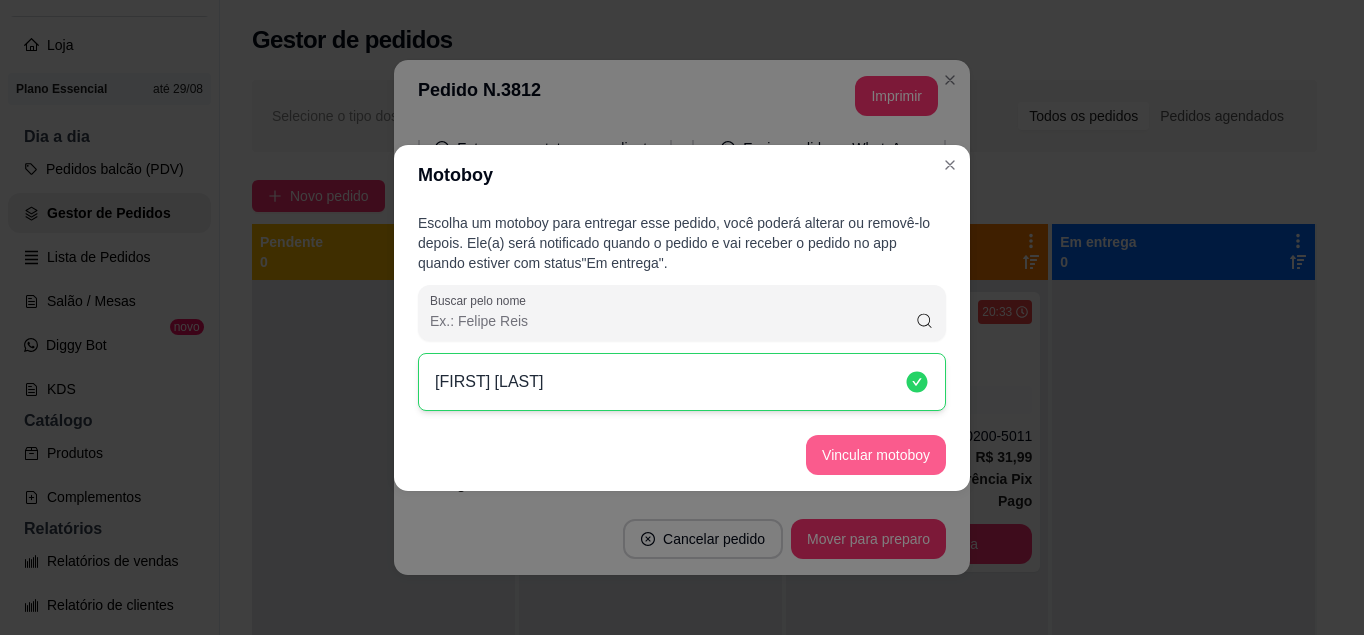 click on "Vincular motoboy" at bounding box center [876, 455] 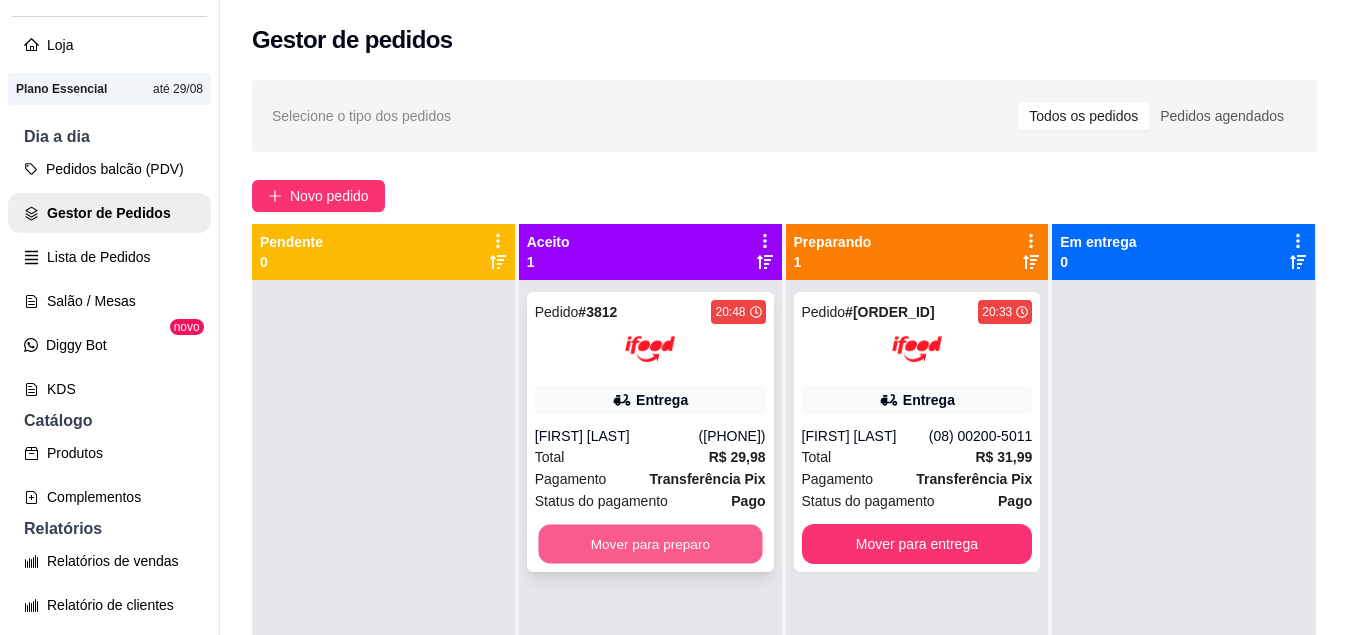 click on "Mover para preparo" at bounding box center [650, 544] 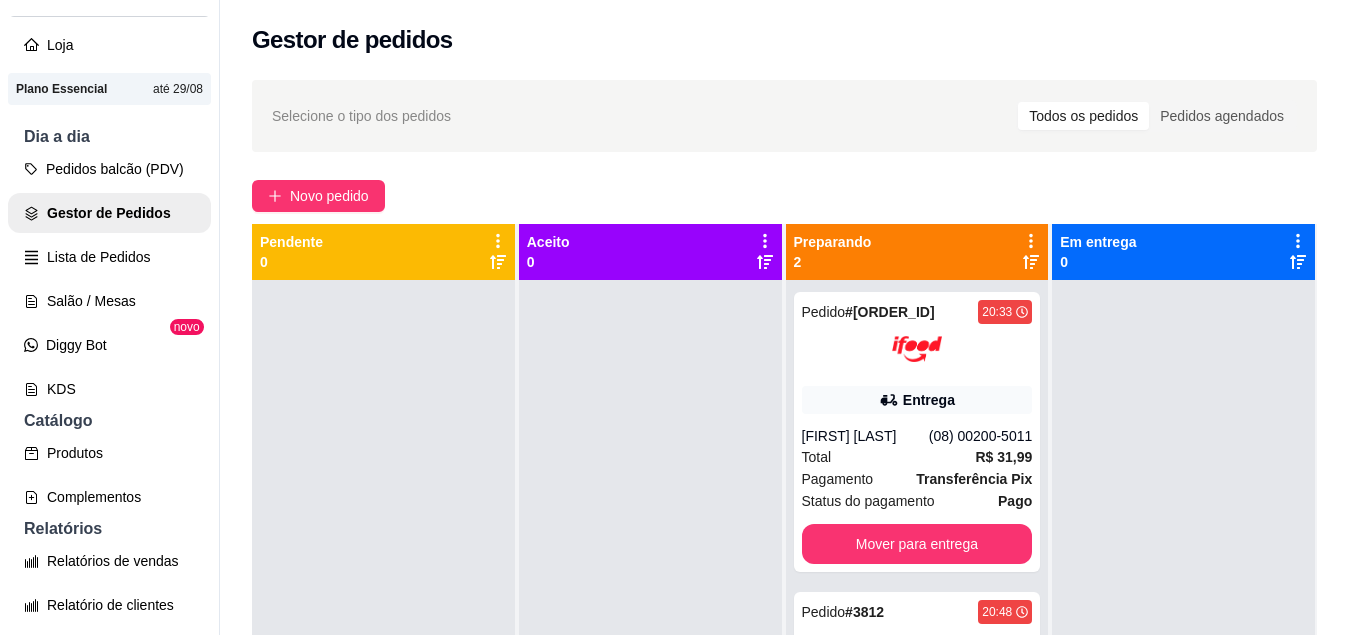 scroll, scrollTop: 56, scrollLeft: 0, axis: vertical 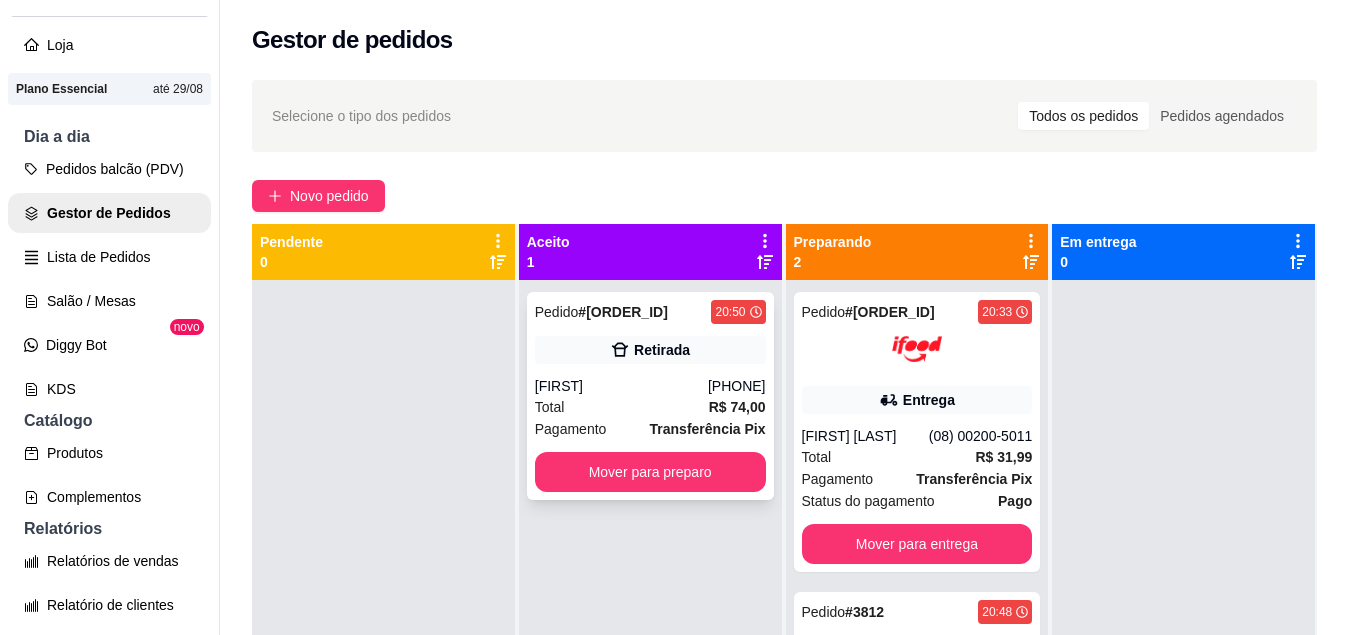 click on "Pedido # 0252-208c1296 20:50 Retirada [FIRST] ([PHONE]) Total R$ 74,00 Pagamento Transferência Pix Mover para preparo" at bounding box center [650, 396] 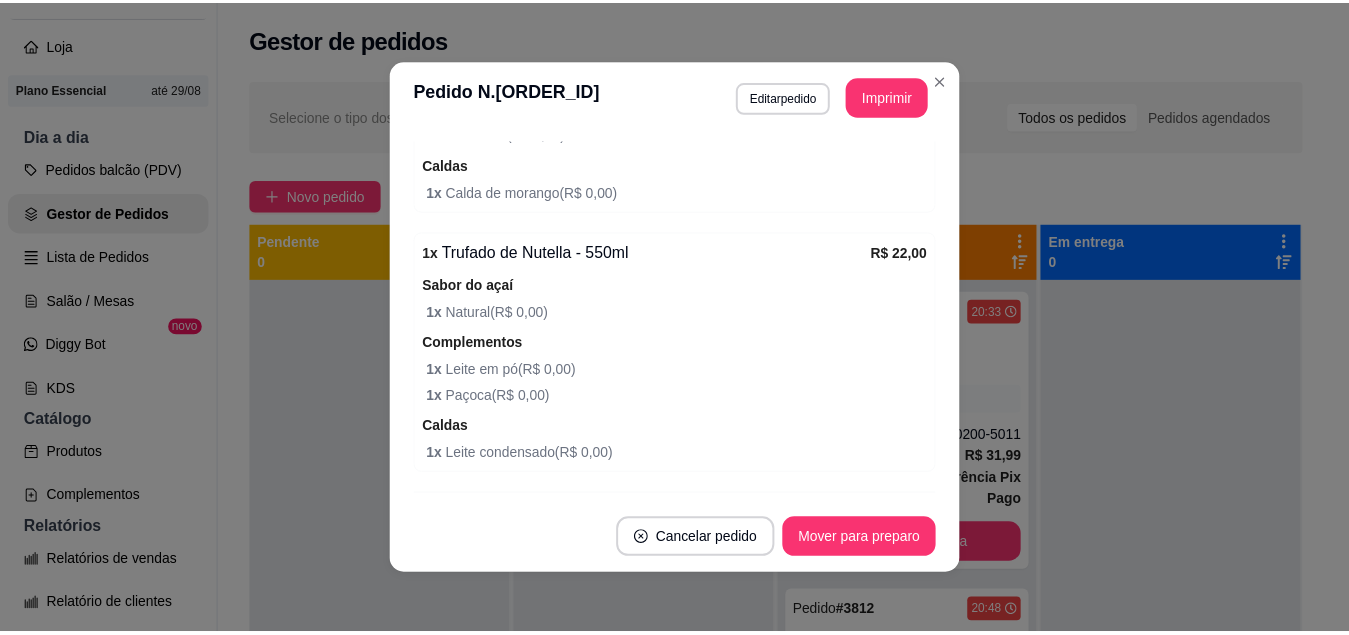 scroll, scrollTop: 1540, scrollLeft: 0, axis: vertical 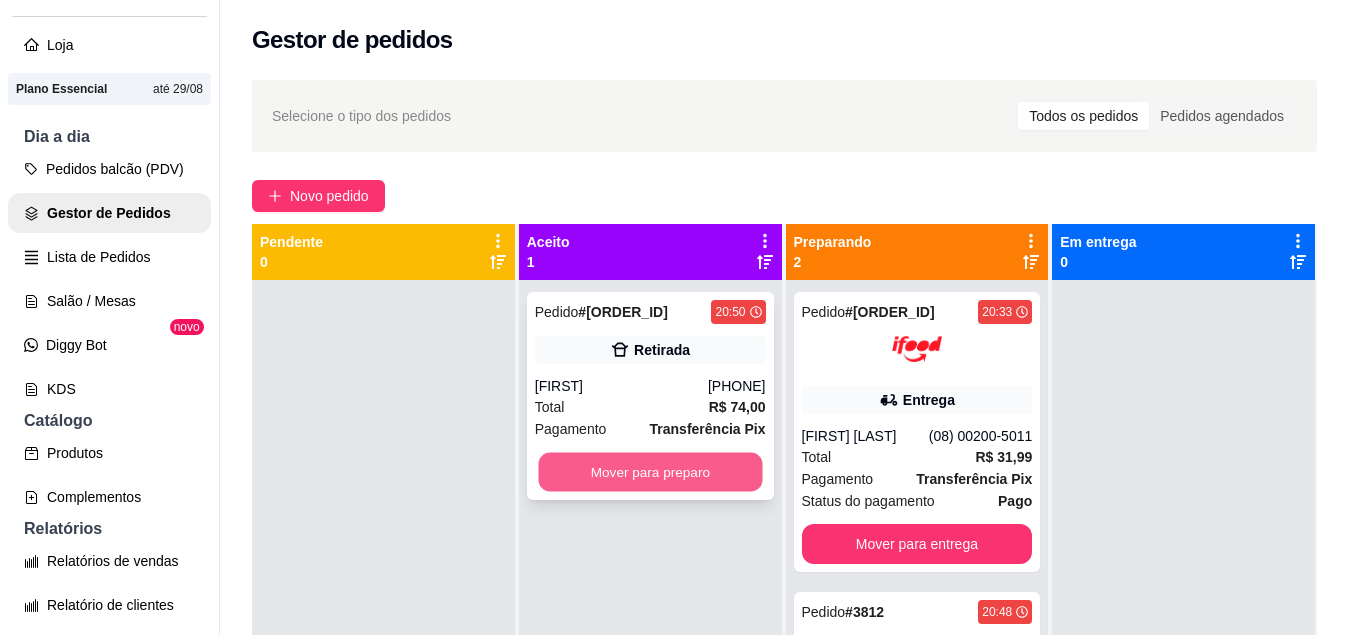 click on "Mover para preparo" at bounding box center [650, 472] 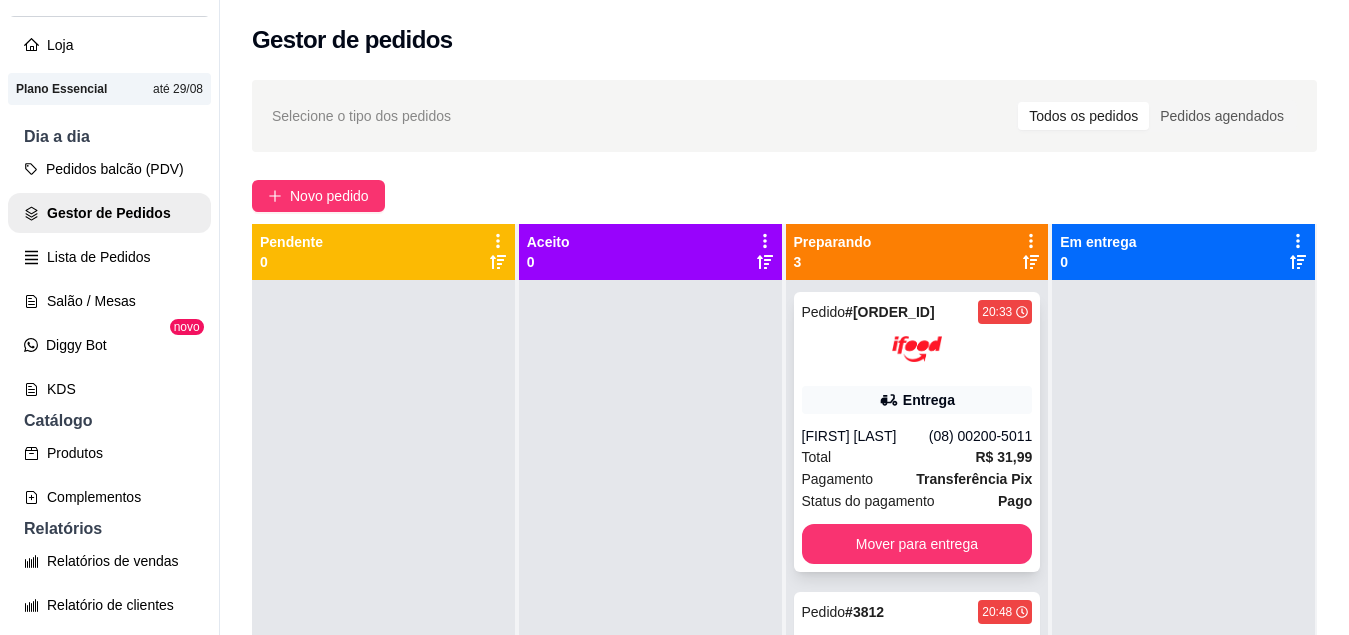 scroll, scrollTop: 213, scrollLeft: 0, axis: vertical 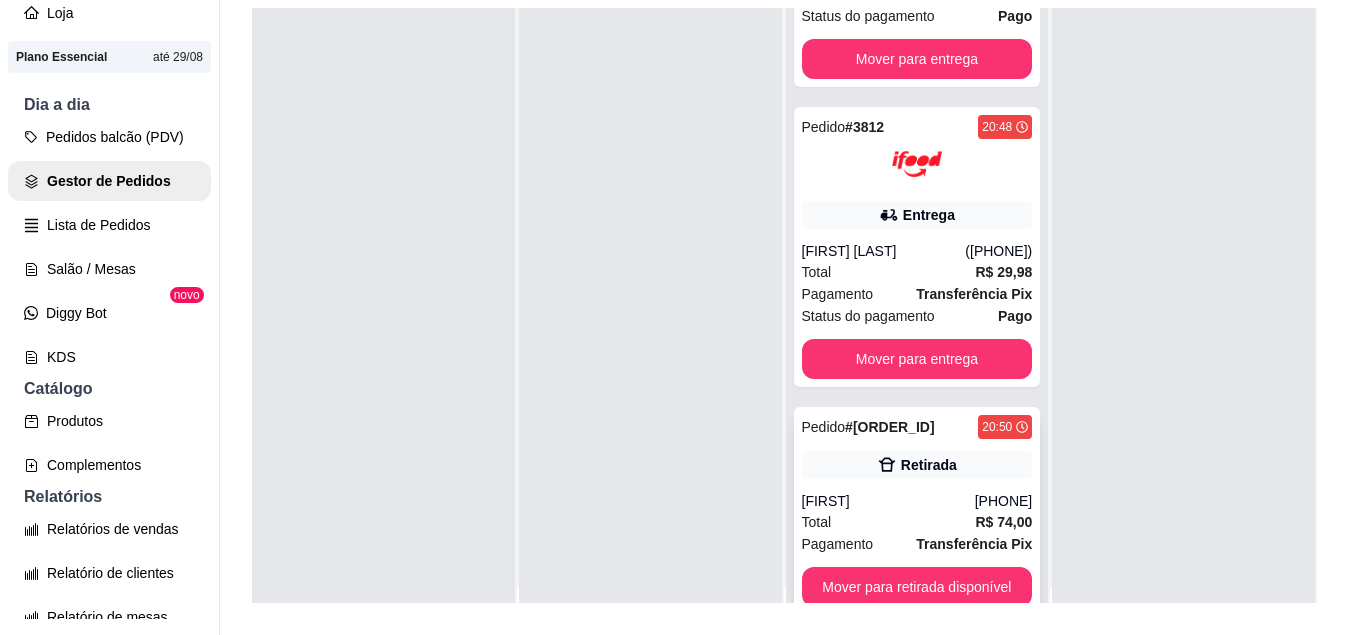 click on "Pedido # 0252-208c1296 20:50 Retirada [FIRST] ([PHONE]) Total R$ 74,00 Pagamento Transferência Pix Mover para retirada disponível" at bounding box center (917, 511) 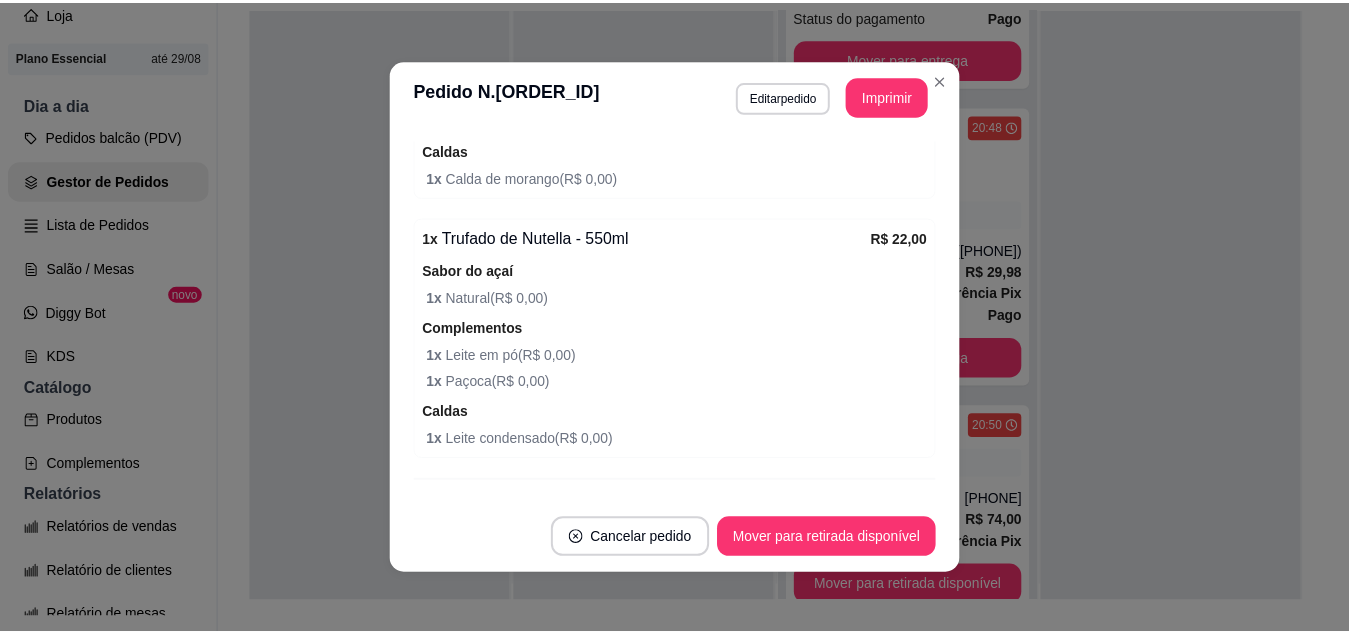 scroll, scrollTop: 1540, scrollLeft: 0, axis: vertical 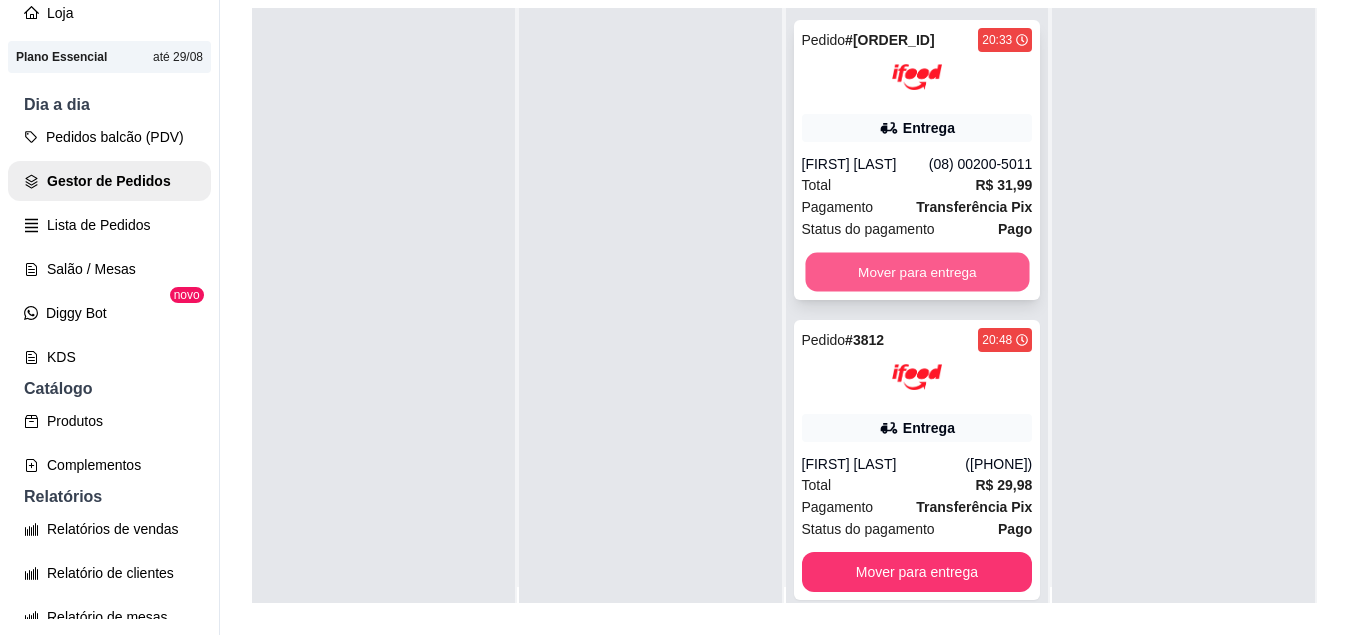 click on "Mover para entrega" at bounding box center (917, 272) 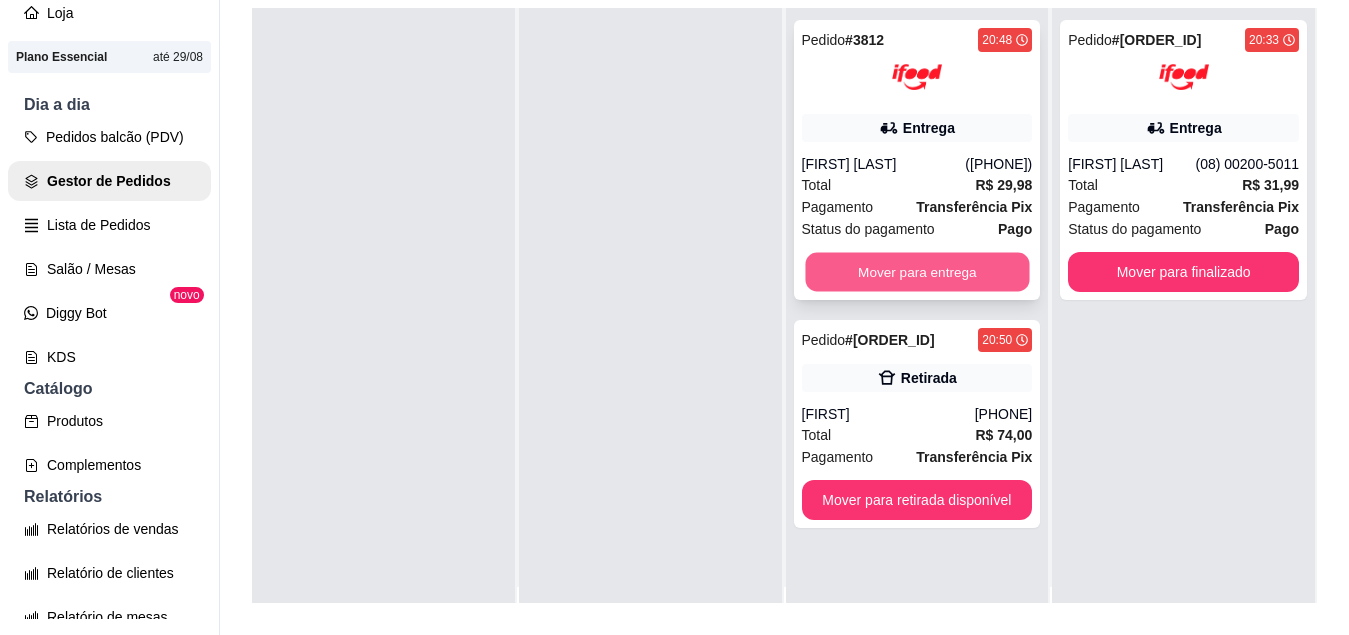 click on "Mover para entrega" at bounding box center [917, 272] 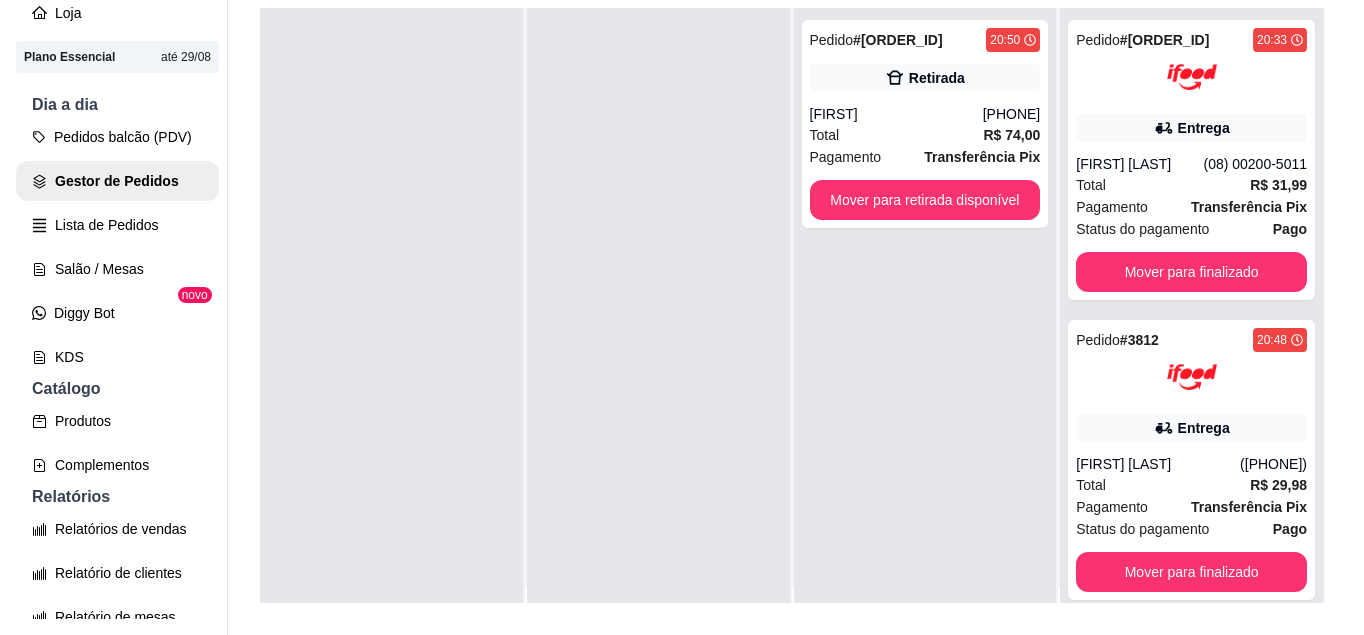 scroll, scrollTop: 0, scrollLeft: 0, axis: both 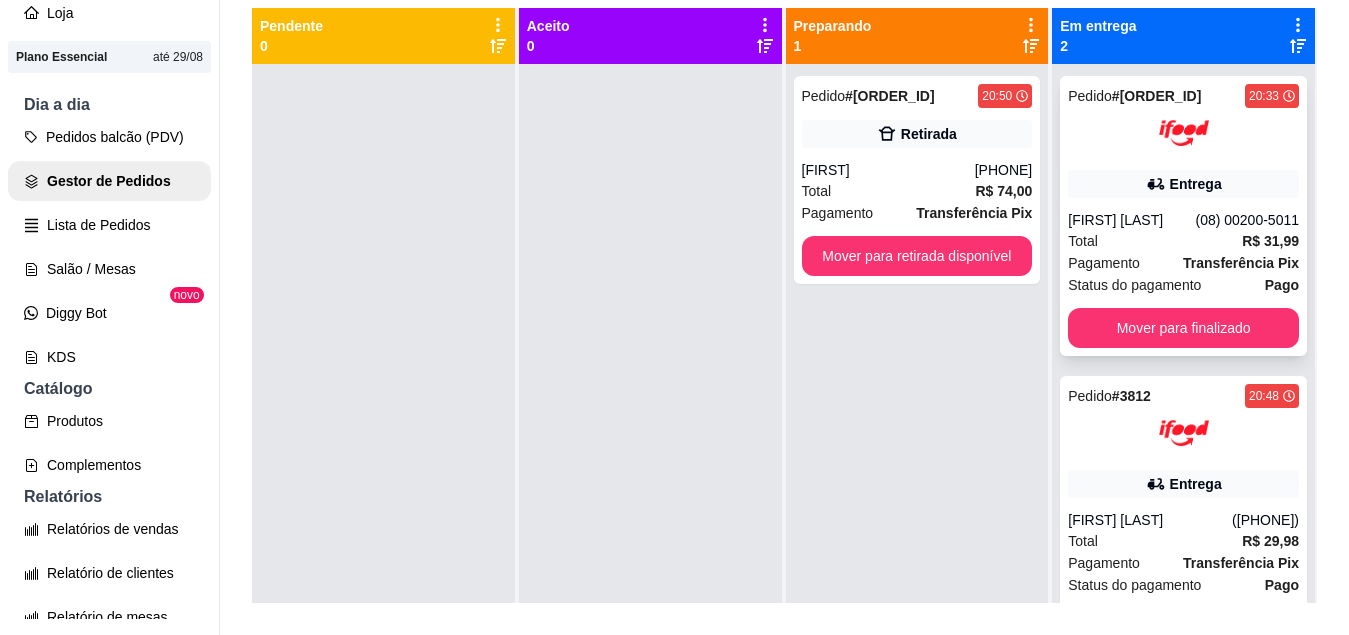 click on "Entrega" at bounding box center (1183, 184) 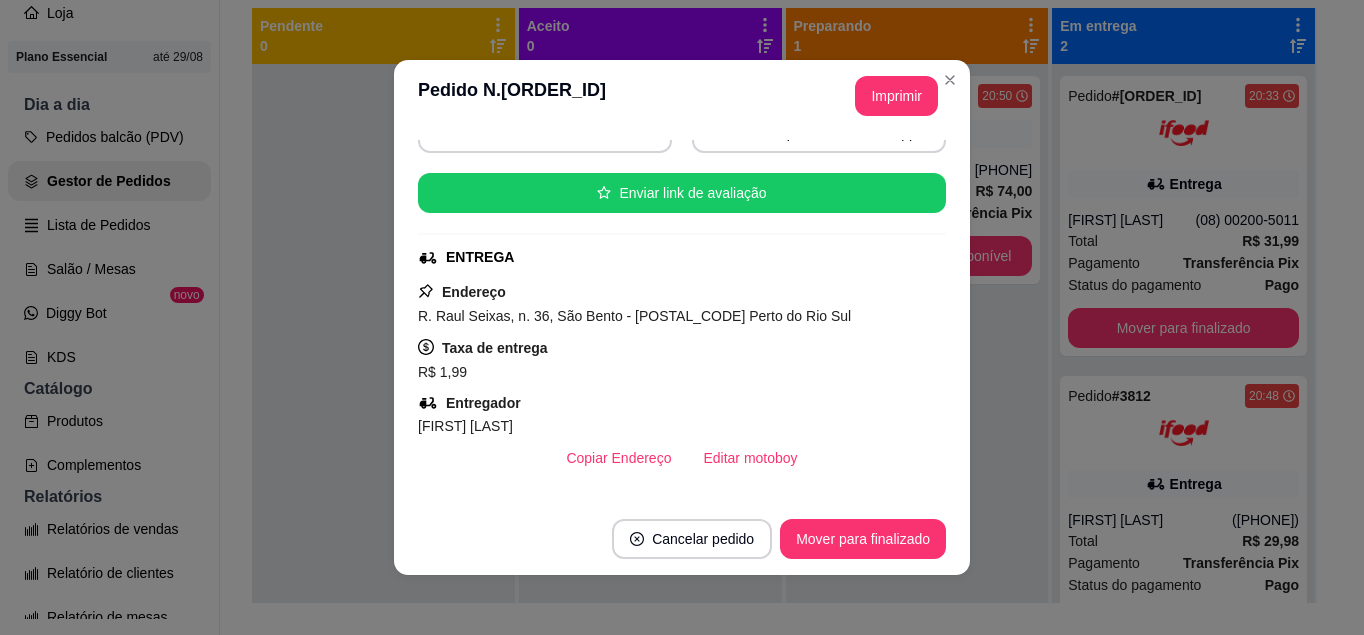 scroll, scrollTop: 266, scrollLeft: 0, axis: vertical 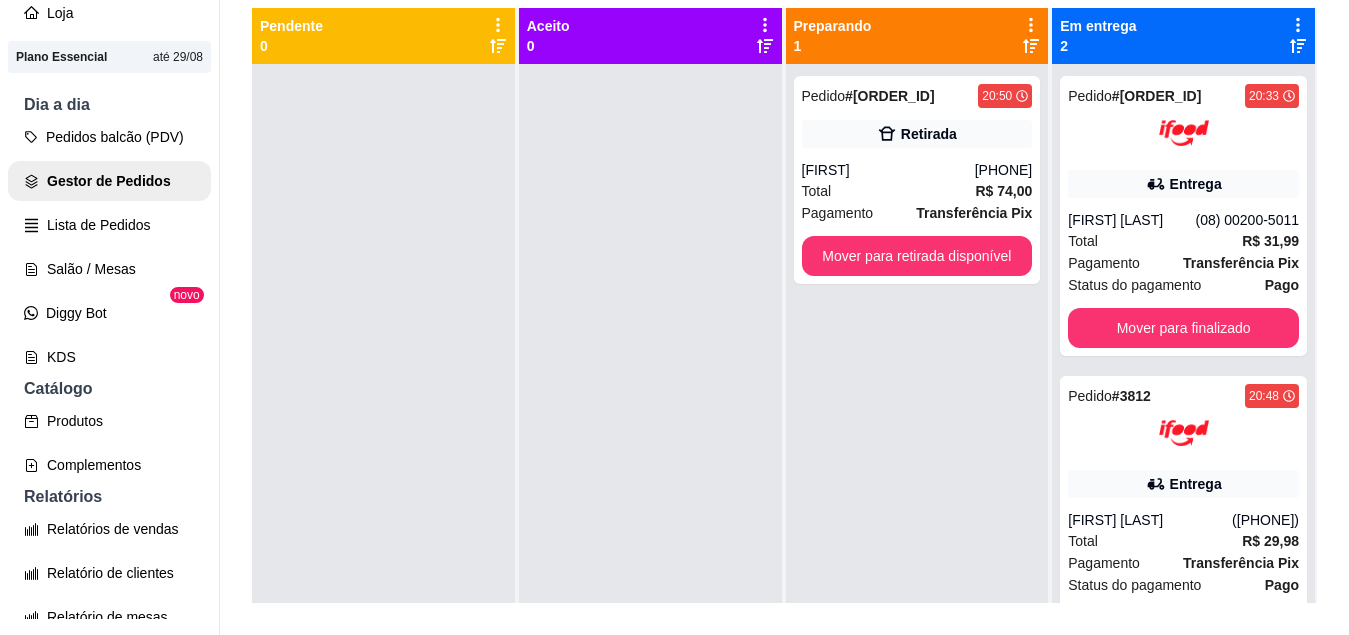 click on "Entrega" at bounding box center (1196, 484) 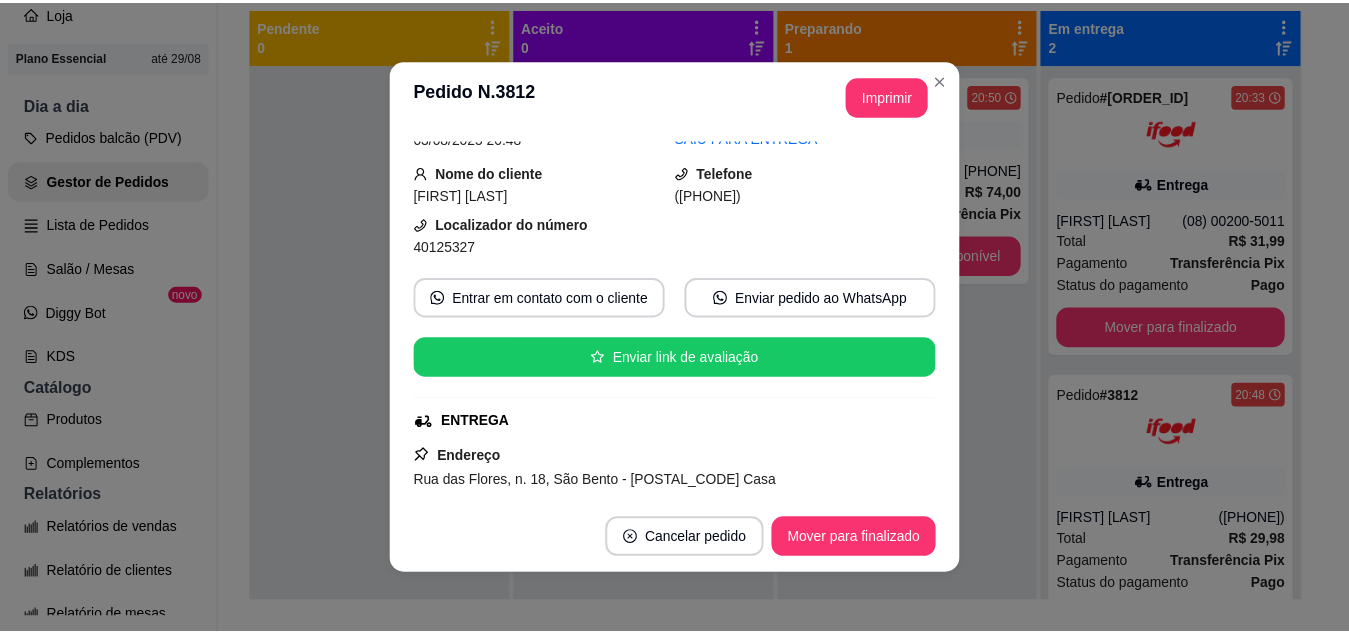 scroll, scrollTop: 0, scrollLeft: 0, axis: both 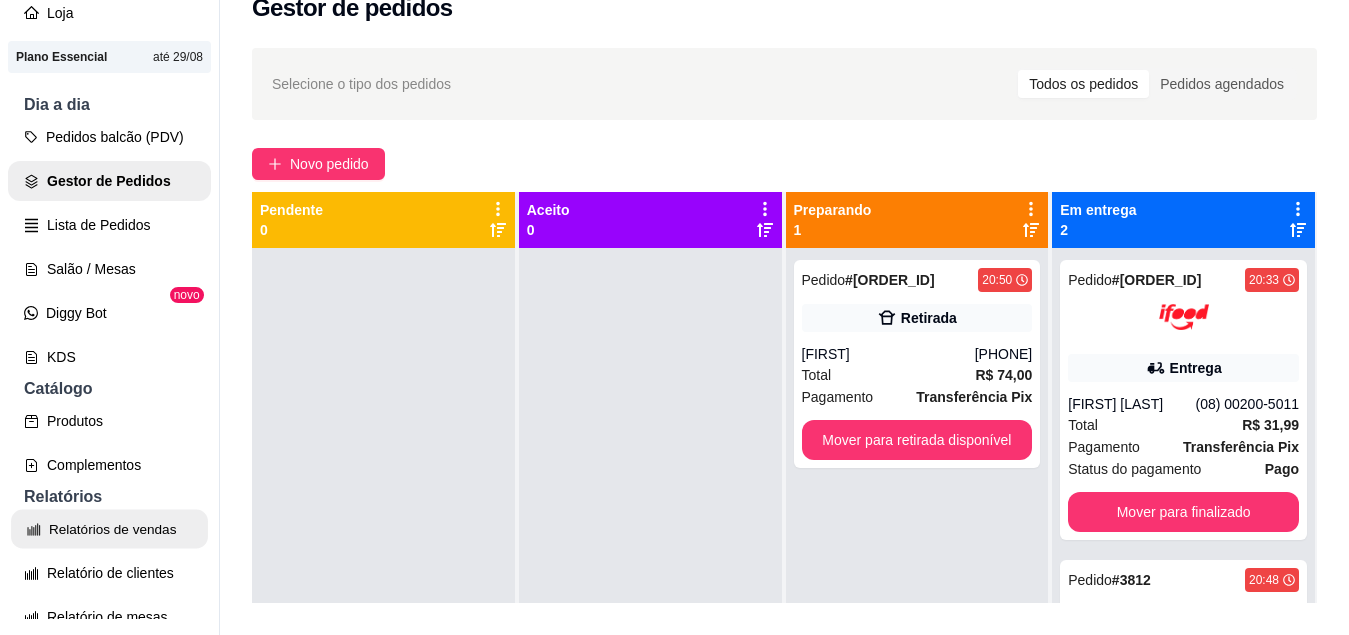 click on "Relatórios de vendas" at bounding box center (109, 529) 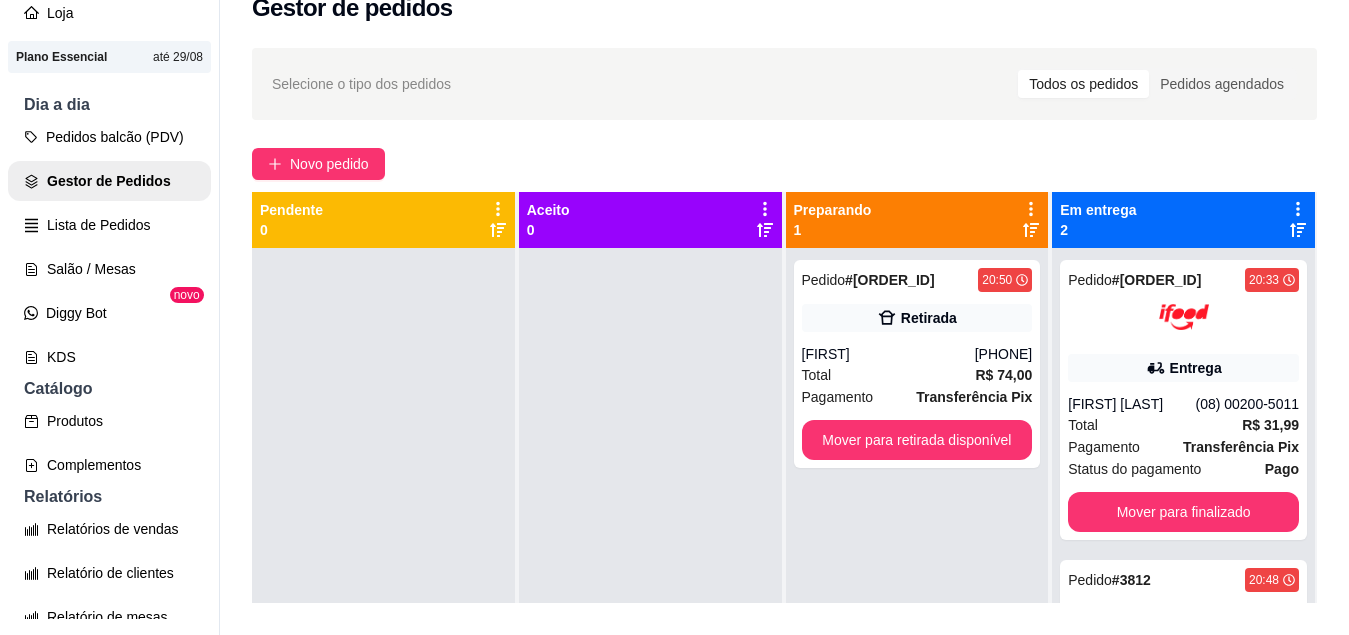 select on "ALL" 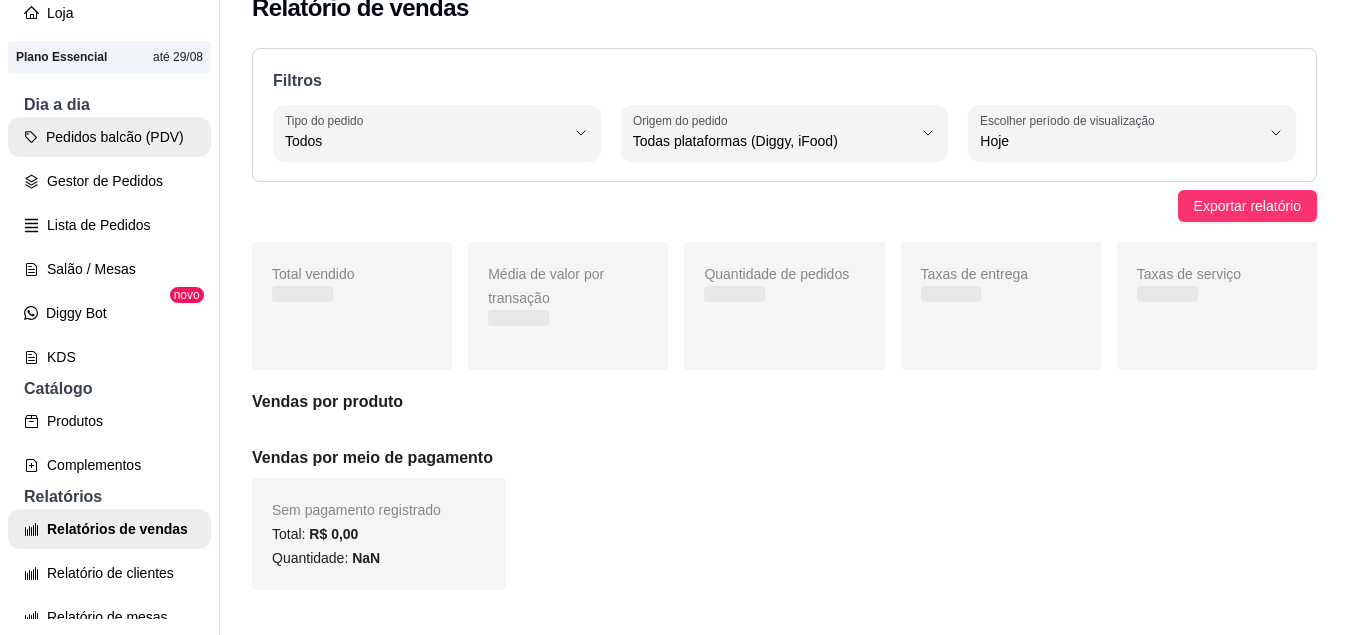 scroll, scrollTop: 0, scrollLeft: 0, axis: both 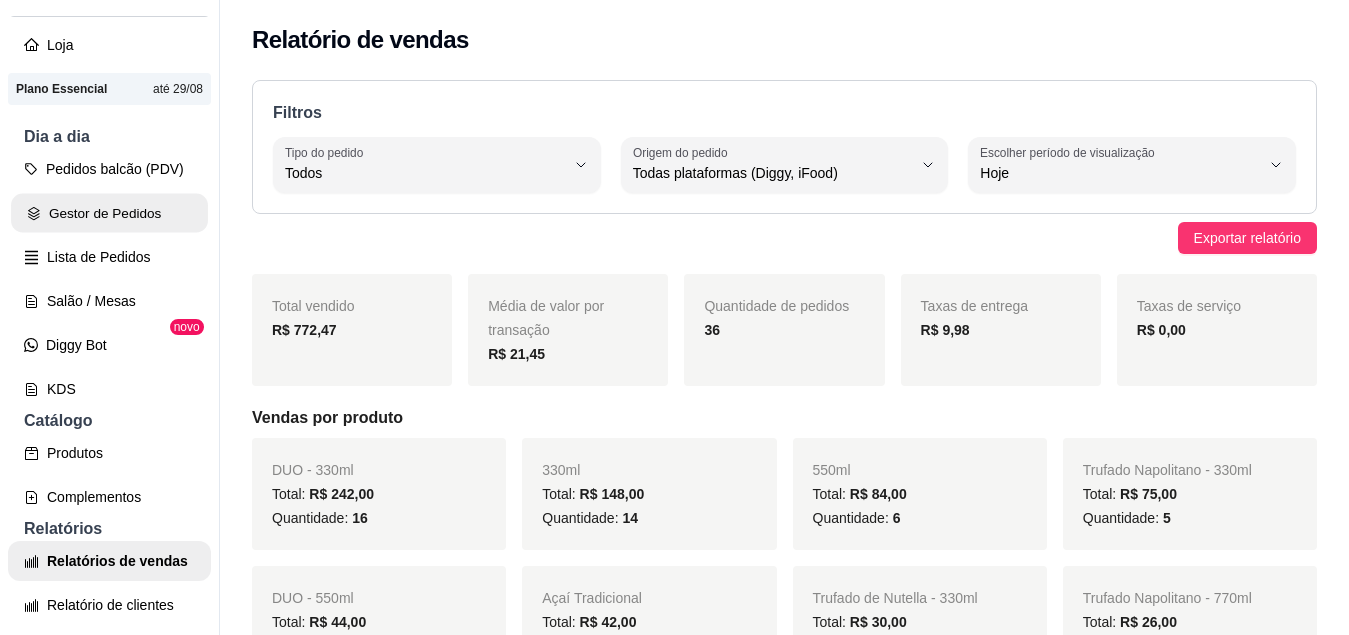 click on "Gestor de Pedidos" at bounding box center [109, 213] 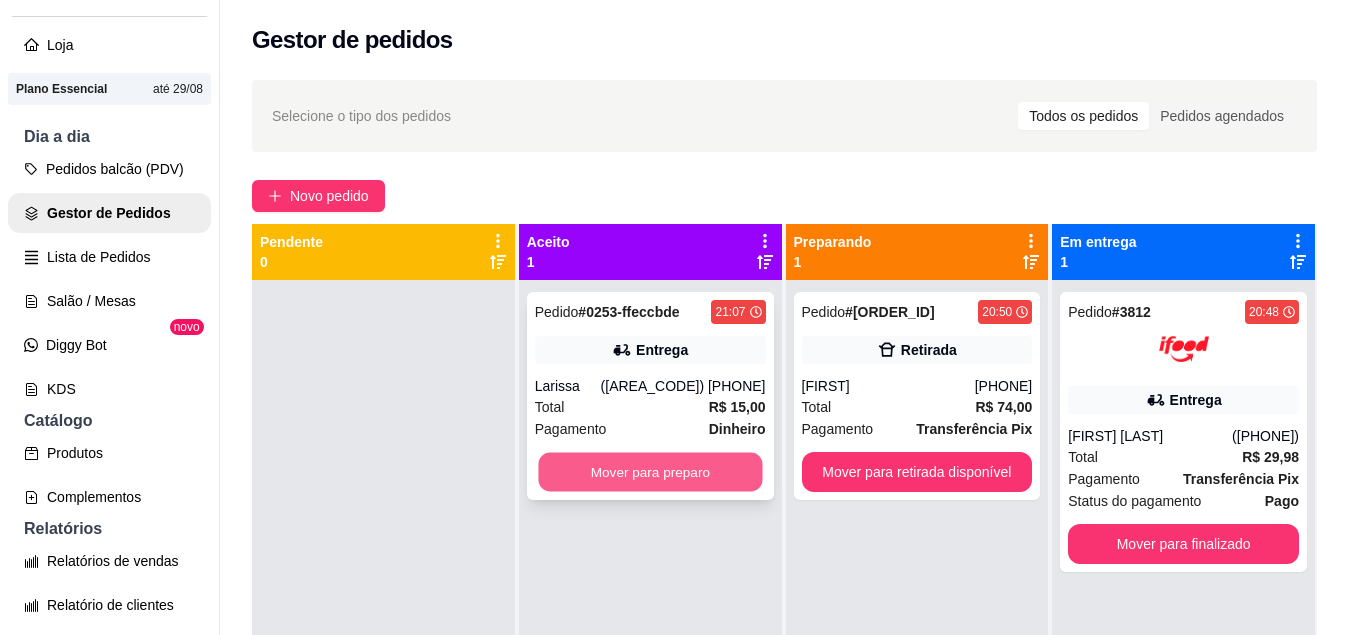 click on "Mover para preparo" at bounding box center [650, 472] 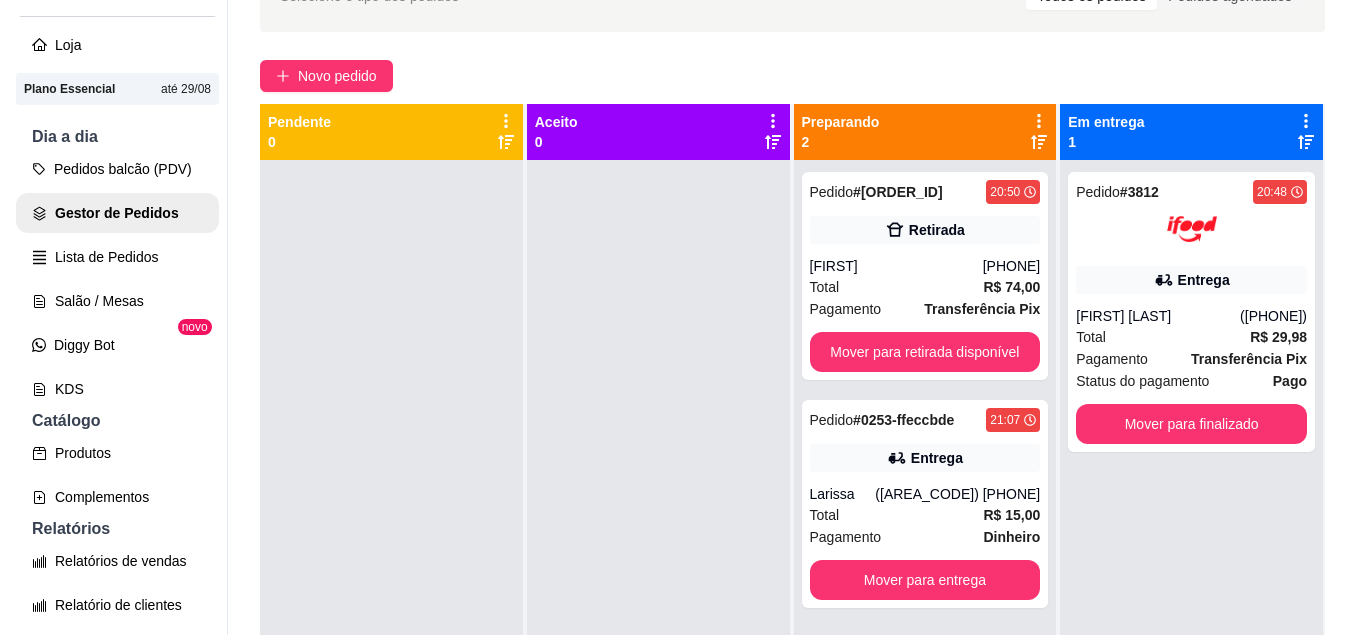 scroll, scrollTop: 0, scrollLeft: 0, axis: both 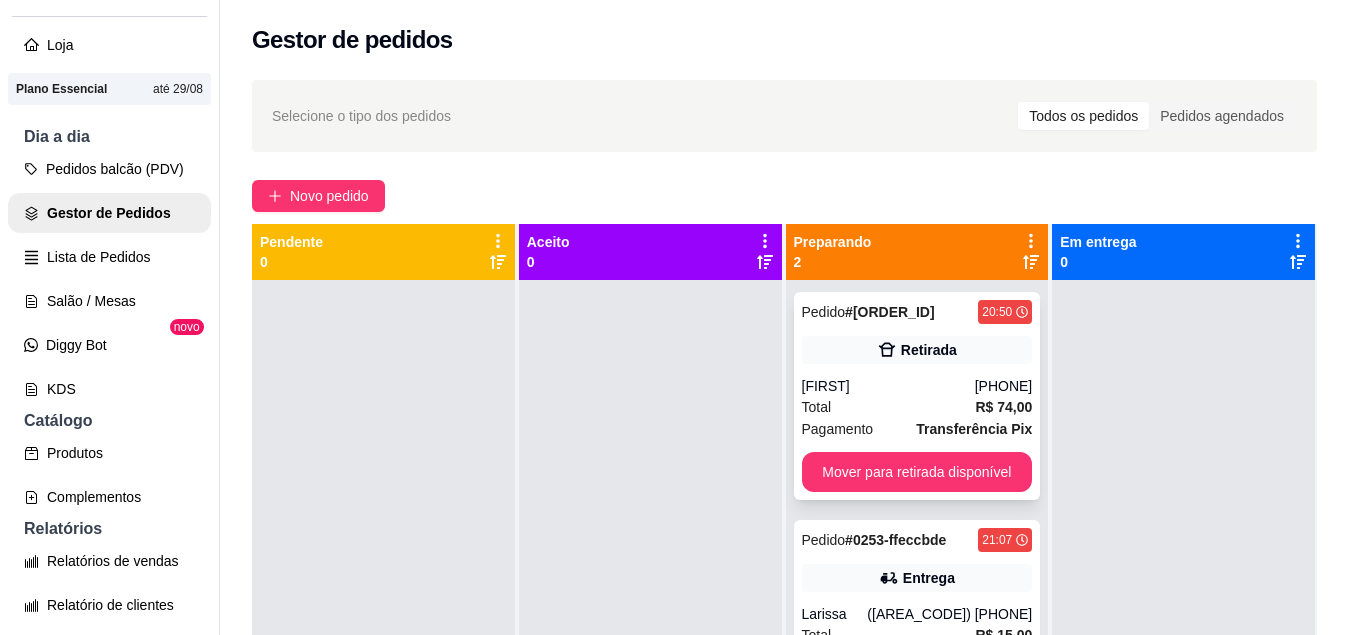 click on "[FIRST]" at bounding box center (888, 386) 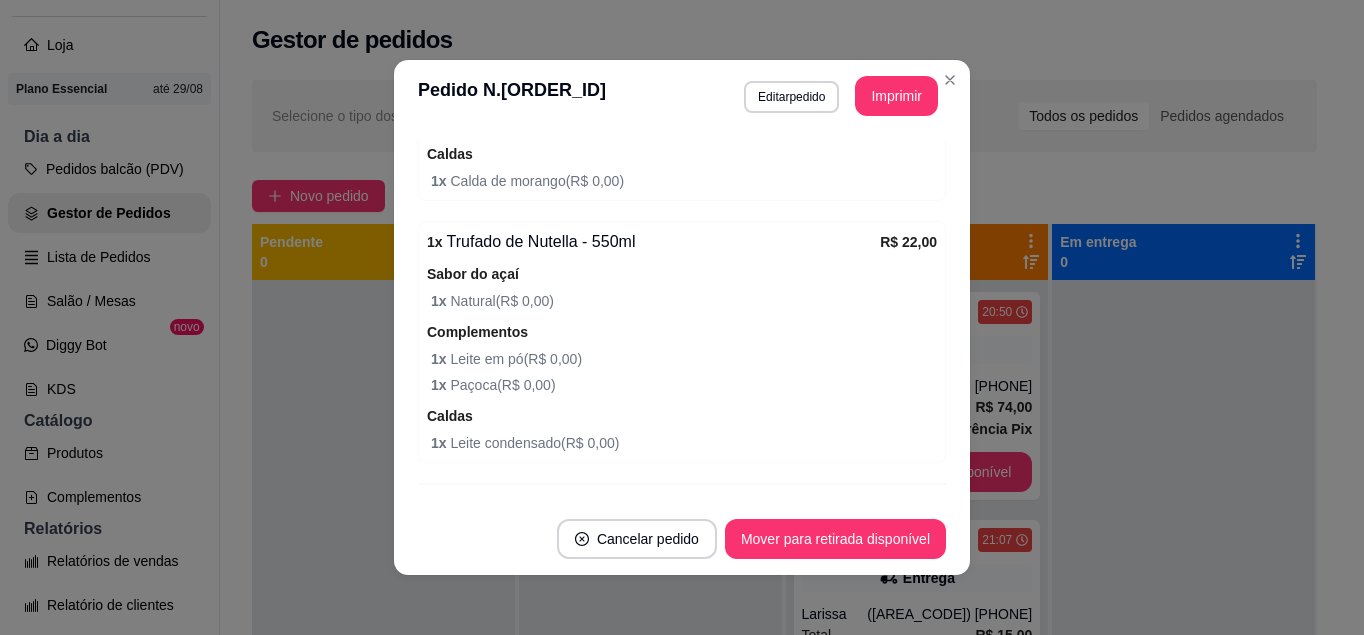 scroll, scrollTop: 1540, scrollLeft: 0, axis: vertical 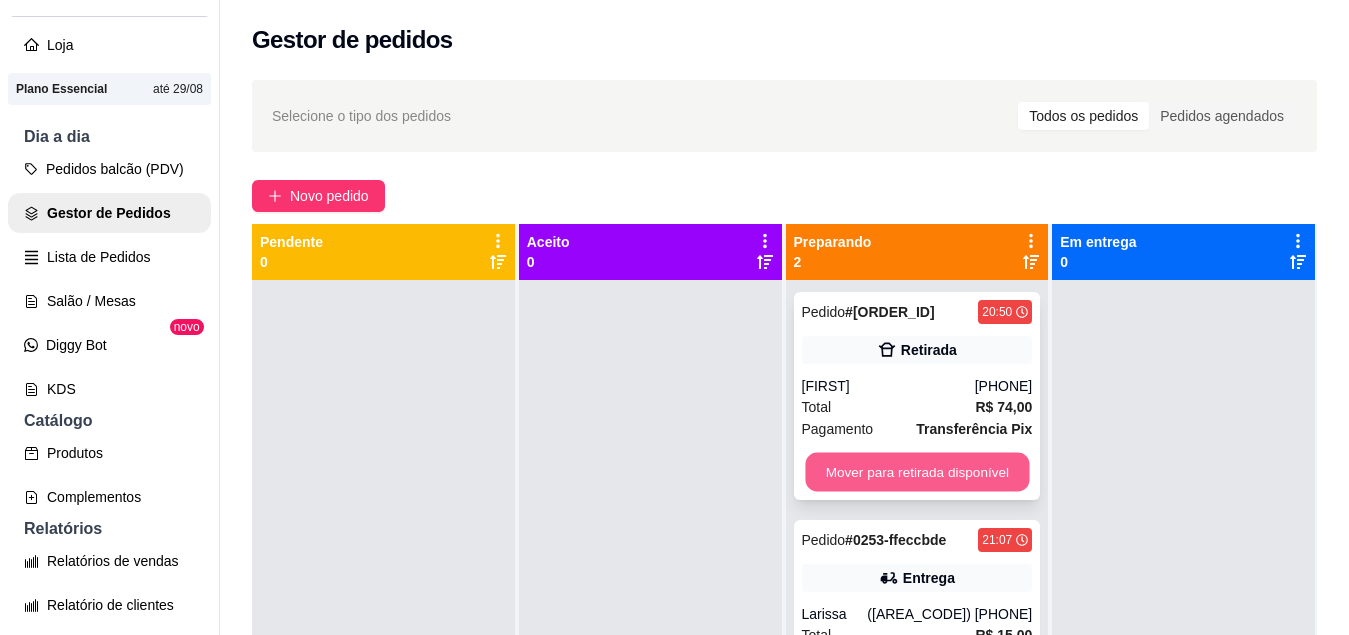 click on "Mover para retirada disponível" at bounding box center [917, 472] 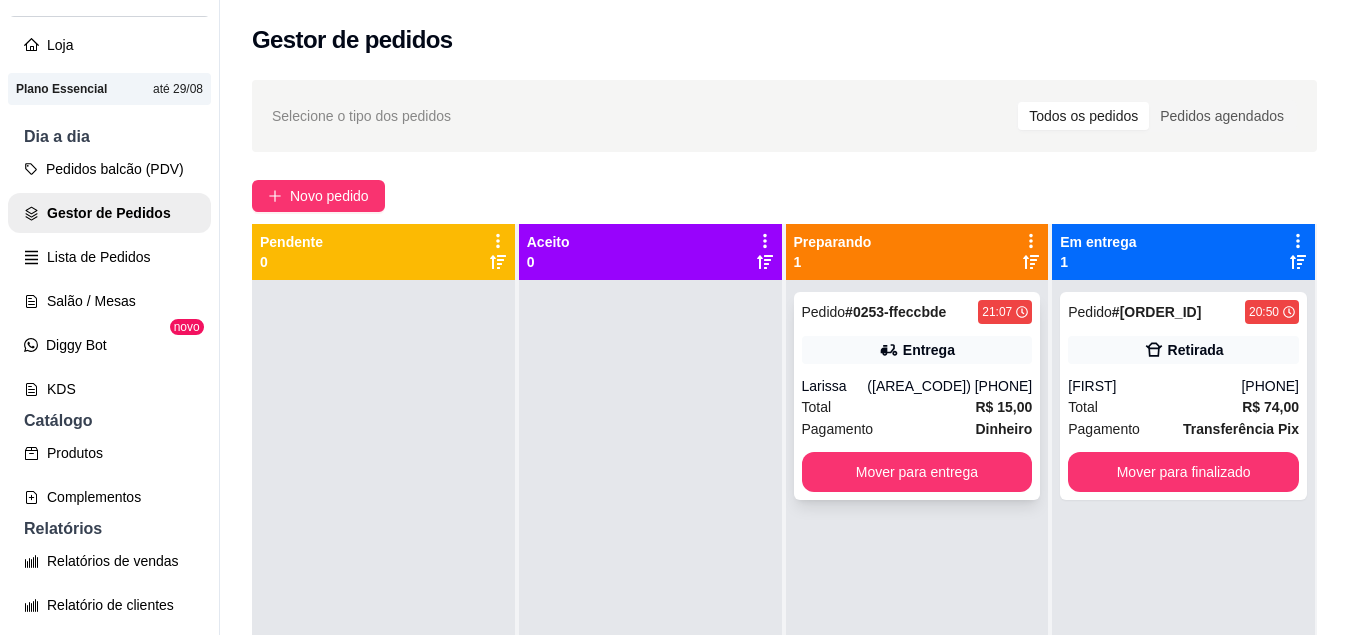 click on "Total R$ 15,00" at bounding box center (917, 407) 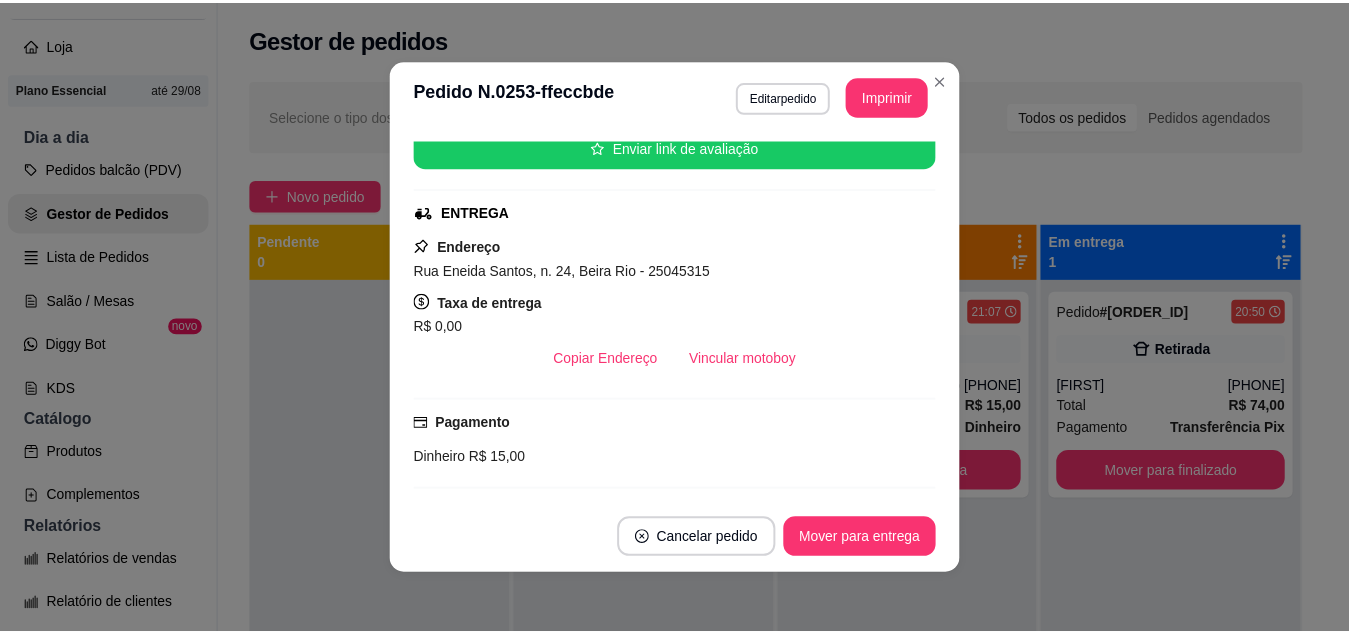 scroll, scrollTop: 330, scrollLeft: 0, axis: vertical 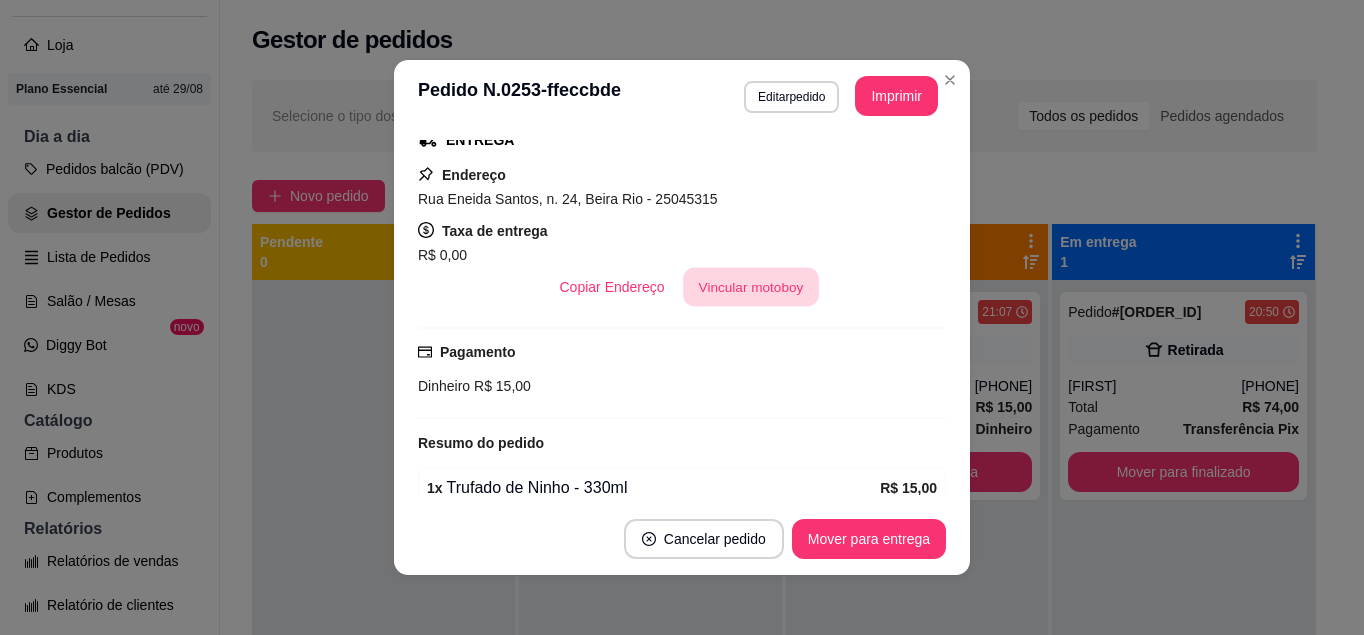 click on "Vincular motoboy" at bounding box center [751, 287] 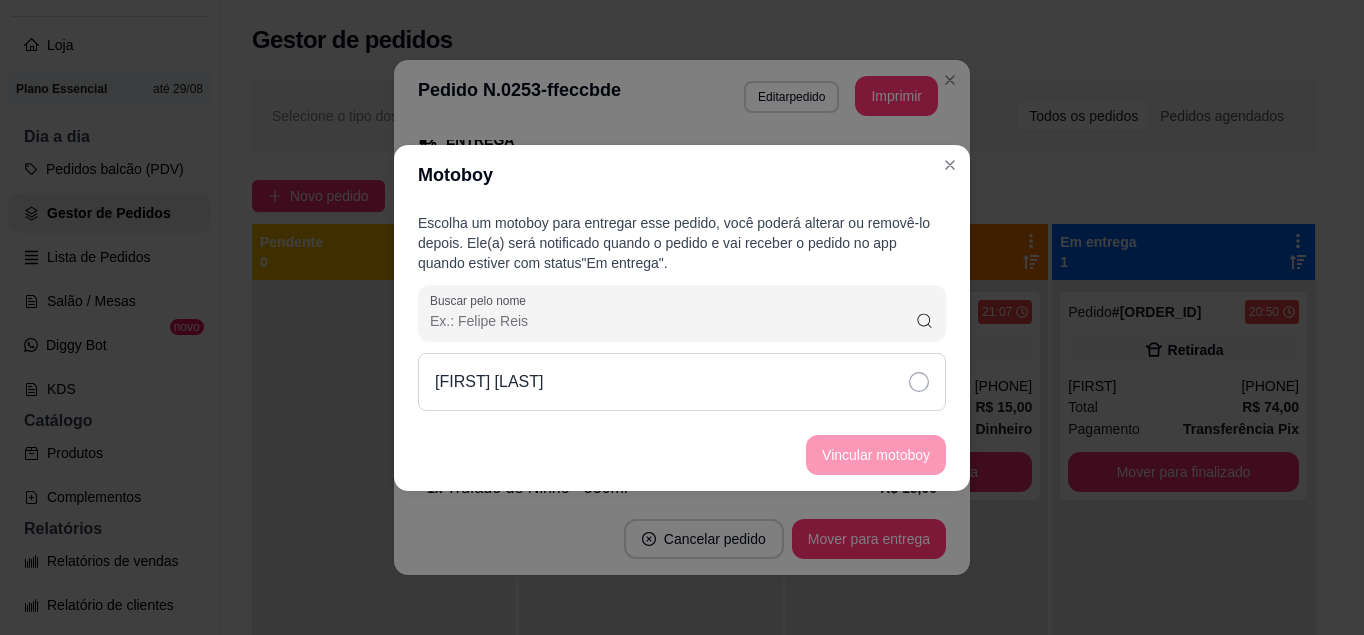 click on "[FIRST] [LAST]" at bounding box center [682, 382] 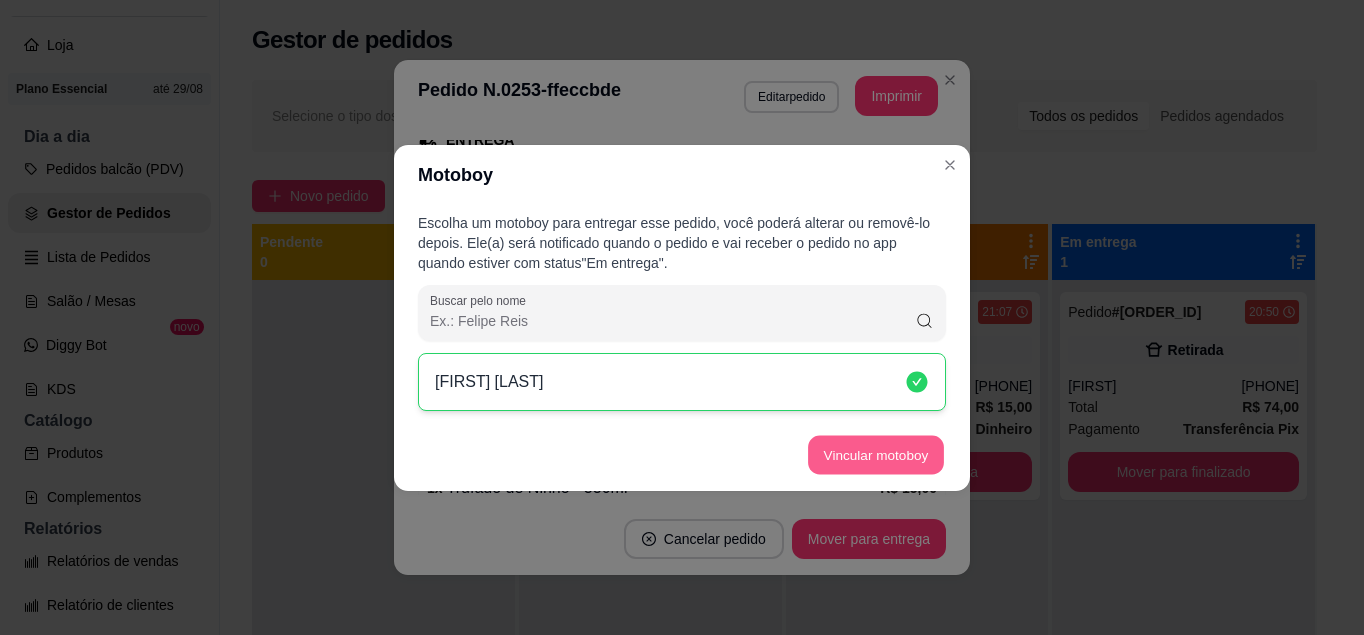 click on "Vincular motoboy" at bounding box center (876, 454) 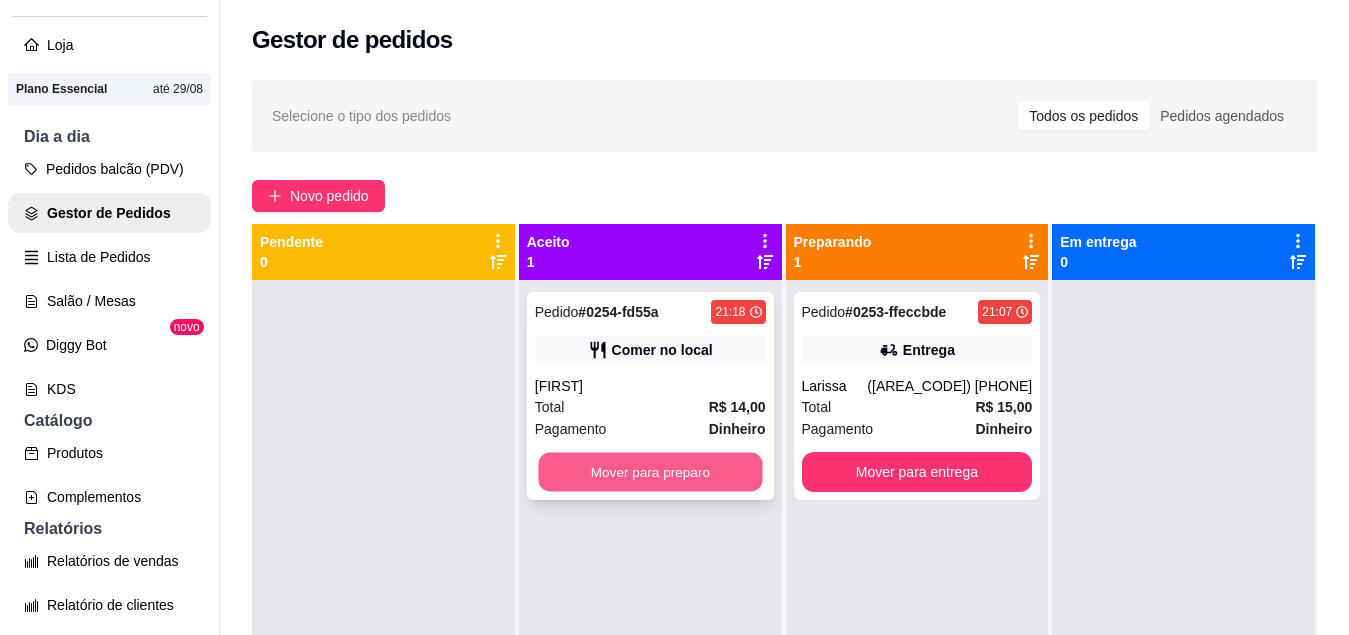 click on "Mover para preparo" at bounding box center (650, 472) 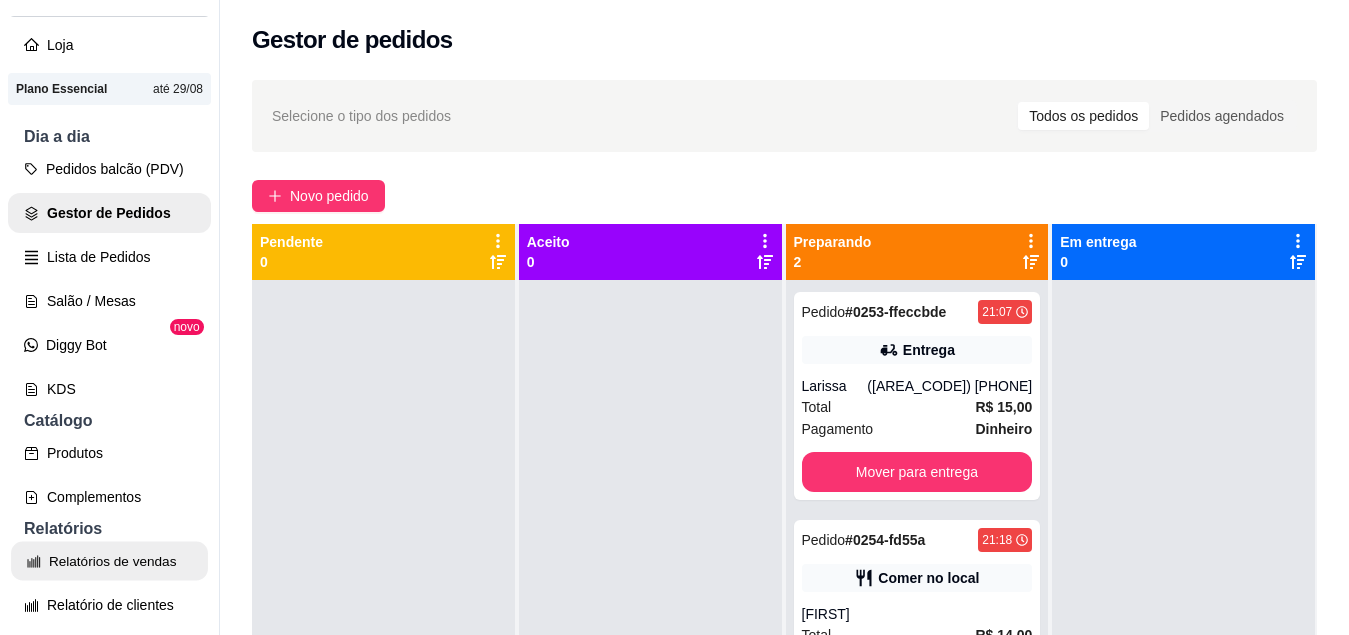 click on "Relatórios de vendas" at bounding box center [109, 561] 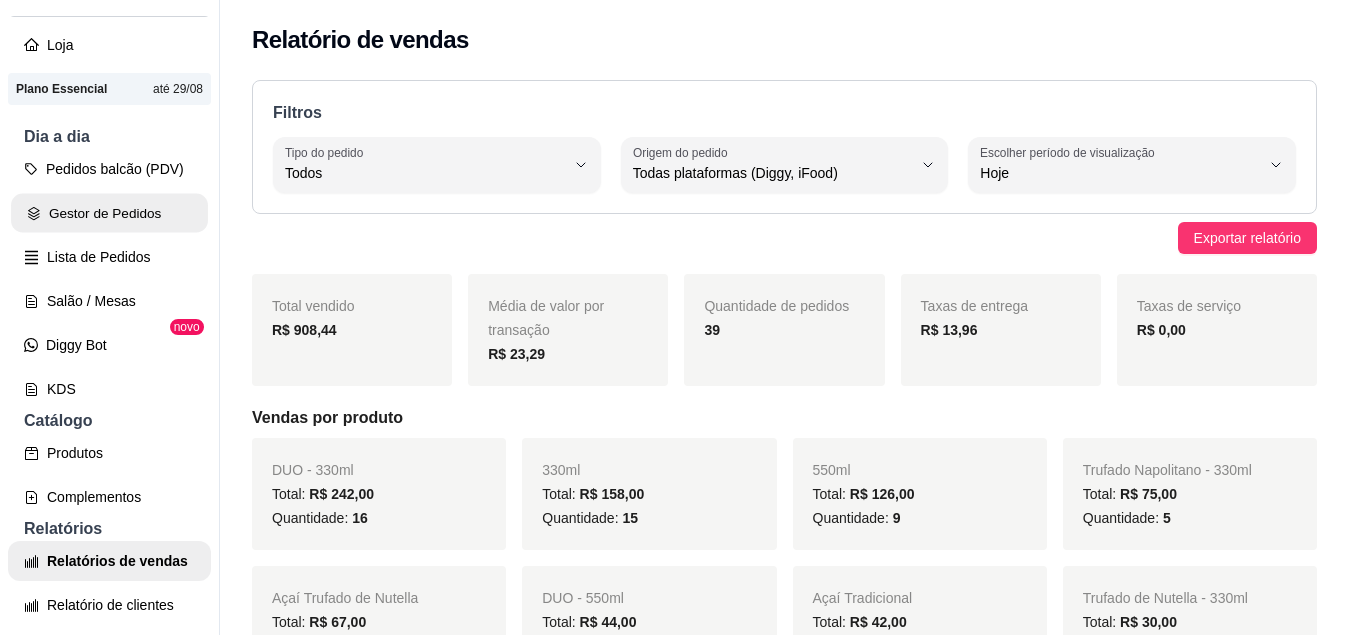 click on "Gestor de Pedidos" at bounding box center [109, 213] 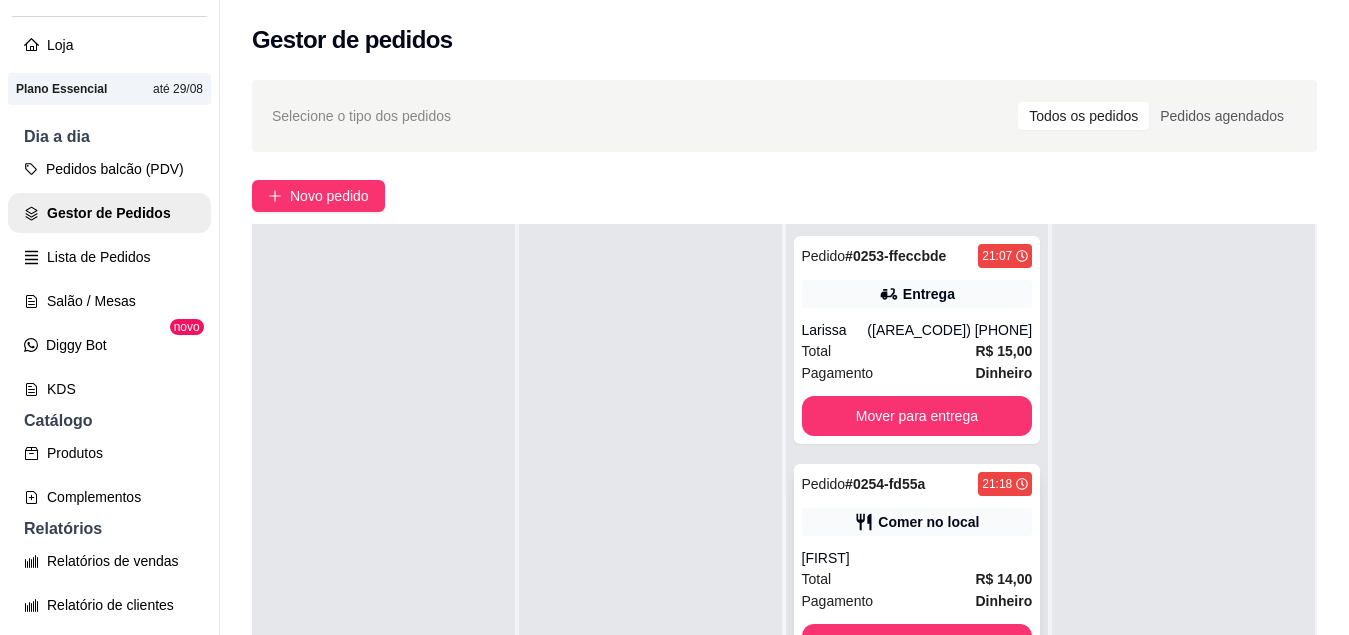 scroll, scrollTop: 0, scrollLeft: 0, axis: both 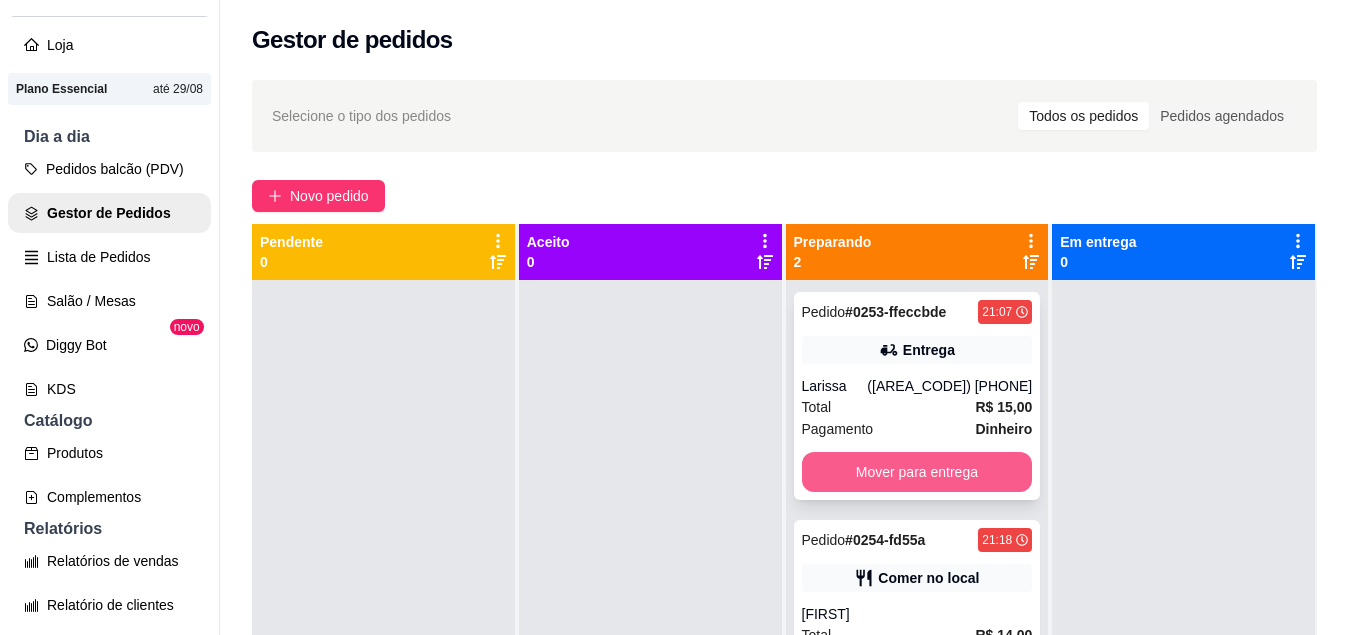 click on "Mover para entrega" at bounding box center [917, 472] 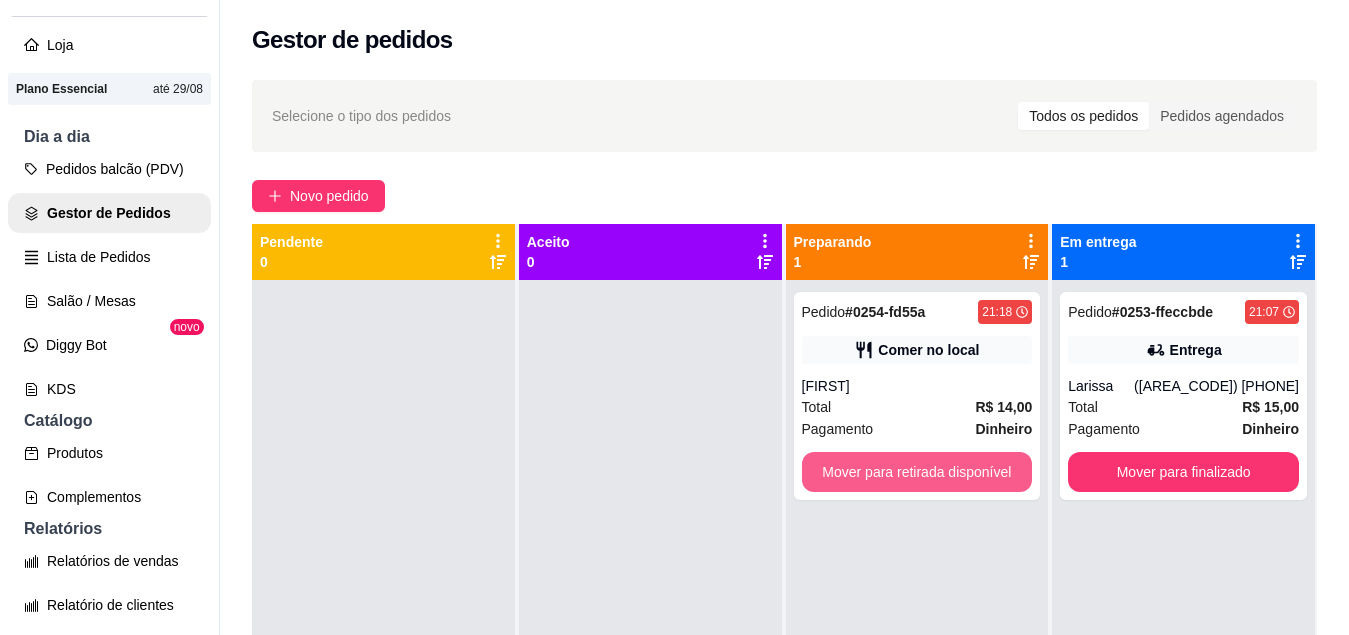 click on "Mover para retirada disponível" at bounding box center (917, 472) 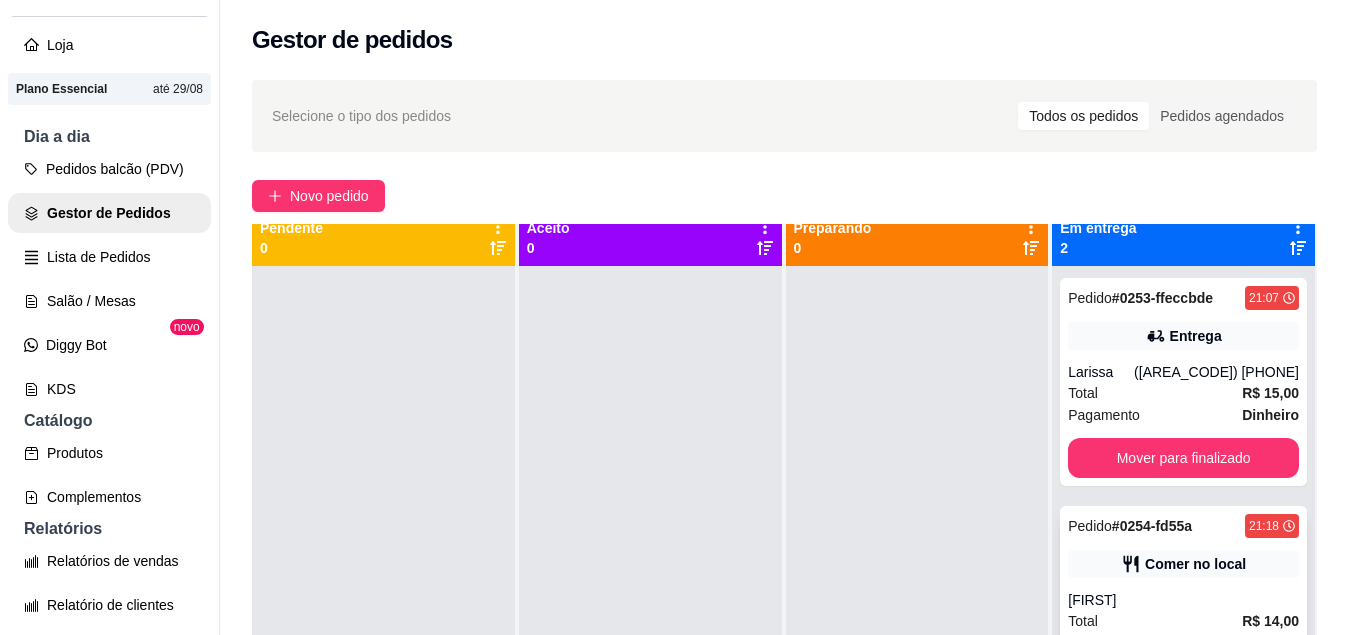 scroll, scrollTop: 56, scrollLeft: 0, axis: vertical 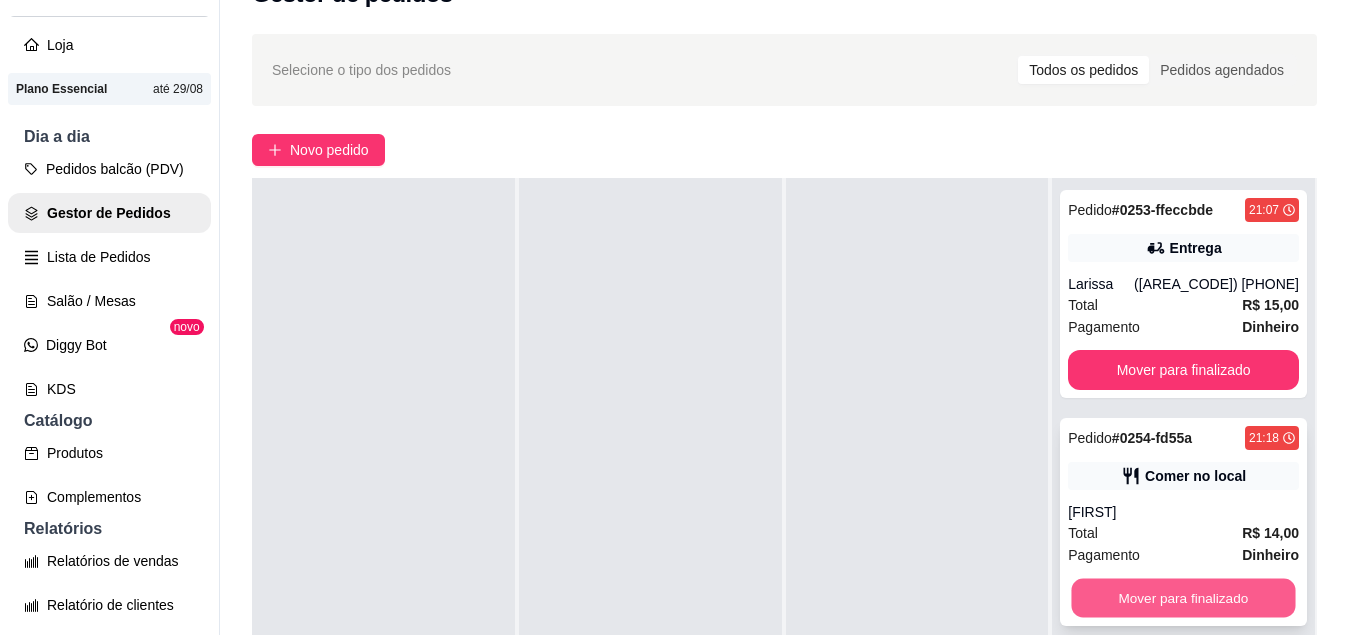 click on "Mover para finalizado" at bounding box center (1184, 598) 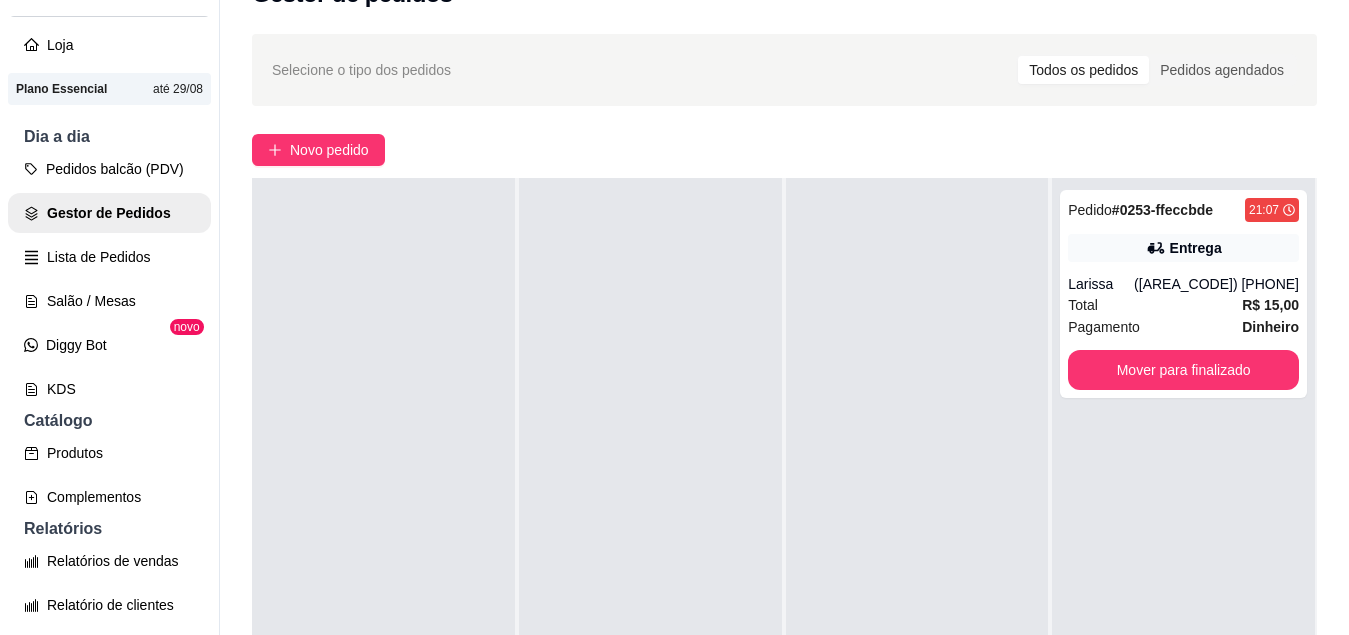 scroll, scrollTop: 0, scrollLeft: 0, axis: both 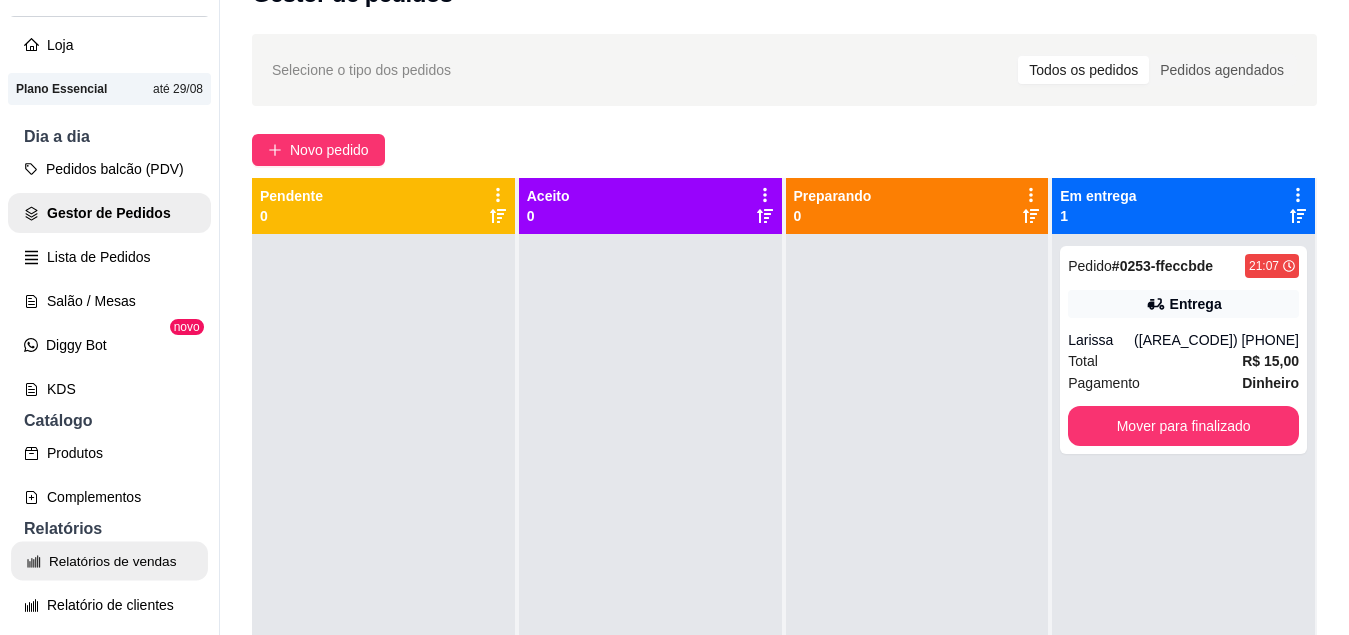 click on "Relatórios de vendas" at bounding box center [109, 561] 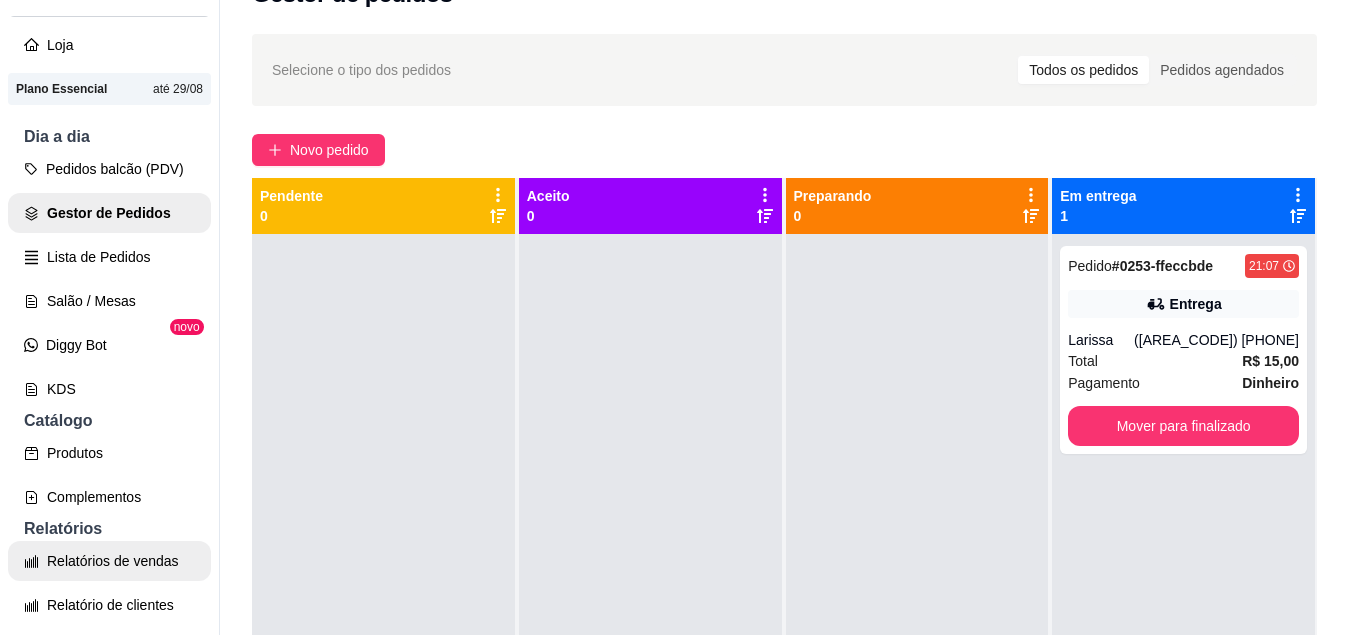 select on "ALL" 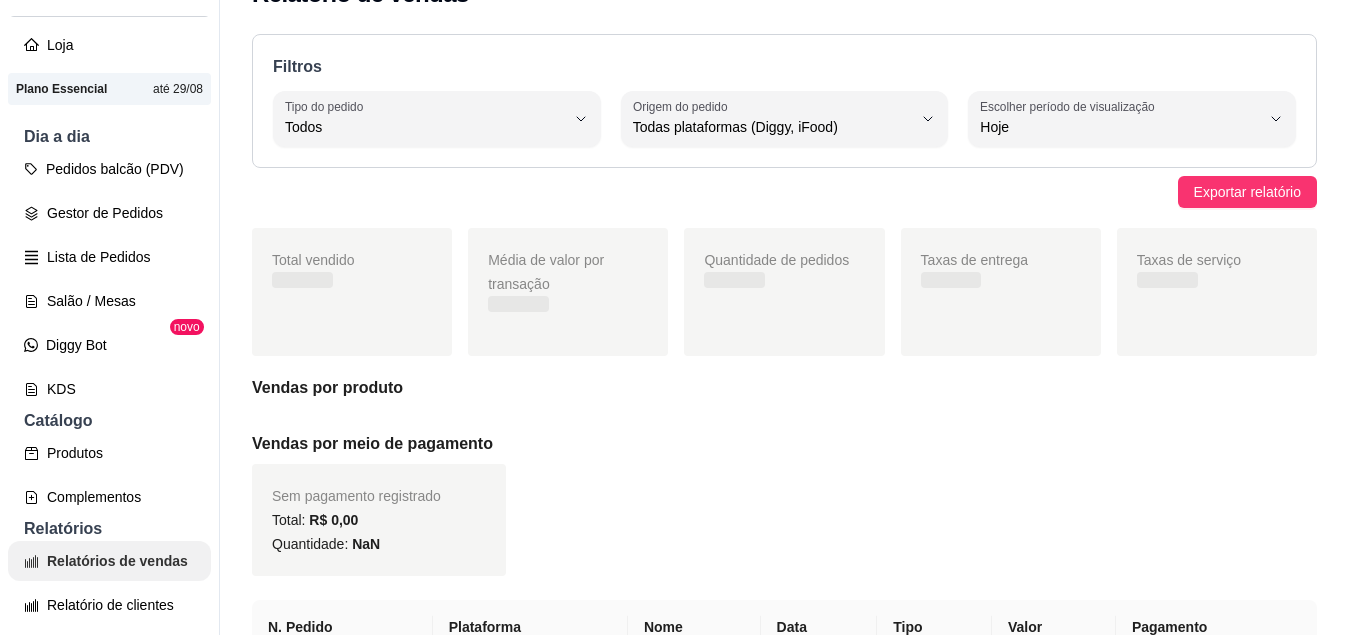 scroll, scrollTop: 0, scrollLeft: 0, axis: both 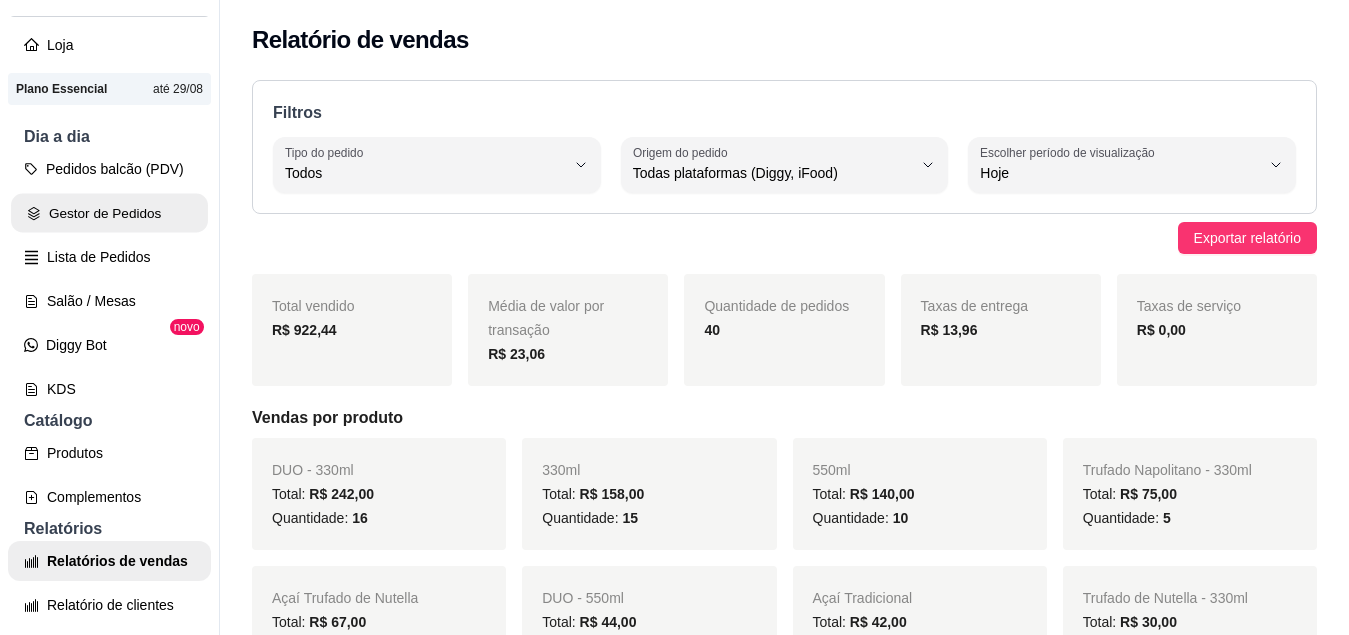 click on "Gestor de Pedidos" at bounding box center (109, 213) 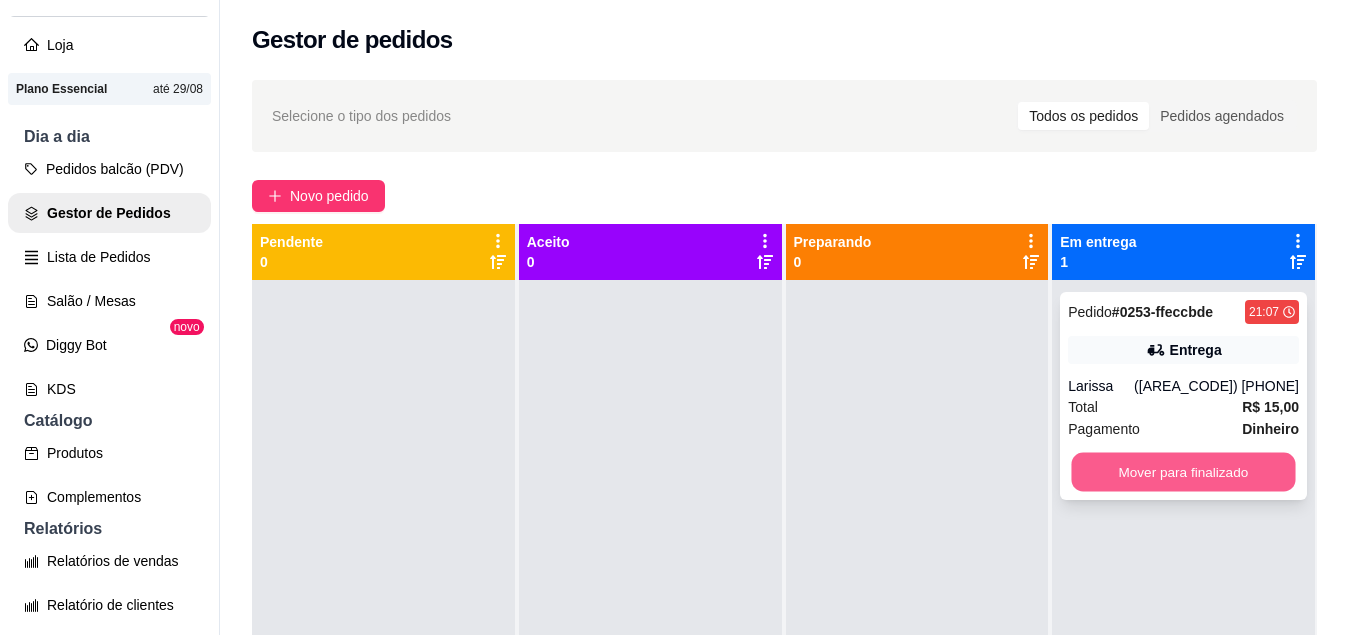 click on "Mover para finalizado" at bounding box center [1184, 472] 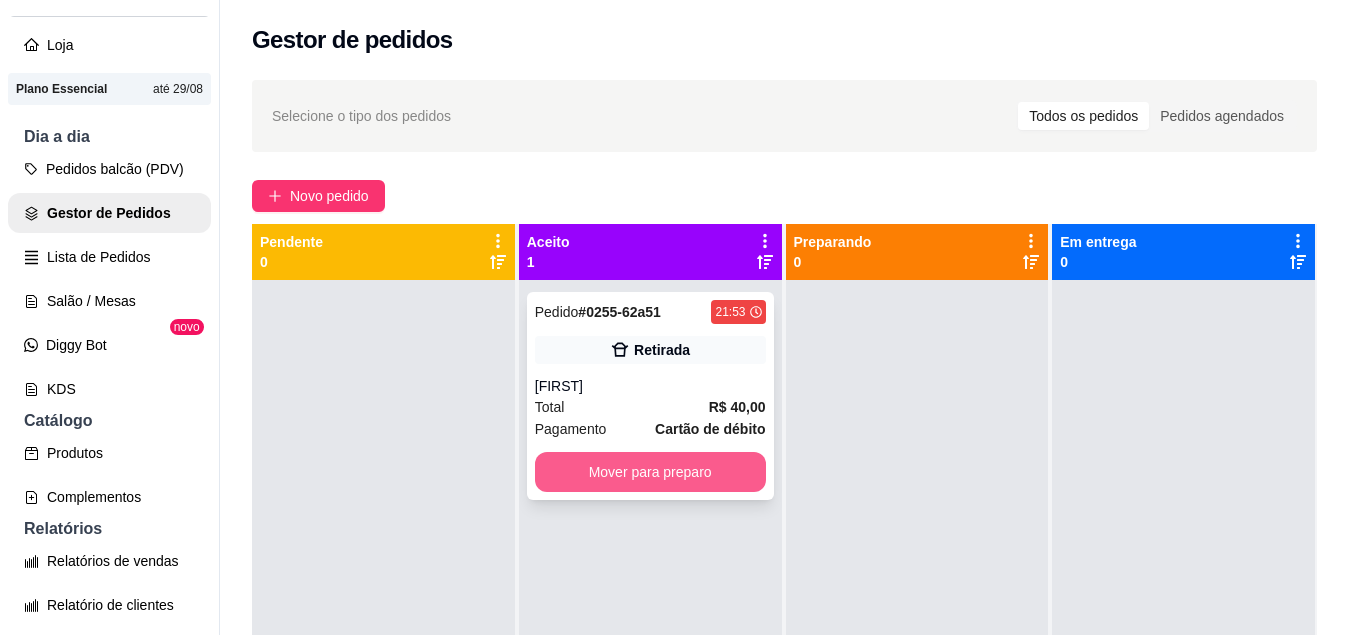 click on "Mover para preparo" at bounding box center (650, 472) 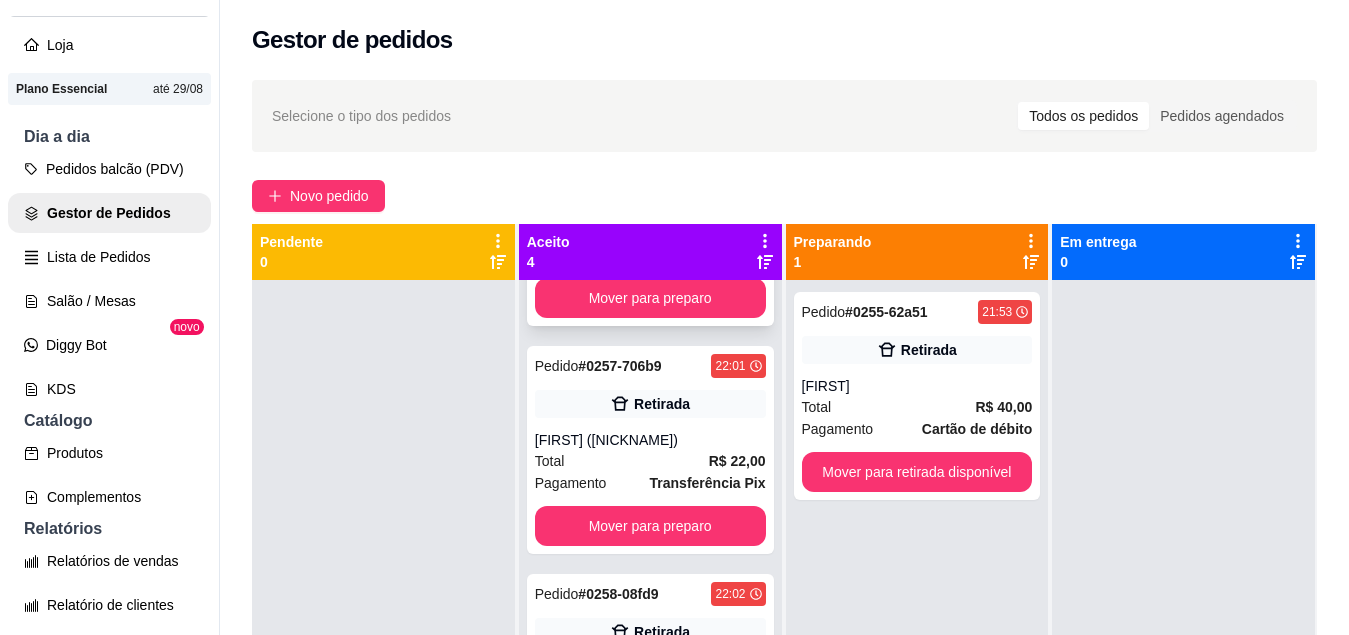 scroll, scrollTop: 407, scrollLeft: 0, axis: vertical 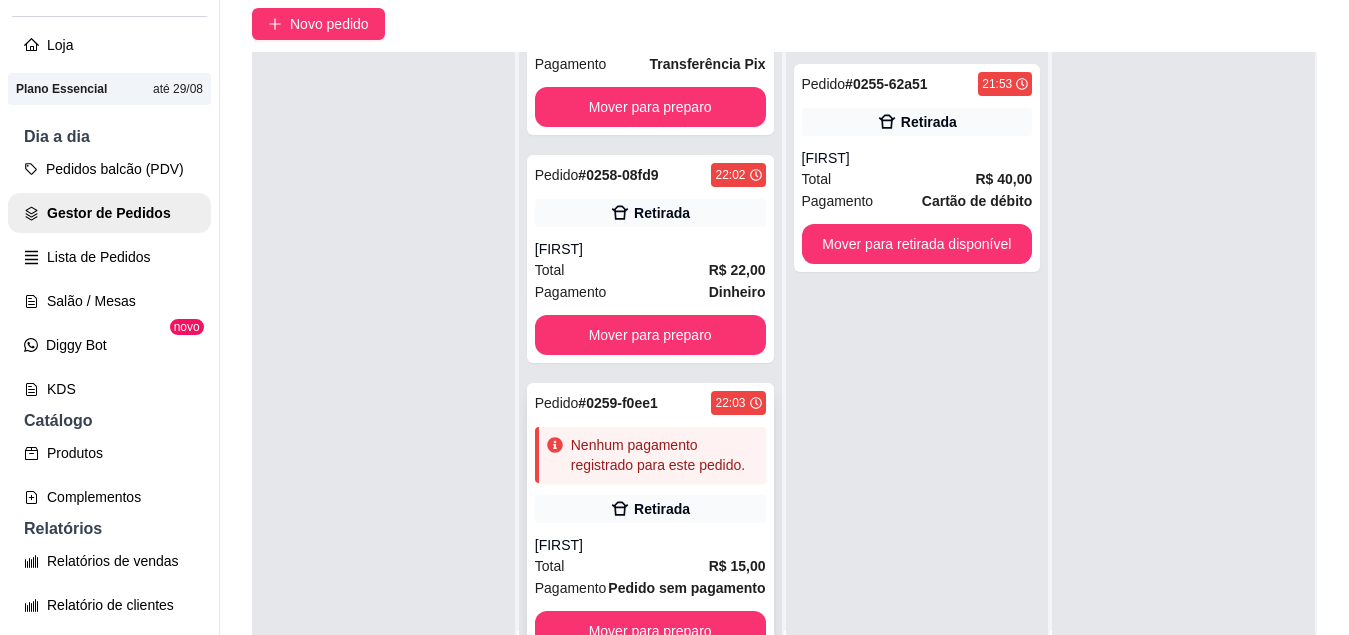 click on "Nenhum pagamento registrado para este pedido." at bounding box center (664, 455) 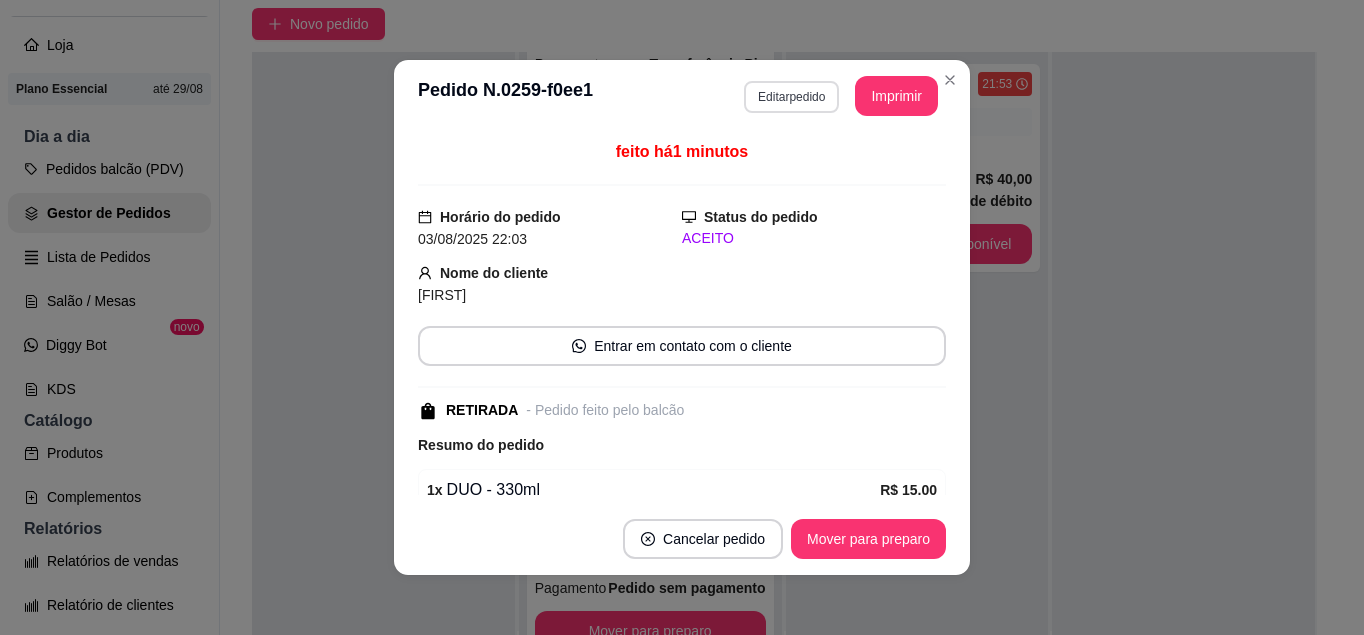 click on "Editar  pedido" at bounding box center [791, 97] 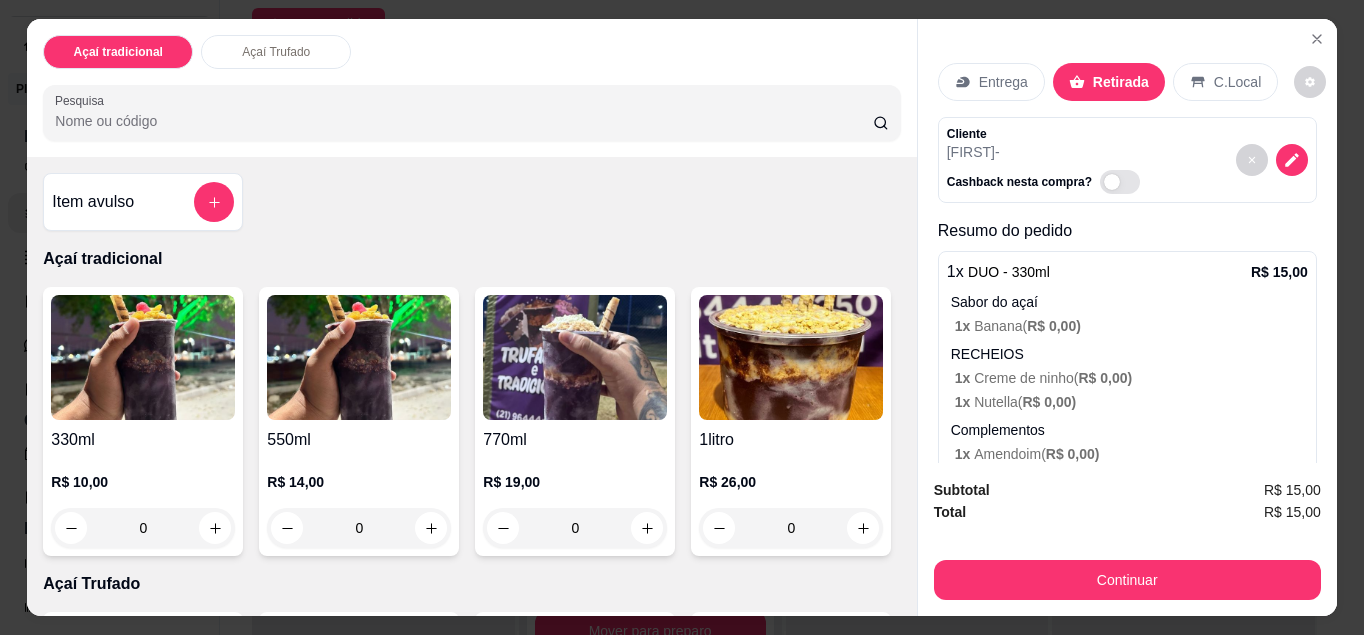 scroll, scrollTop: 250, scrollLeft: 0, axis: vertical 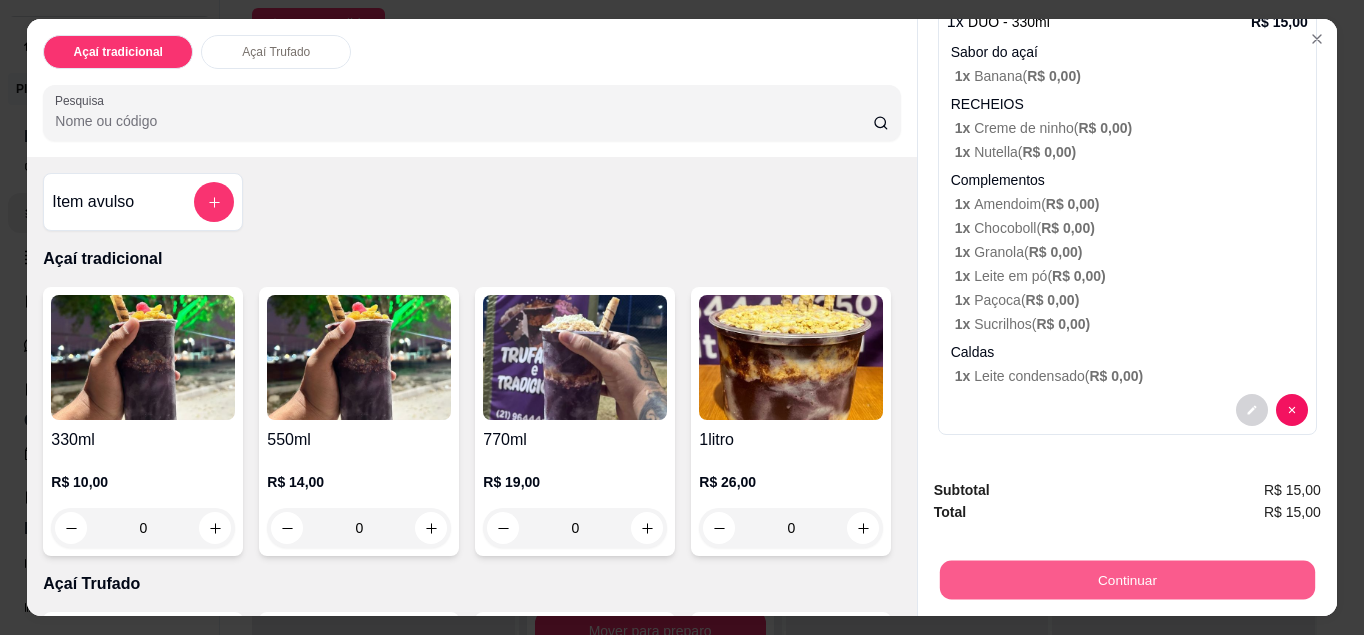 click on "Continuar" at bounding box center (1127, 580) 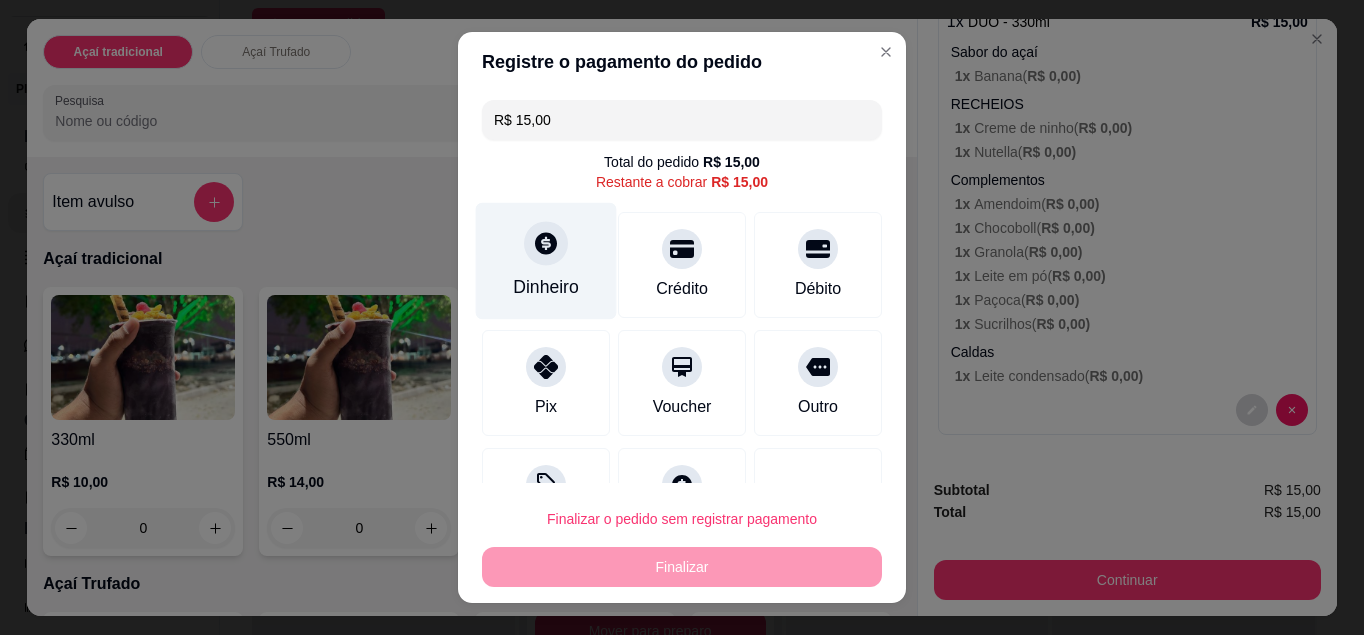 click at bounding box center [546, 243] 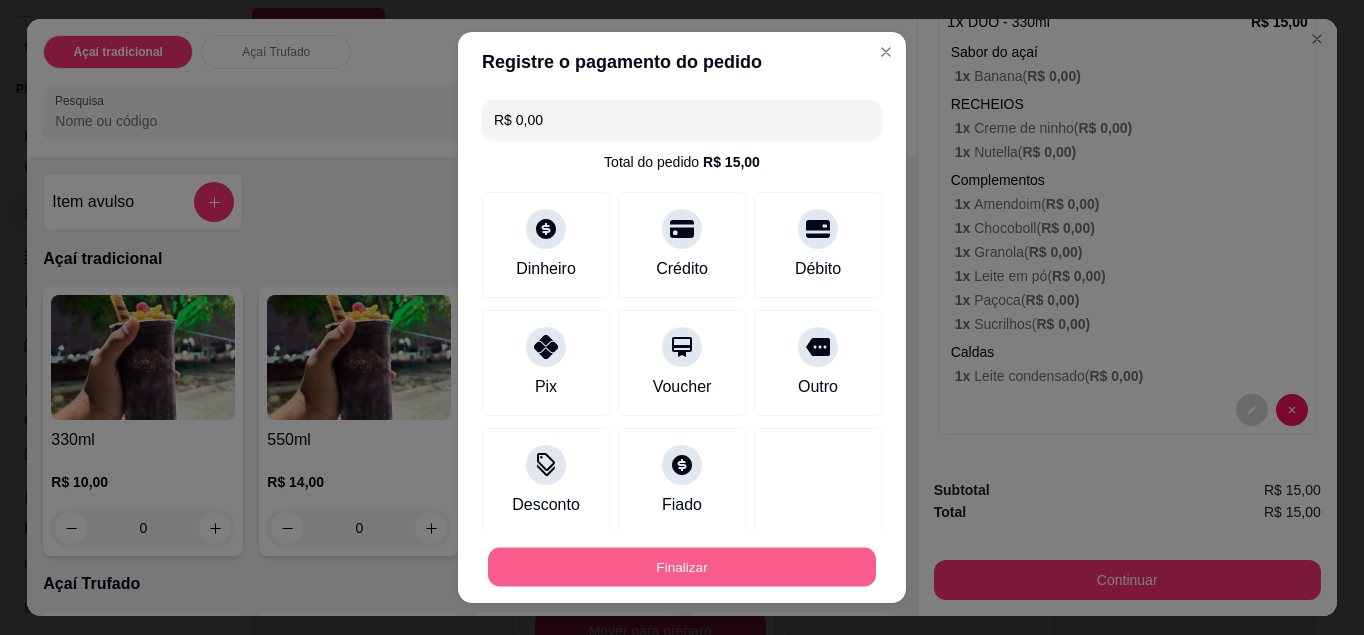 click on "Finalizar" at bounding box center (682, 567) 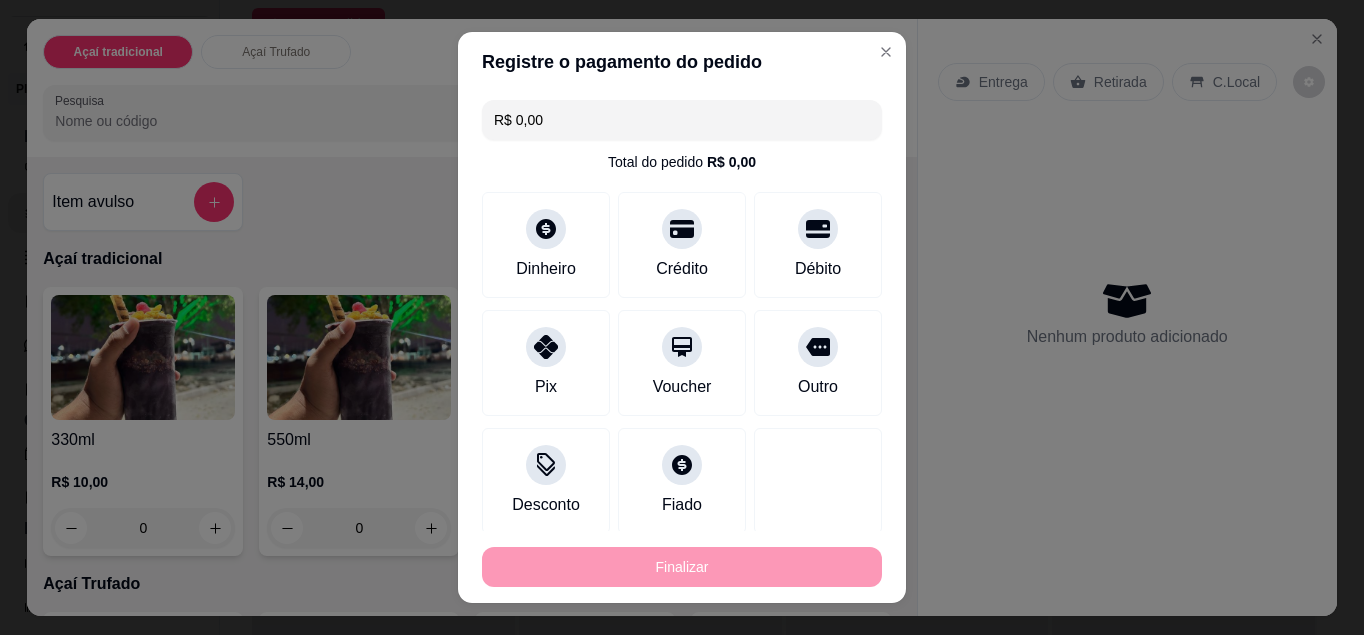 type on "-R$ 15,00" 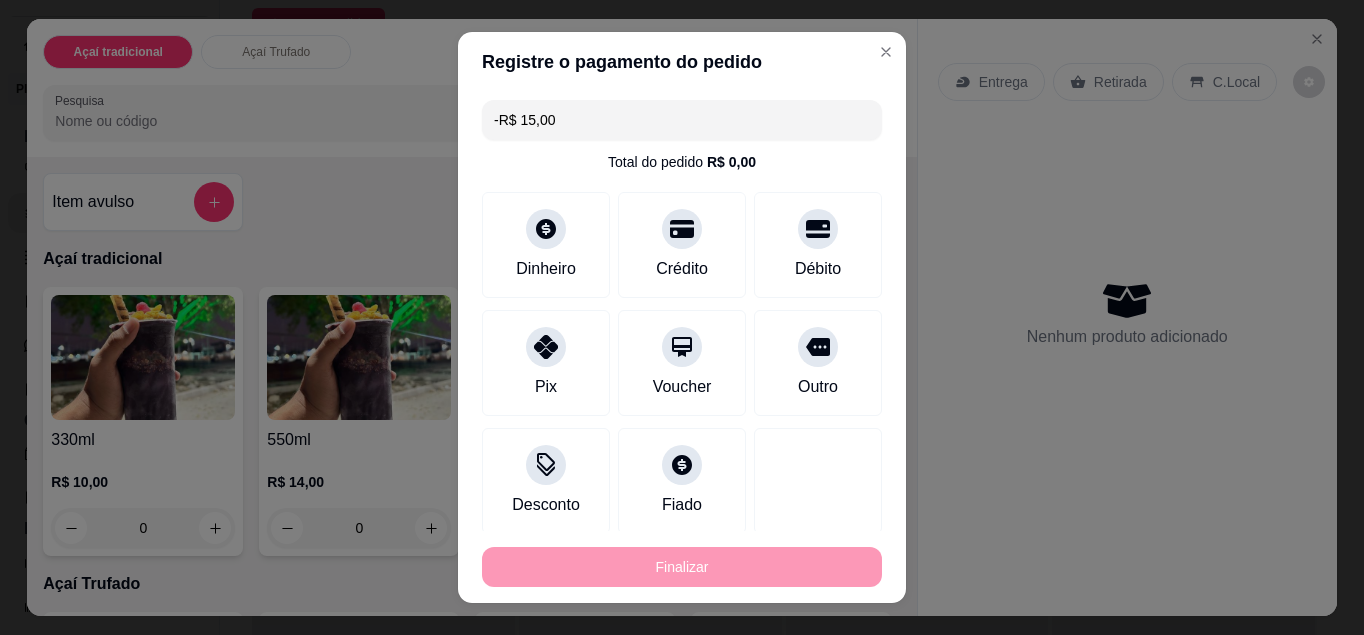 scroll, scrollTop: 0, scrollLeft: 0, axis: both 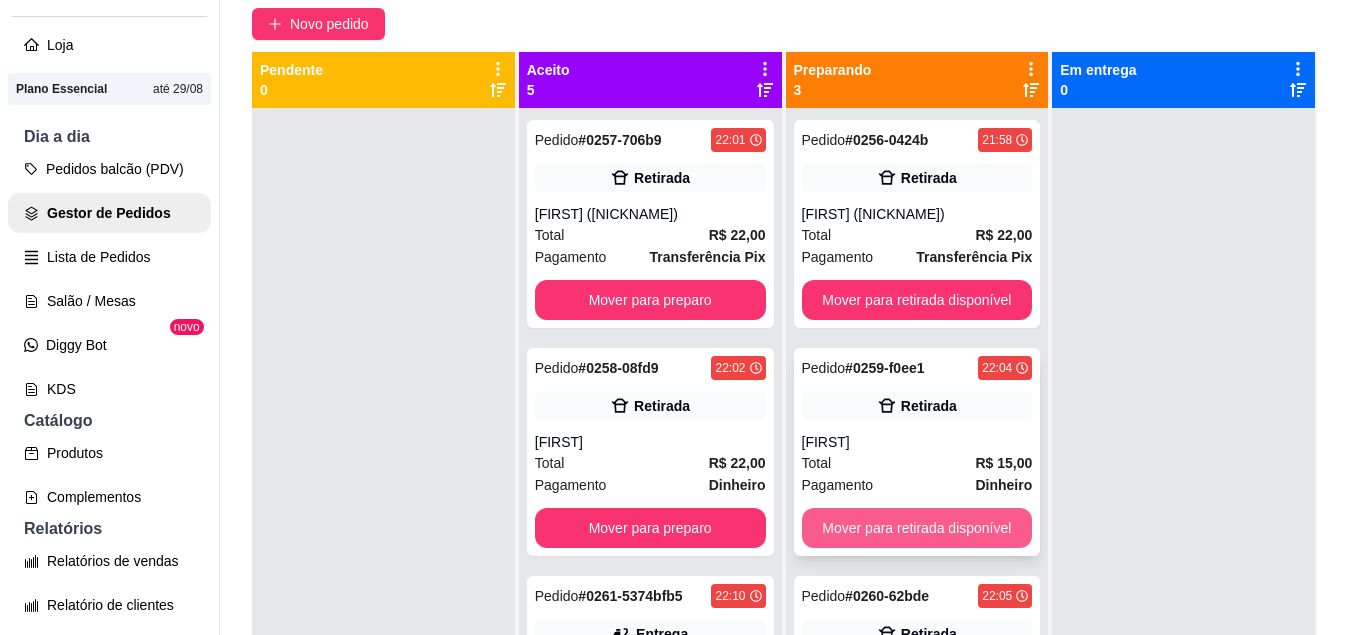 click on "Mover para retirada disponível" at bounding box center (917, 528) 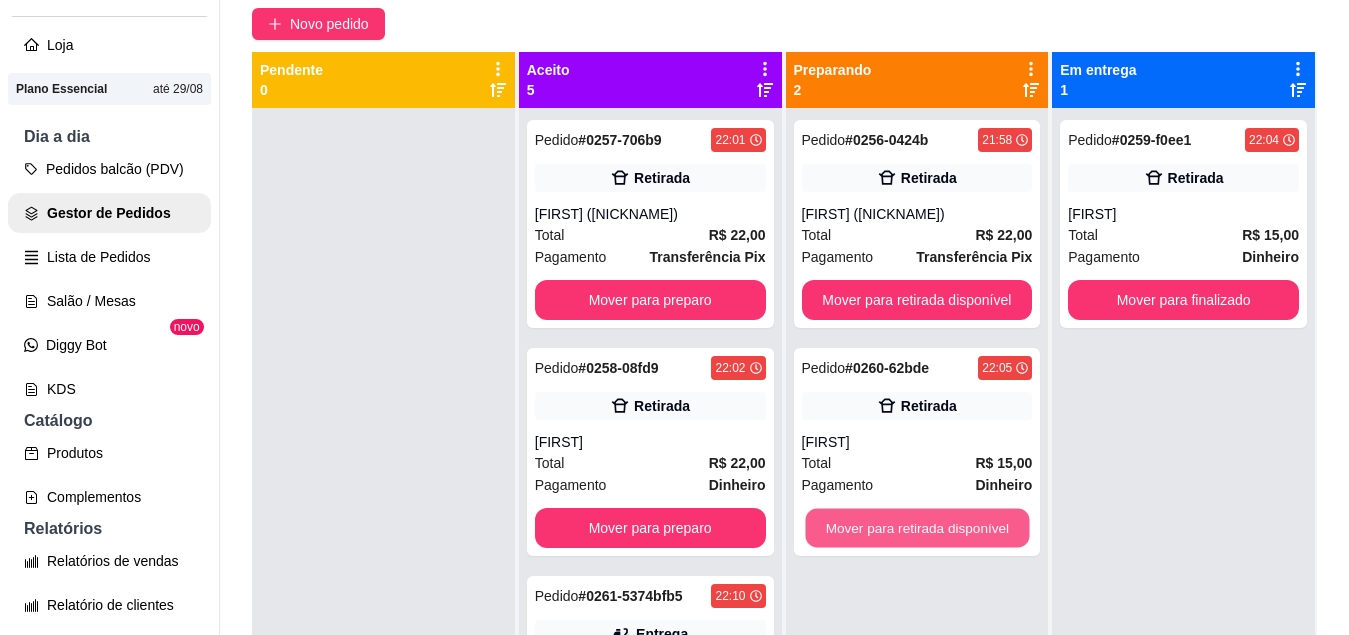 click on "Mover para retirada disponível" at bounding box center (917, 528) 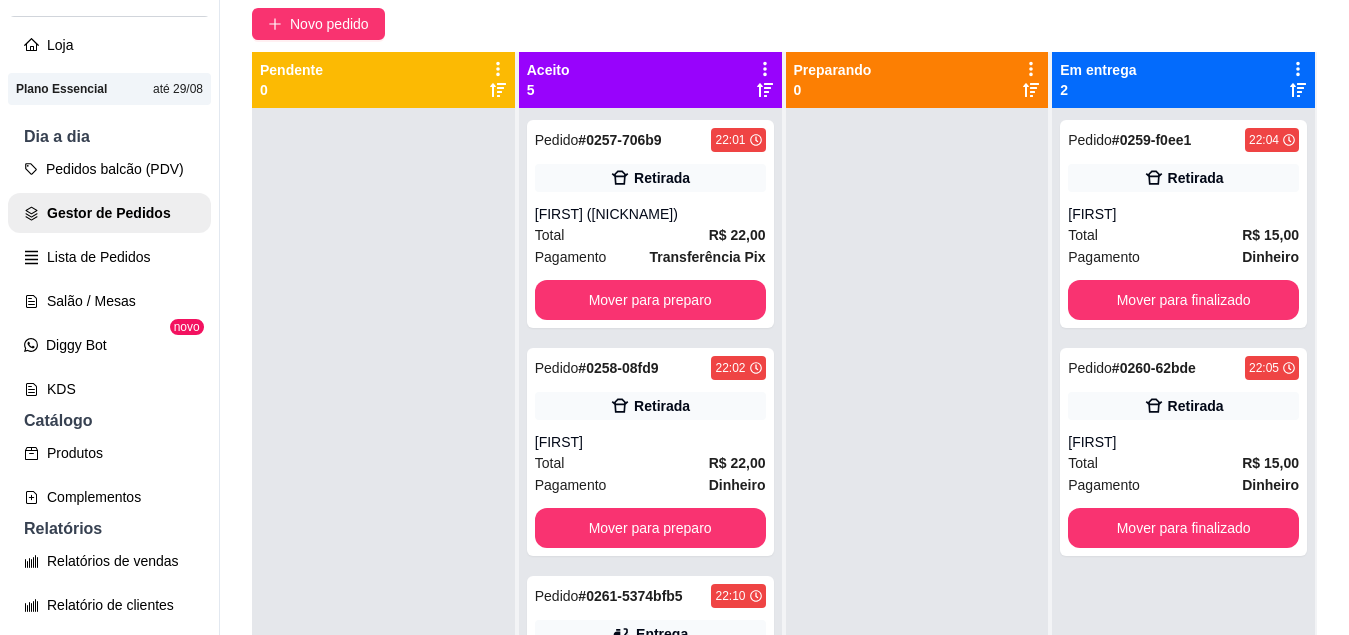 scroll, scrollTop: 56, scrollLeft: 0, axis: vertical 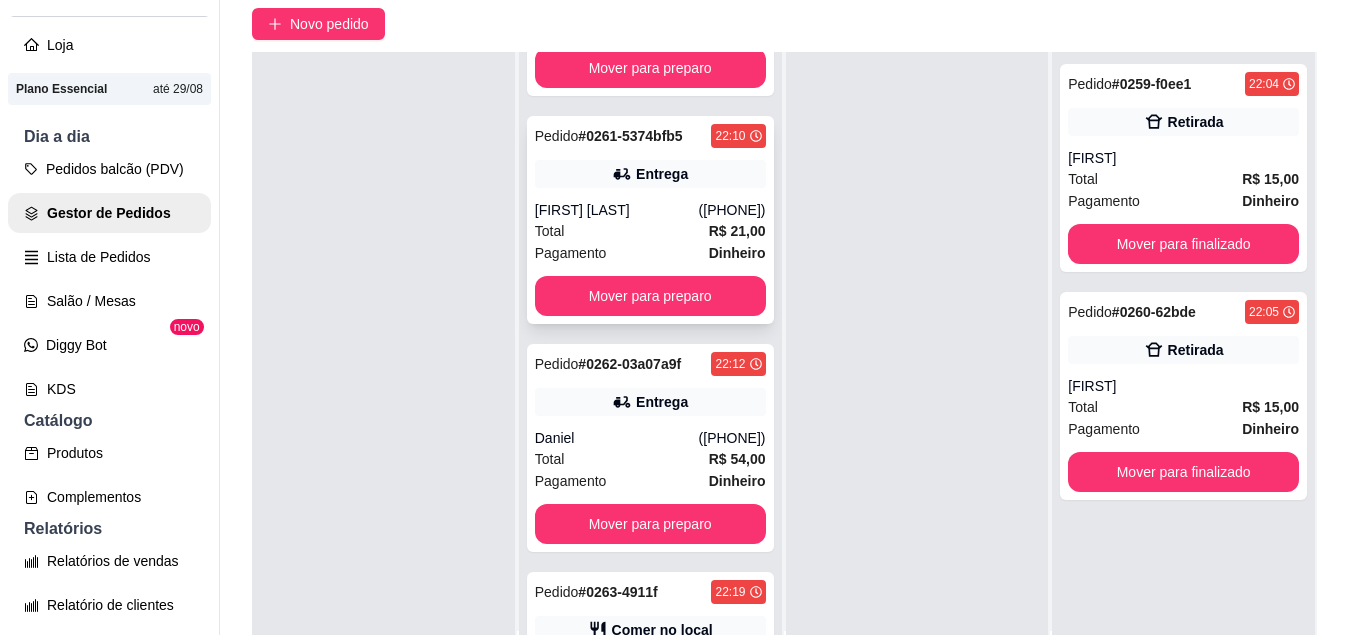 click on "([PHONE])" at bounding box center (732, 210) 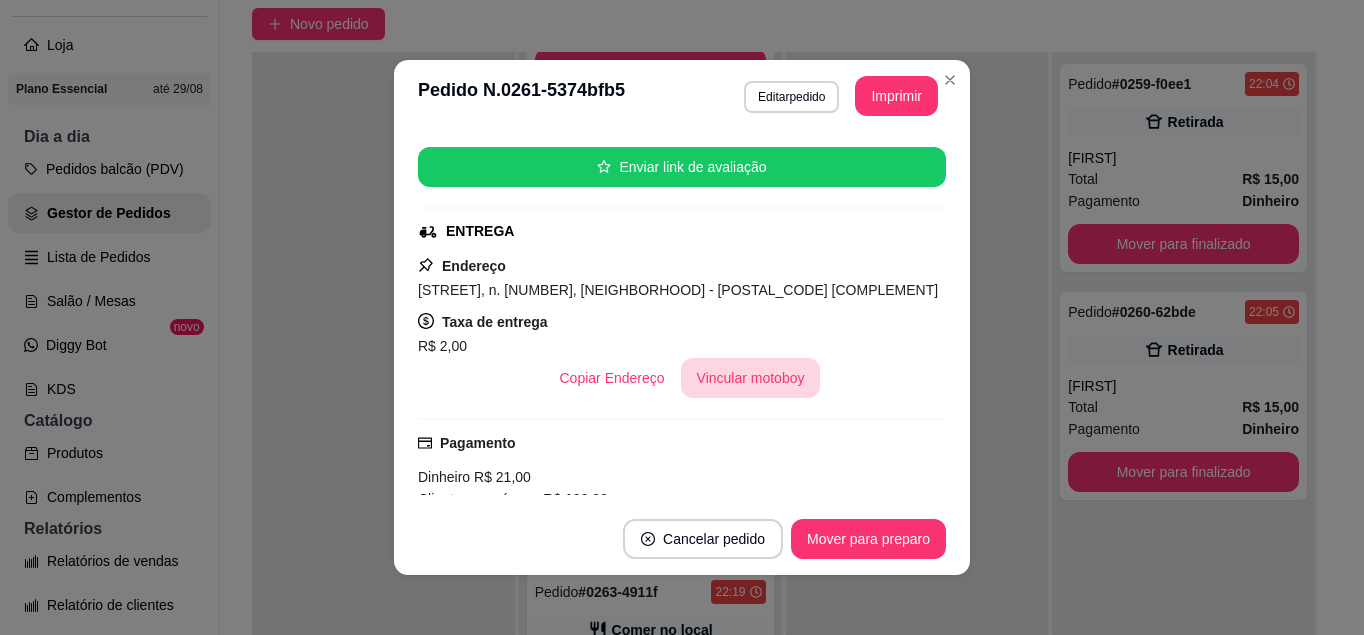 scroll, scrollTop: 242, scrollLeft: 0, axis: vertical 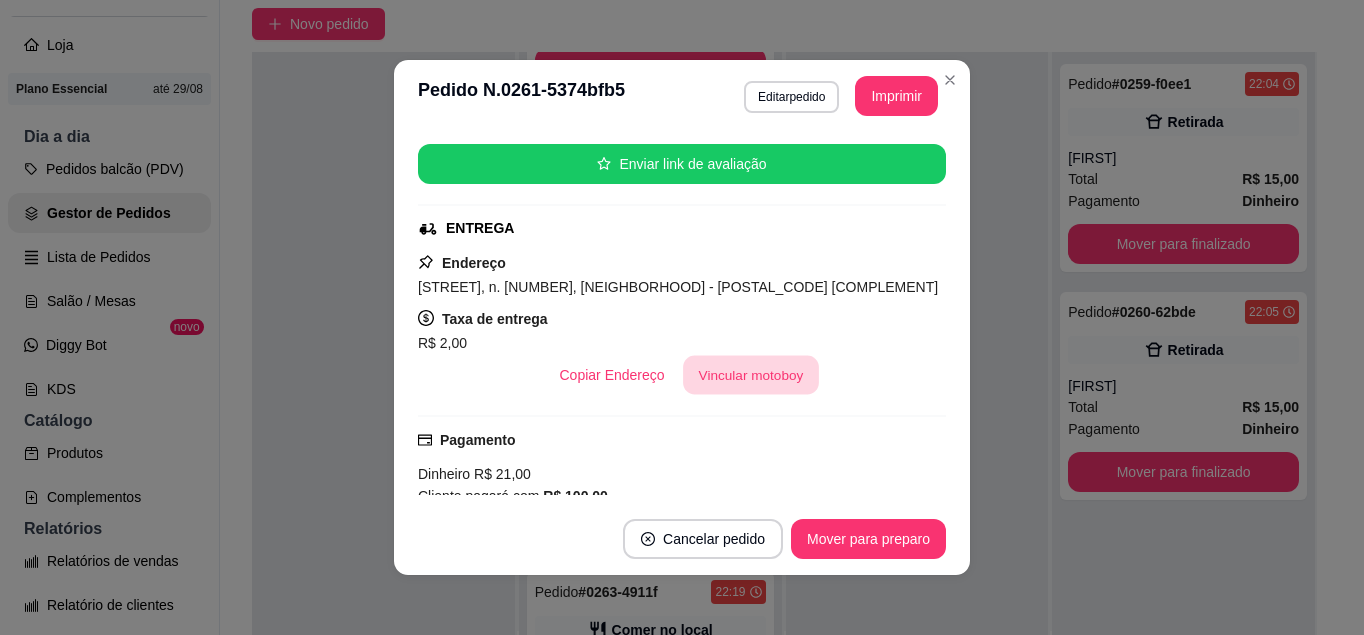 click on "Vincular motoboy" at bounding box center (751, 375) 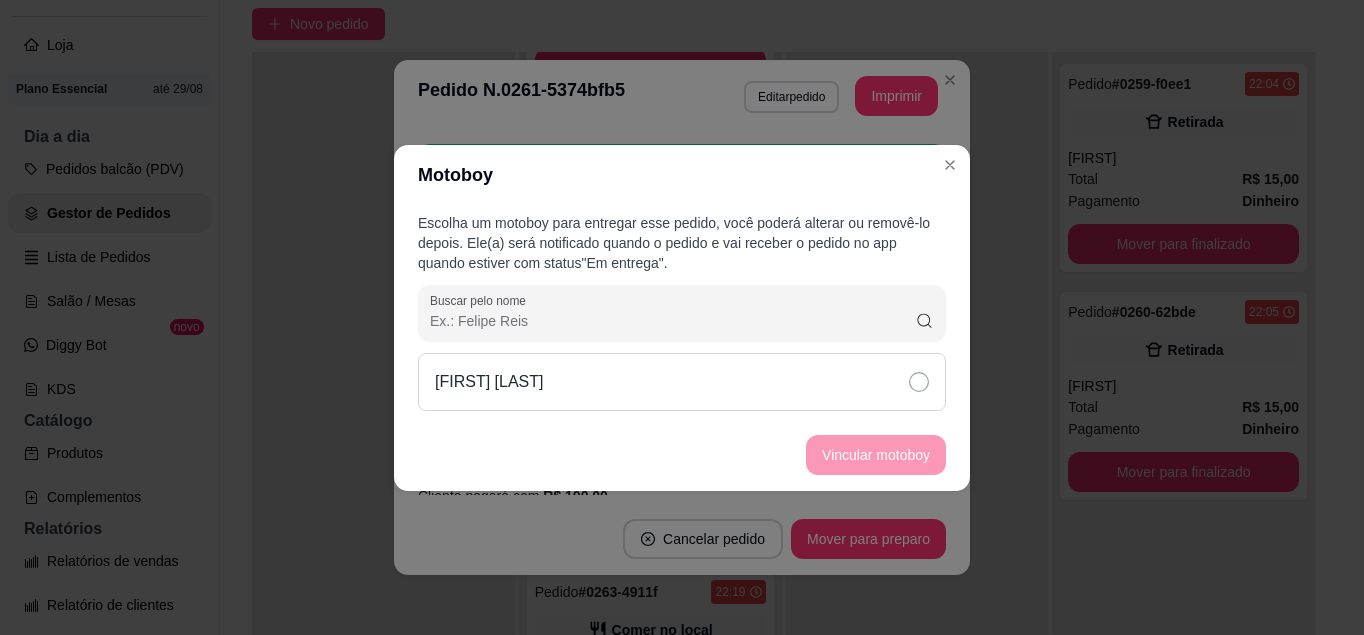 click on "[FIRST] [LAST]" at bounding box center (682, 382) 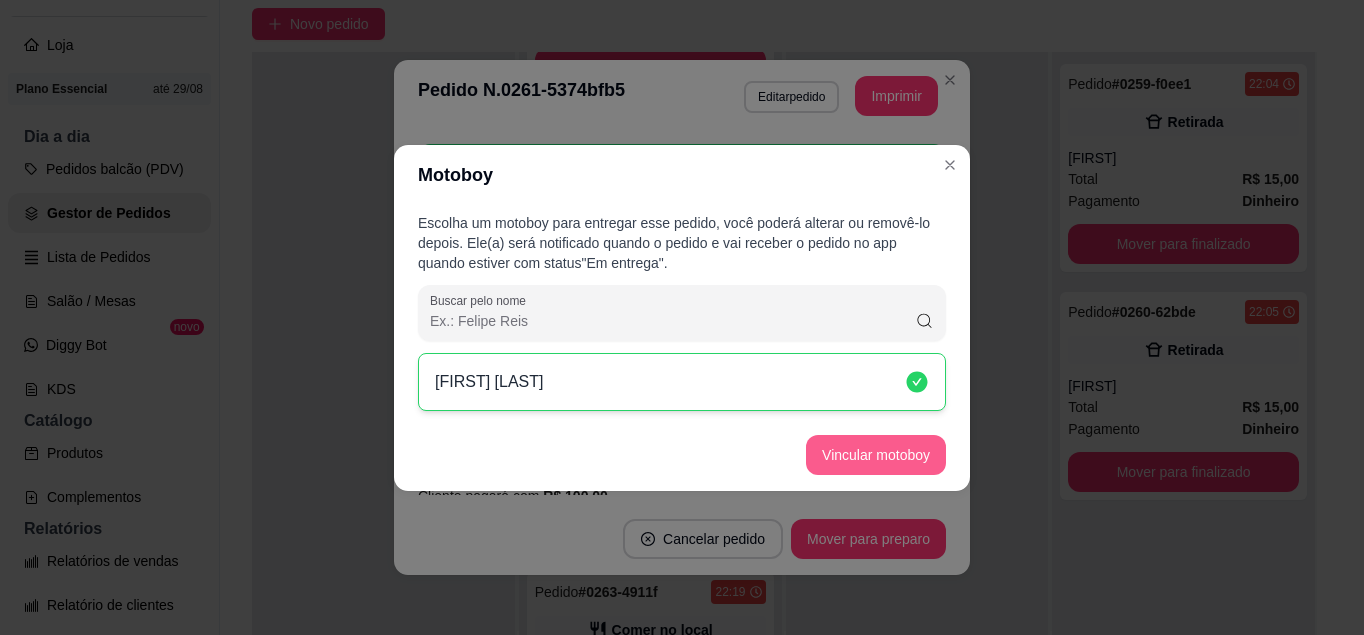 click on "Vincular motoboy" at bounding box center (876, 455) 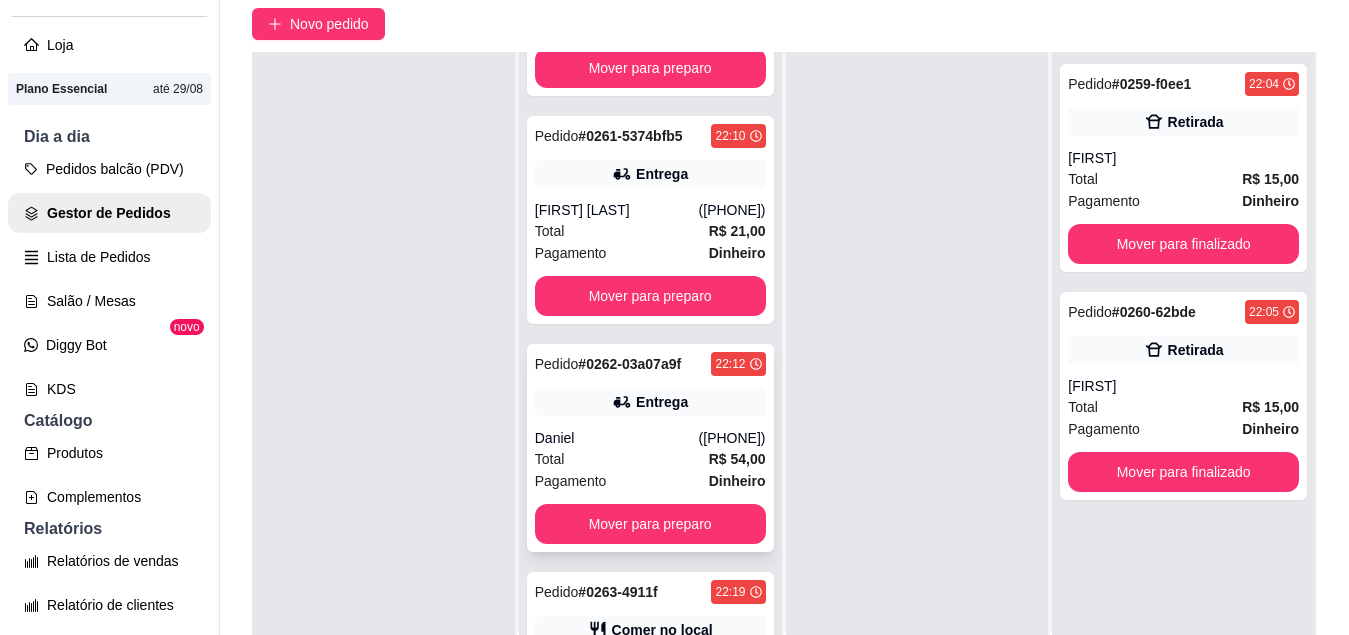 click on "Total R$ 54,00" at bounding box center [650, 459] 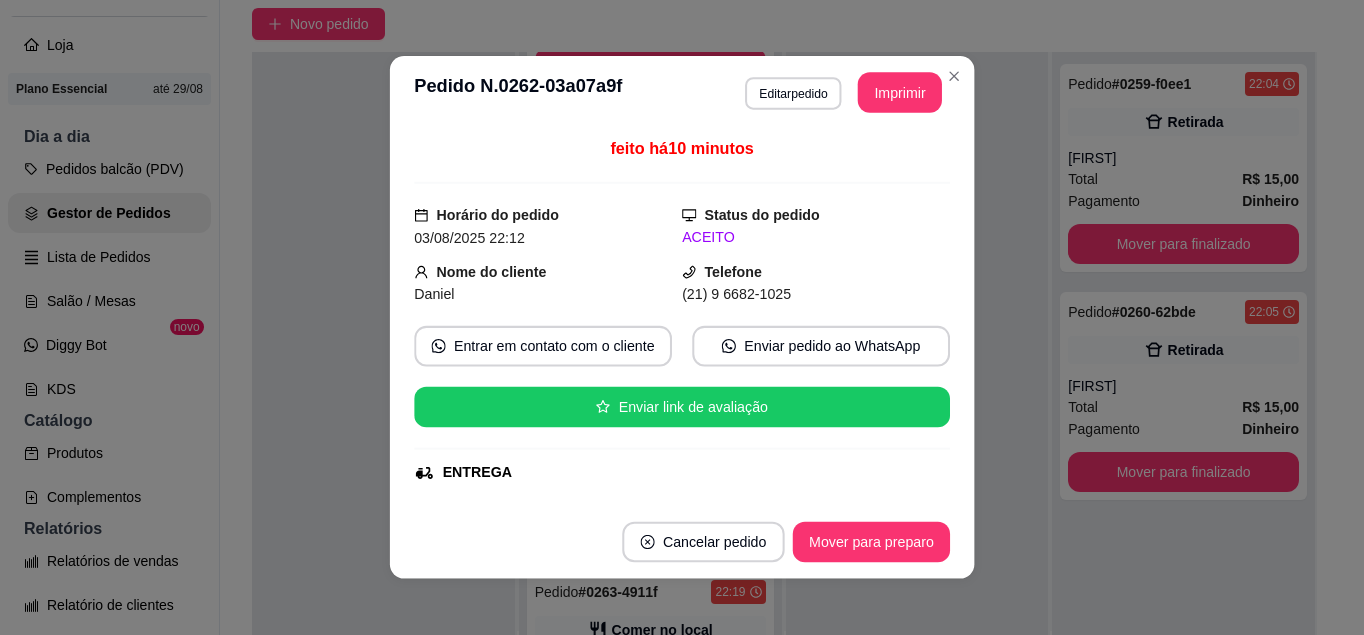 scroll, scrollTop: 176, scrollLeft: 0, axis: vertical 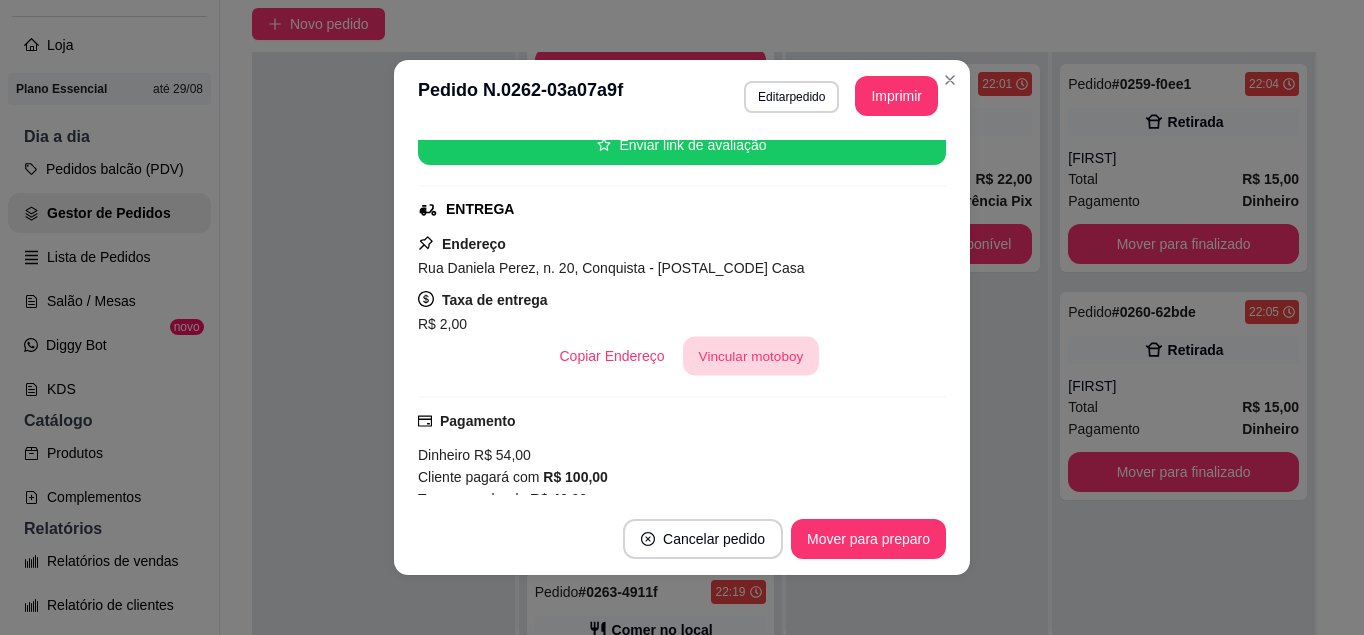 click on "Vincular motoboy" at bounding box center [751, 356] 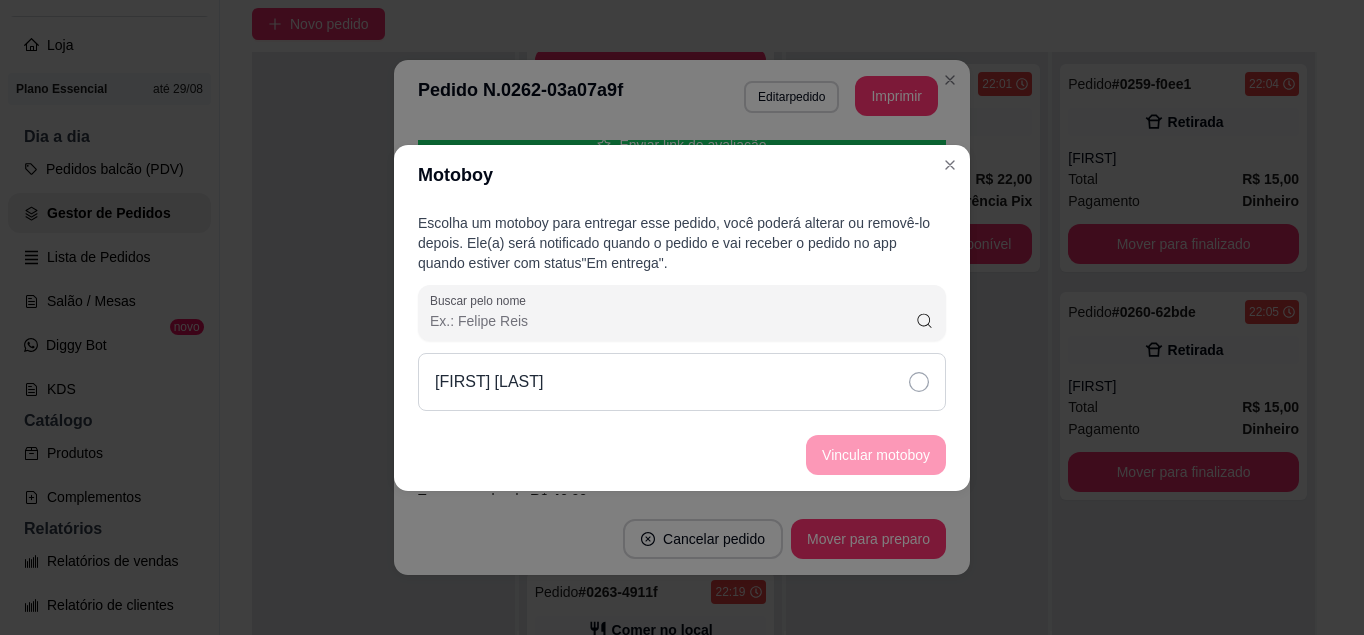 click on "[FIRST] [LAST]" at bounding box center (682, 382) 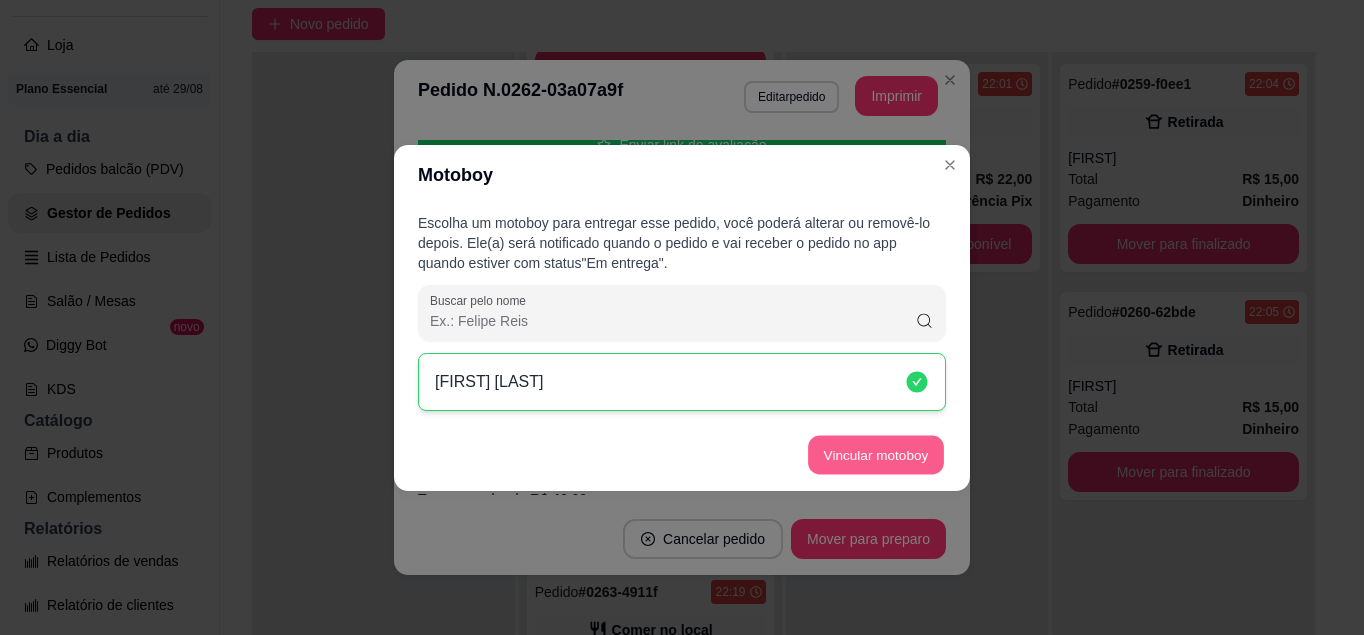 click on "Vincular motoboy" at bounding box center [876, 454] 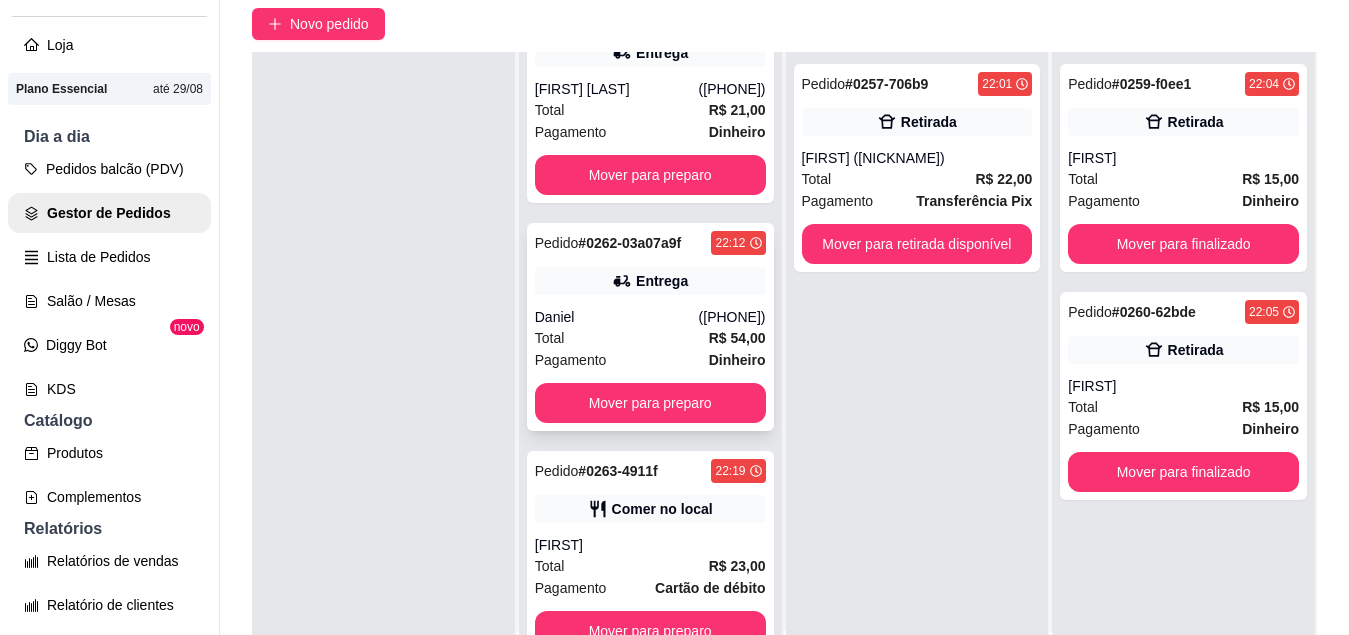 scroll, scrollTop: 317, scrollLeft: 0, axis: vertical 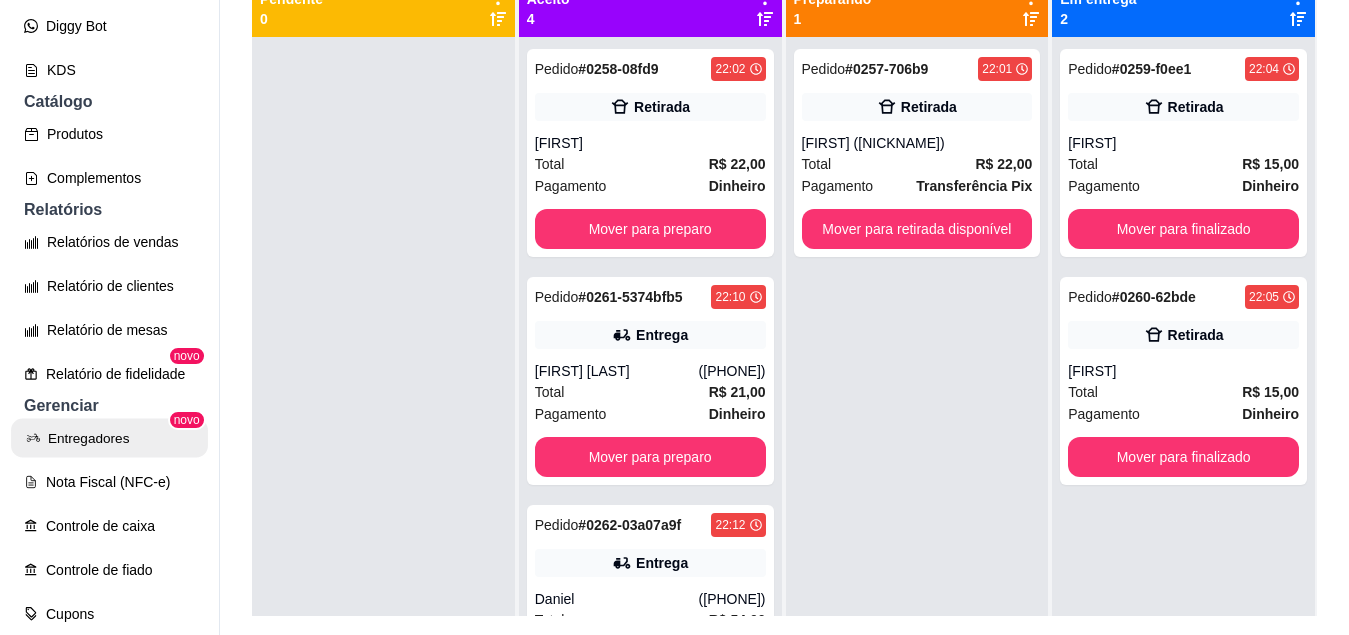 click on "Entregadores" at bounding box center (109, 438) 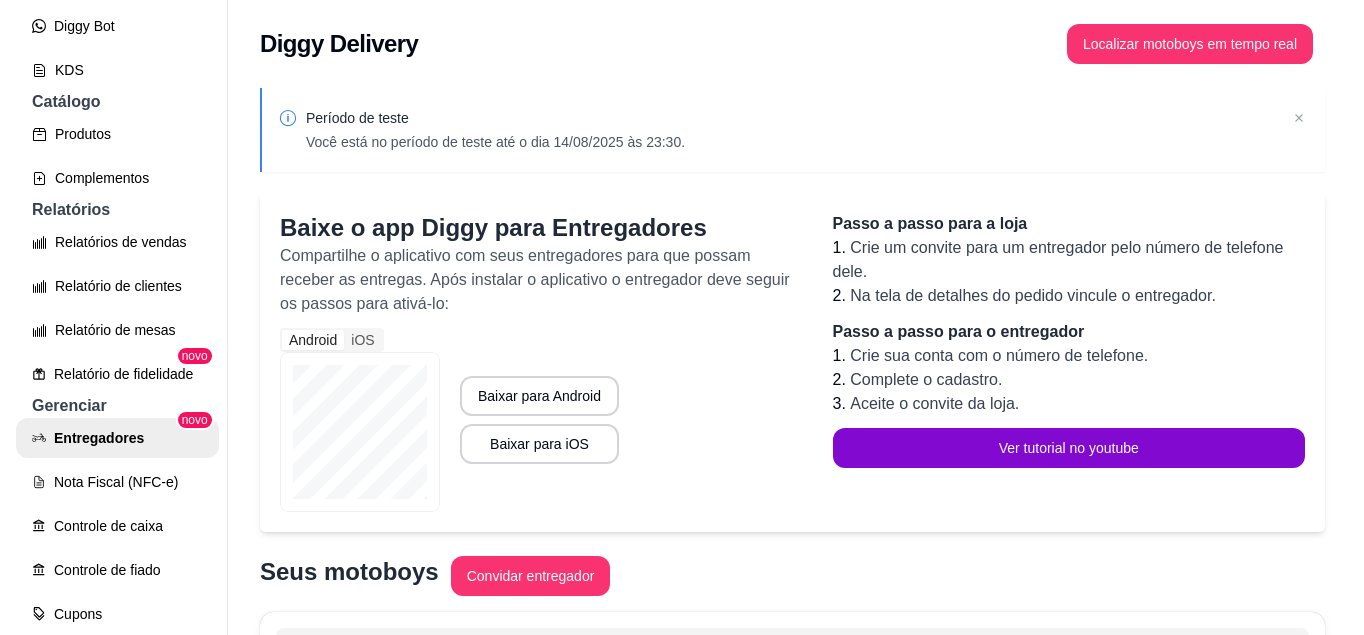 scroll, scrollTop: 206, scrollLeft: 0, axis: vertical 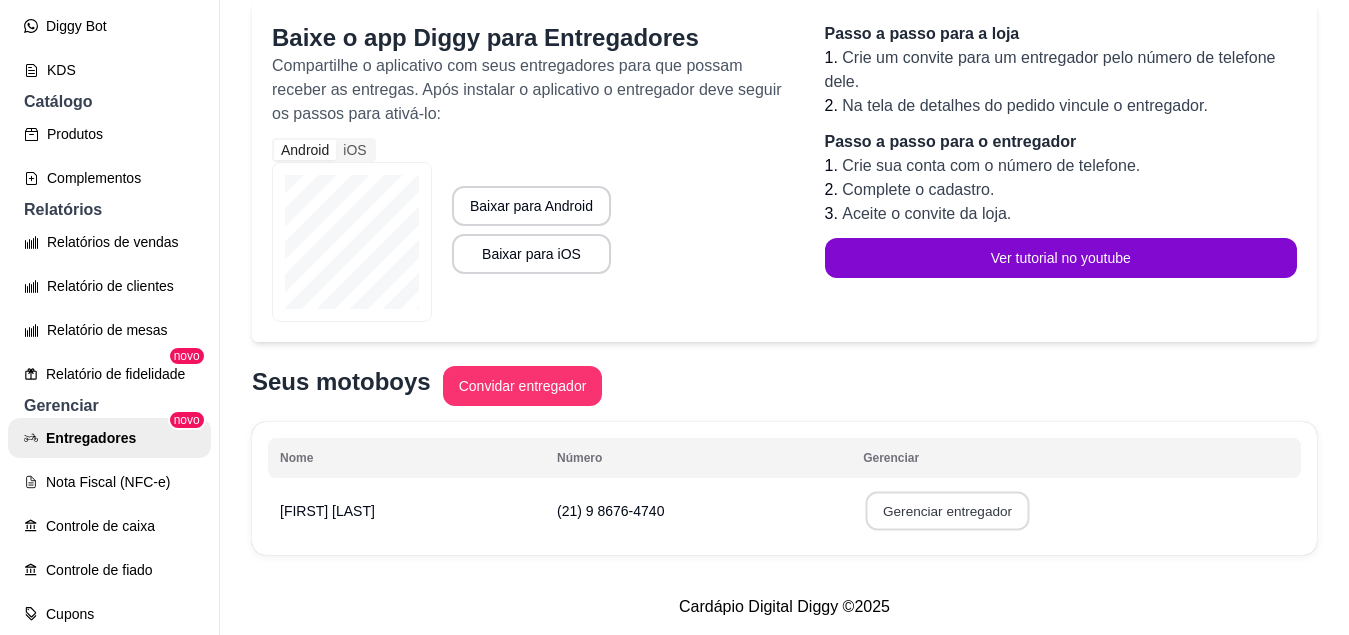 click on "Gerenciar entregador" at bounding box center [948, 511] 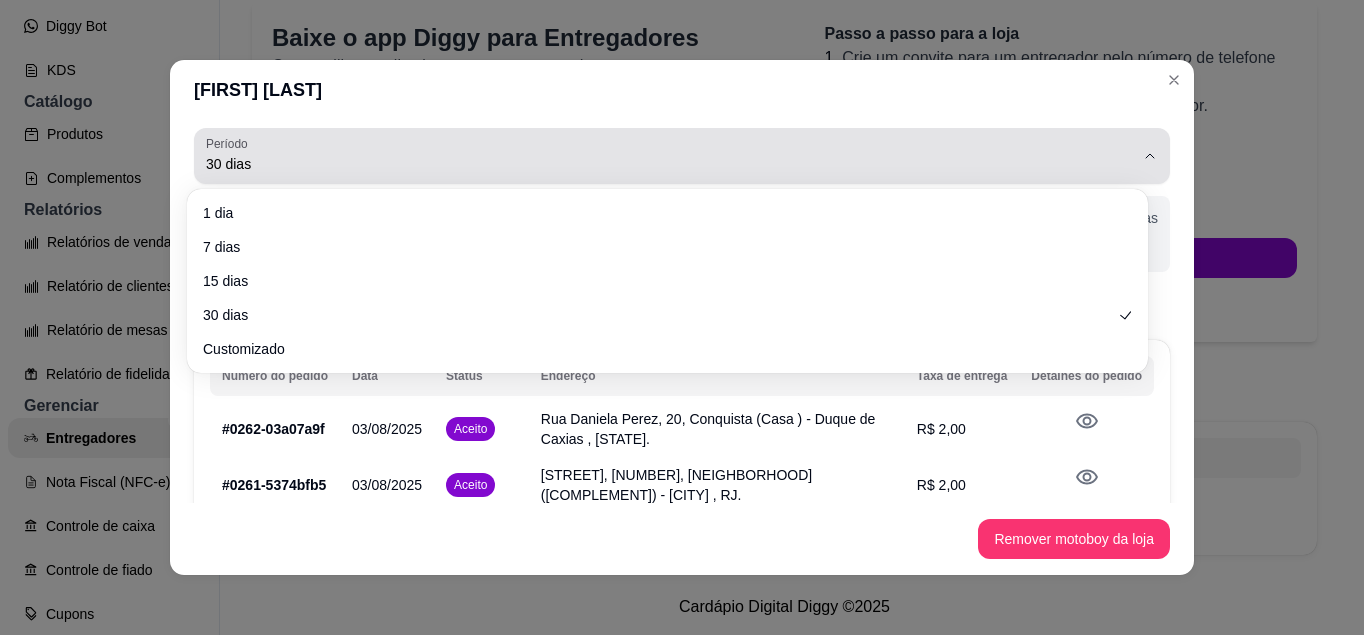 click on "30 dias" at bounding box center [670, 156] 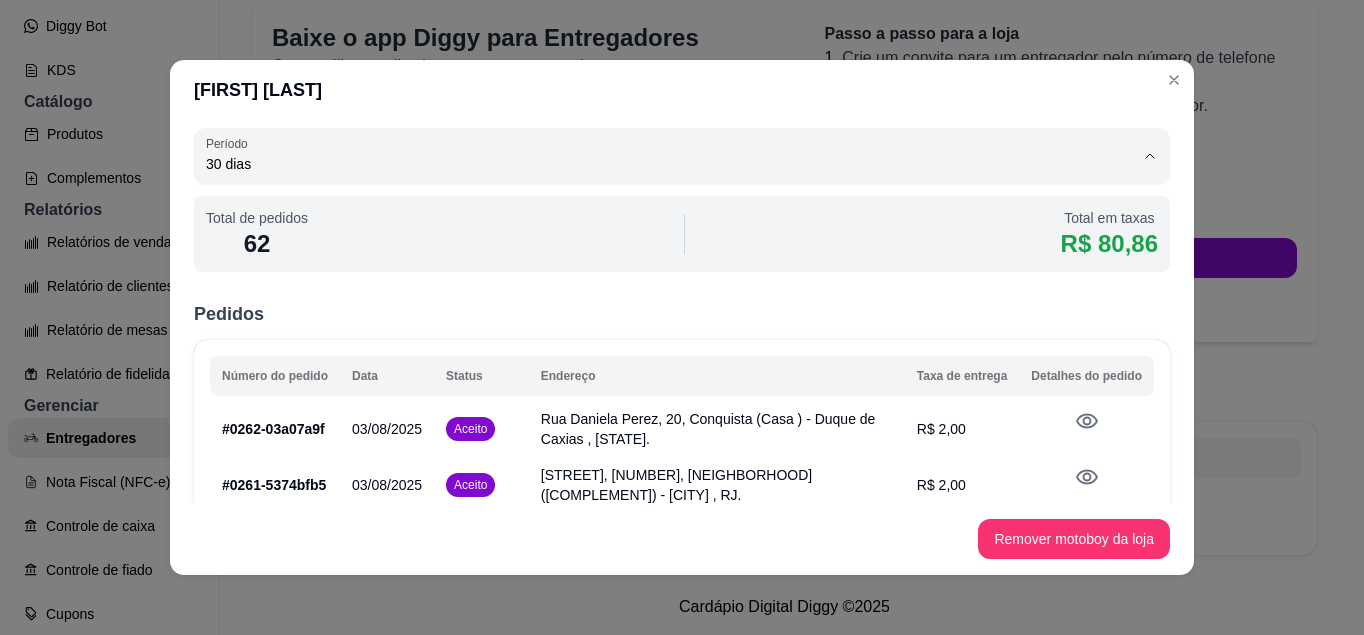 click on "1 dia" at bounding box center [657, 211] 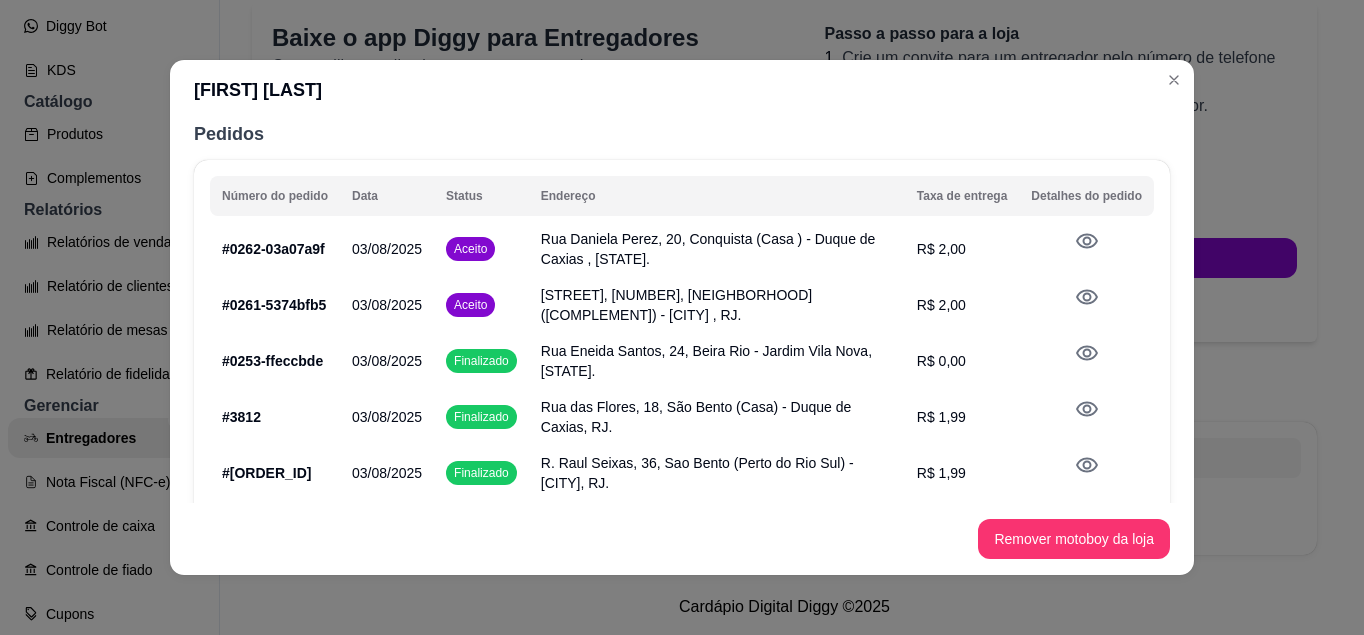 scroll, scrollTop: 574, scrollLeft: 0, axis: vertical 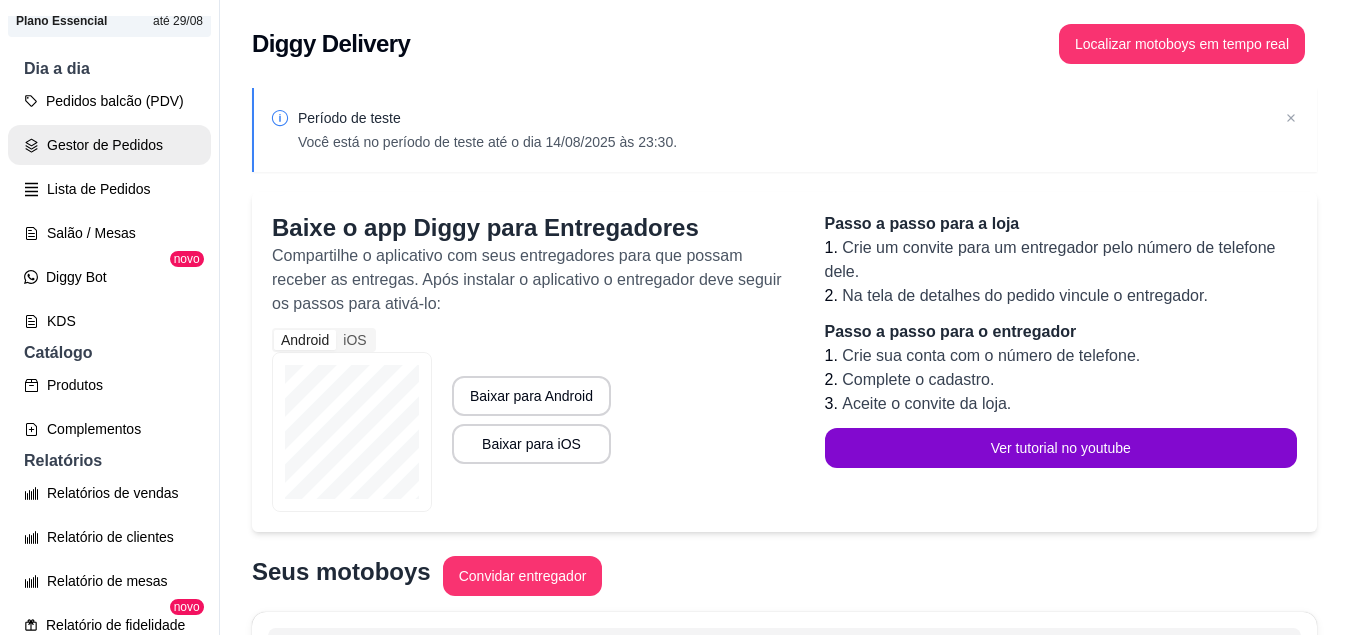 click on "Gestor de Pedidos" at bounding box center [109, 145] 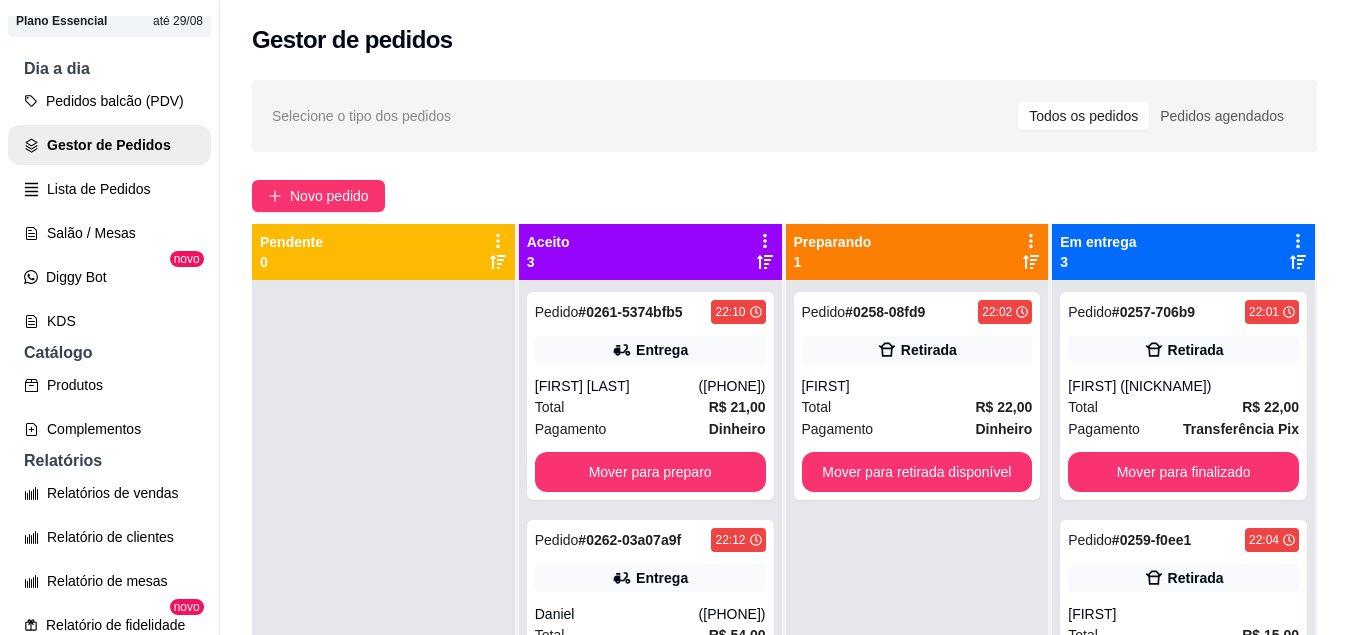 scroll, scrollTop: 56, scrollLeft: 0, axis: vertical 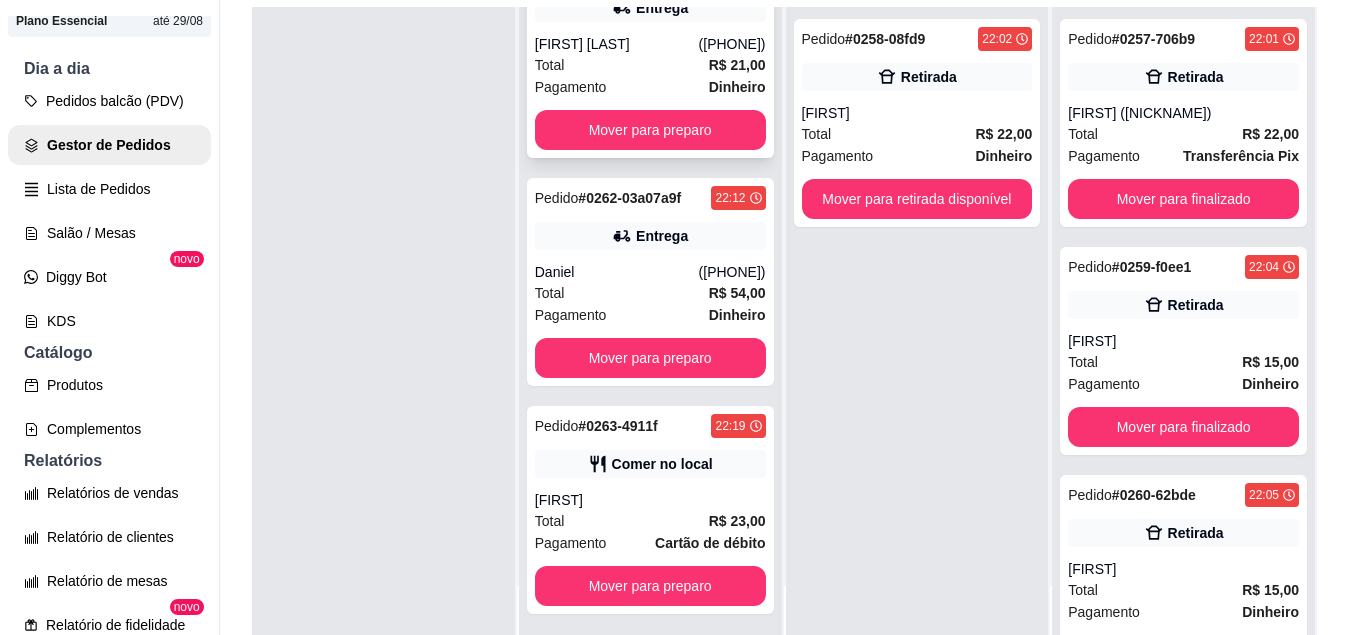 click on "Mover para preparo" at bounding box center [650, 130] 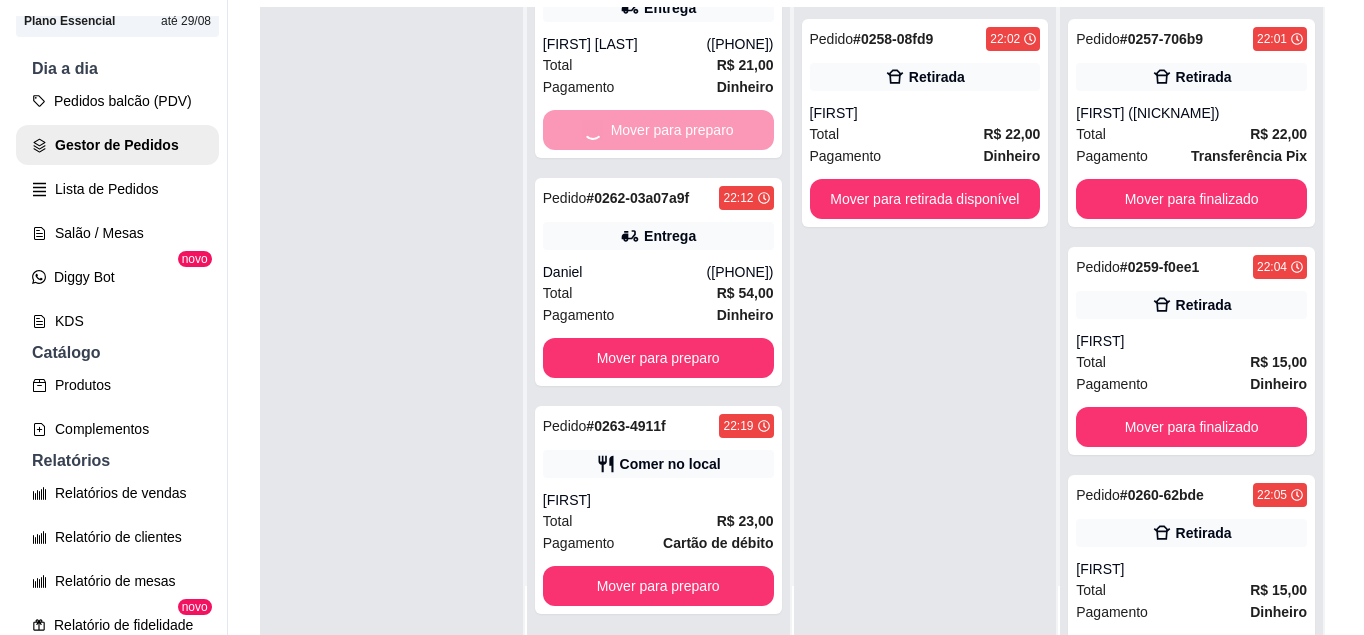 scroll, scrollTop: 0, scrollLeft: 0, axis: both 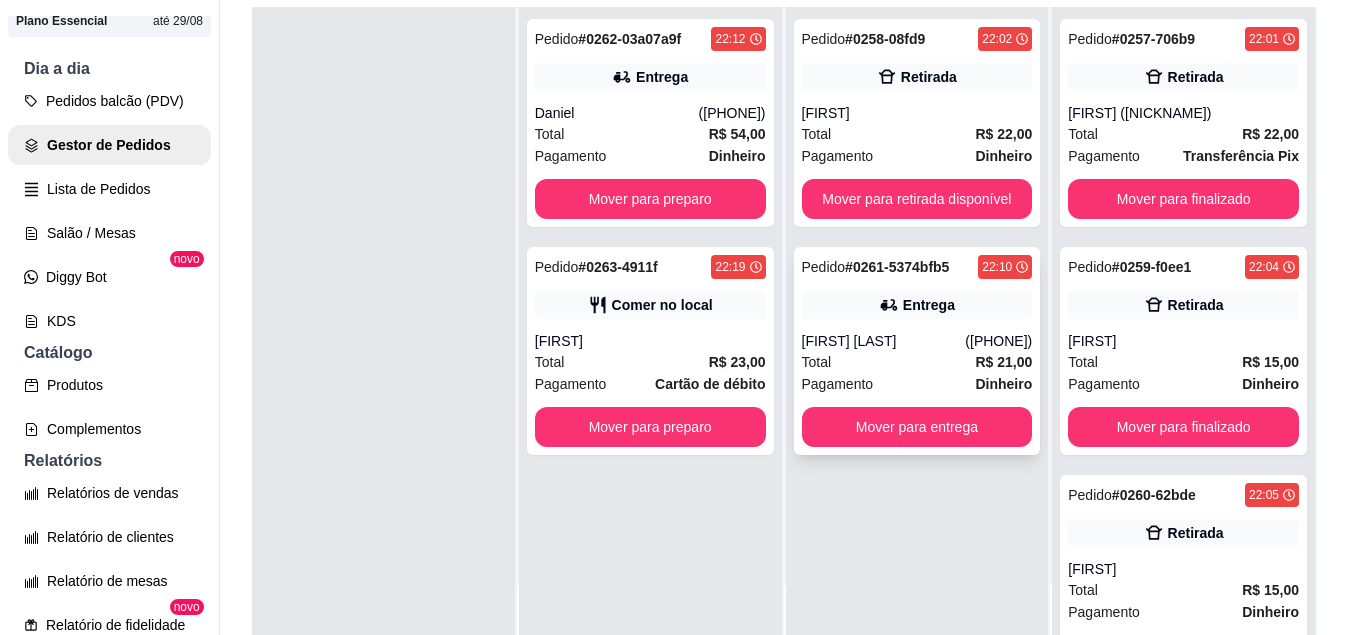 click on "Pedido  # 0261-5374bfb5 22:10 Entrega [FIRST] [LAST] ([PHONE]) Total R$ 21,00 Pagamento Dinheiro Mover para entrega" at bounding box center (917, 351) 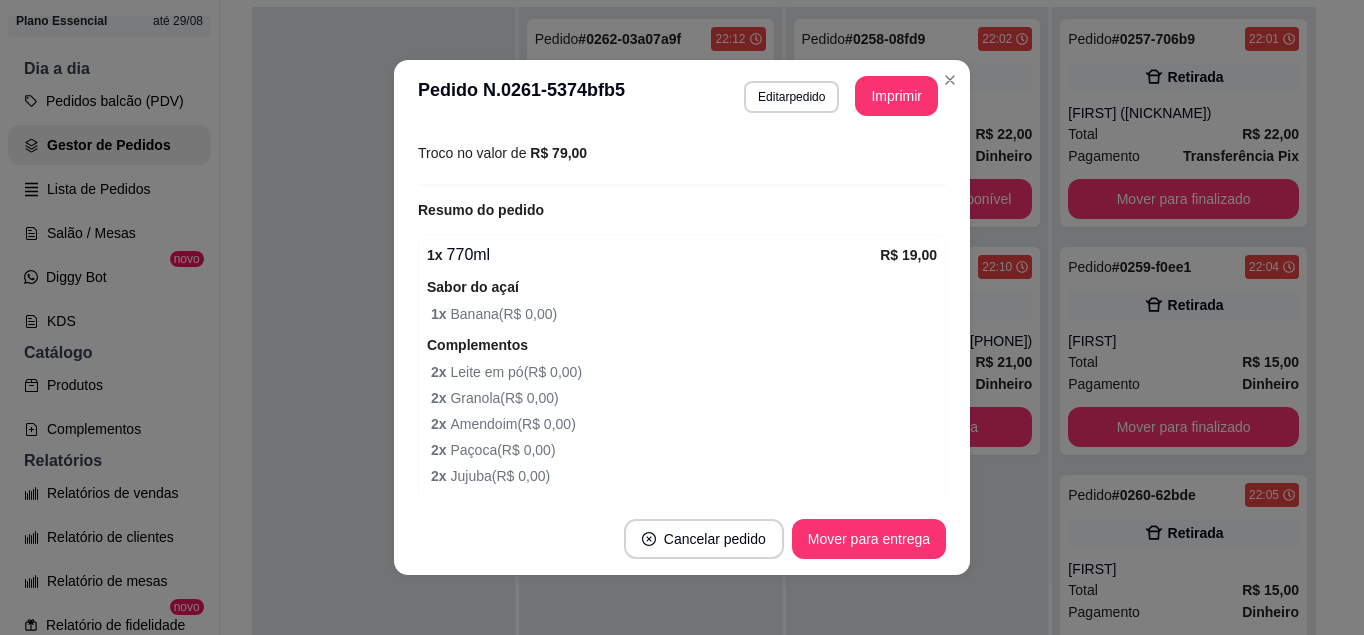 scroll, scrollTop: 662, scrollLeft: 0, axis: vertical 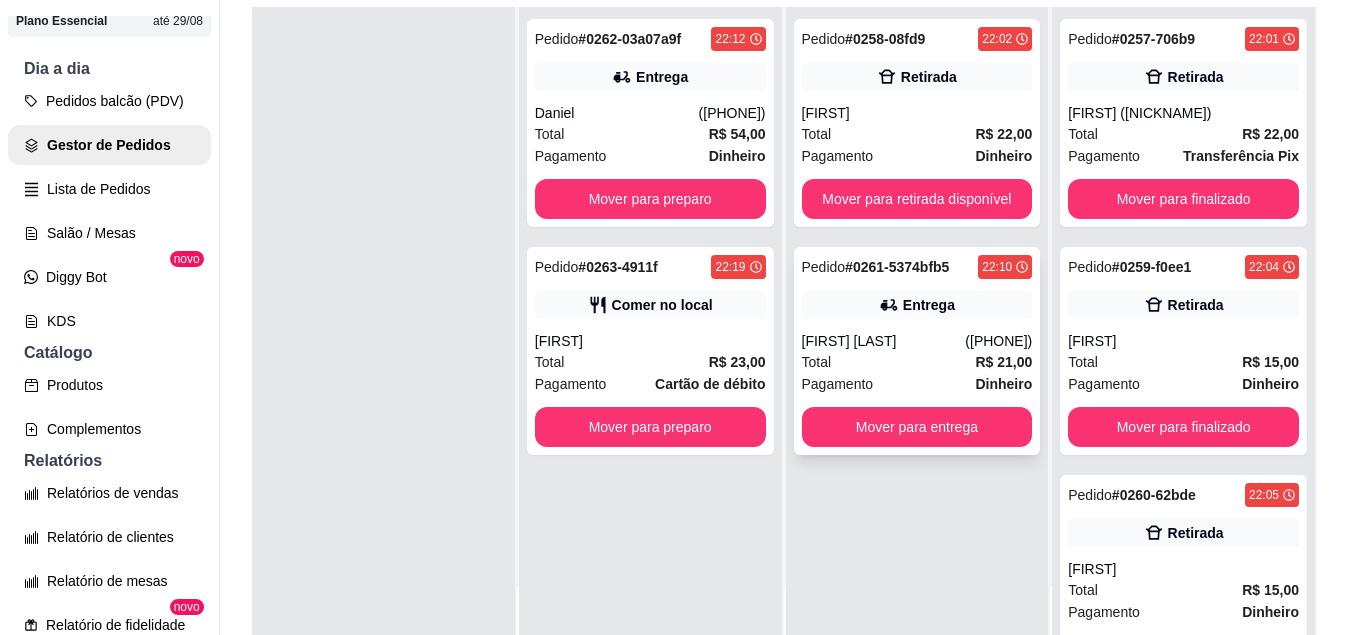 click on "([PHONE])" at bounding box center [998, 341] 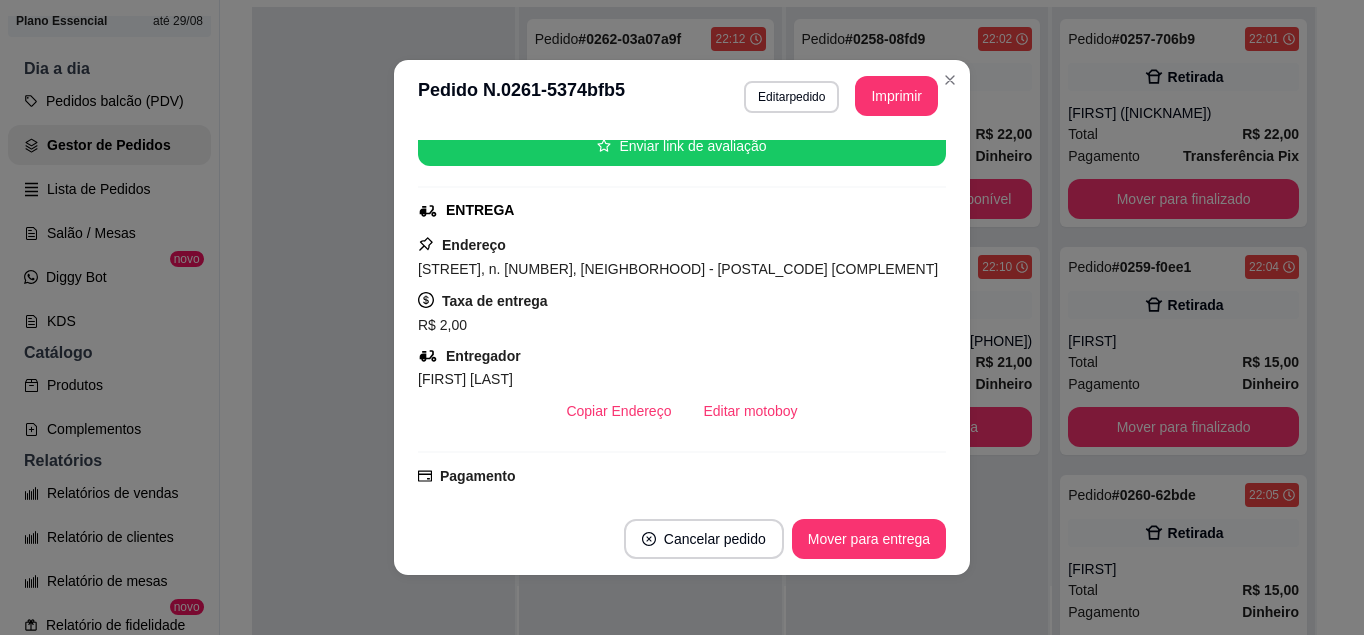 scroll, scrollTop: 259, scrollLeft: 0, axis: vertical 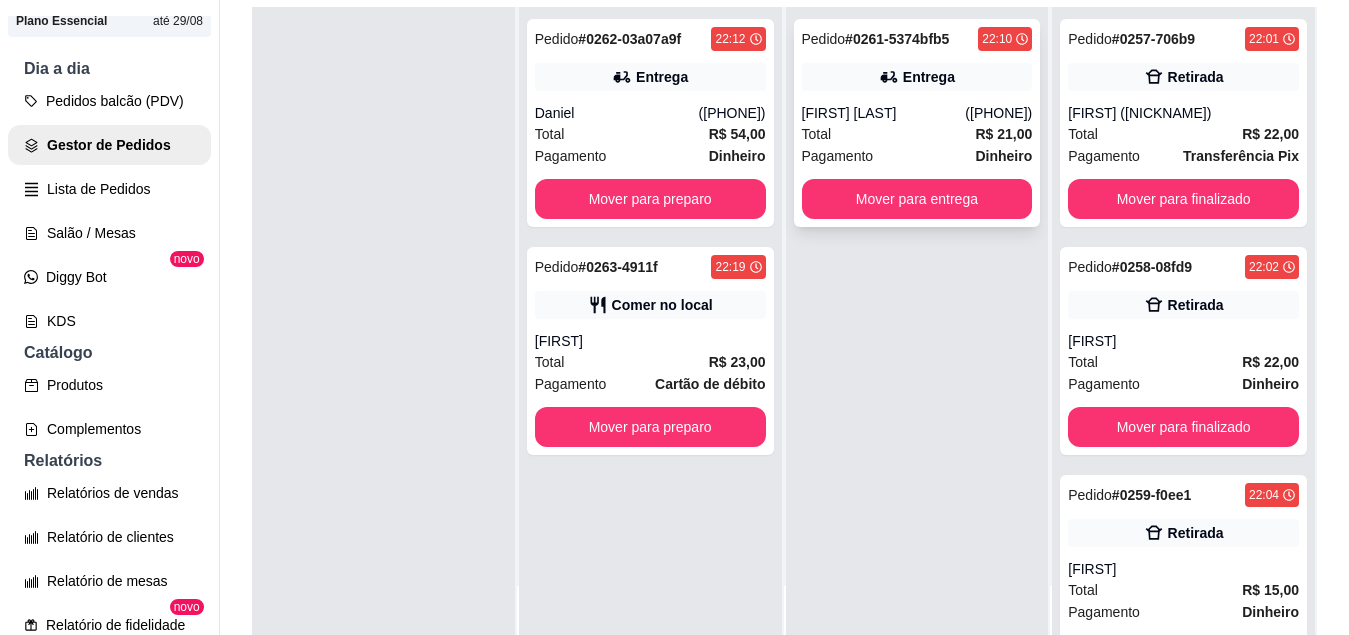 click on "Pedido  # 0261-5374bfb5 22:10 Entrega [FIRST] [LAST] ([PHONE]) Total R$ 21,00 Pagamento Dinheiro Mover para entrega" at bounding box center [917, 123] 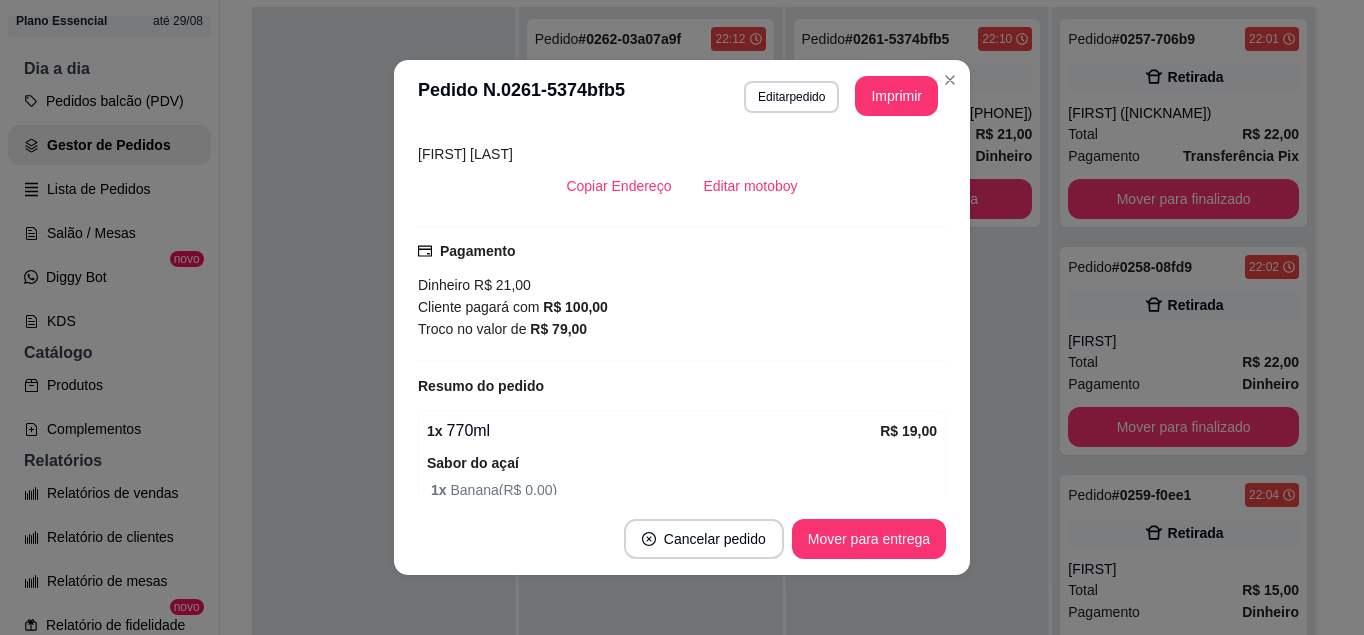 scroll, scrollTop: 486, scrollLeft: 0, axis: vertical 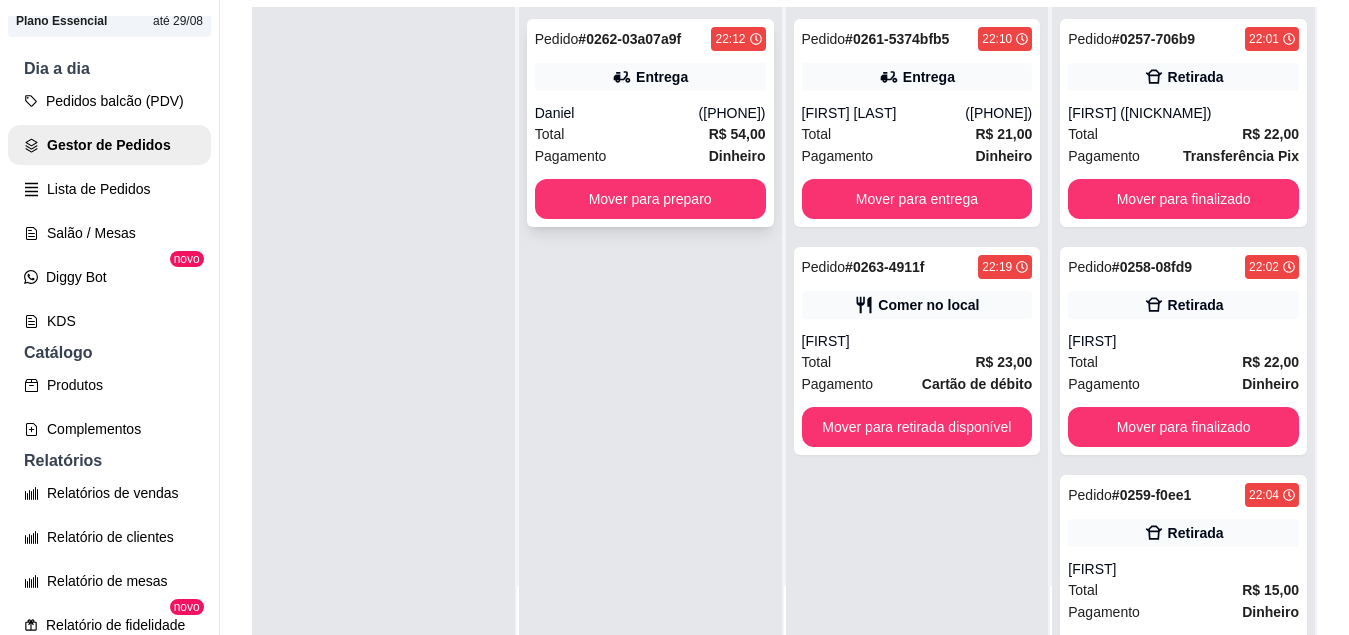 click on "Entrega" at bounding box center (662, 77) 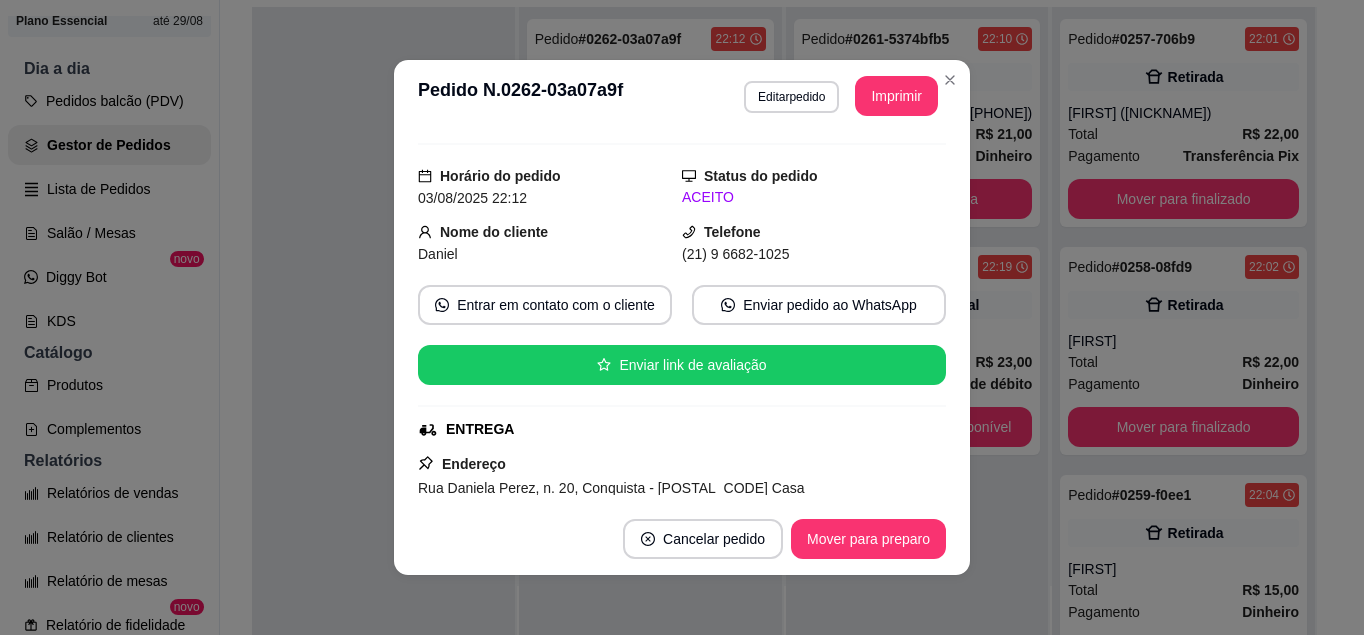 scroll, scrollTop: 0, scrollLeft: 0, axis: both 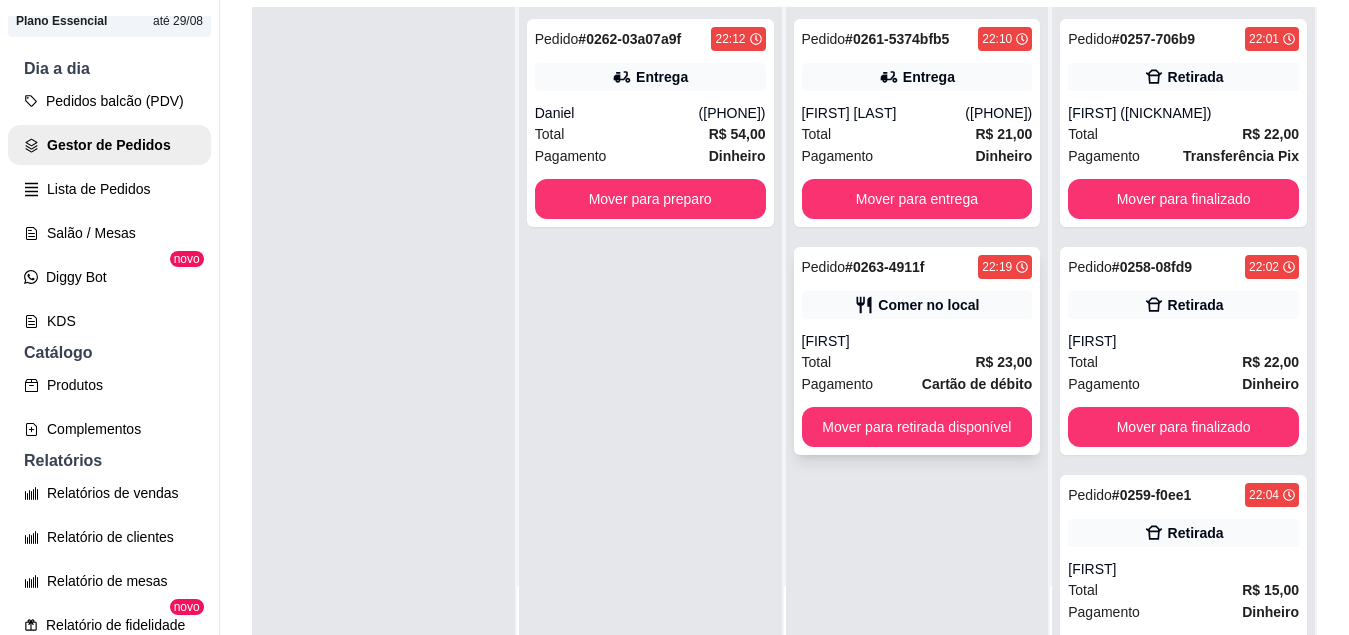 click on "[FIRST]" at bounding box center (917, 341) 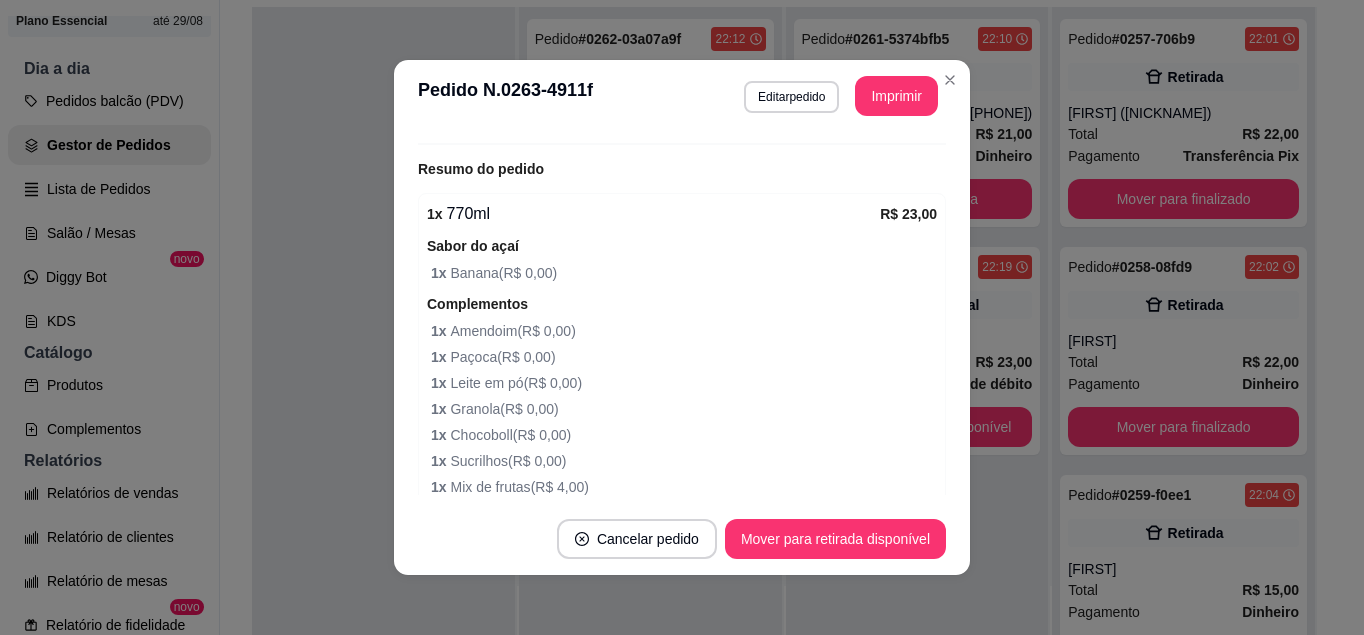 scroll, scrollTop: 536, scrollLeft: 0, axis: vertical 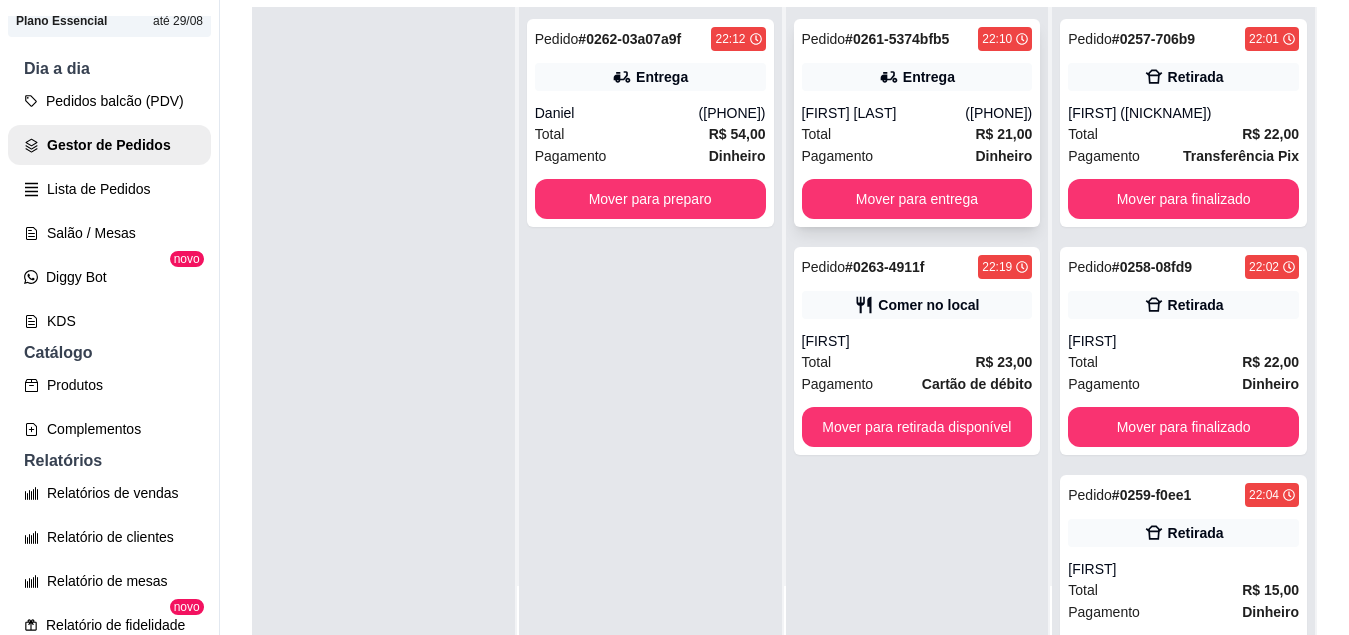 click on "Entrega" at bounding box center [917, 77] 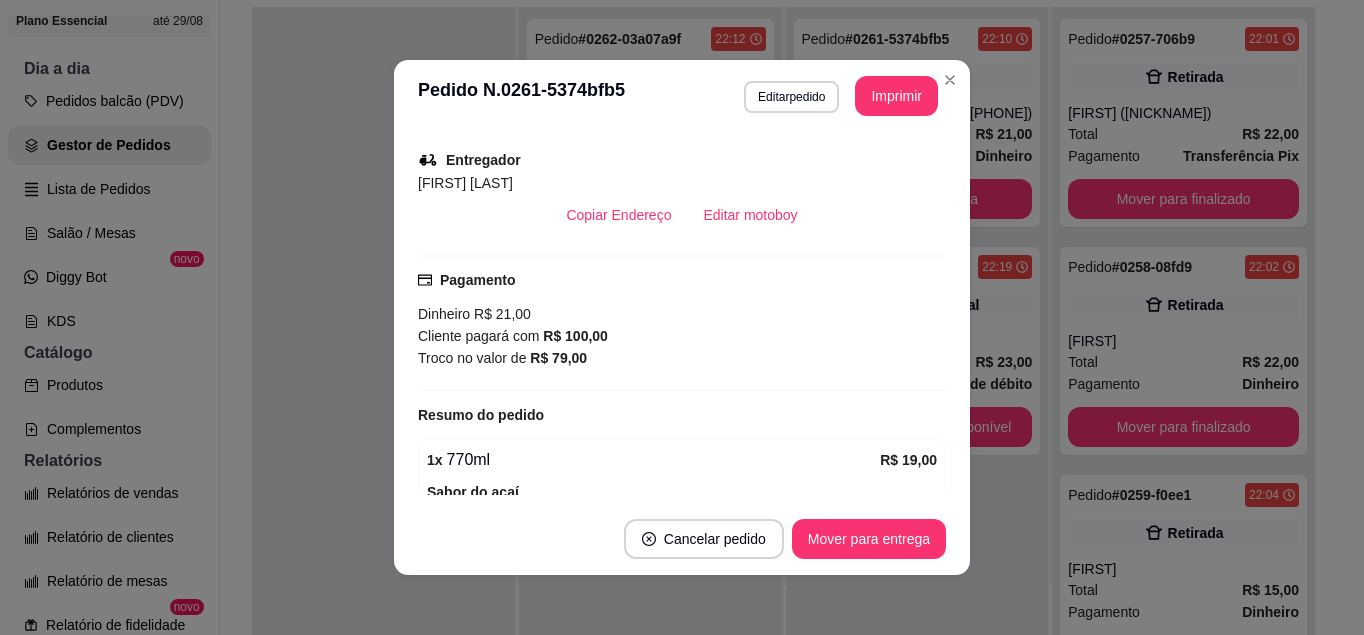 scroll, scrollTop: 459, scrollLeft: 0, axis: vertical 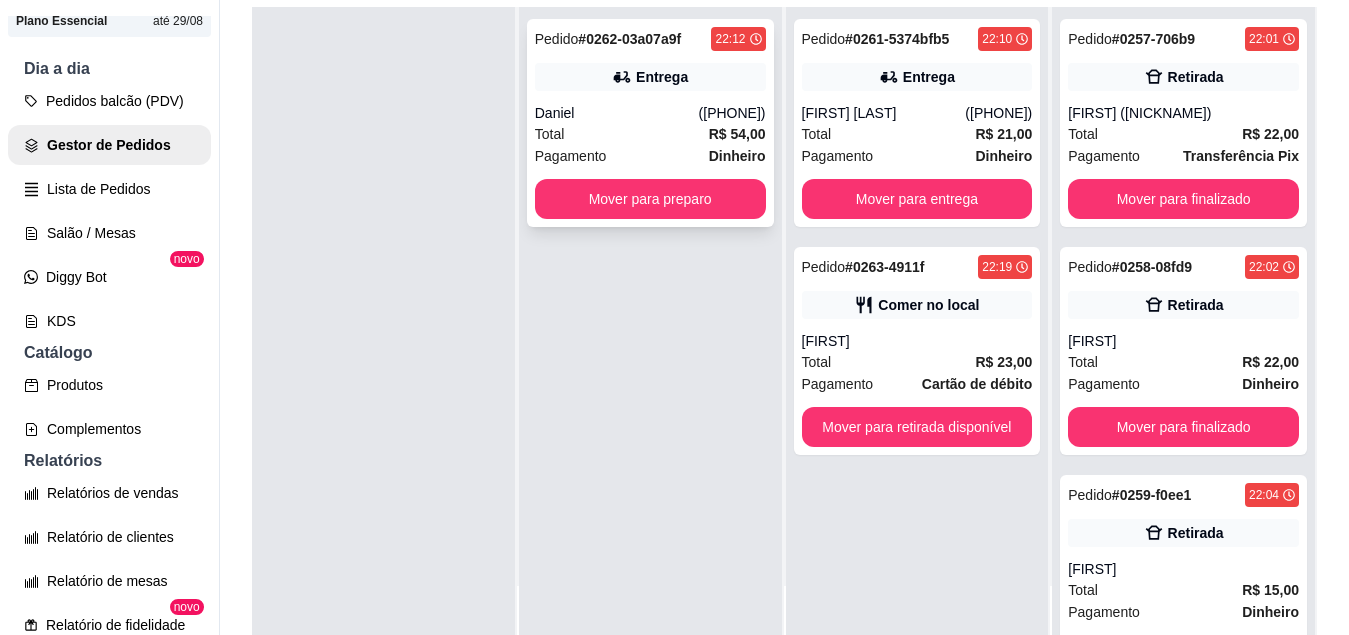 click on "([PHONE])" at bounding box center [732, 113] 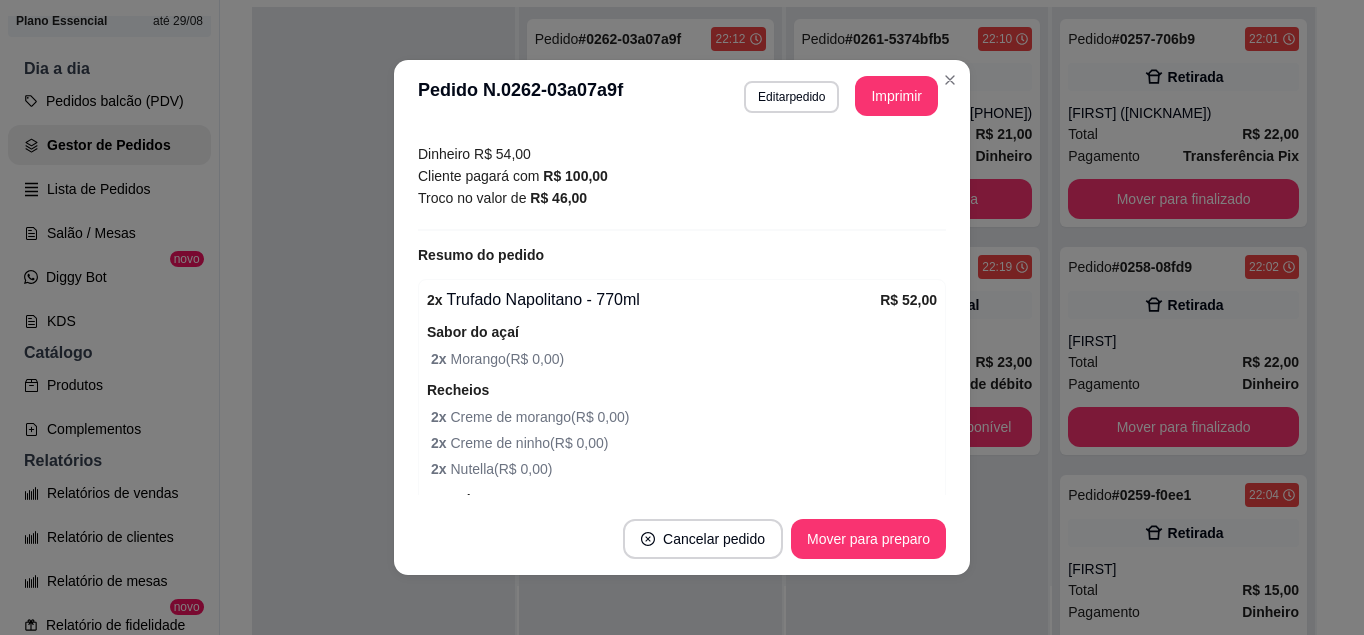 scroll, scrollTop: 856, scrollLeft: 0, axis: vertical 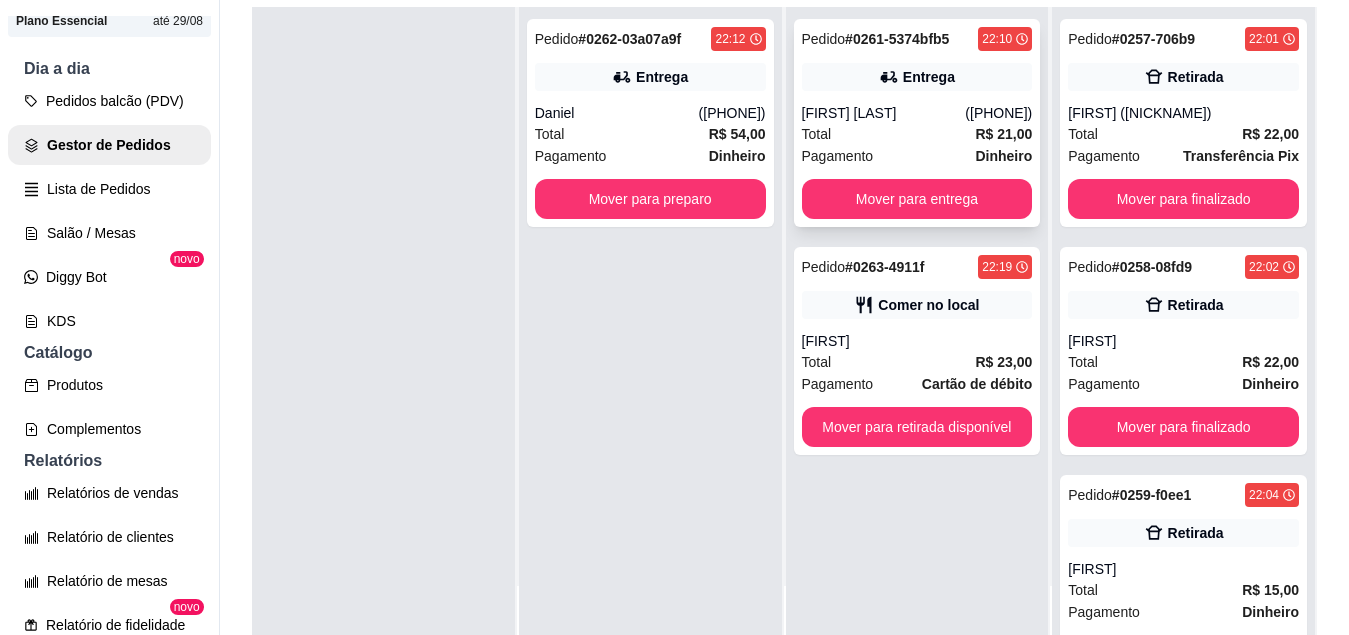 click on "([PHONE])" at bounding box center [998, 113] 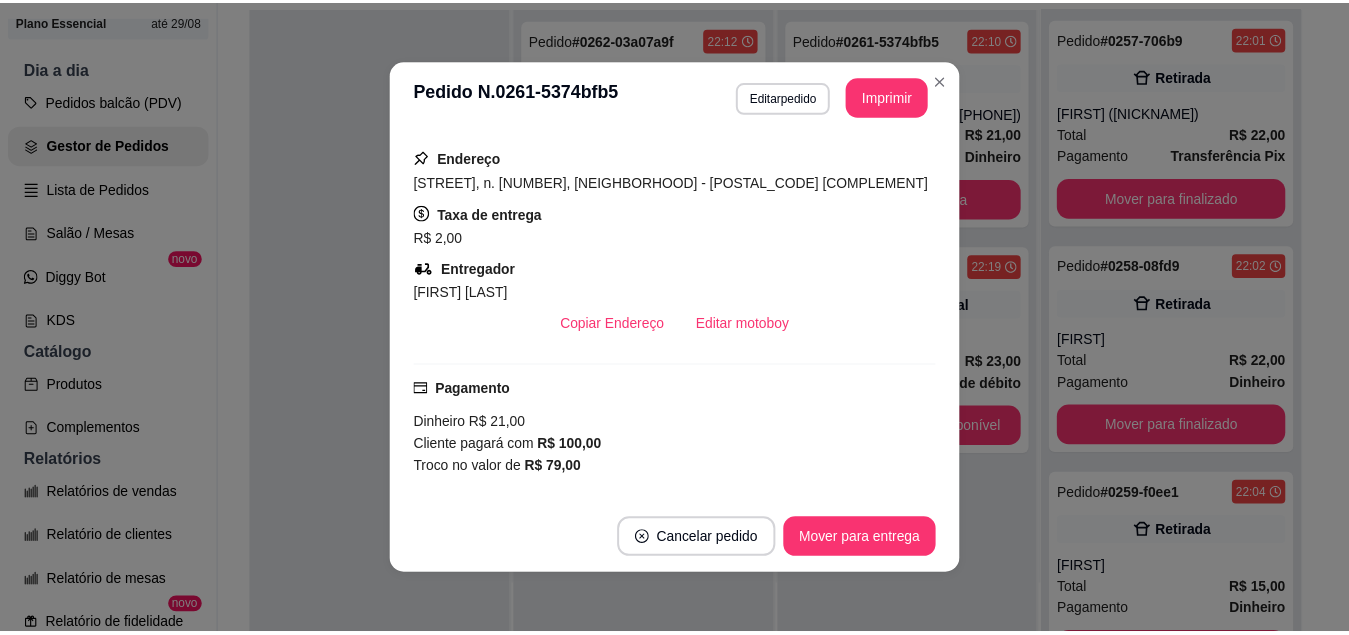 scroll, scrollTop: 347, scrollLeft: 0, axis: vertical 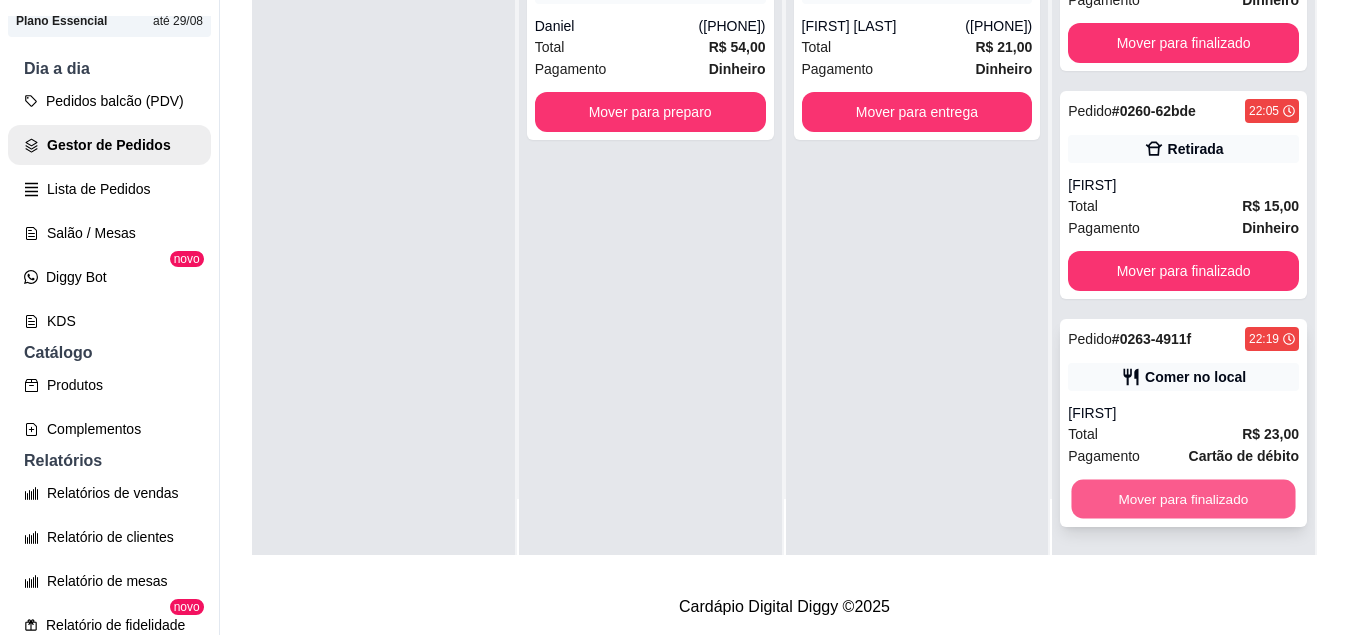 click on "Mover para finalizado" at bounding box center [1184, 499] 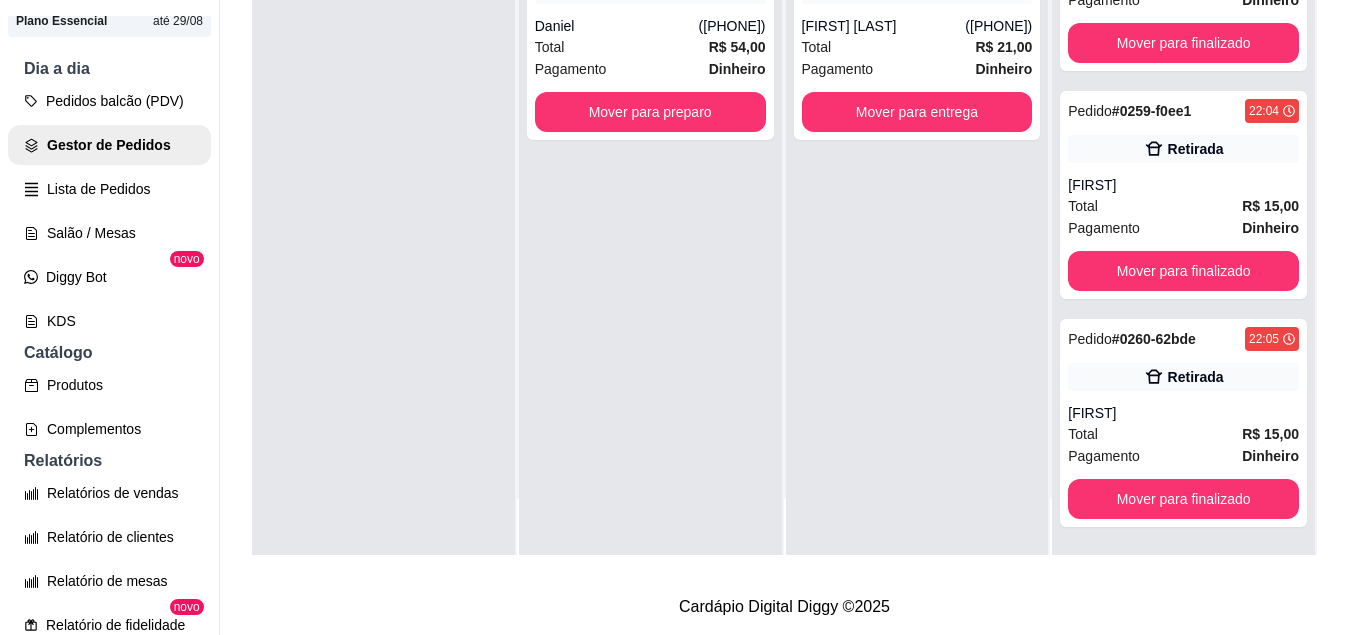 scroll, scrollTop: 297, scrollLeft: 0, axis: vertical 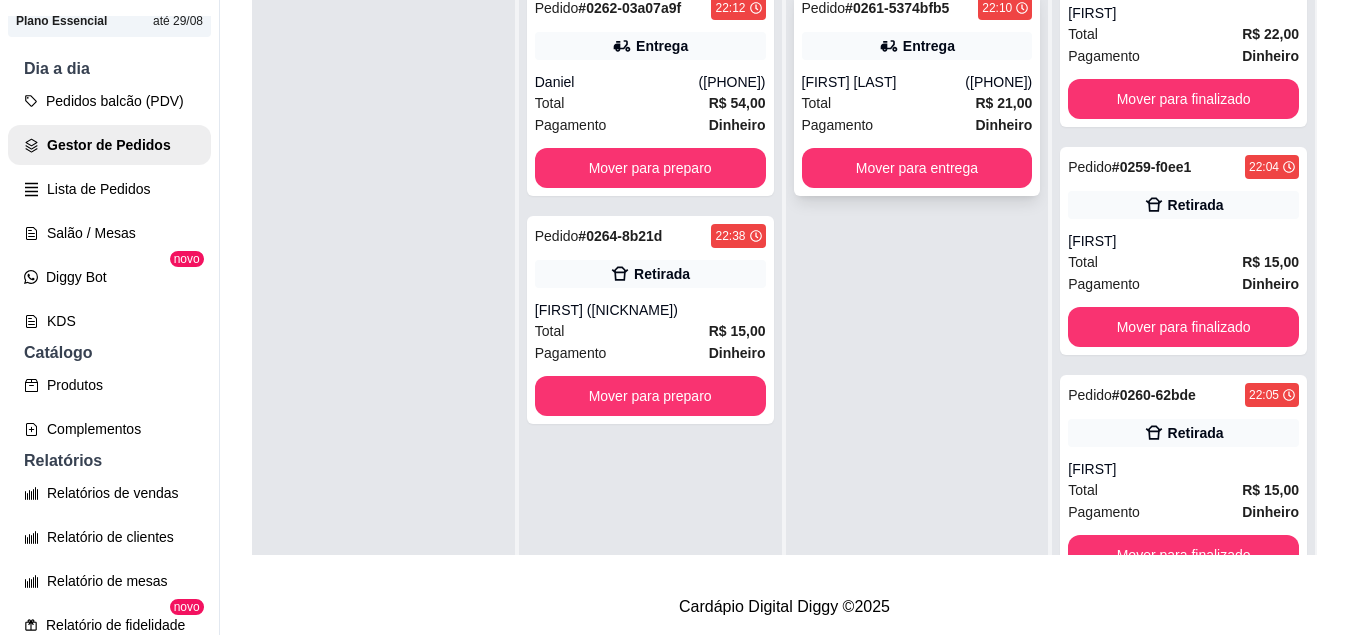 click on "Total R$ 21,00" at bounding box center (917, 103) 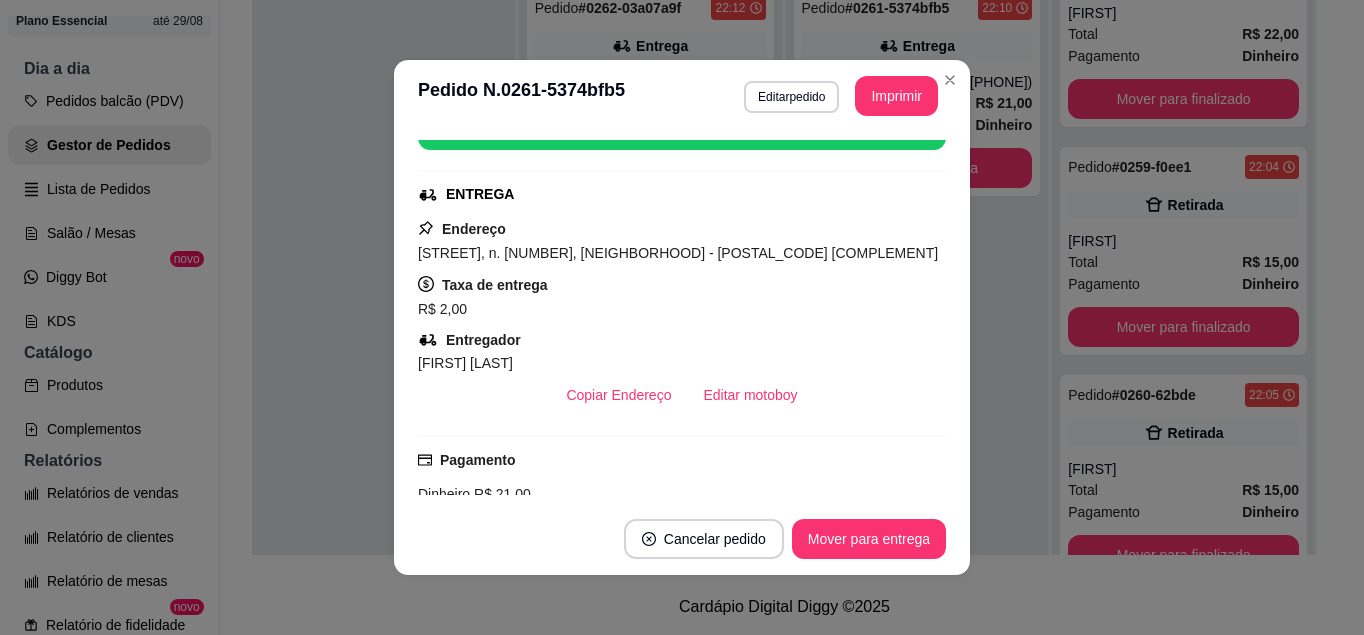 scroll, scrollTop: 322, scrollLeft: 0, axis: vertical 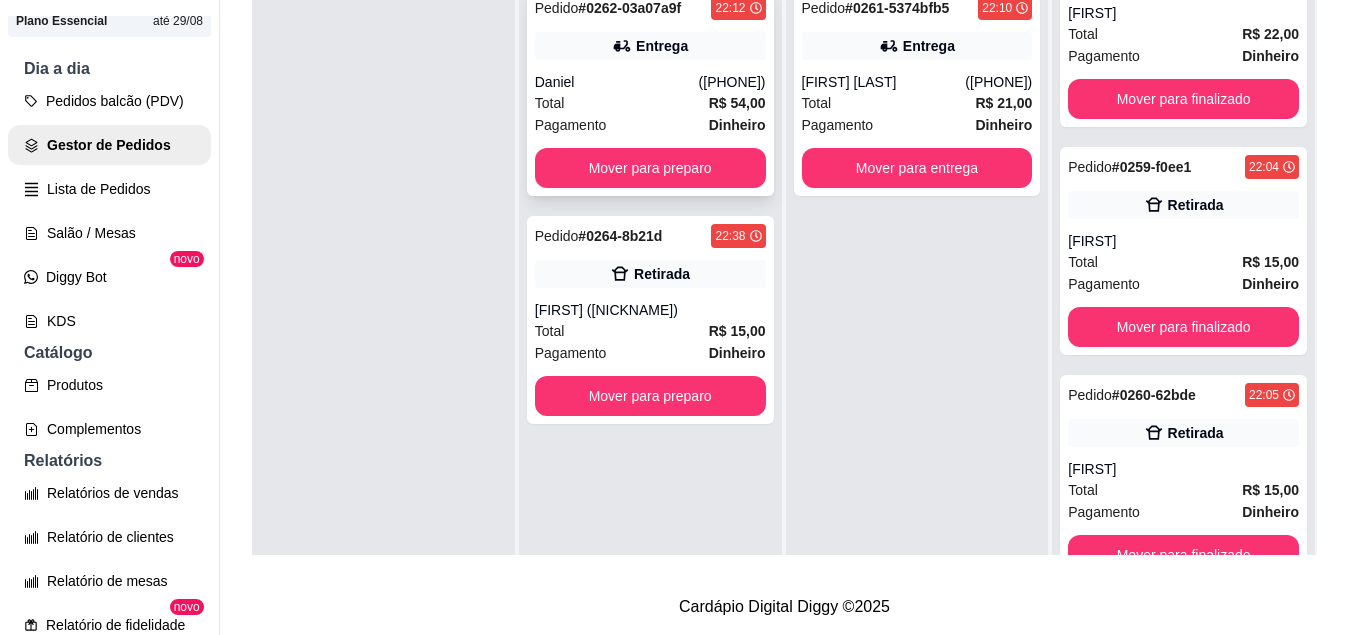 click on "Total R$ 54,00" at bounding box center (650, 103) 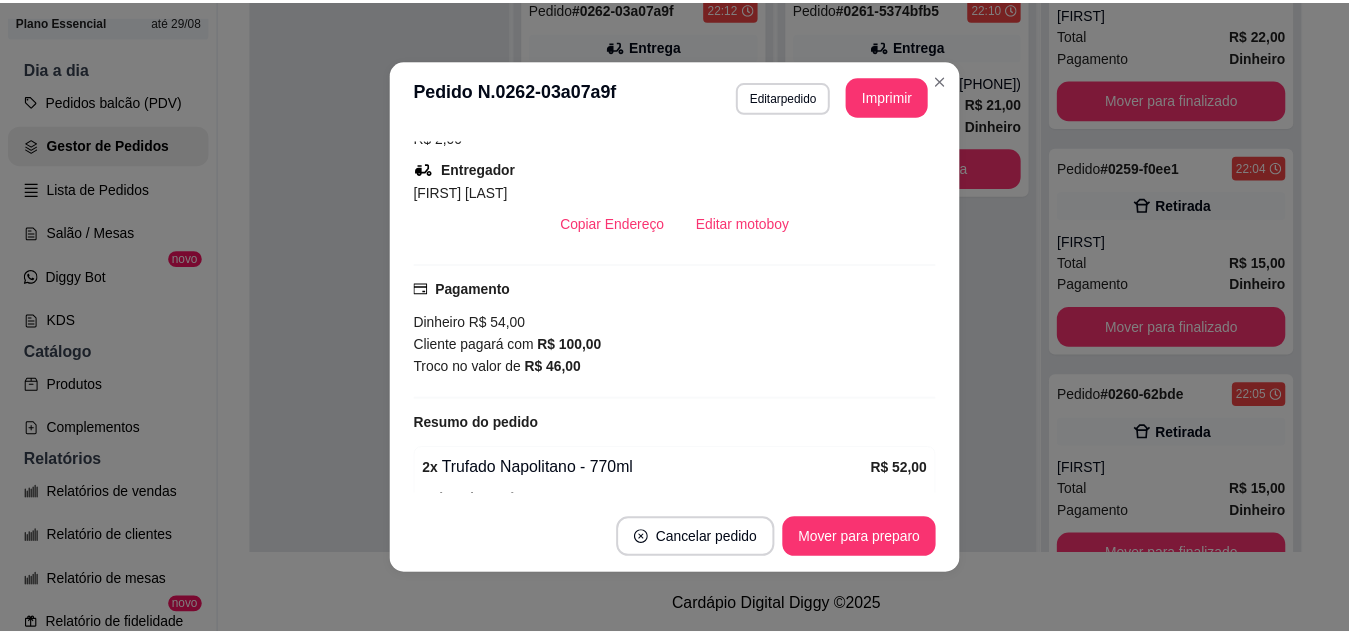 scroll, scrollTop: 523, scrollLeft: 0, axis: vertical 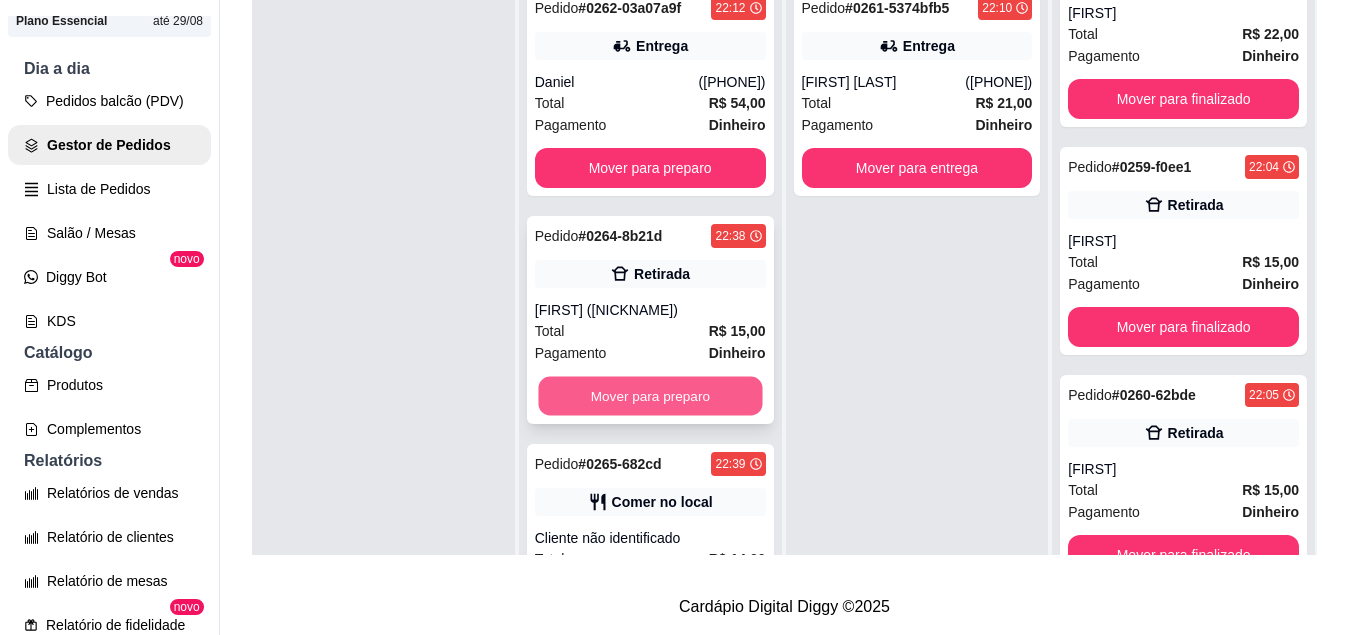 click on "Mover para preparo" at bounding box center (650, 396) 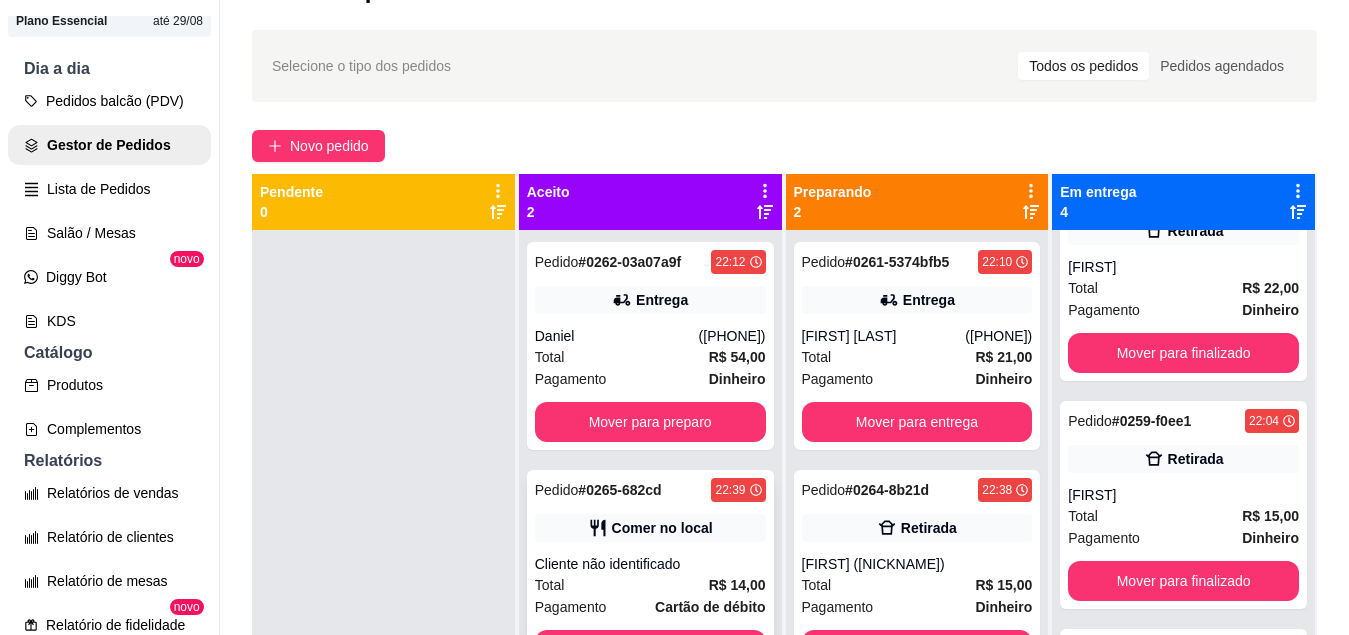 scroll, scrollTop: 49, scrollLeft: 0, axis: vertical 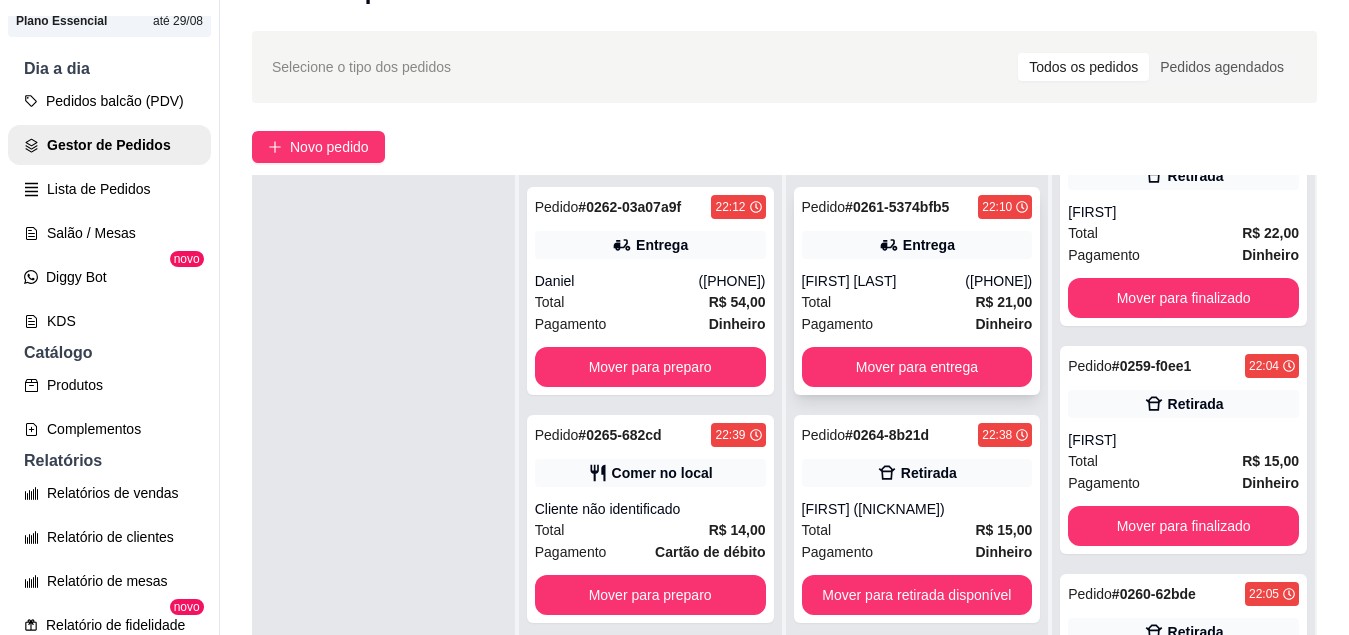click on "Pedido  # 0261-5374bfb5 22:10 Entrega [FIRST] [LAST] ([PHONE]) Total R$ 21,00 Pagamento Dinheiro Mover para entrega" at bounding box center [917, 291] 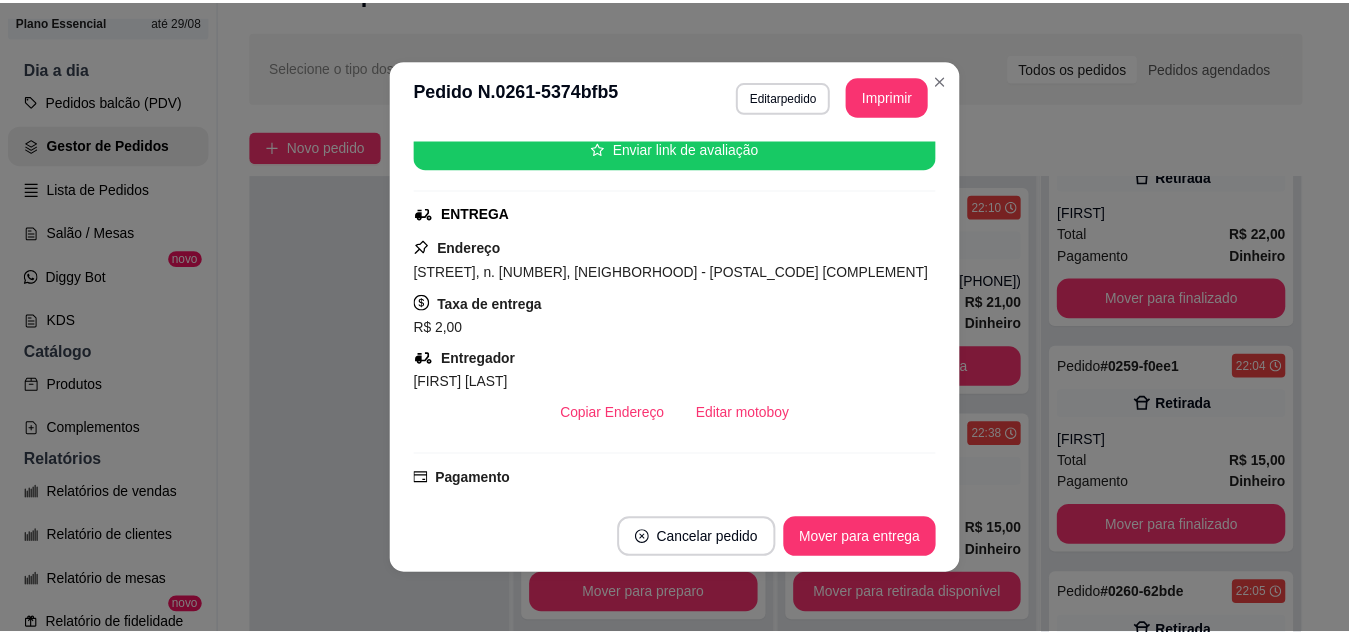 scroll, scrollTop: 242, scrollLeft: 0, axis: vertical 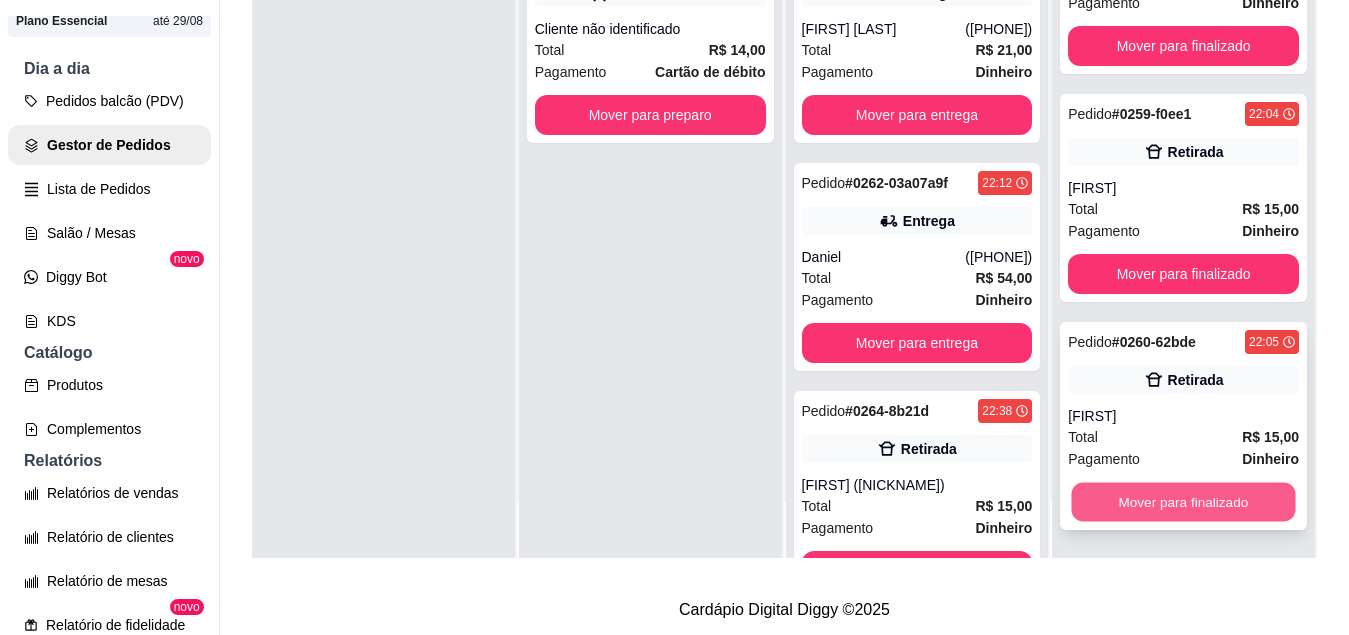 click on "Mover para finalizado" at bounding box center [1184, 502] 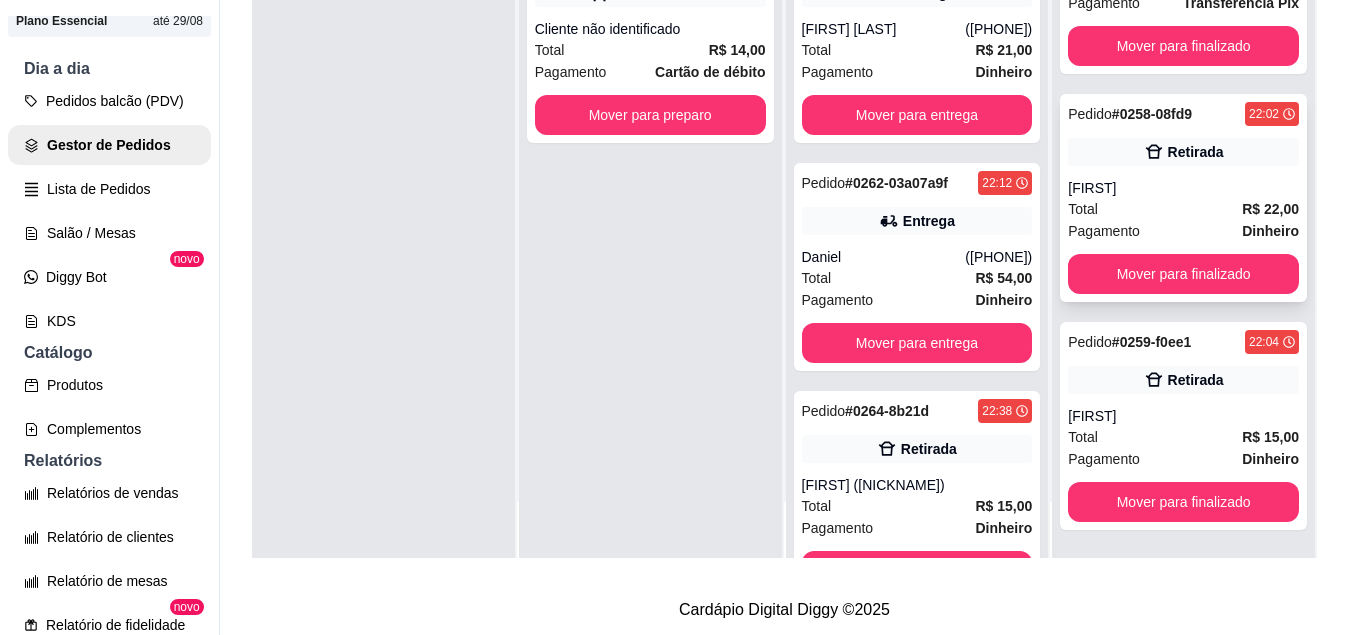 scroll, scrollTop: 69, scrollLeft: 0, axis: vertical 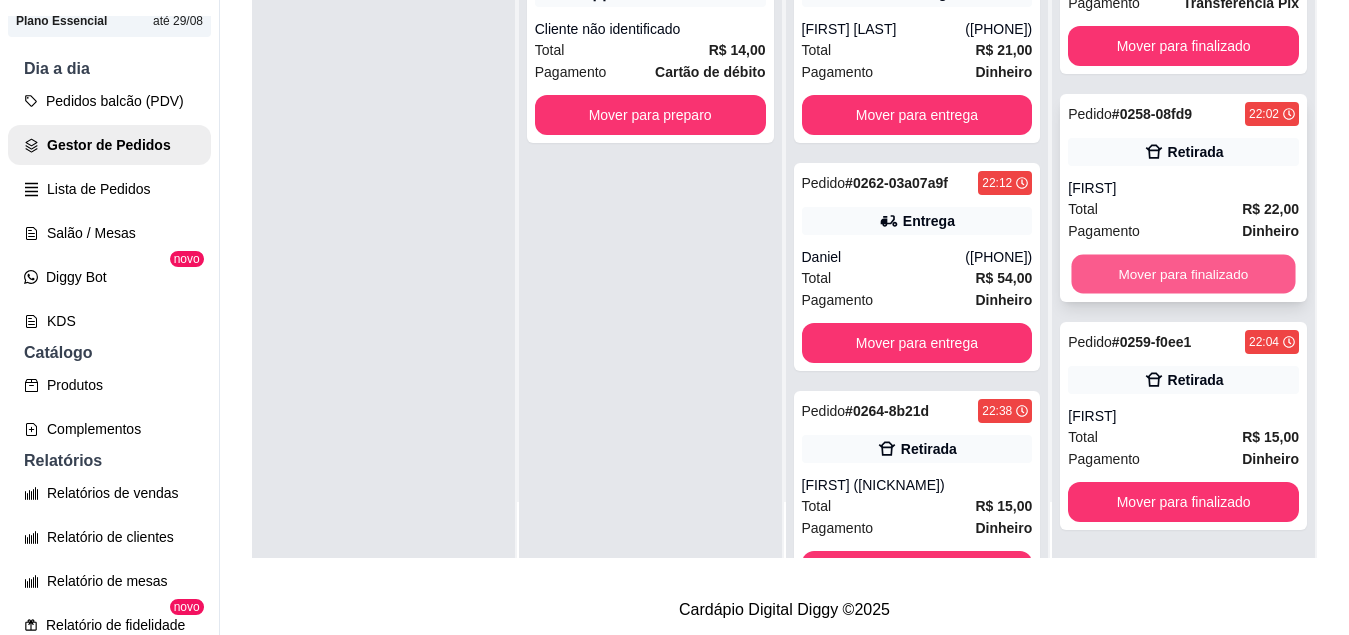 click on "Mover para finalizado" at bounding box center [1184, 274] 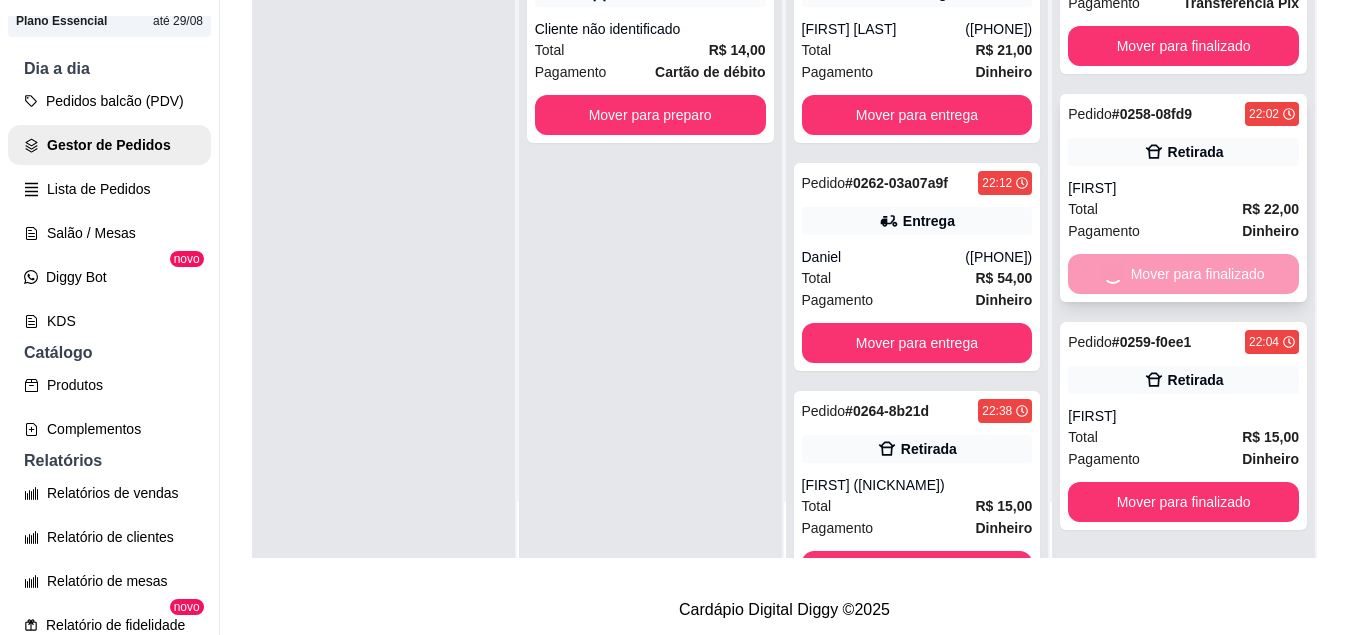 scroll, scrollTop: 0, scrollLeft: 0, axis: both 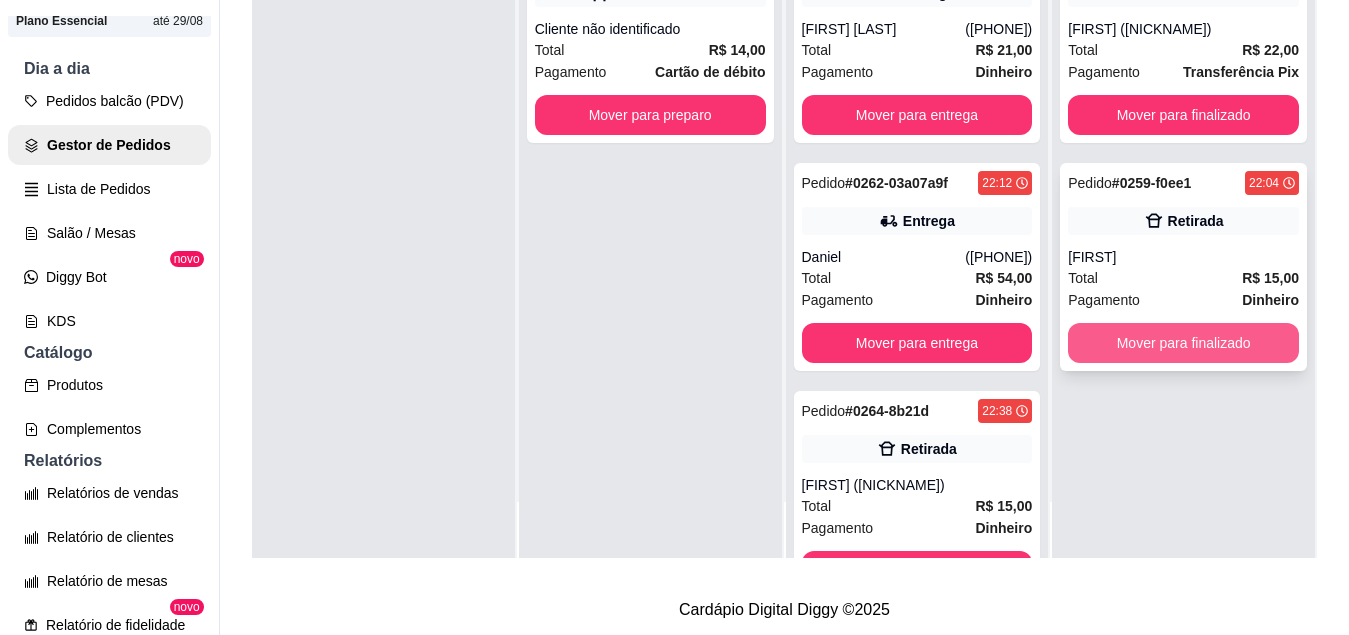 click on "Mover para finalizado" at bounding box center (1183, 343) 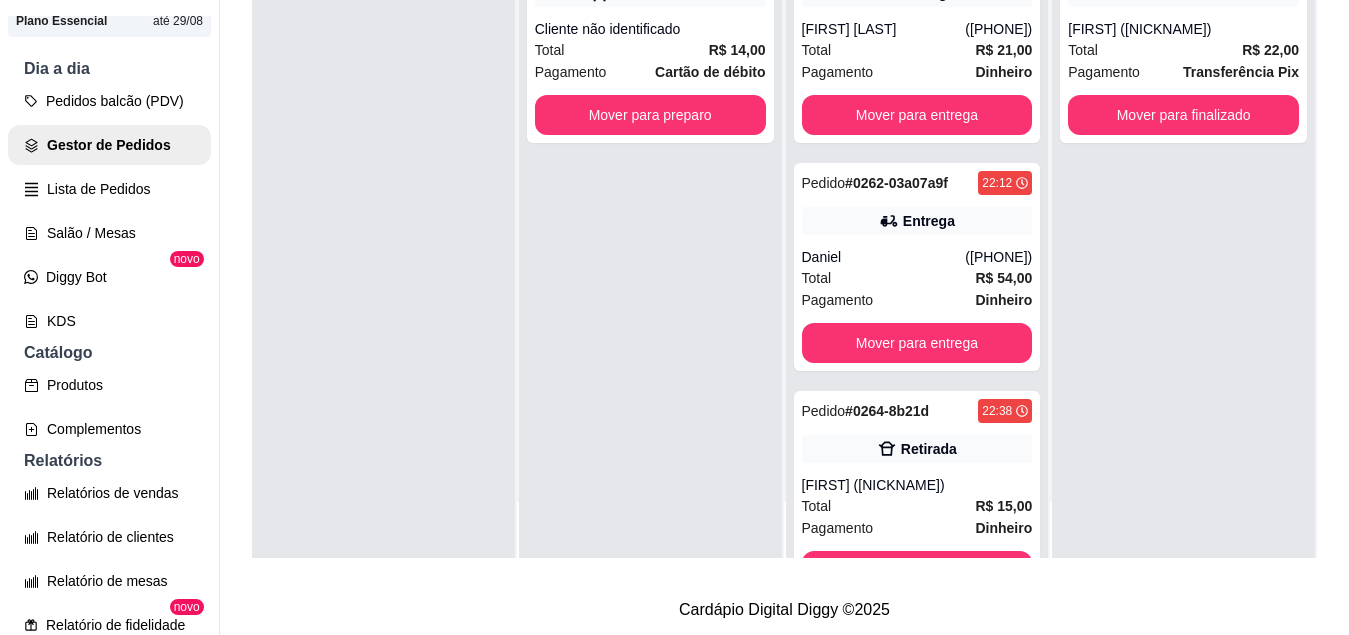 scroll, scrollTop: 0, scrollLeft: 0, axis: both 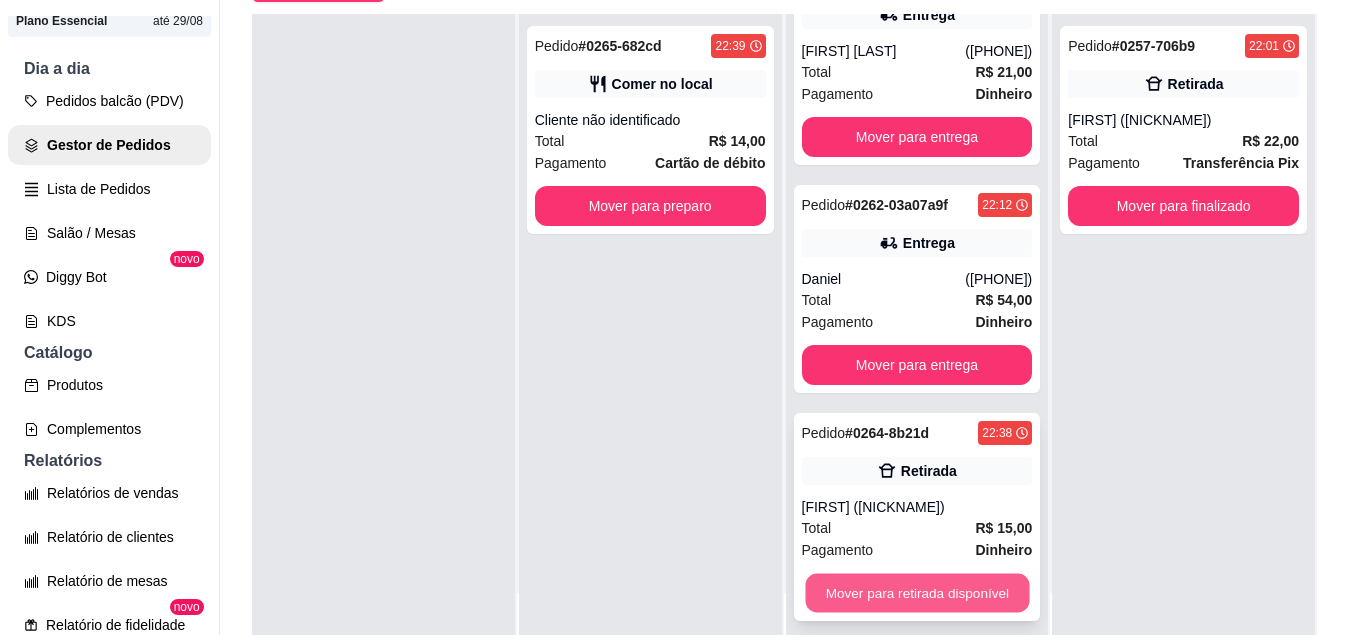 click on "Mover para retirada disponível" at bounding box center (917, 593) 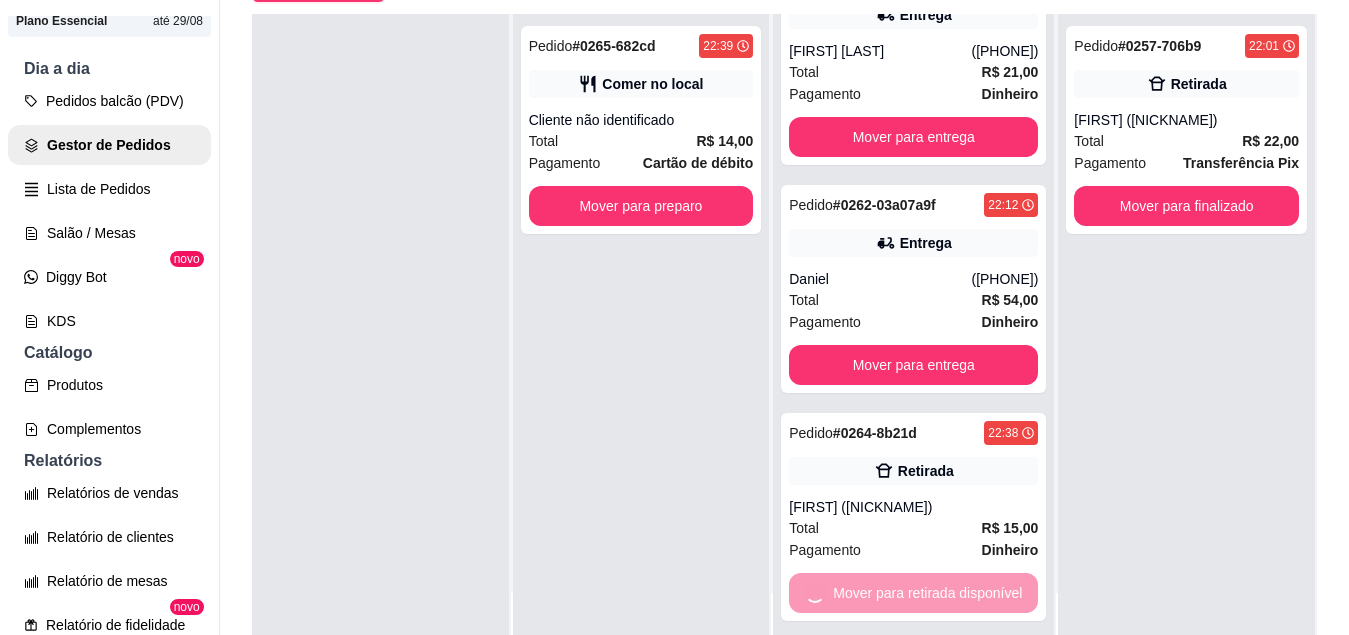 scroll, scrollTop: 0, scrollLeft: 0, axis: both 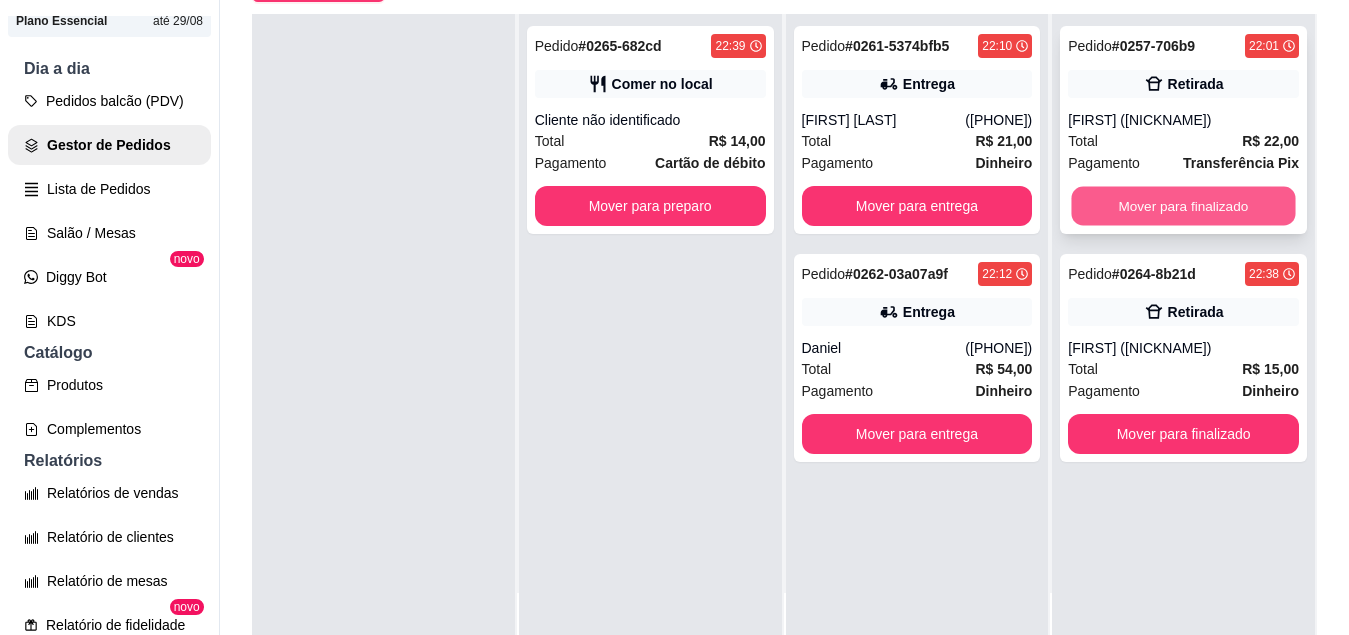 click on "Mover para finalizado" at bounding box center (1184, 206) 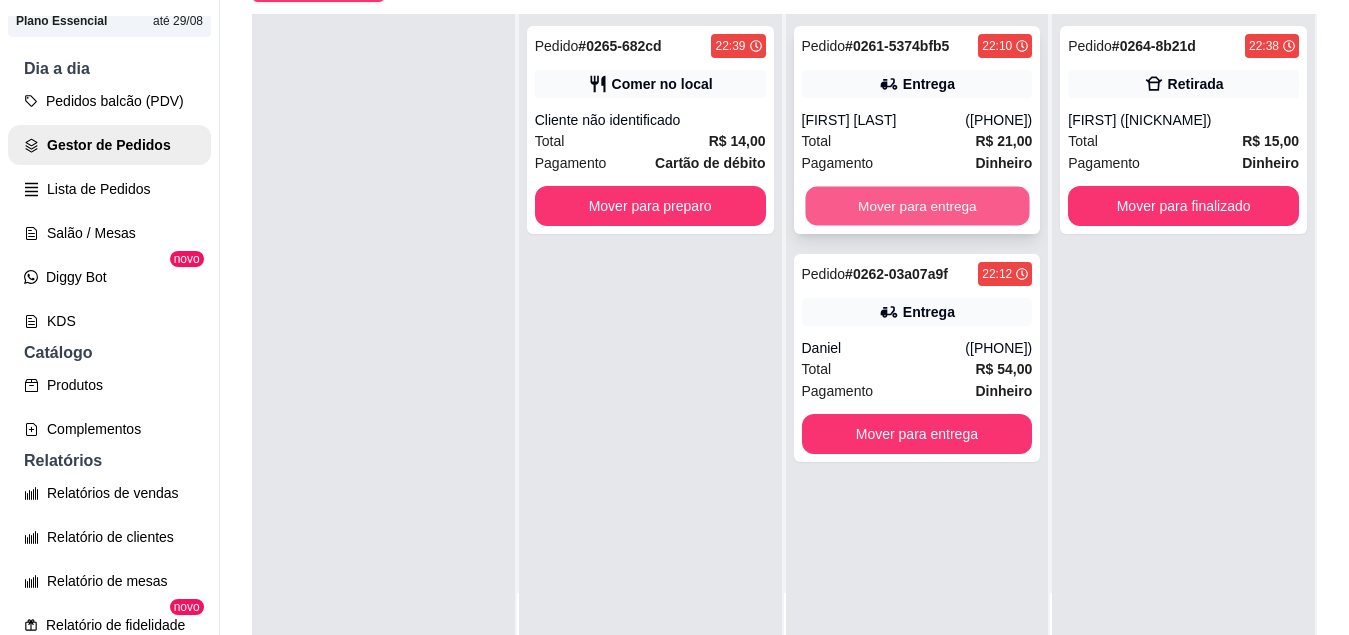 click on "Mover para entrega" at bounding box center [917, 206] 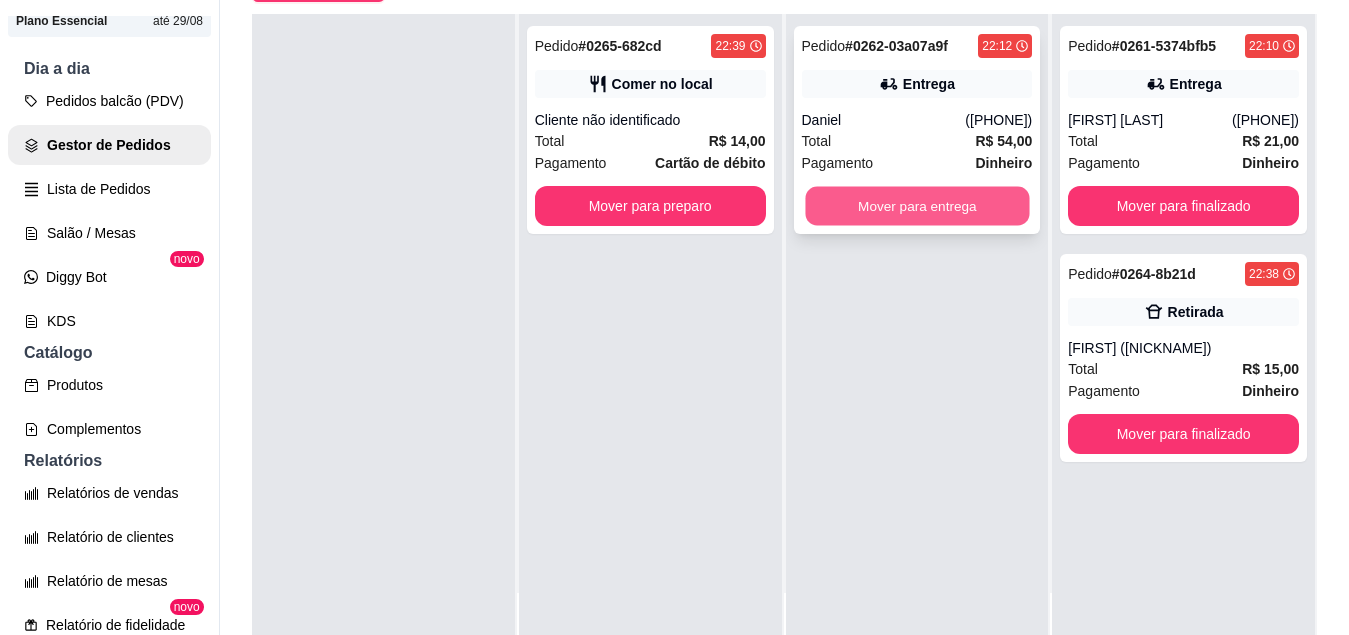 click on "Mover para entrega" at bounding box center [917, 206] 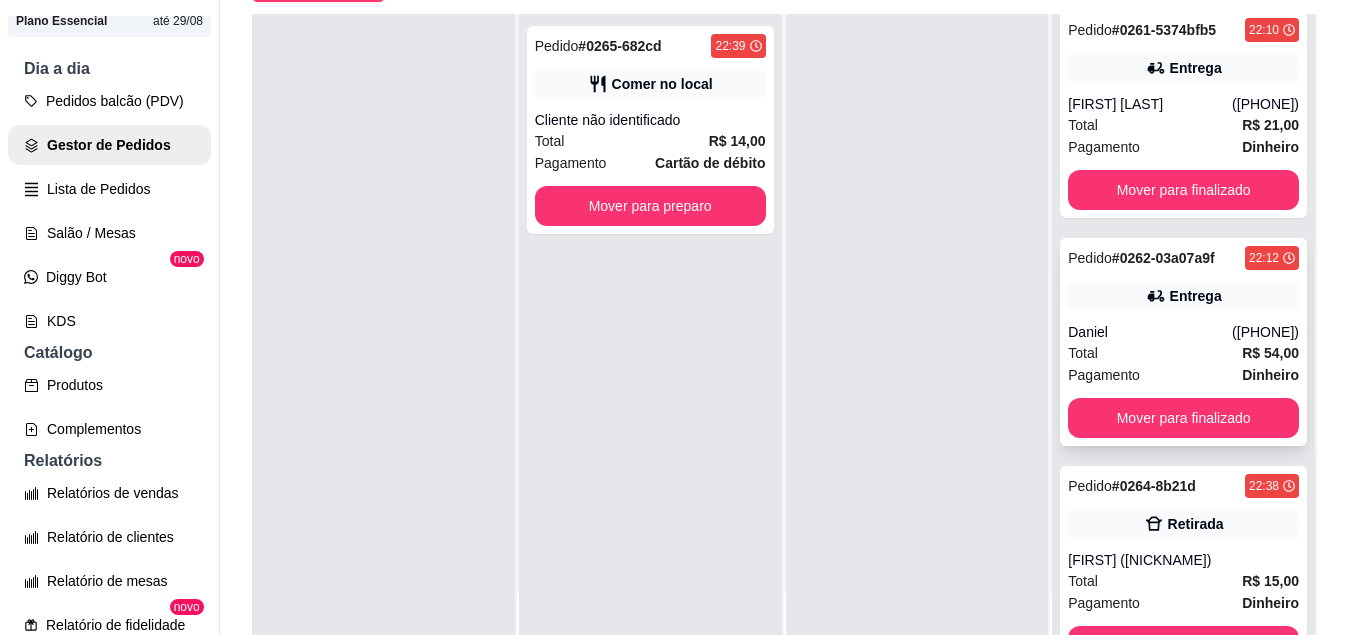 scroll, scrollTop: 0, scrollLeft: 0, axis: both 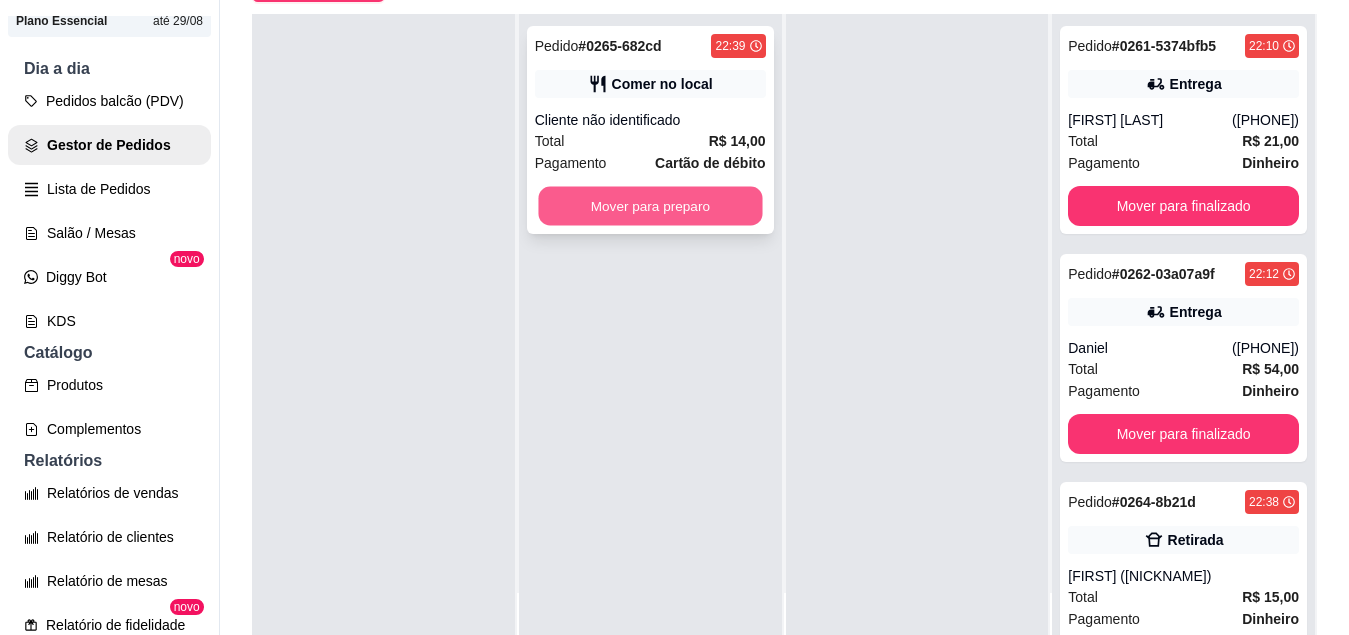 click on "Mover para preparo" at bounding box center [650, 206] 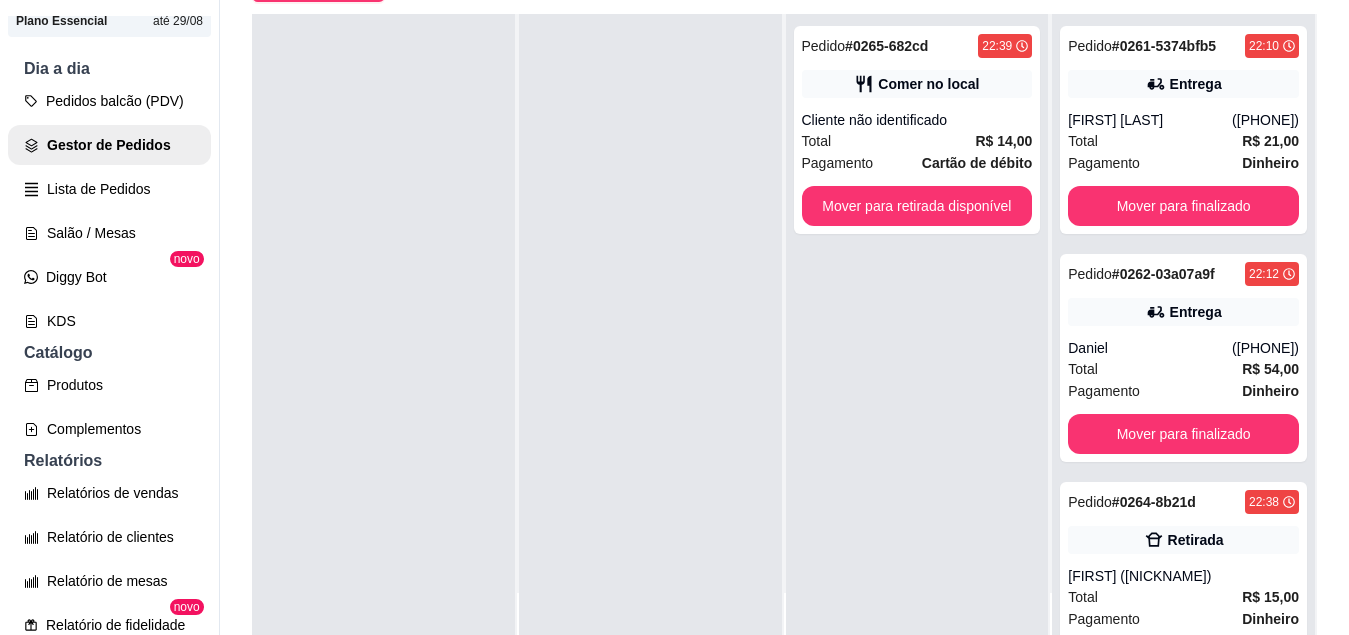scroll, scrollTop: 0, scrollLeft: 0, axis: both 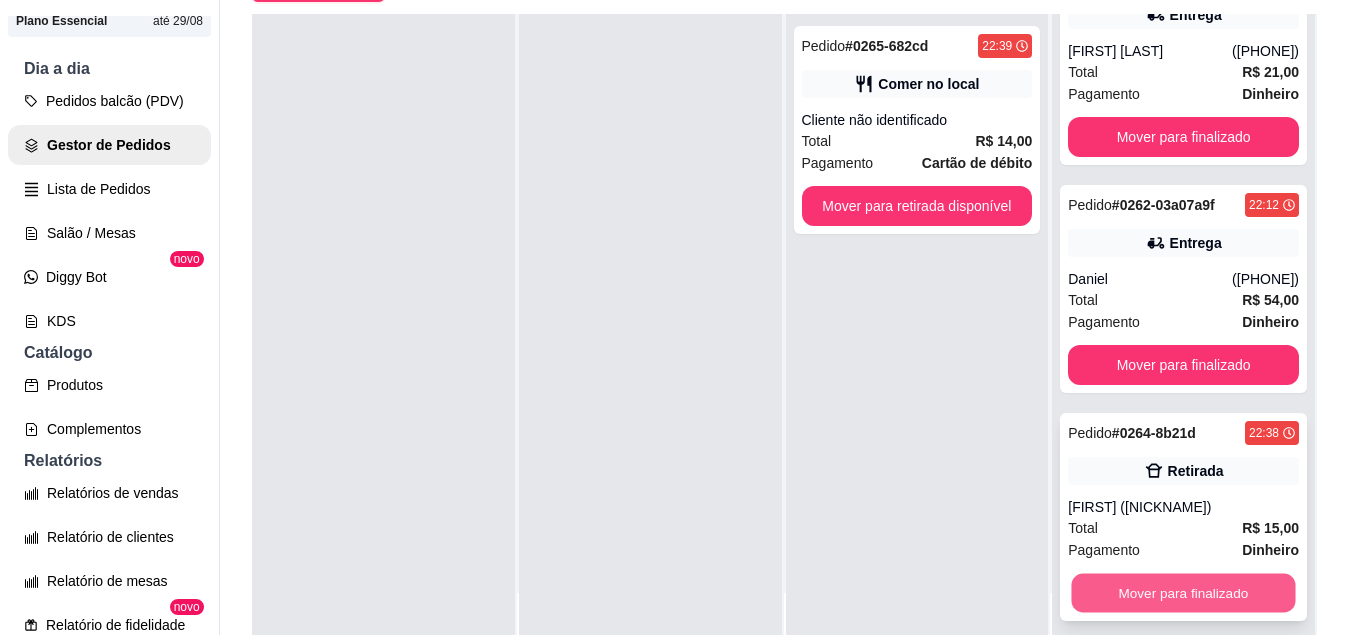 click on "Mover para finalizado" at bounding box center (1184, 593) 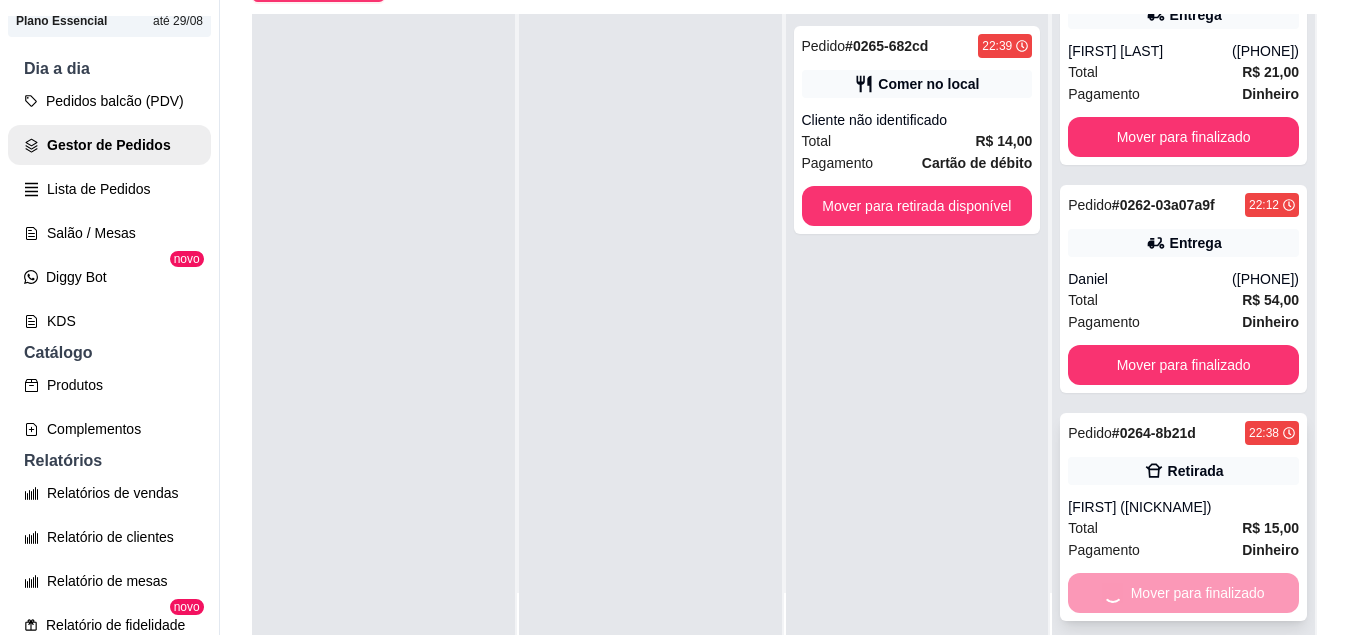 scroll, scrollTop: 0, scrollLeft: 0, axis: both 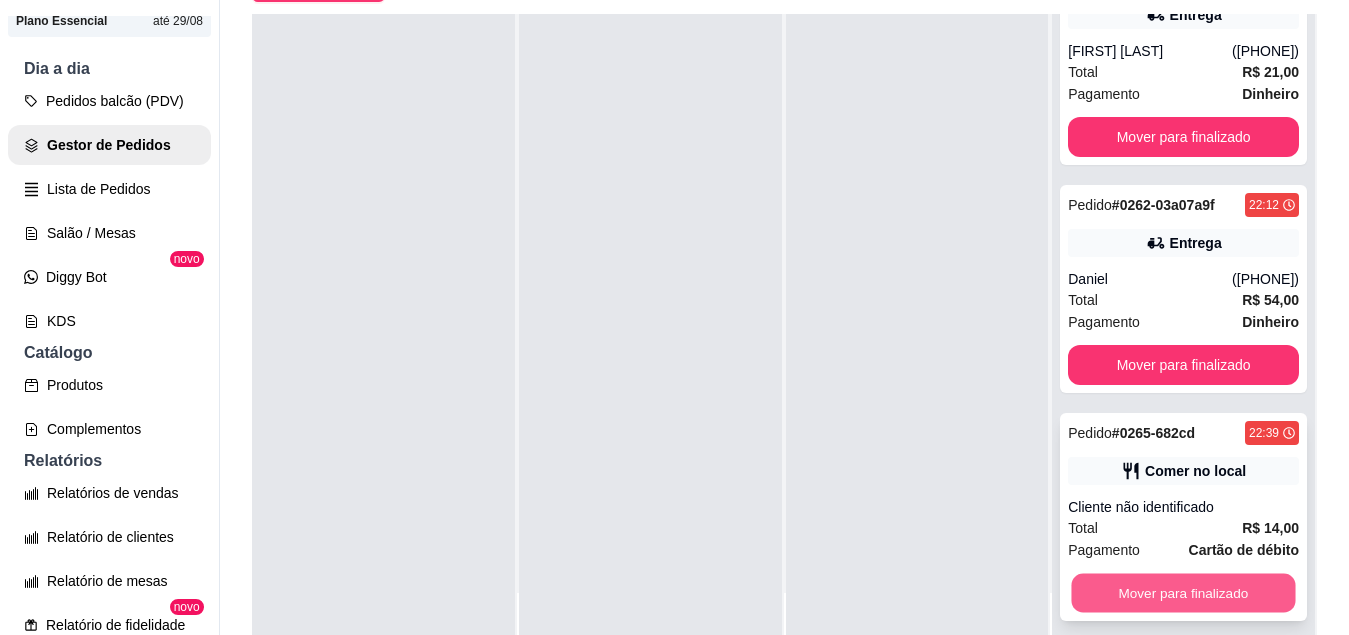 click on "Mover para finalizado" at bounding box center (1184, 593) 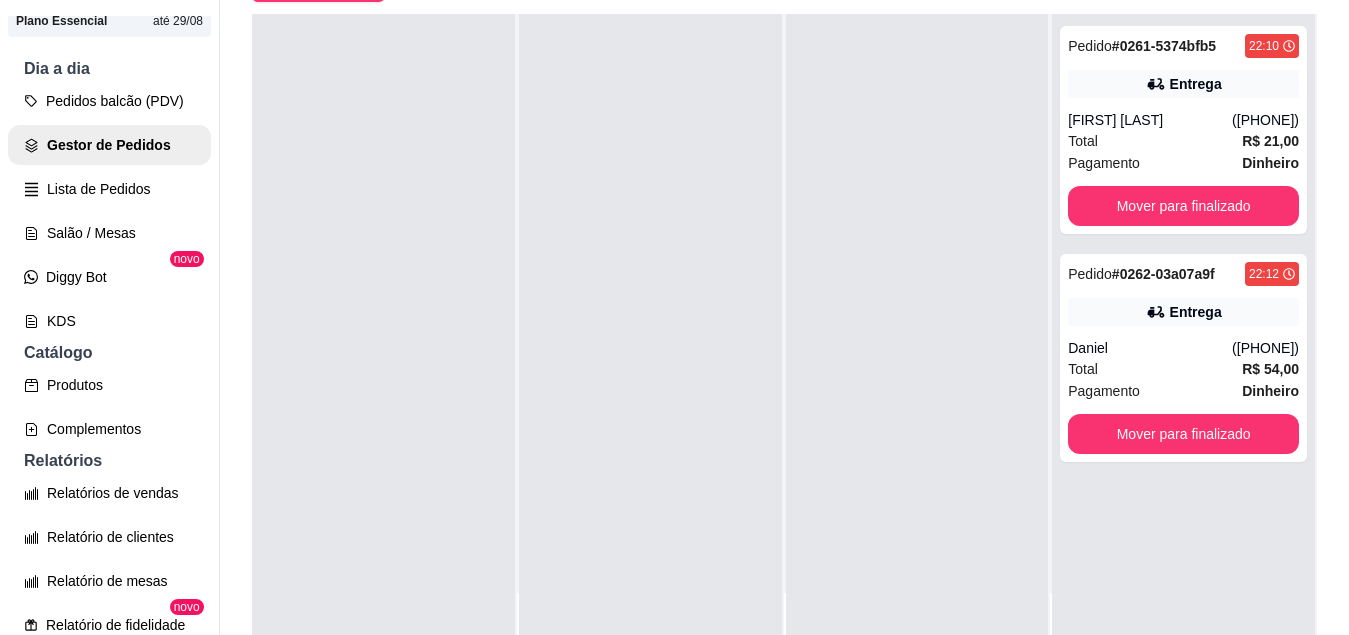 scroll, scrollTop: 0, scrollLeft: 0, axis: both 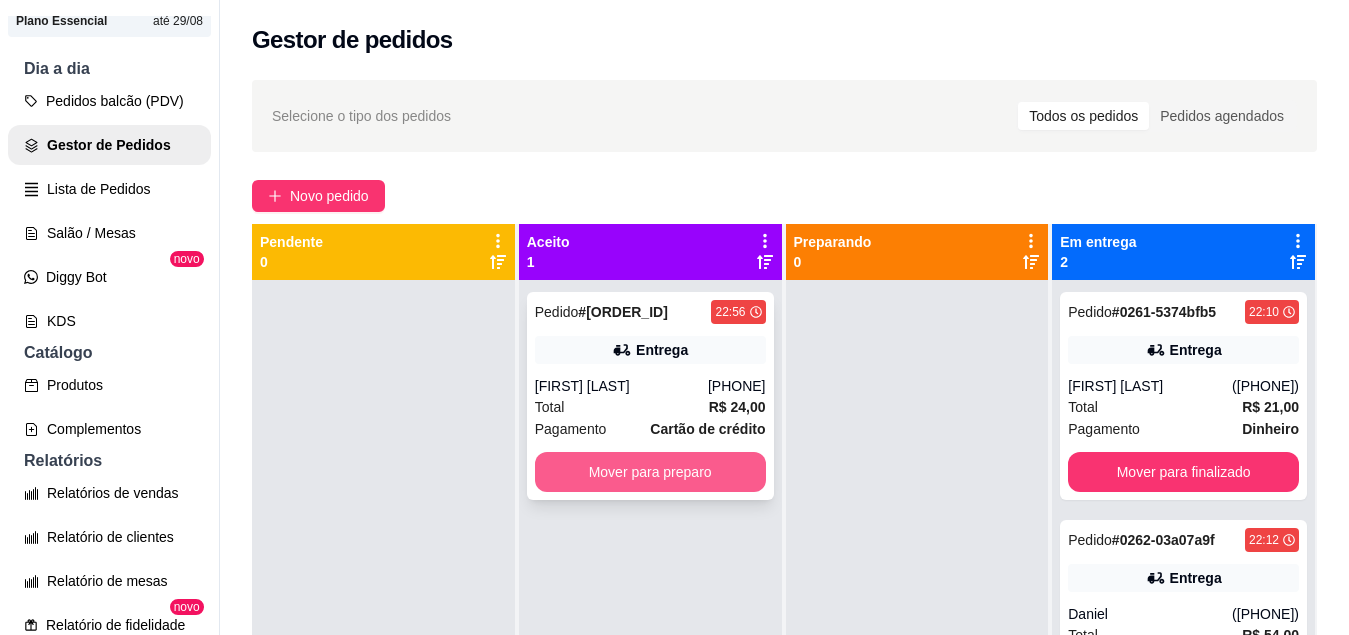 click on "Mover para preparo" at bounding box center (650, 472) 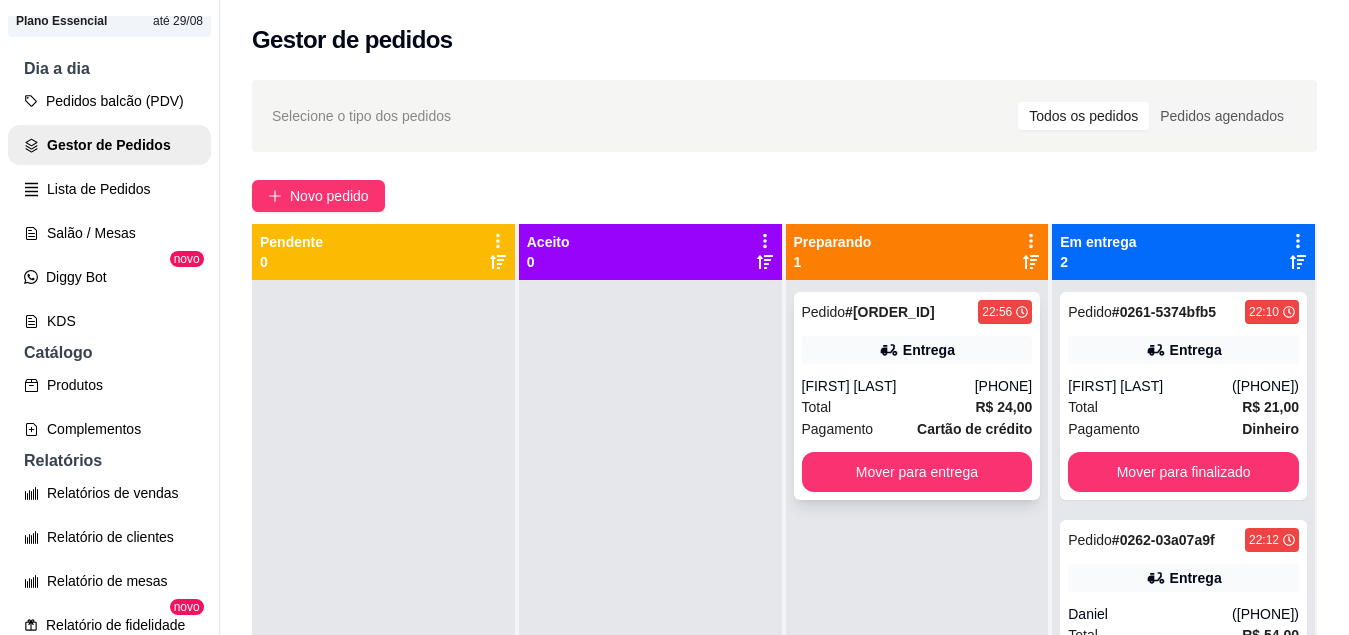 click on "Pedido  # 0266-3539fc16 22:56 Entrega [FIRST] [LAST] ([PHONE]) Total R$ 24,00 Pagamento Cartão de crédito Mover para entrega" at bounding box center [917, 396] 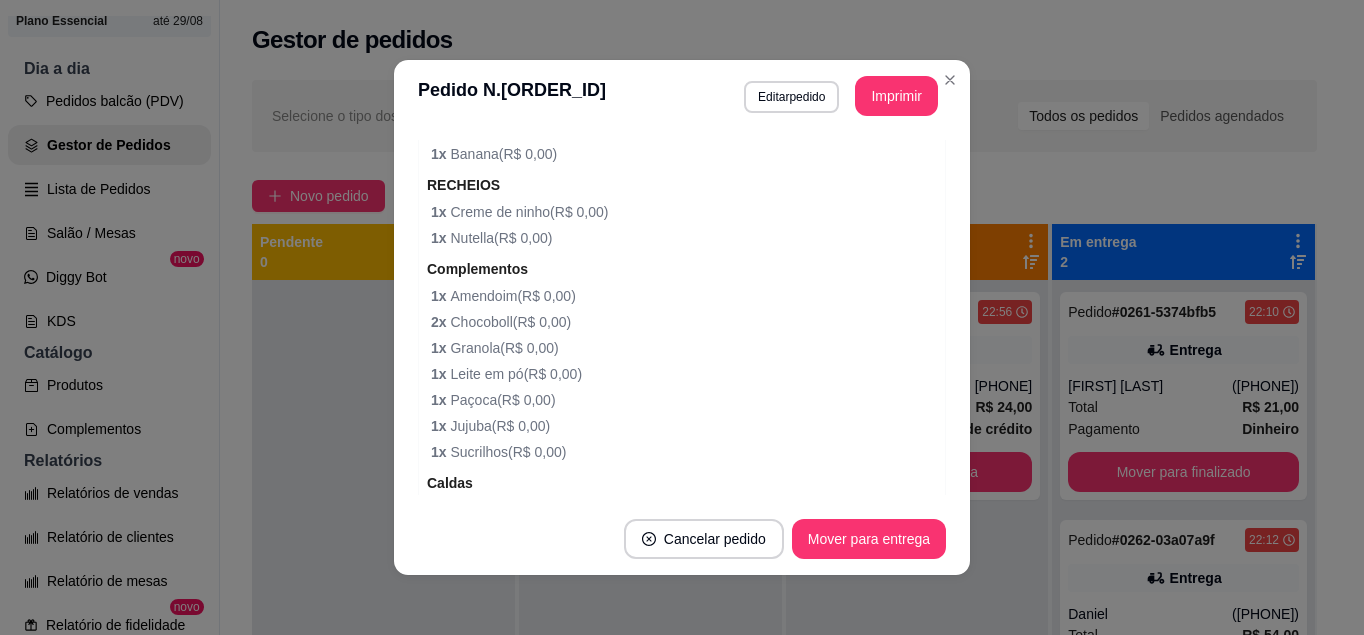 scroll, scrollTop: 730, scrollLeft: 0, axis: vertical 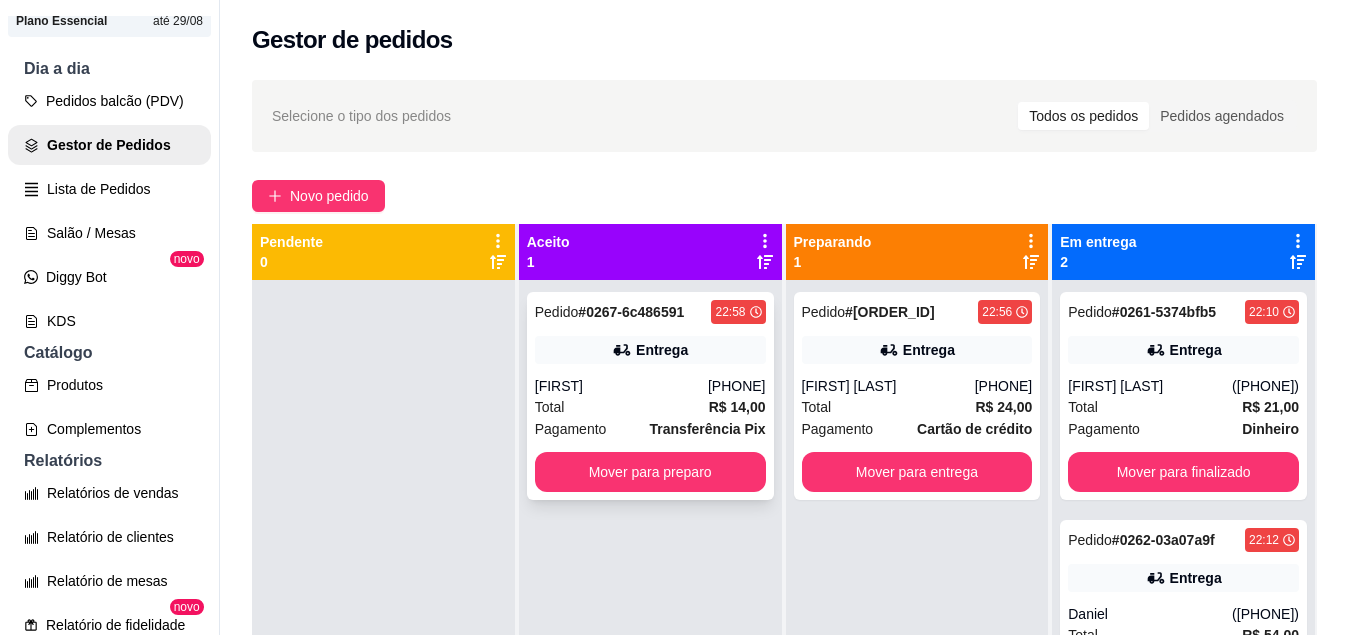 click on "[PHONE]" at bounding box center (737, 386) 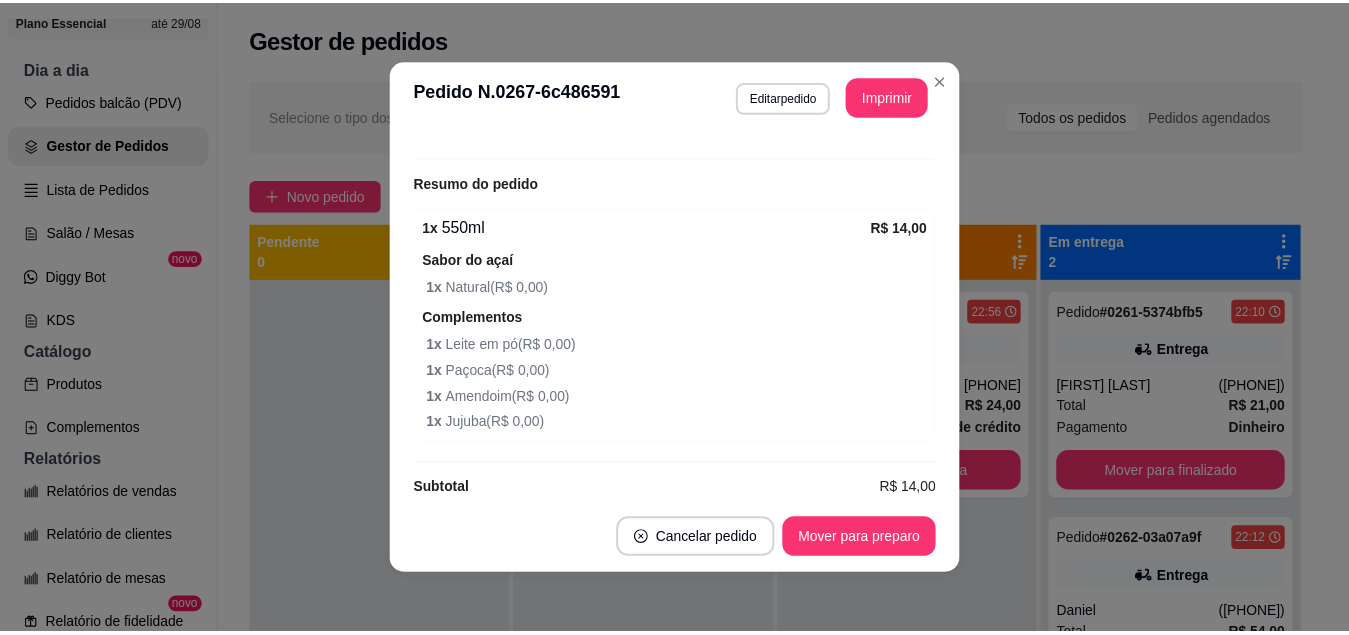 scroll, scrollTop: 616, scrollLeft: 0, axis: vertical 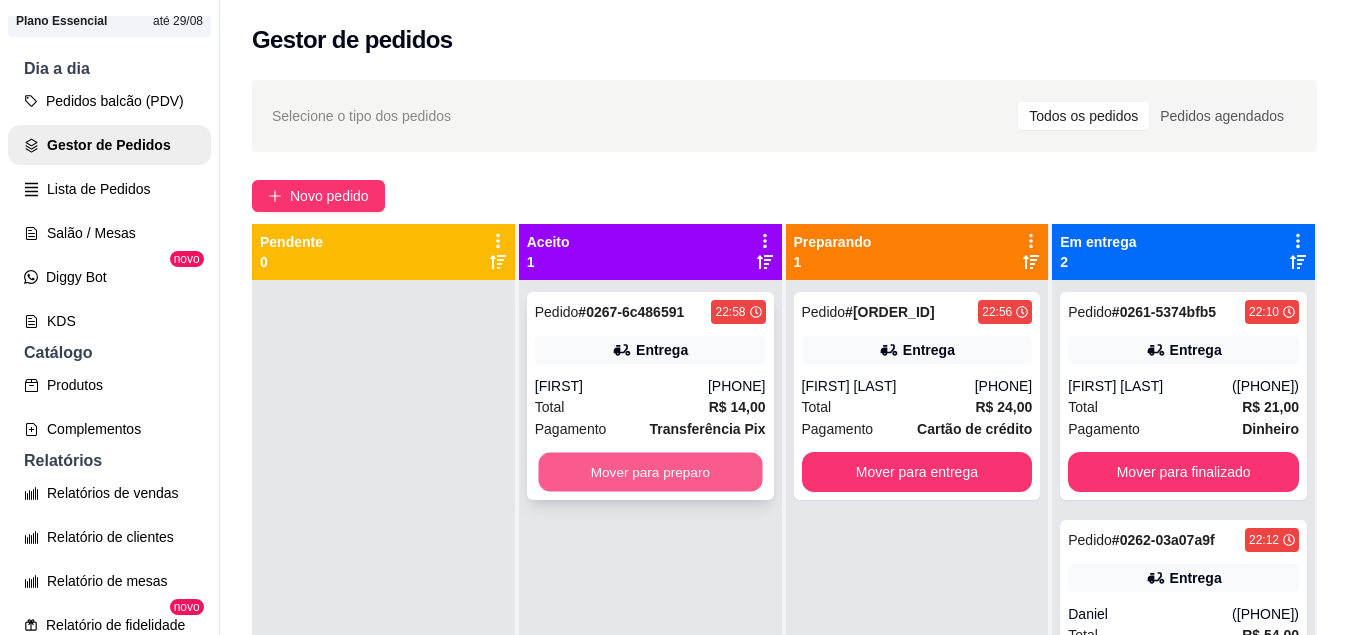 click on "Mover para preparo" at bounding box center [650, 472] 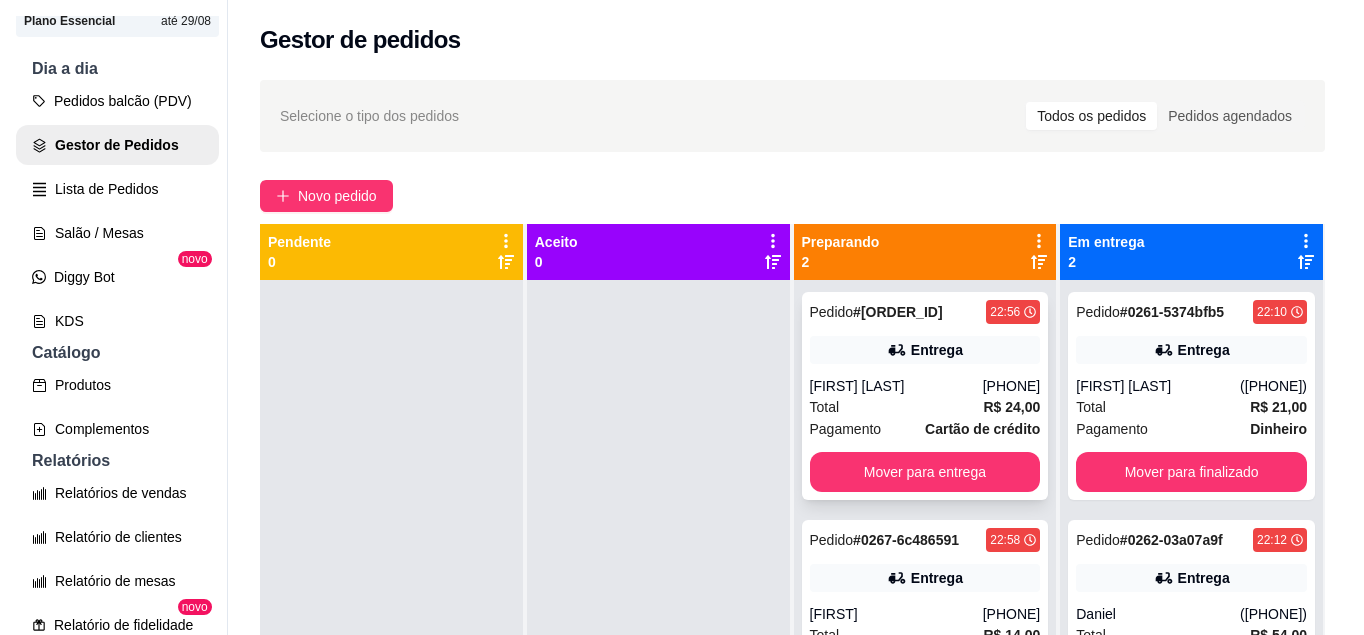 scroll, scrollTop: 56, scrollLeft: 0, axis: vertical 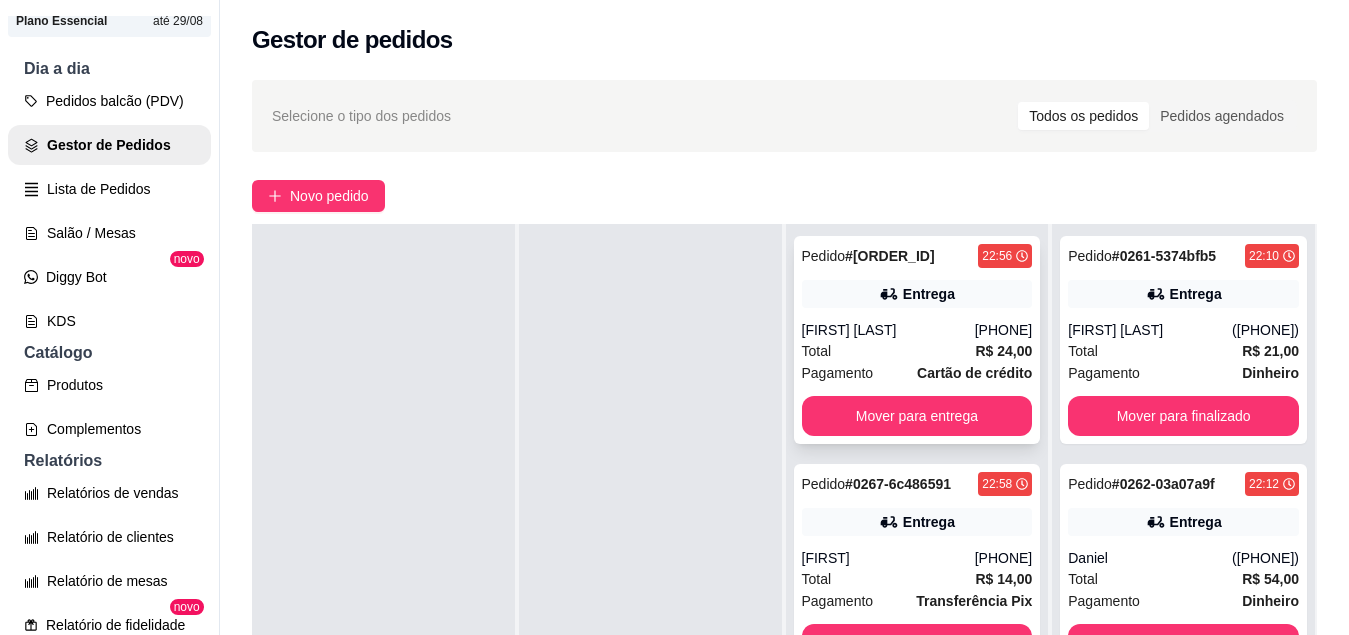 click on "[PHONE]" at bounding box center [1004, 330] 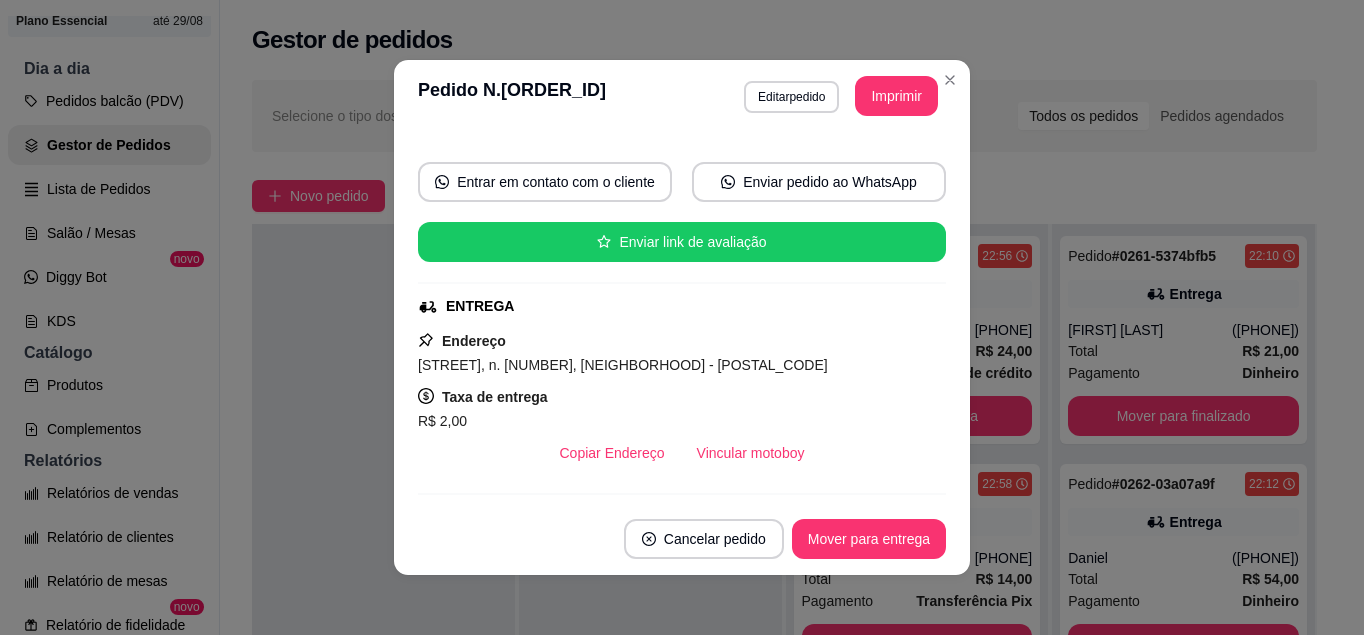 scroll, scrollTop: 221, scrollLeft: 0, axis: vertical 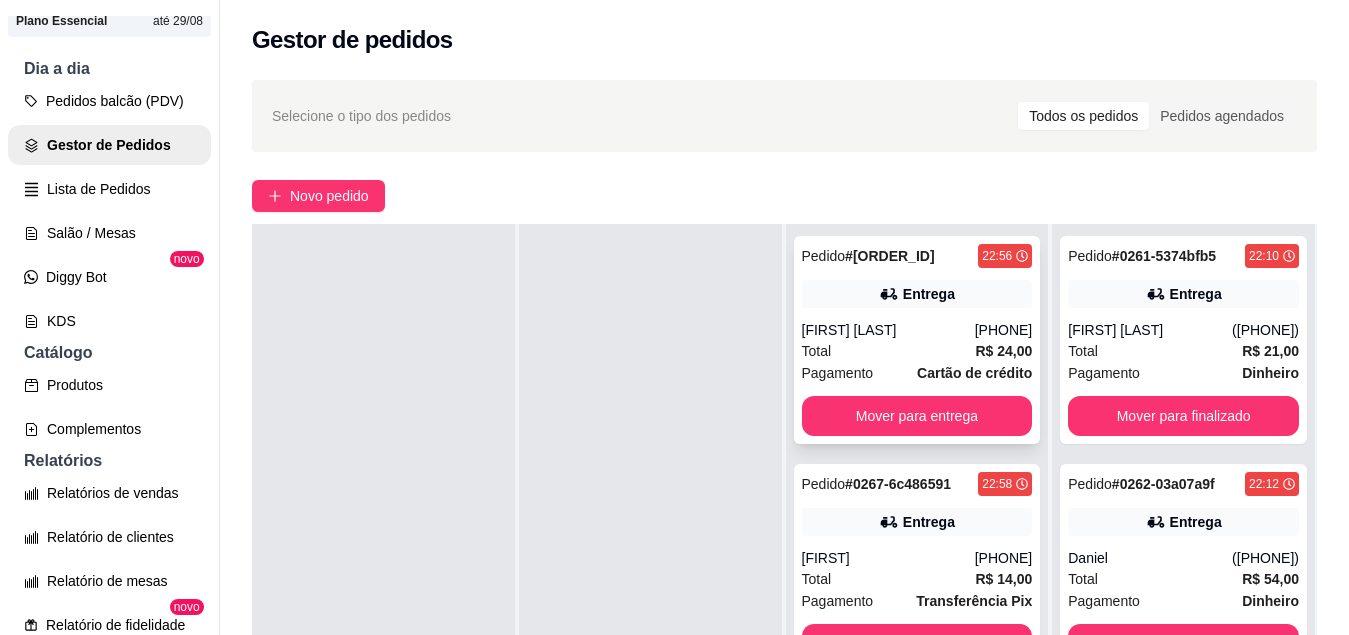 click on "Pedido  # 0266-3539fc16 22:56 Entrega [FIRST] [LAST] ([PHONE]) Total R$ 24,00 Pagamento Cartão de crédito Mover para entrega" at bounding box center (917, 340) 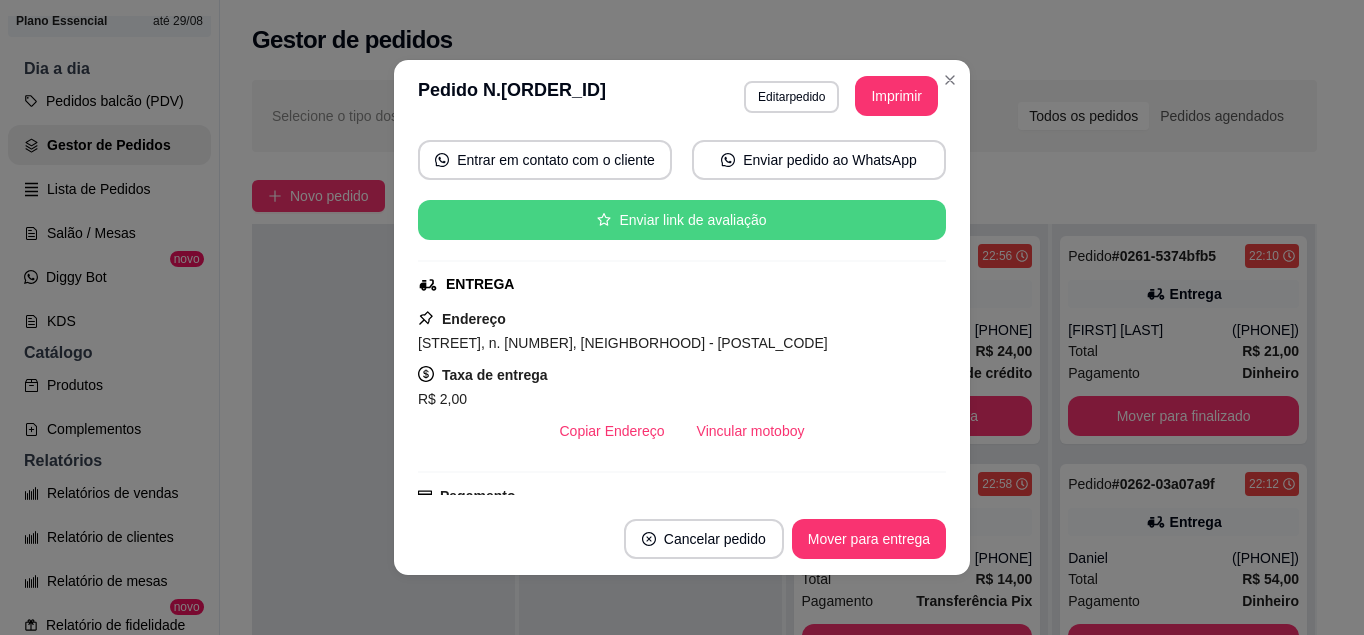 scroll, scrollTop: 192, scrollLeft: 0, axis: vertical 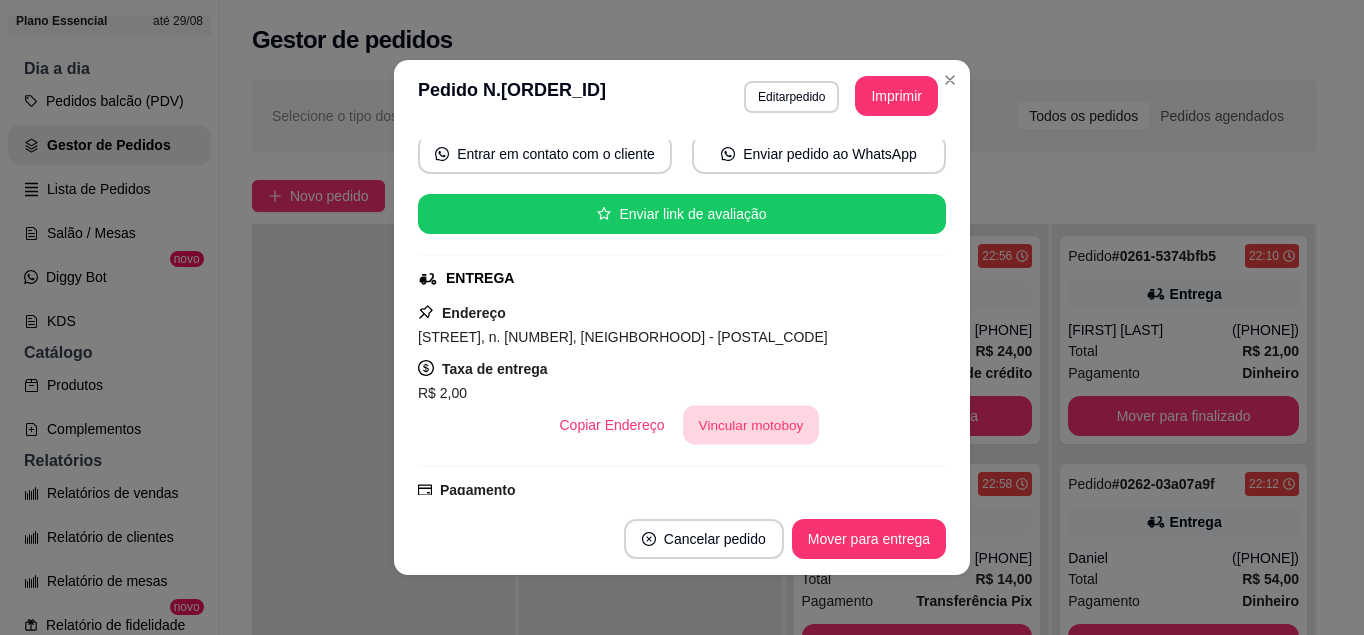 click on "Vincular motoboy" at bounding box center [751, 425] 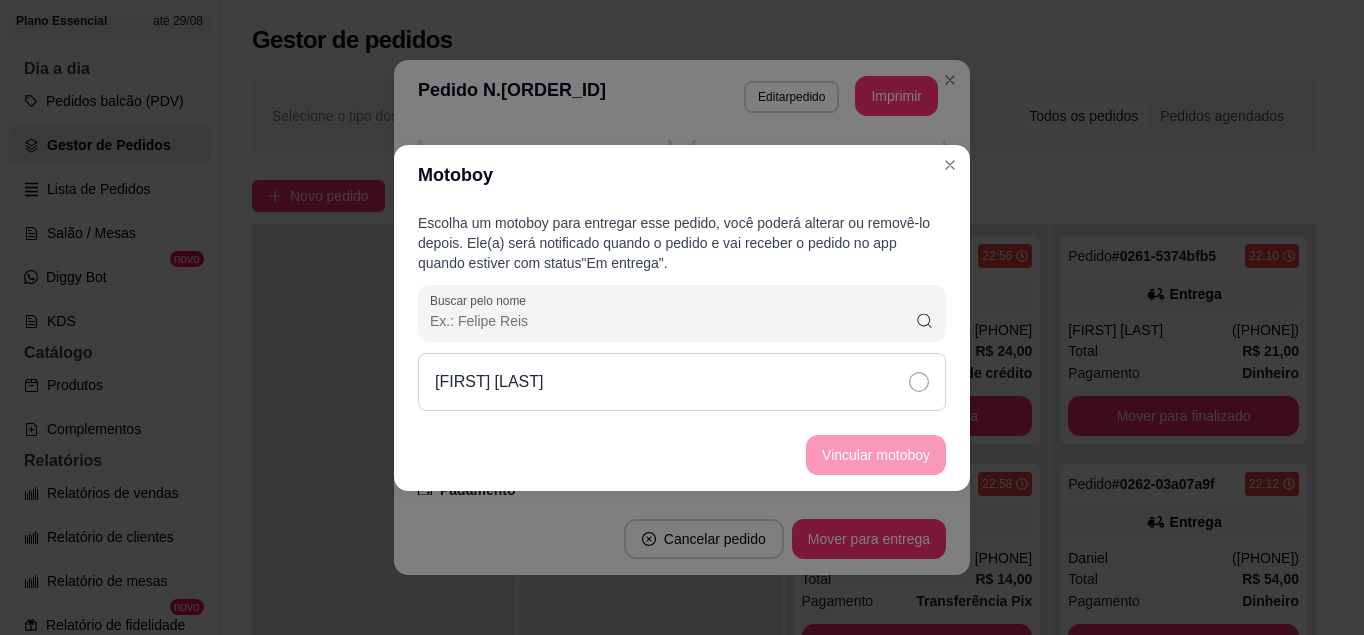click on "[FIRST] [LAST]" at bounding box center (682, 382) 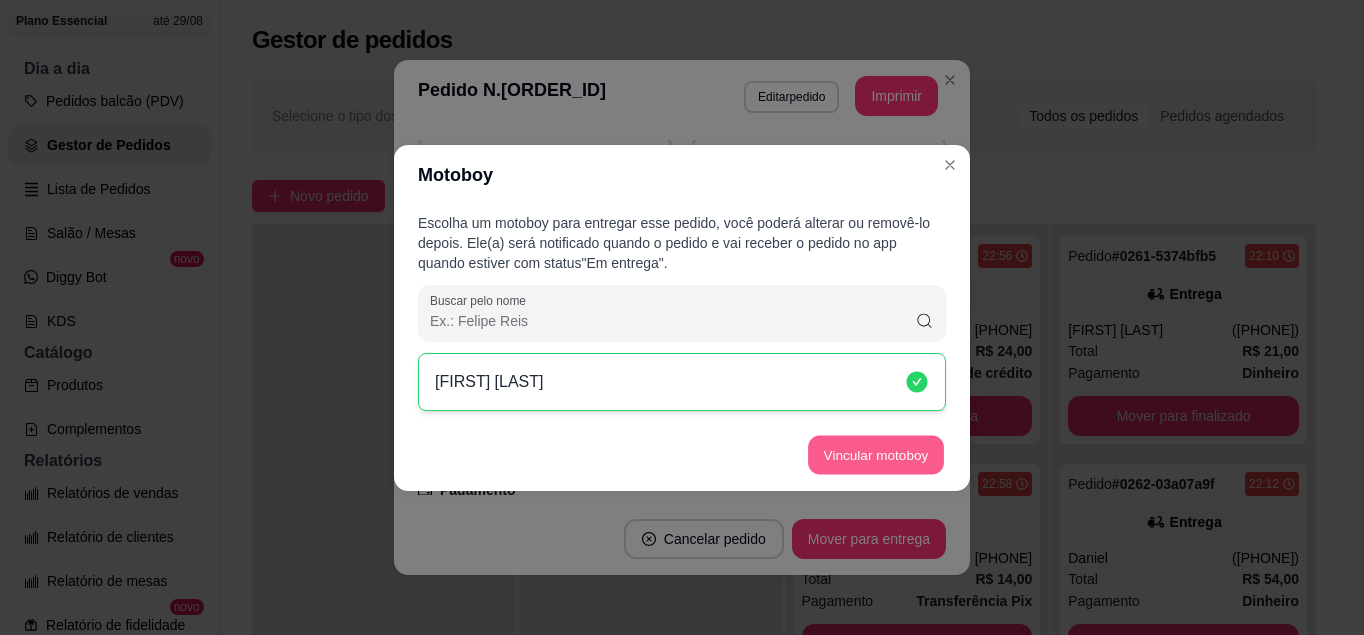 click on "Vincular motoboy" at bounding box center [876, 454] 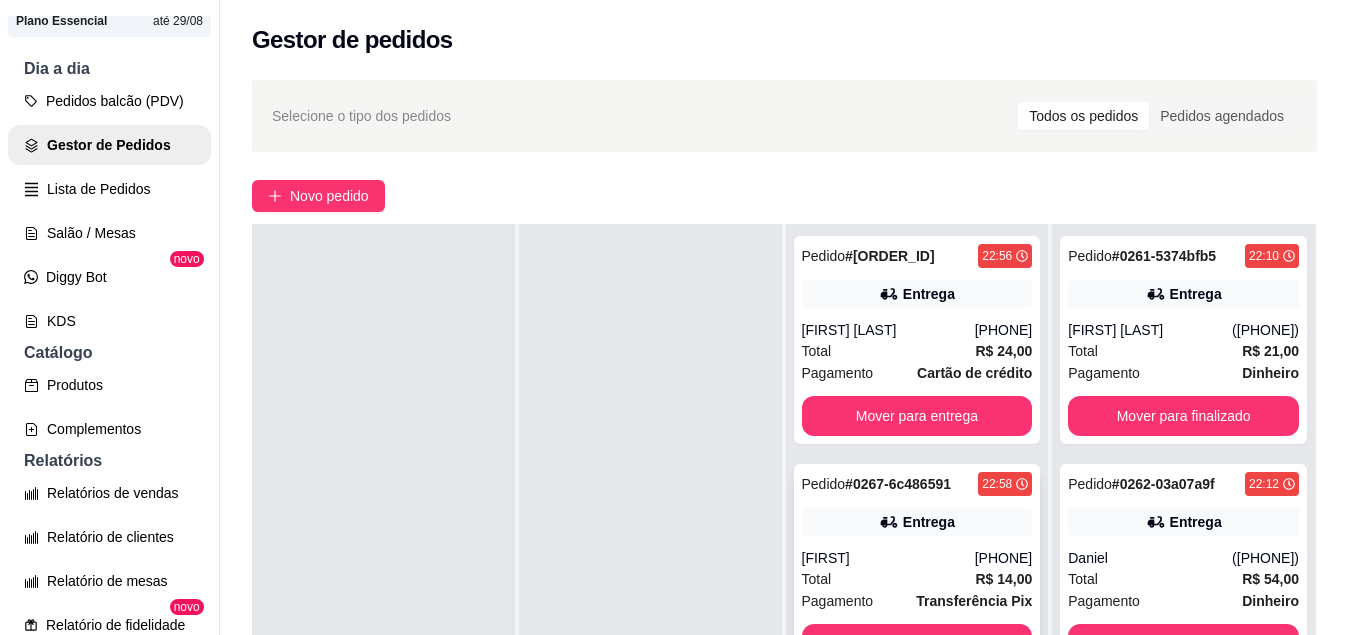 click on "[FIRST]" at bounding box center (888, 558) 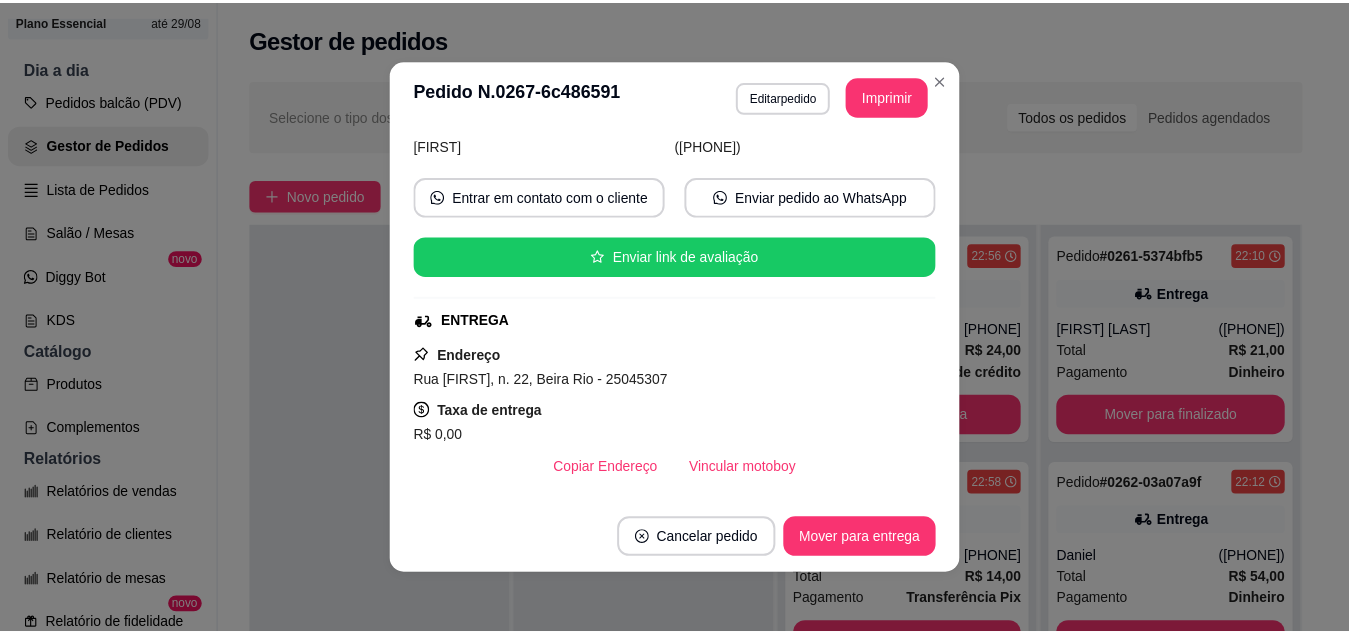 scroll, scrollTop: 151, scrollLeft: 0, axis: vertical 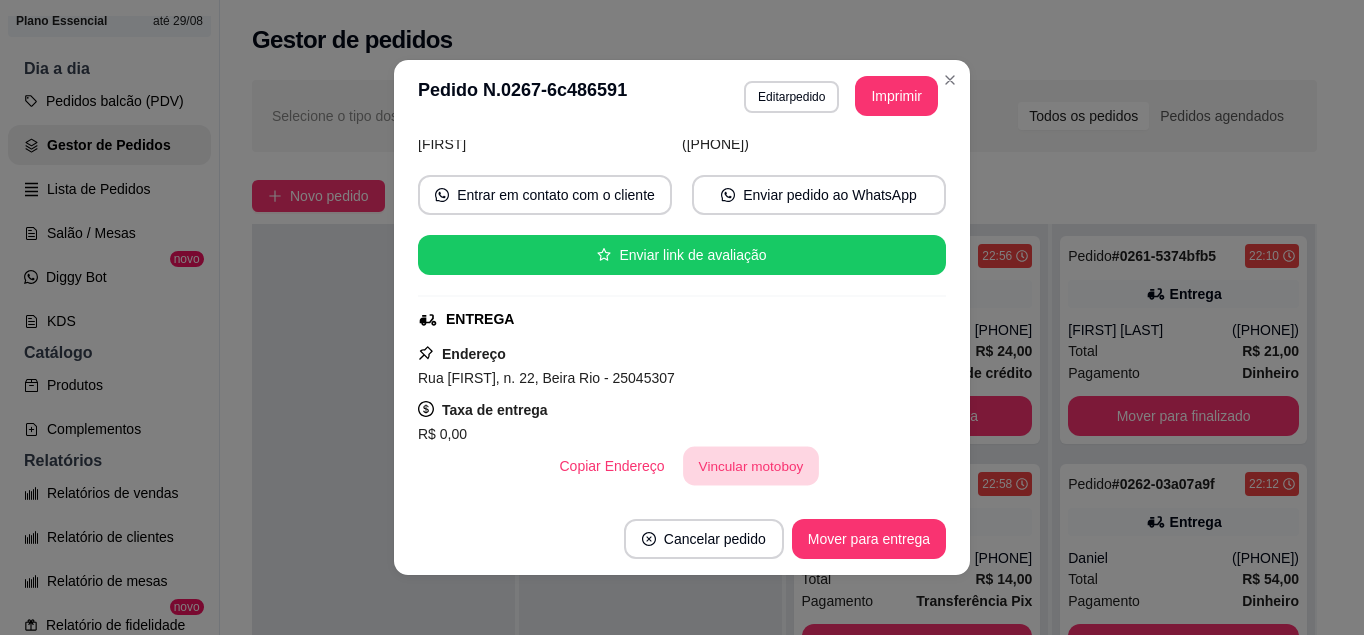click on "Vincular motoboy" at bounding box center (751, 466) 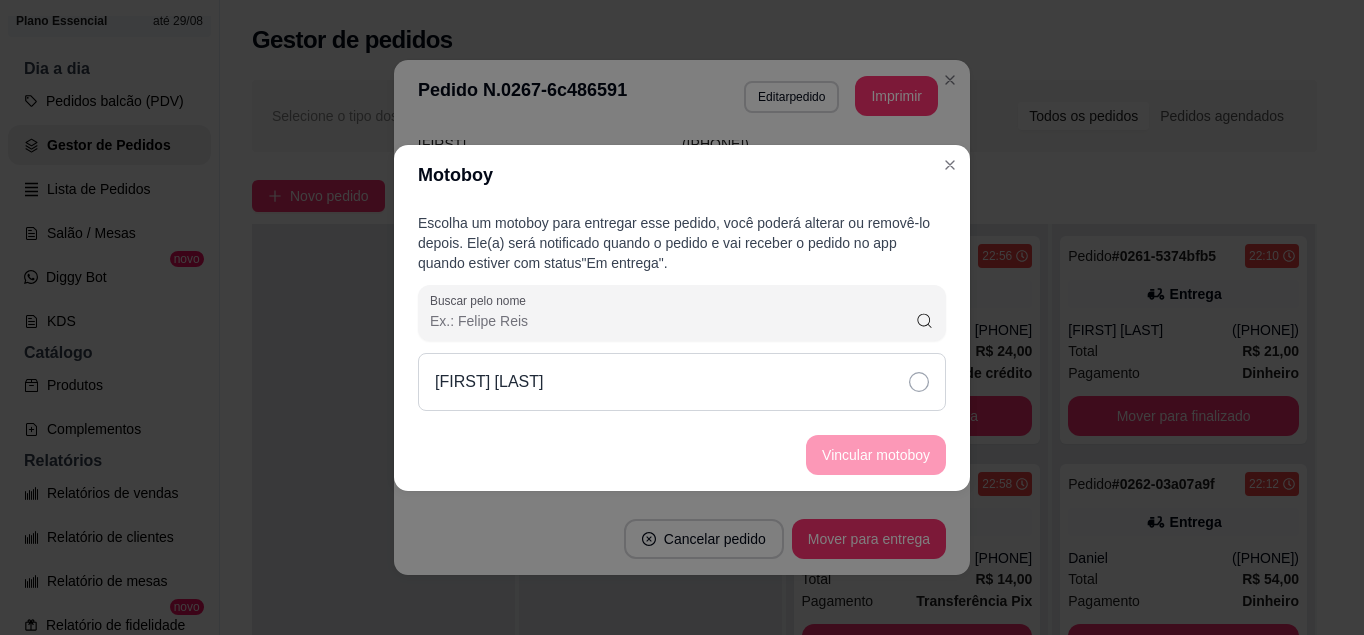 click on "[FIRST] [LAST]" at bounding box center (682, 382) 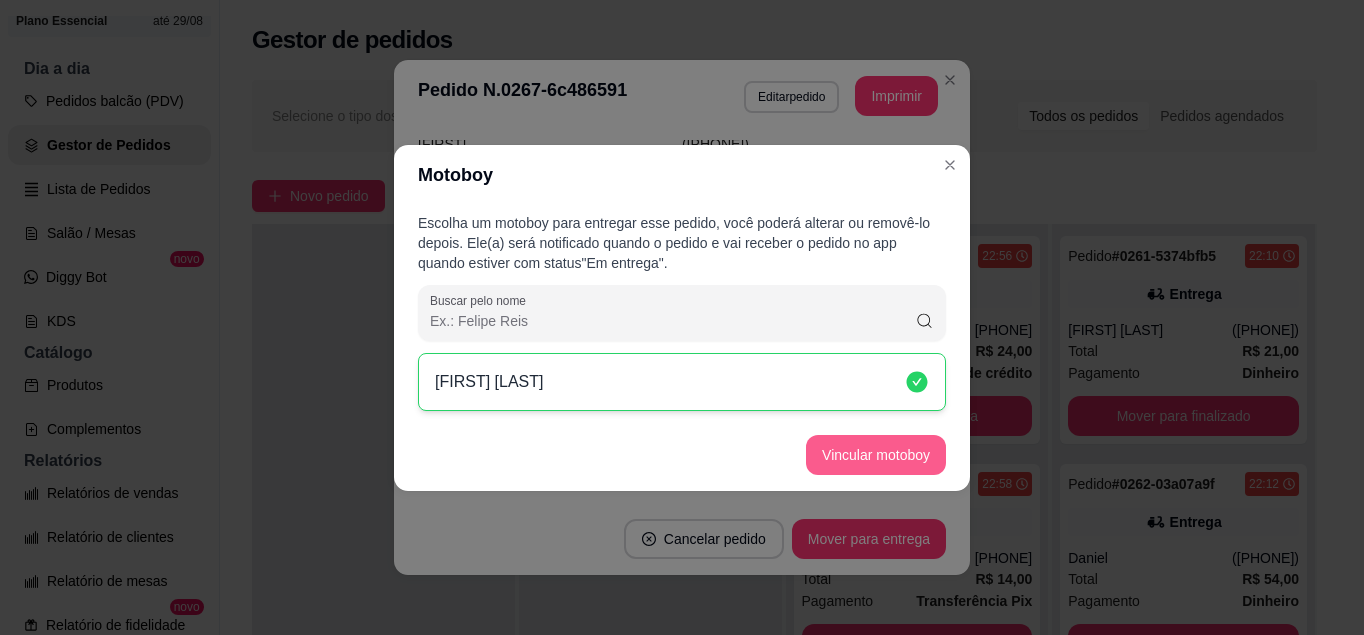 click on "Vincular motoboy" at bounding box center [876, 455] 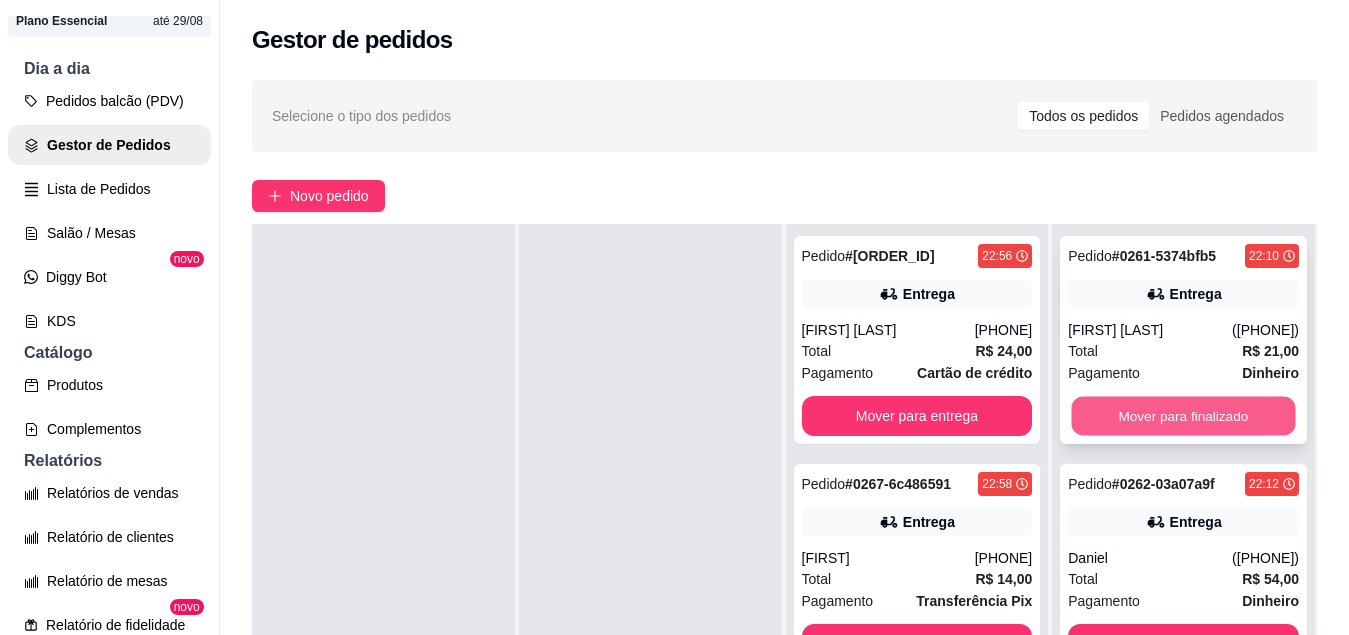 click on "Mover para finalizado" at bounding box center [1184, 416] 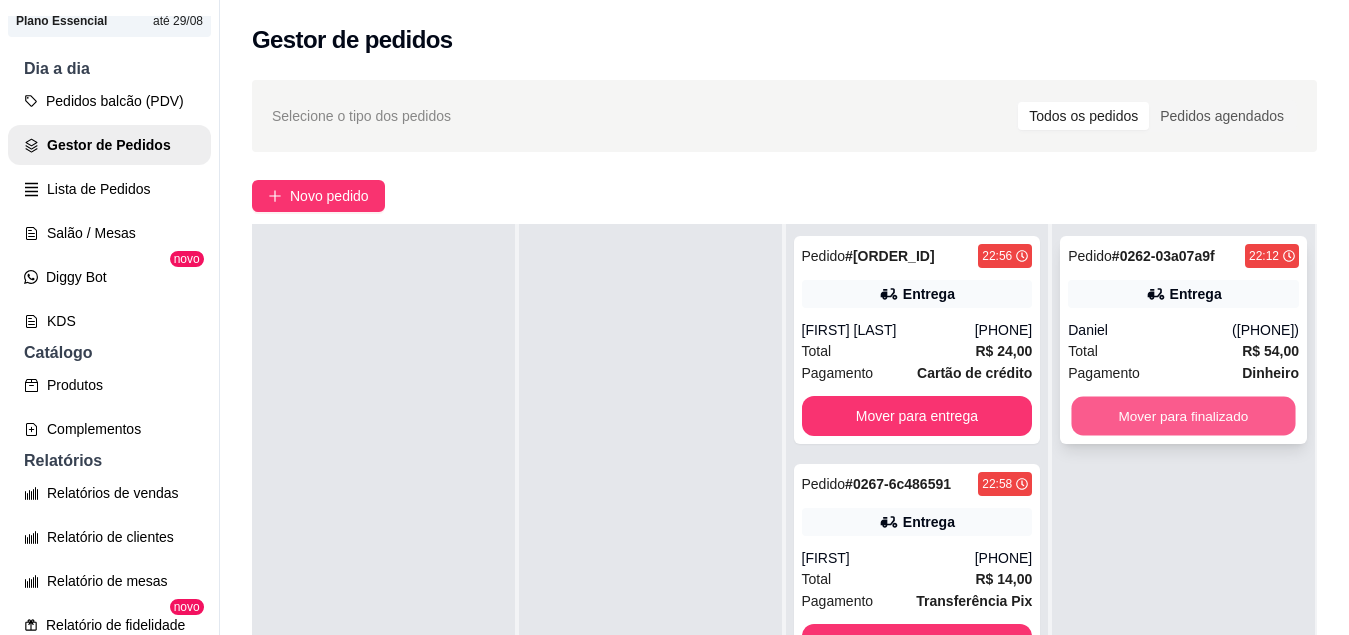 click on "Mover para finalizado" at bounding box center (1184, 416) 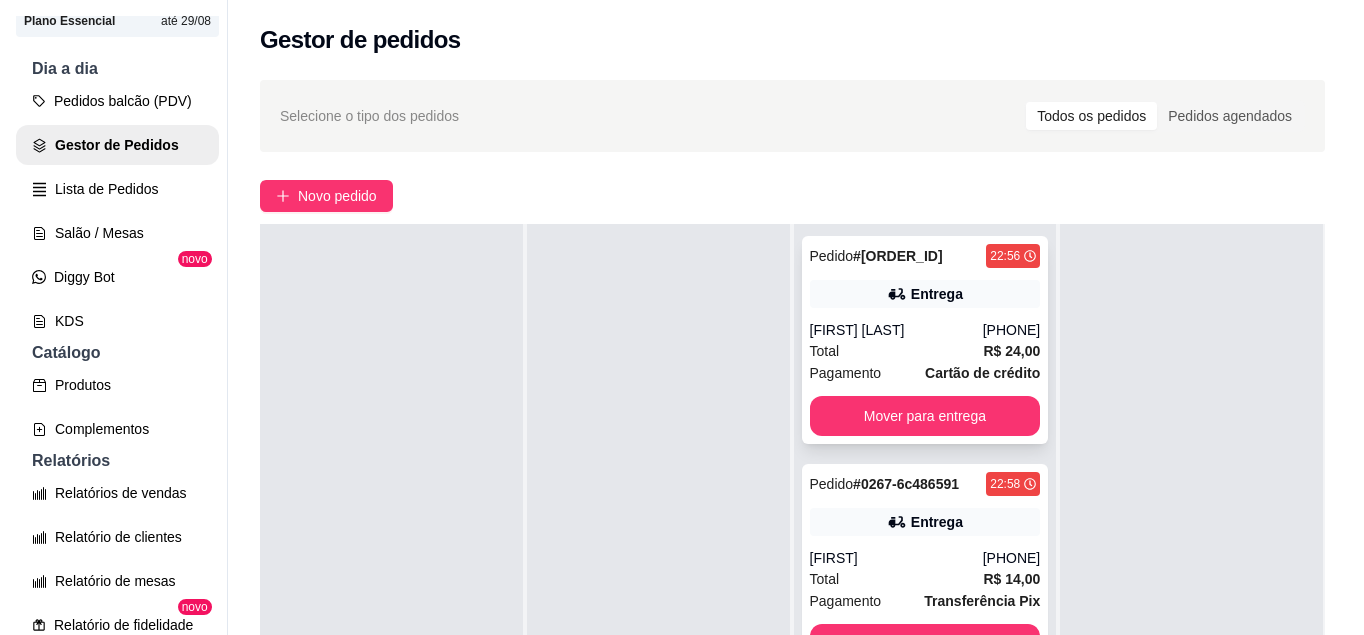 scroll, scrollTop: 56, scrollLeft: 0, axis: vertical 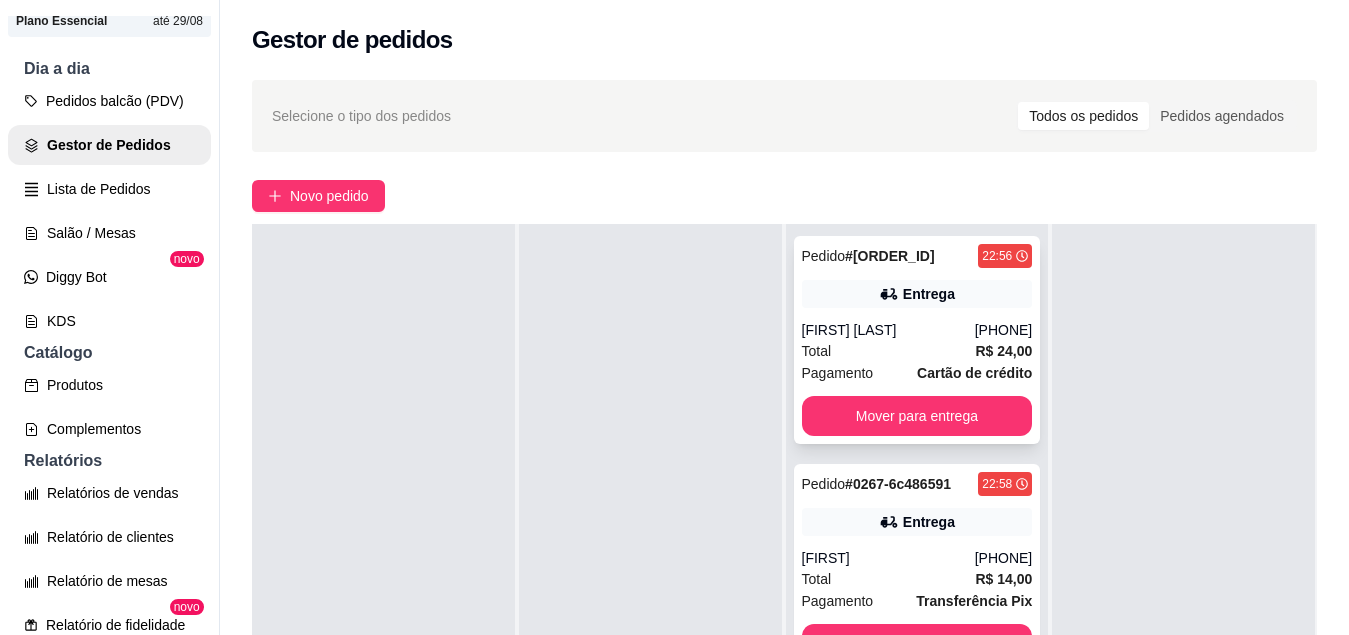 click on "[PHONE]" at bounding box center (1004, 330) 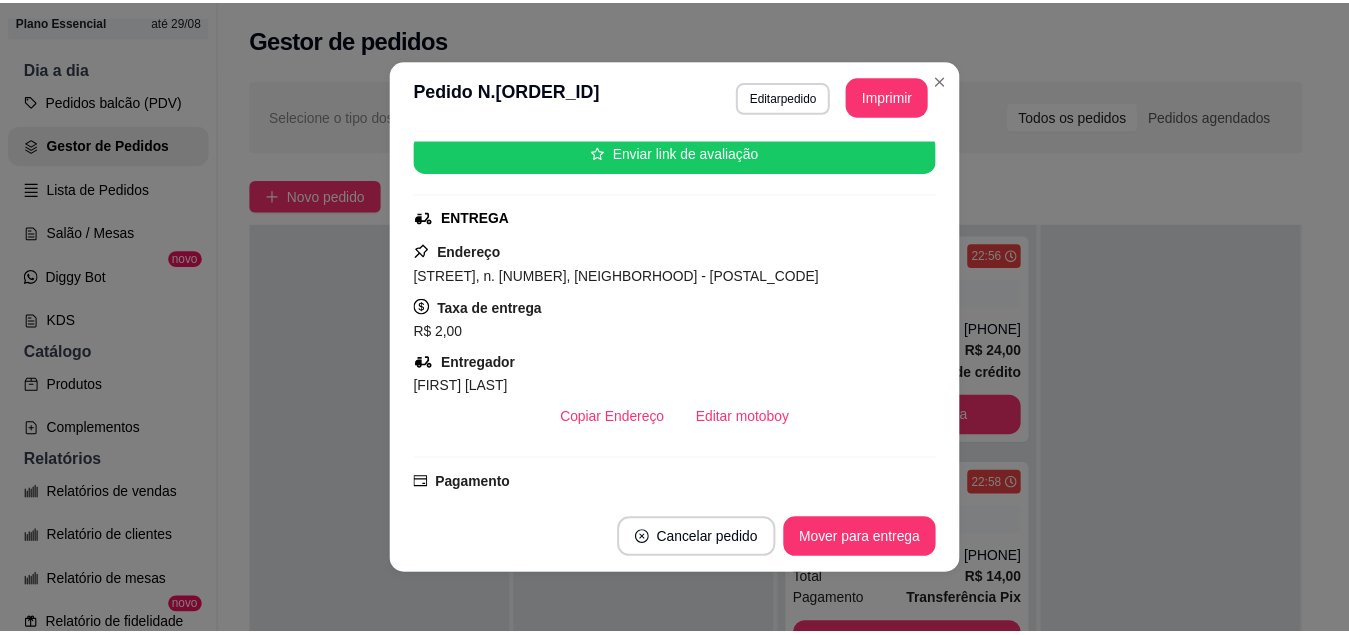 scroll, scrollTop: 251, scrollLeft: 0, axis: vertical 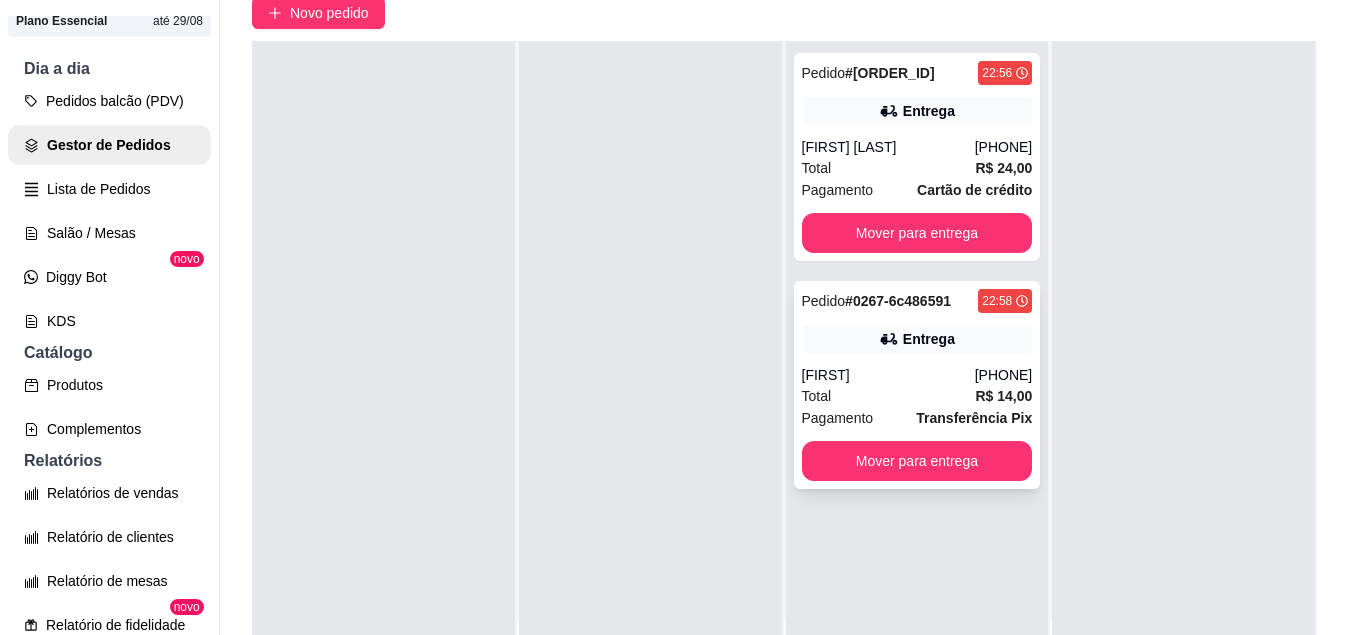 click on "[PHONE]" at bounding box center [1004, 375] 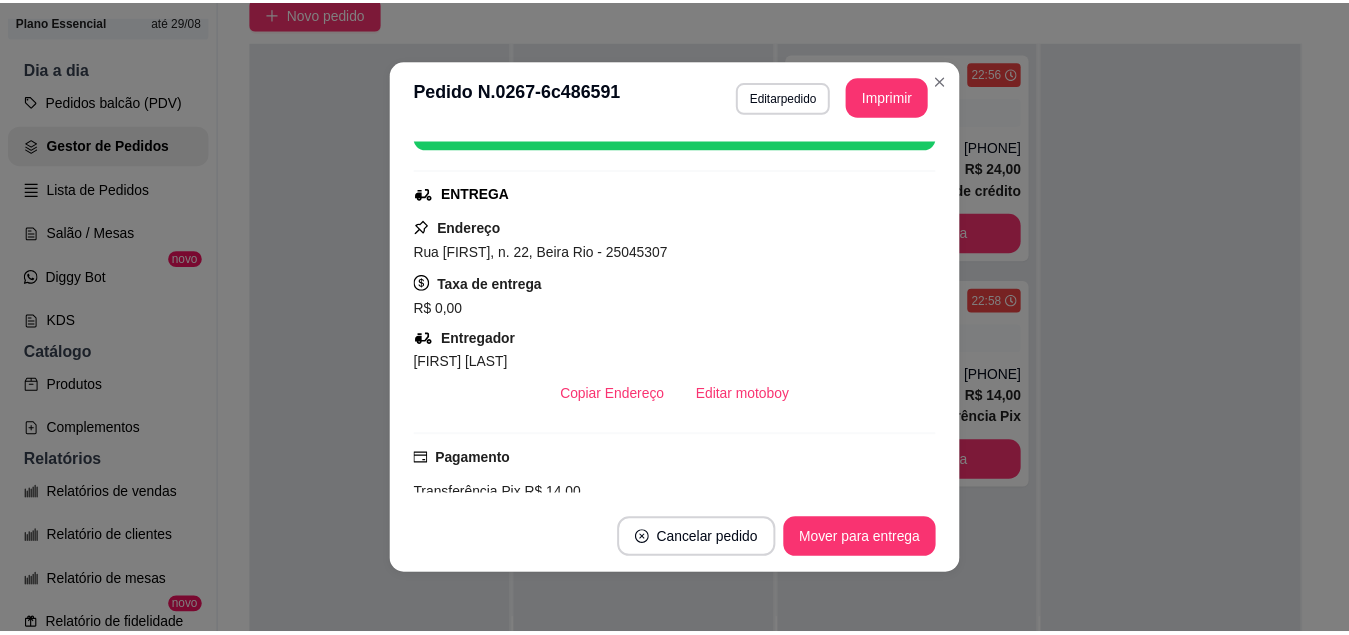 scroll, scrollTop: 278, scrollLeft: 0, axis: vertical 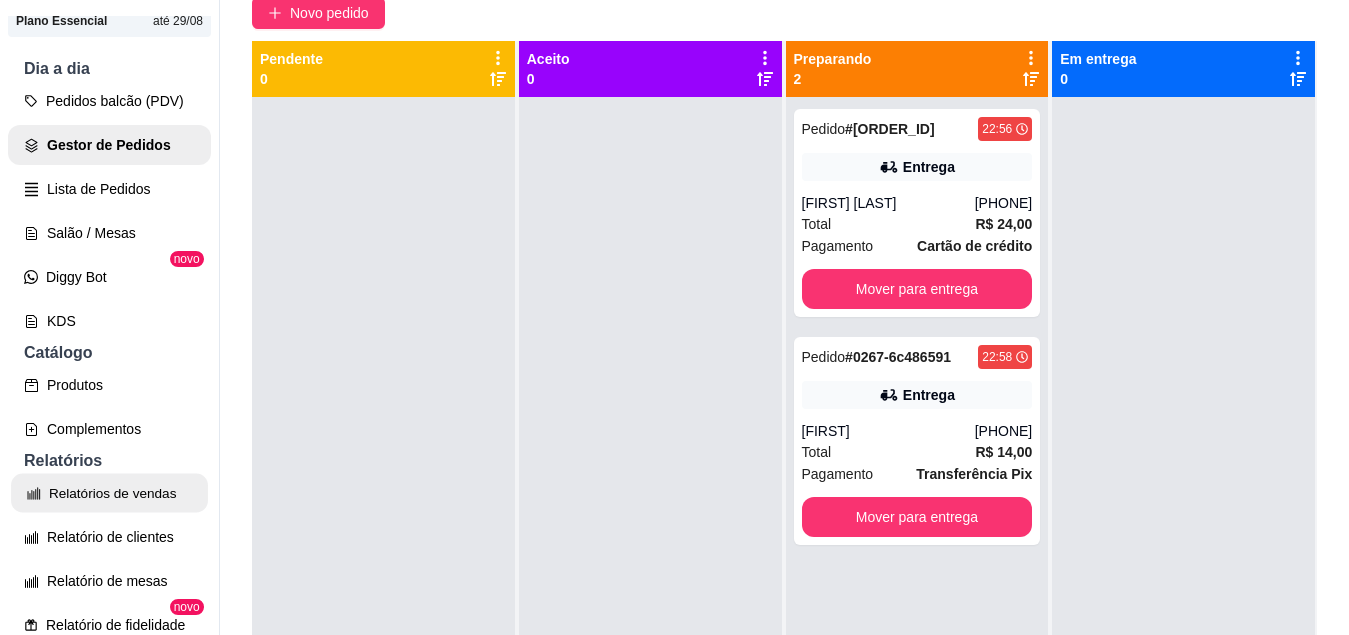 click on "Relatórios de vendas" at bounding box center [109, 493] 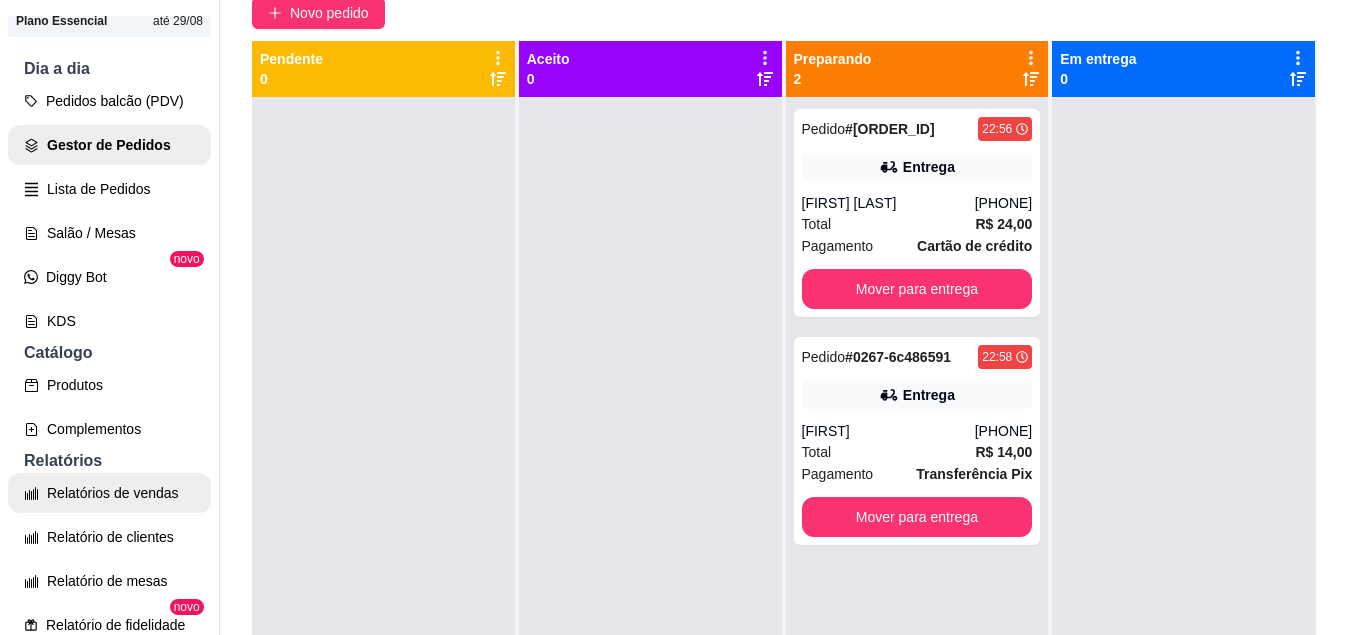select on "ALL" 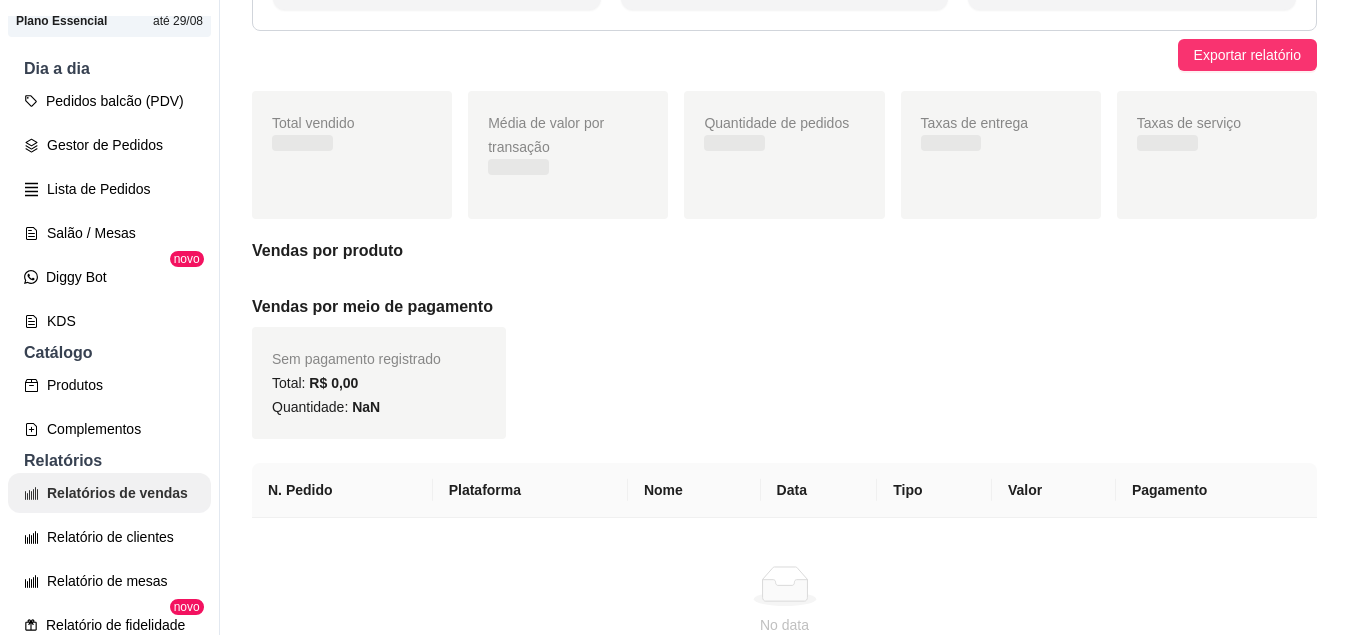 scroll, scrollTop: 0, scrollLeft: 0, axis: both 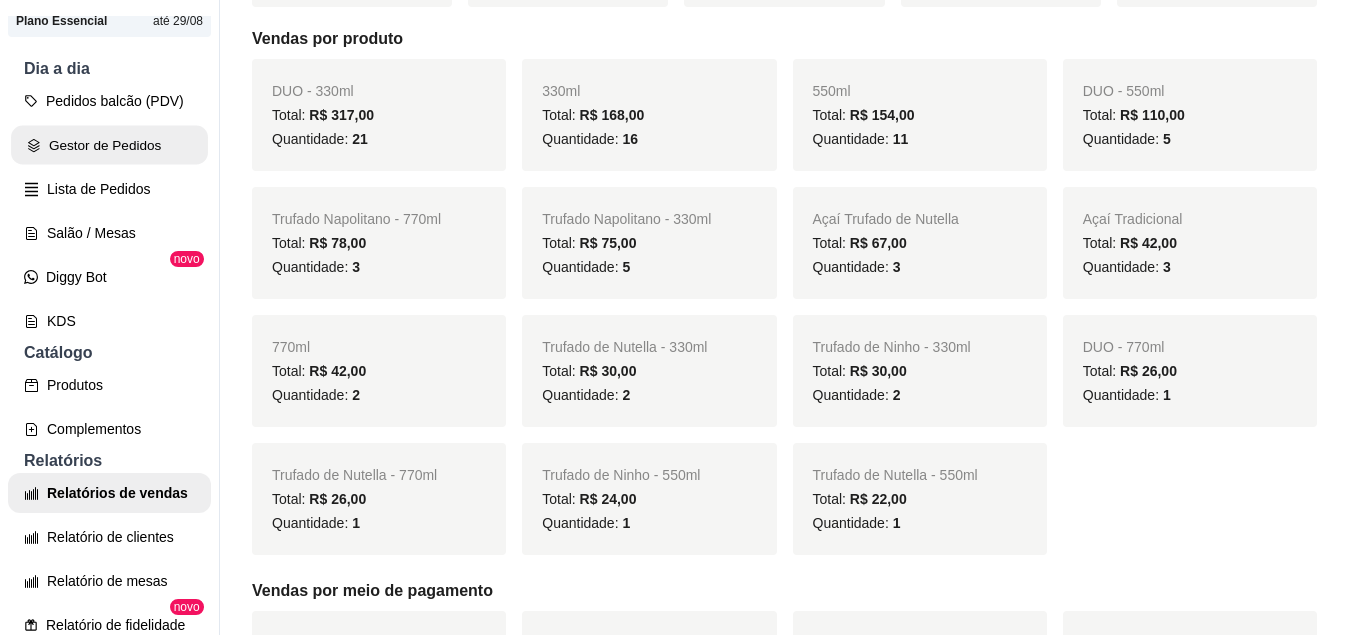 click on "Gestor de Pedidos" at bounding box center [109, 145] 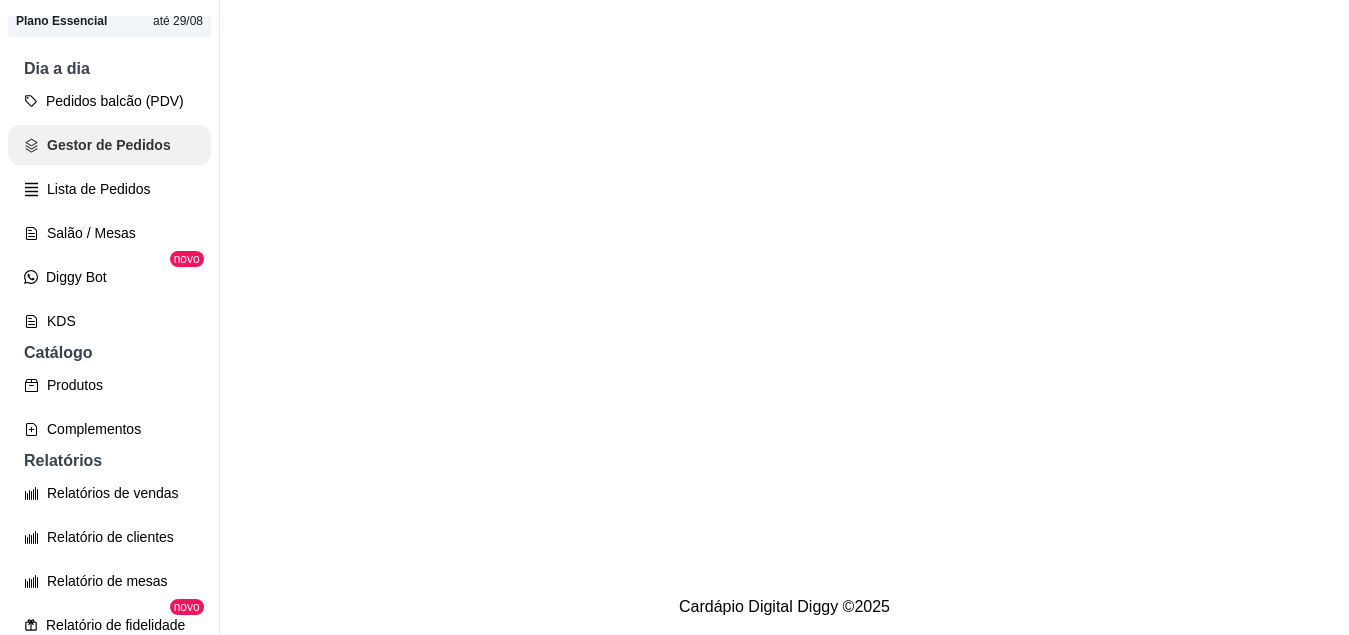 scroll, scrollTop: 0, scrollLeft: 0, axis: both 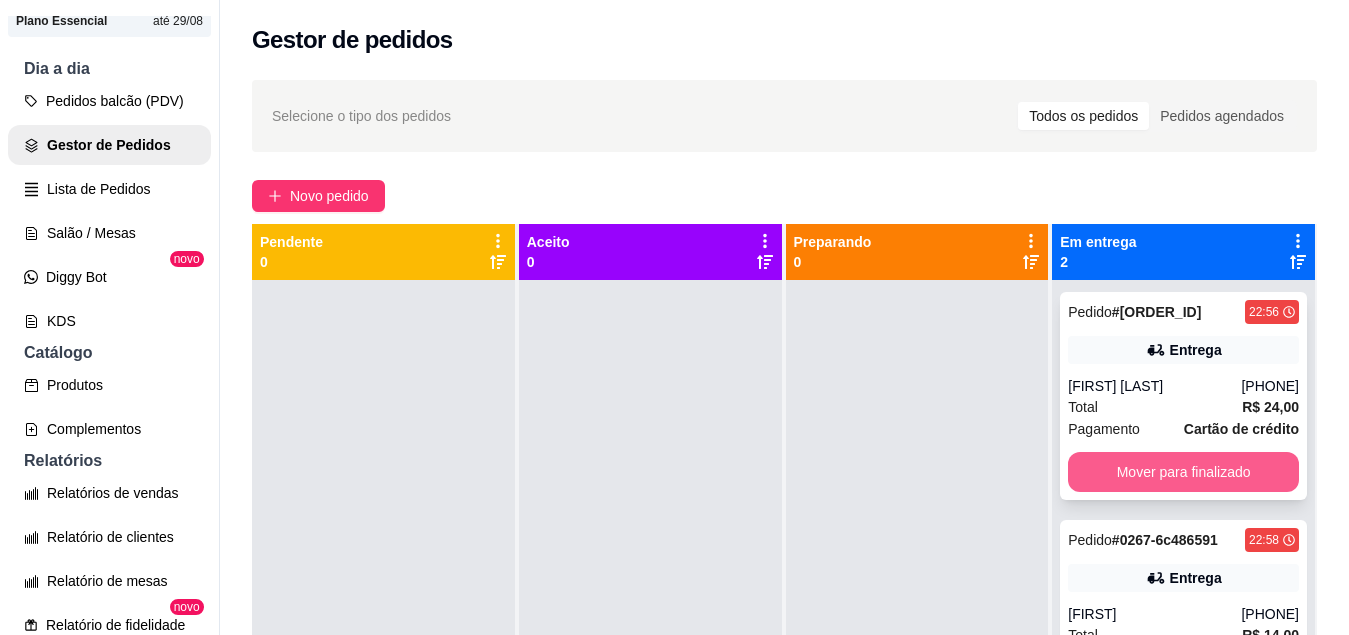 click on "Mover para finalizado" at bounding box center [1183, 472] 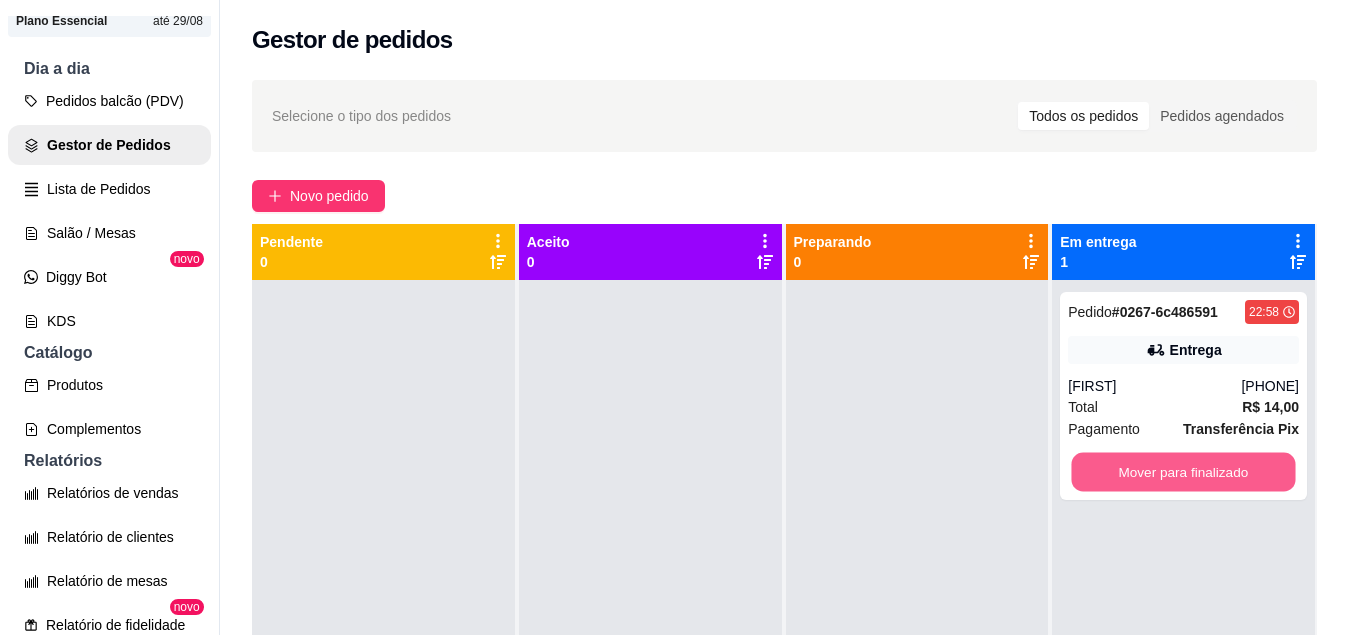 click on "Mover para finalizado" at bounding box center [1184, 472] 